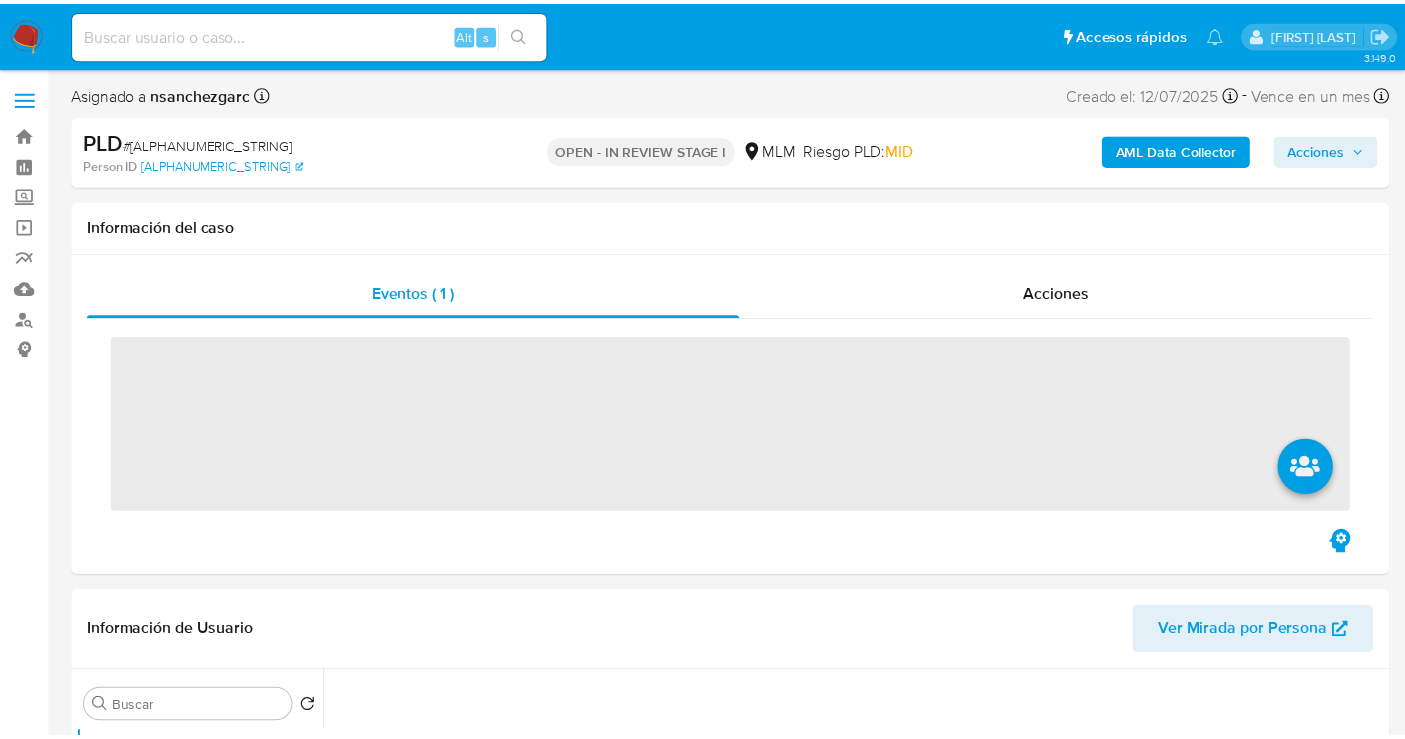 scroll, scrollTop: 0, scrollLeft: 0, axis: both 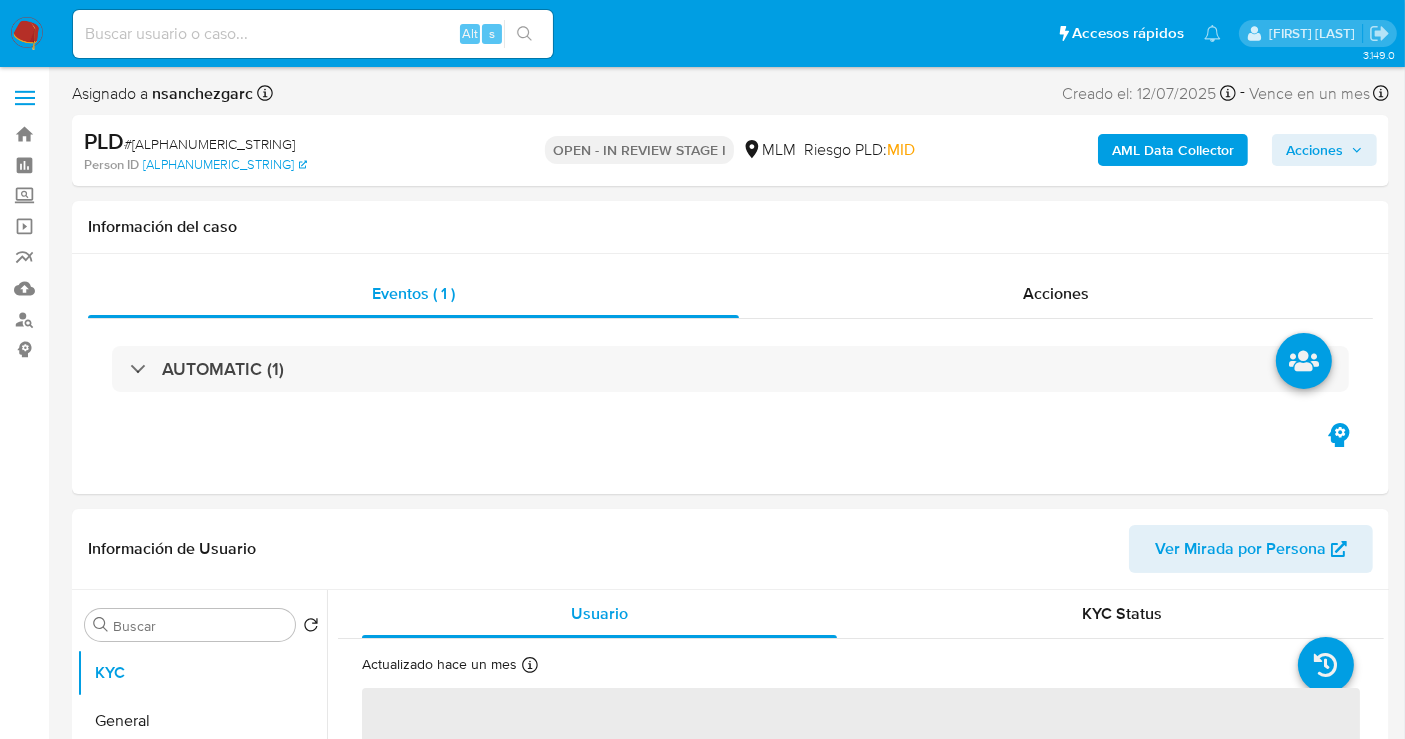 select on "10" 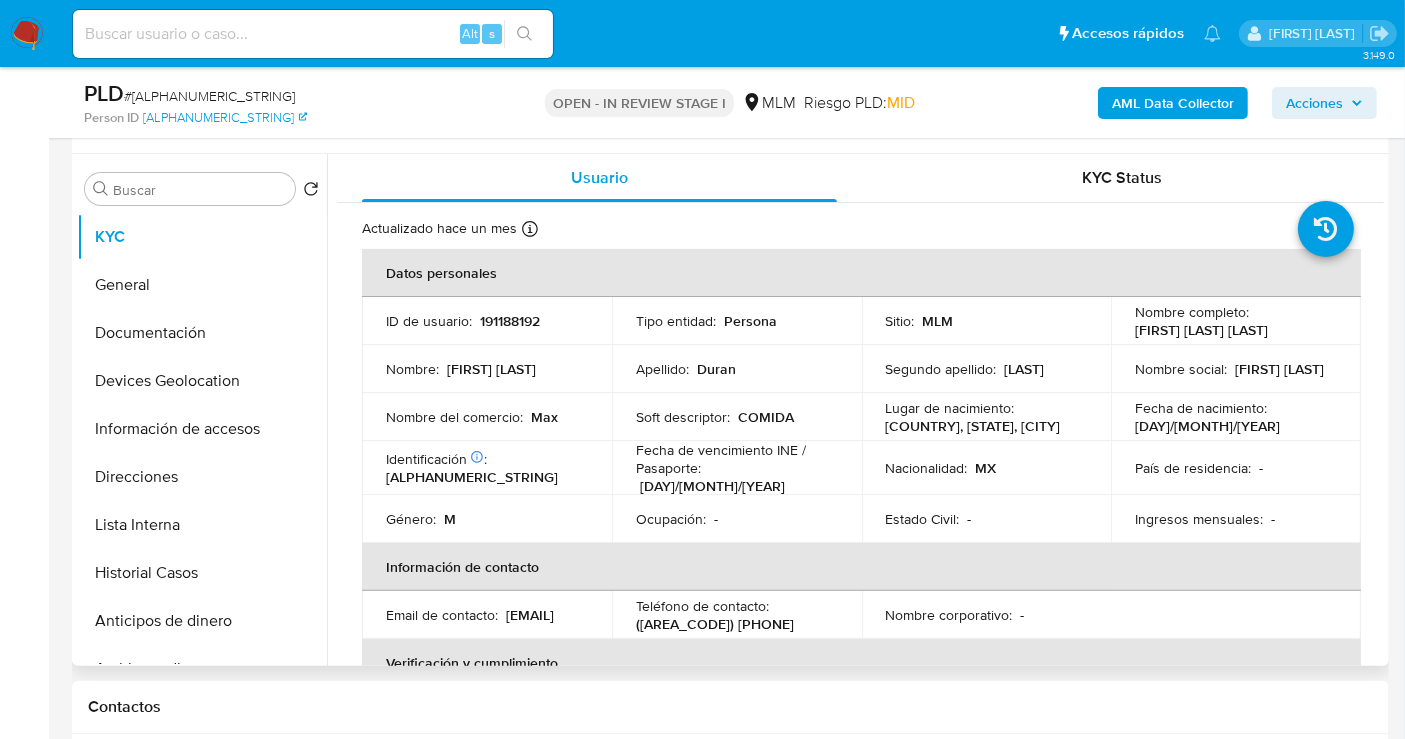 scroll, scrollTop: 333, scrollLeft: 0, axis: vertical 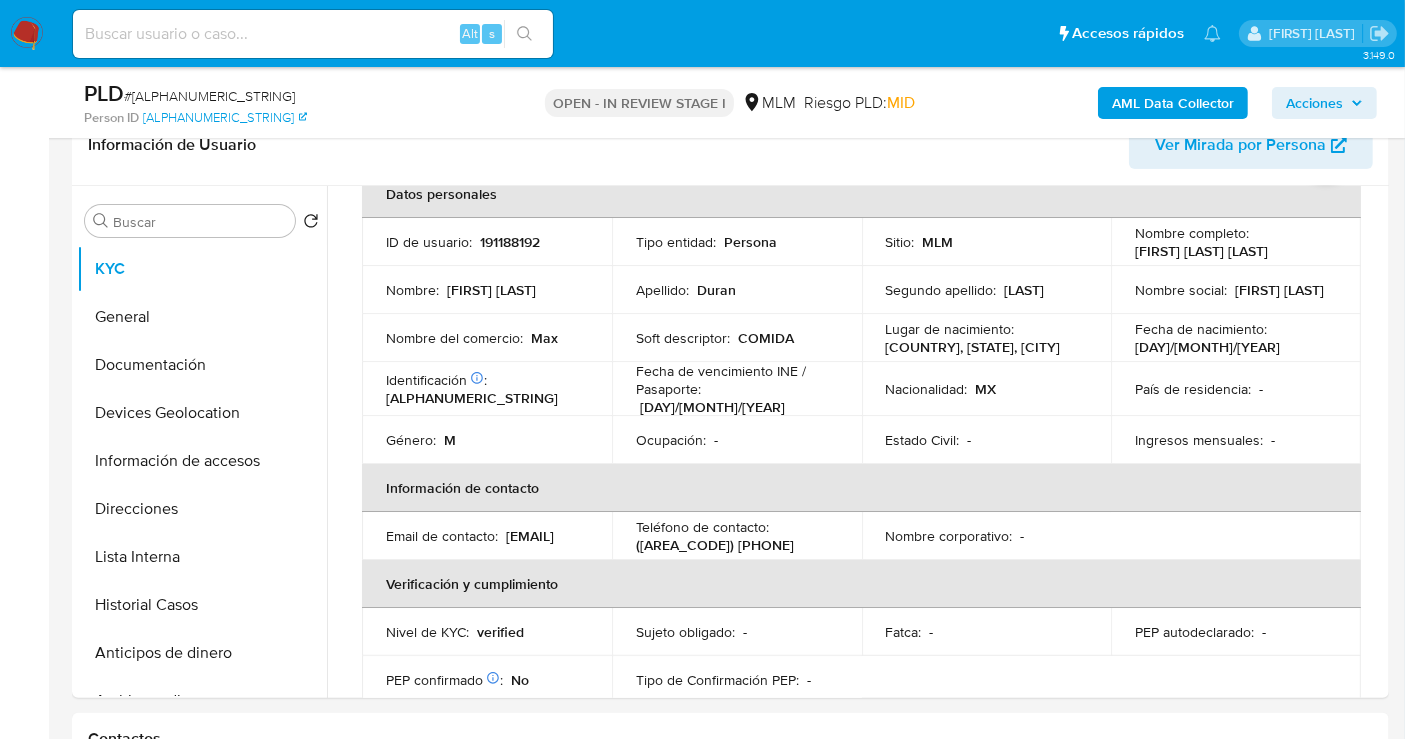 click at bounding box center (27, 34) 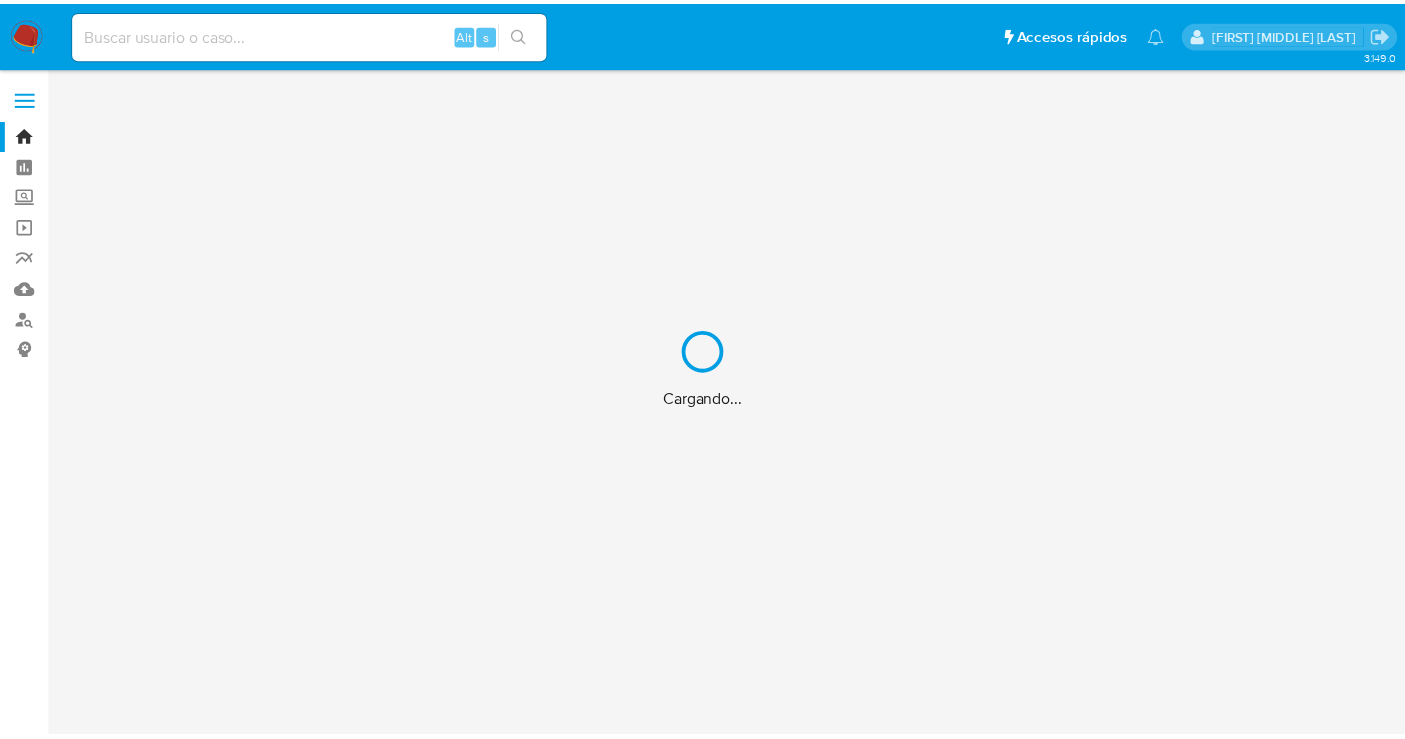 scroll, scrollTop: 0, scrollLeft: 0, axis: both 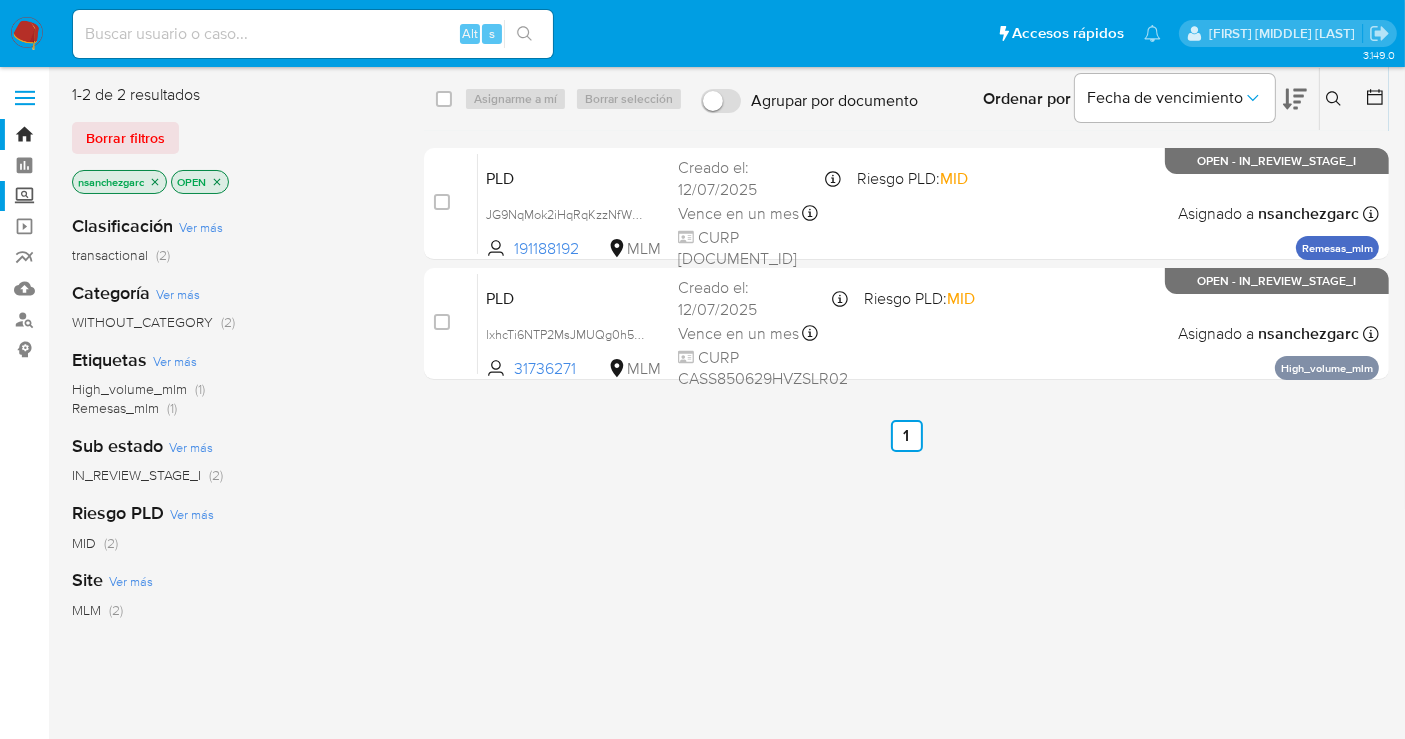 click on "Screening" at bounding box center [119, 196] 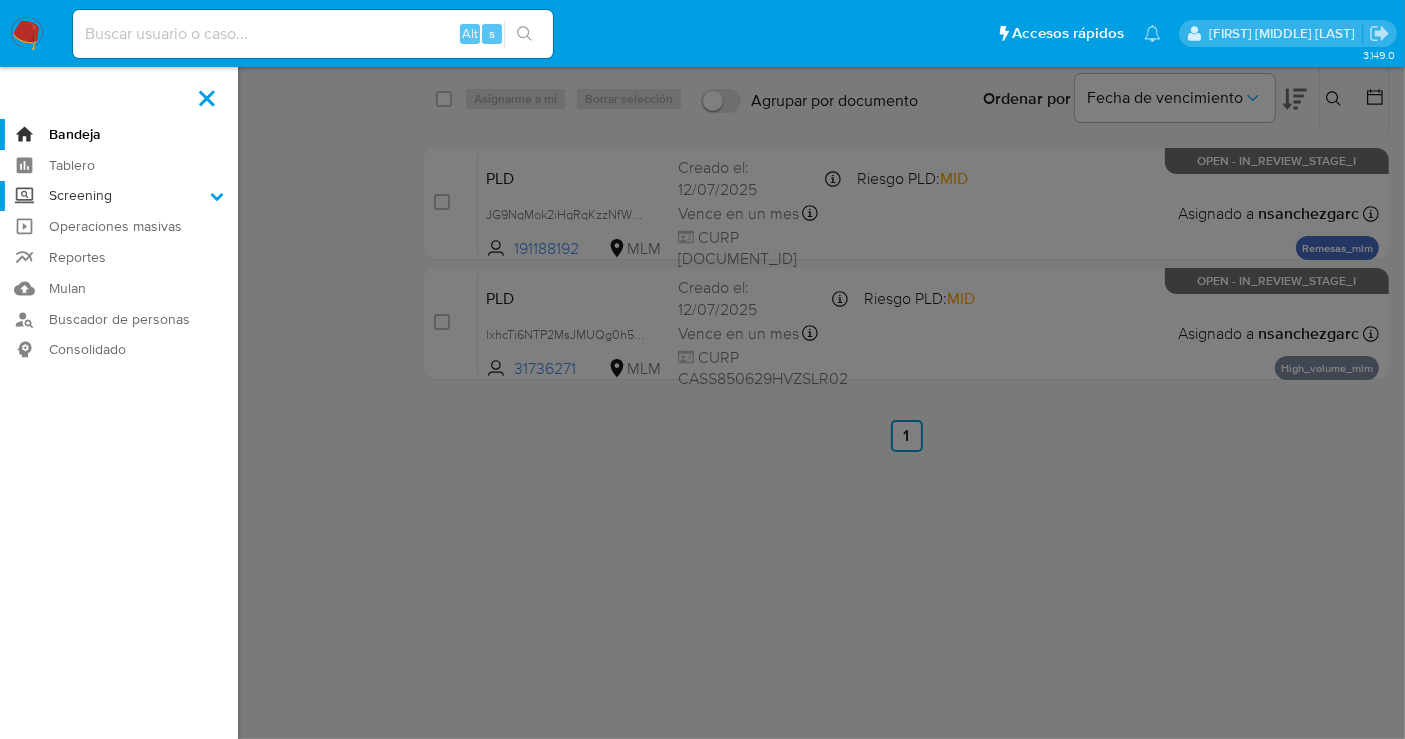 click on "Screening" at bounding box center (0, 0) 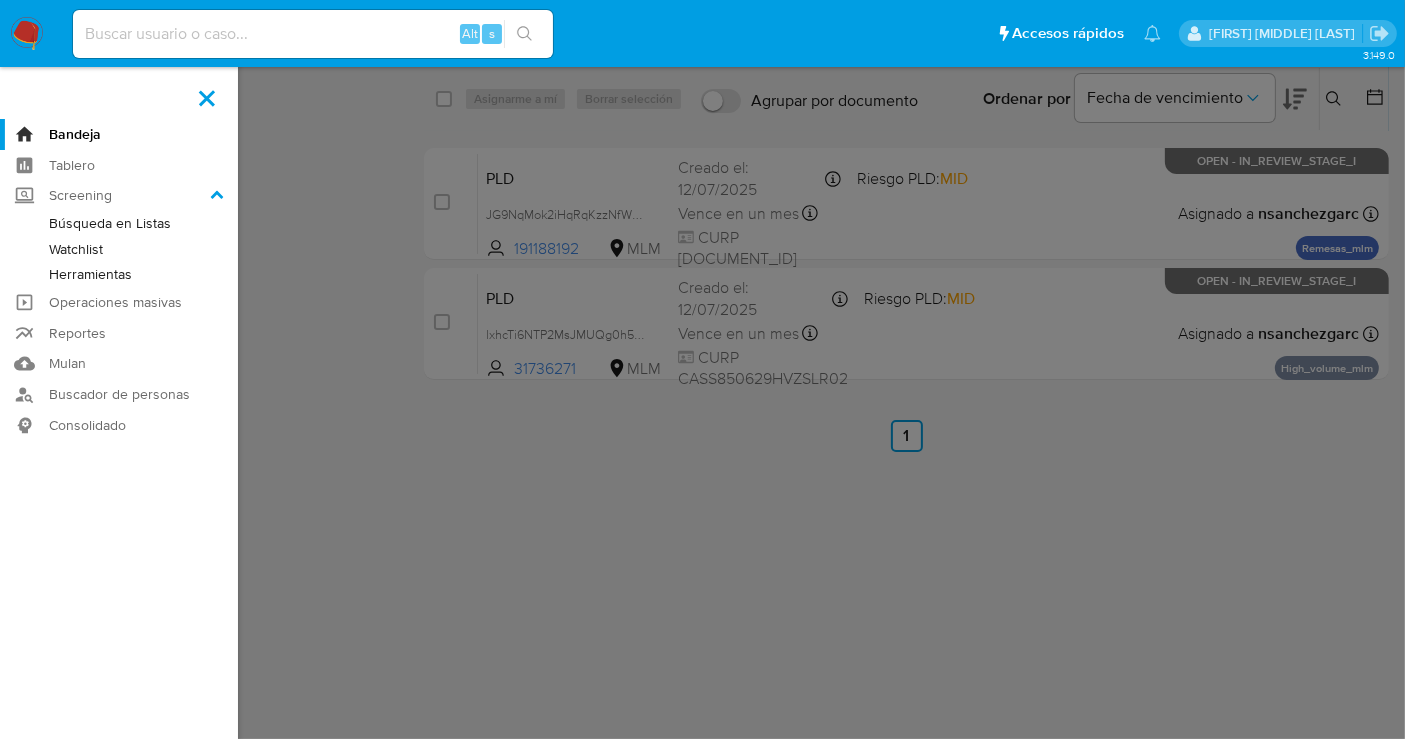 click on "Herramientas" at bounding box center (119, 274) 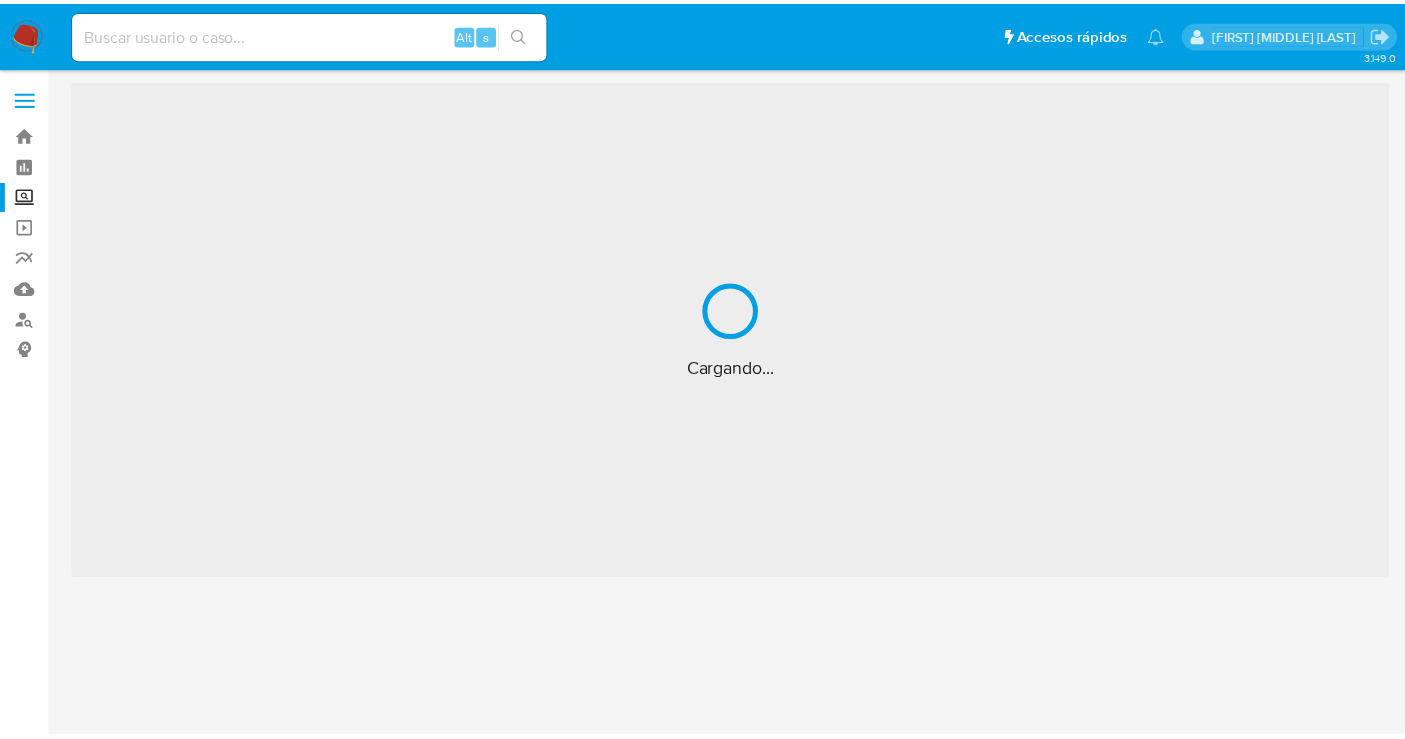 scroll, scrollTop: 0, scrollLeft: 0, axis: both 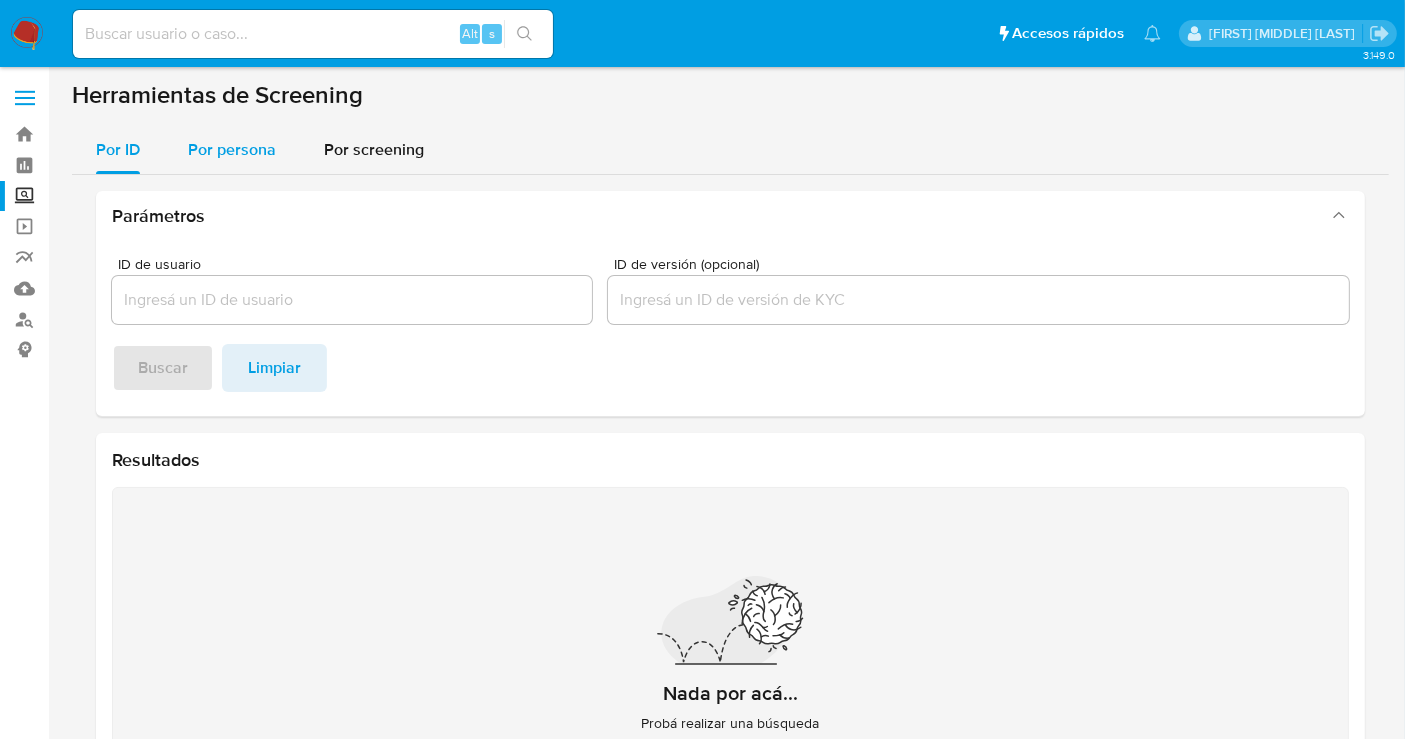 click on "Por persona" at bounding box center (232, 149) 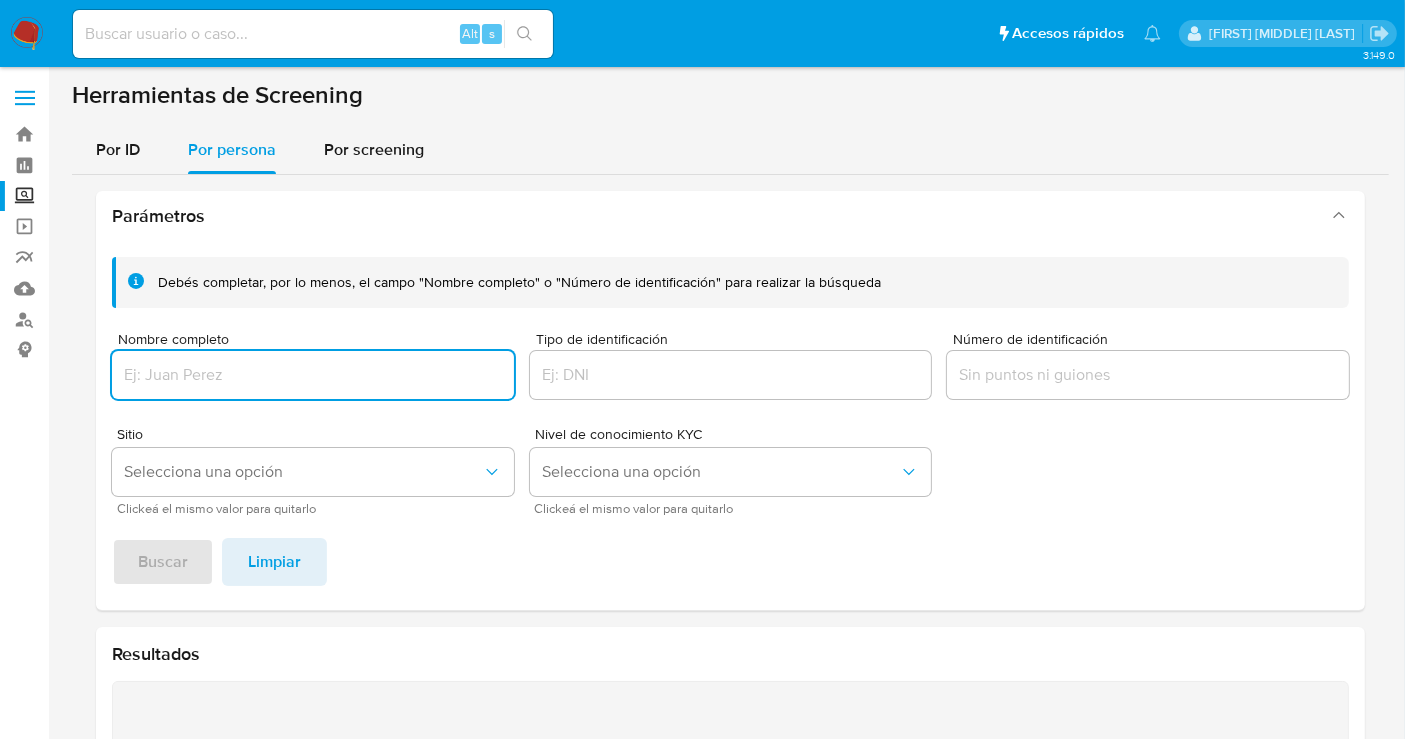 click at bounding box center (313, 375) 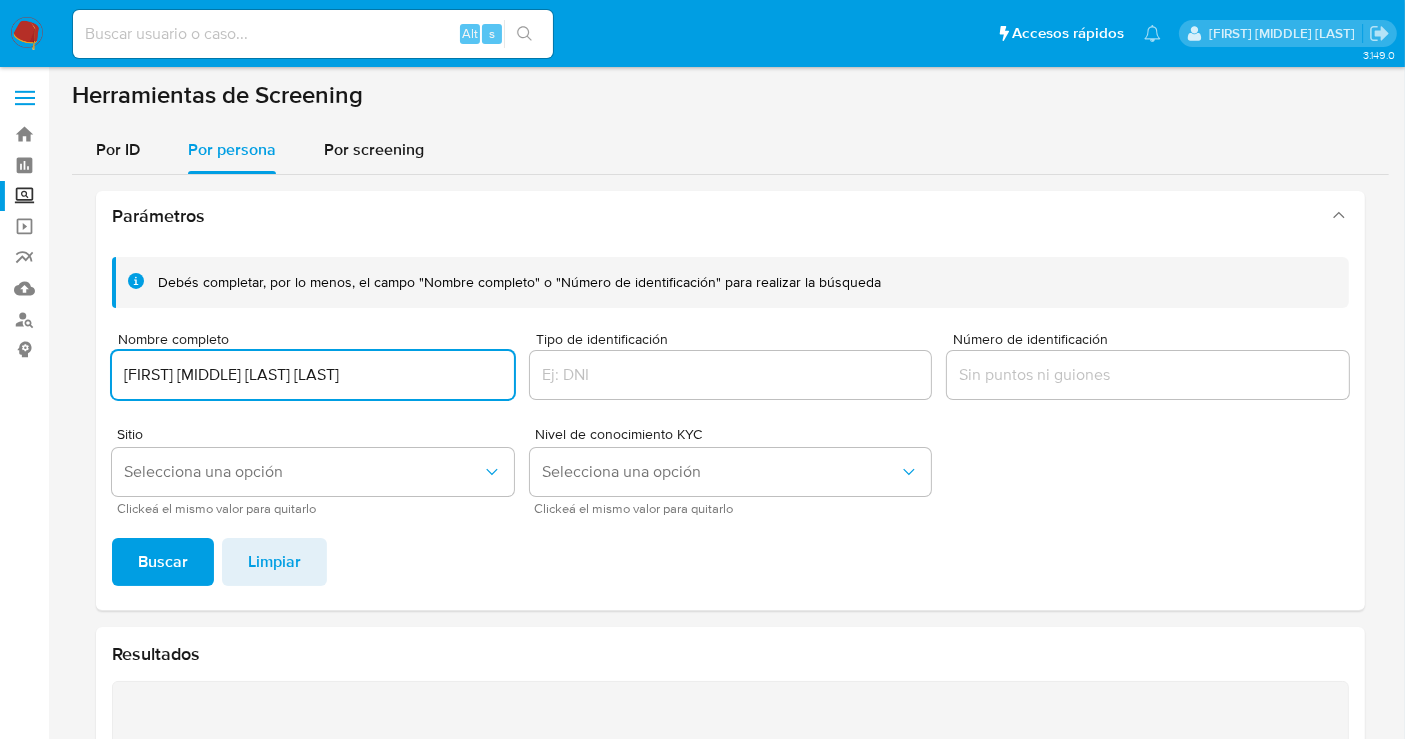 type on "JARED HAZAEL RODRIGUEZ ALVAREZ" 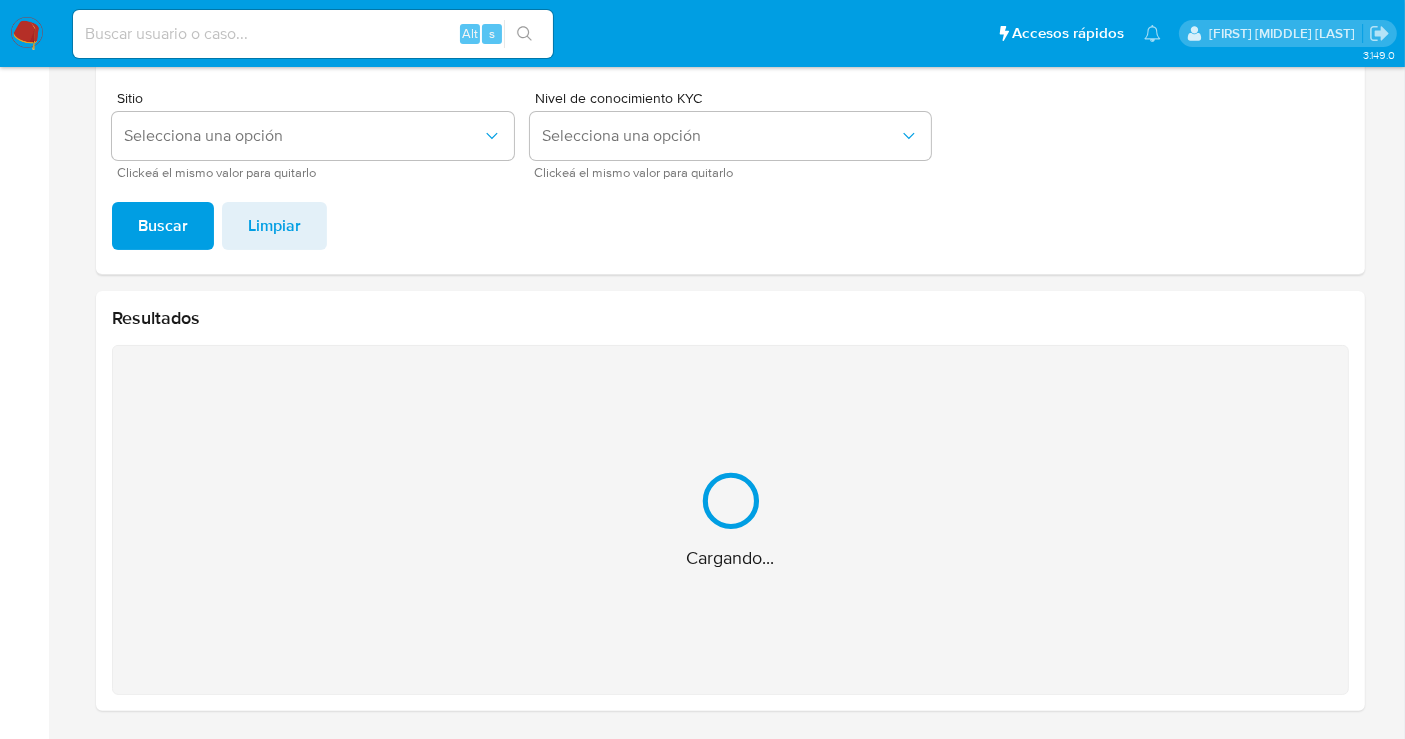 scroll, scrollTop: 17, scrollLeft: 0, axis: vertical 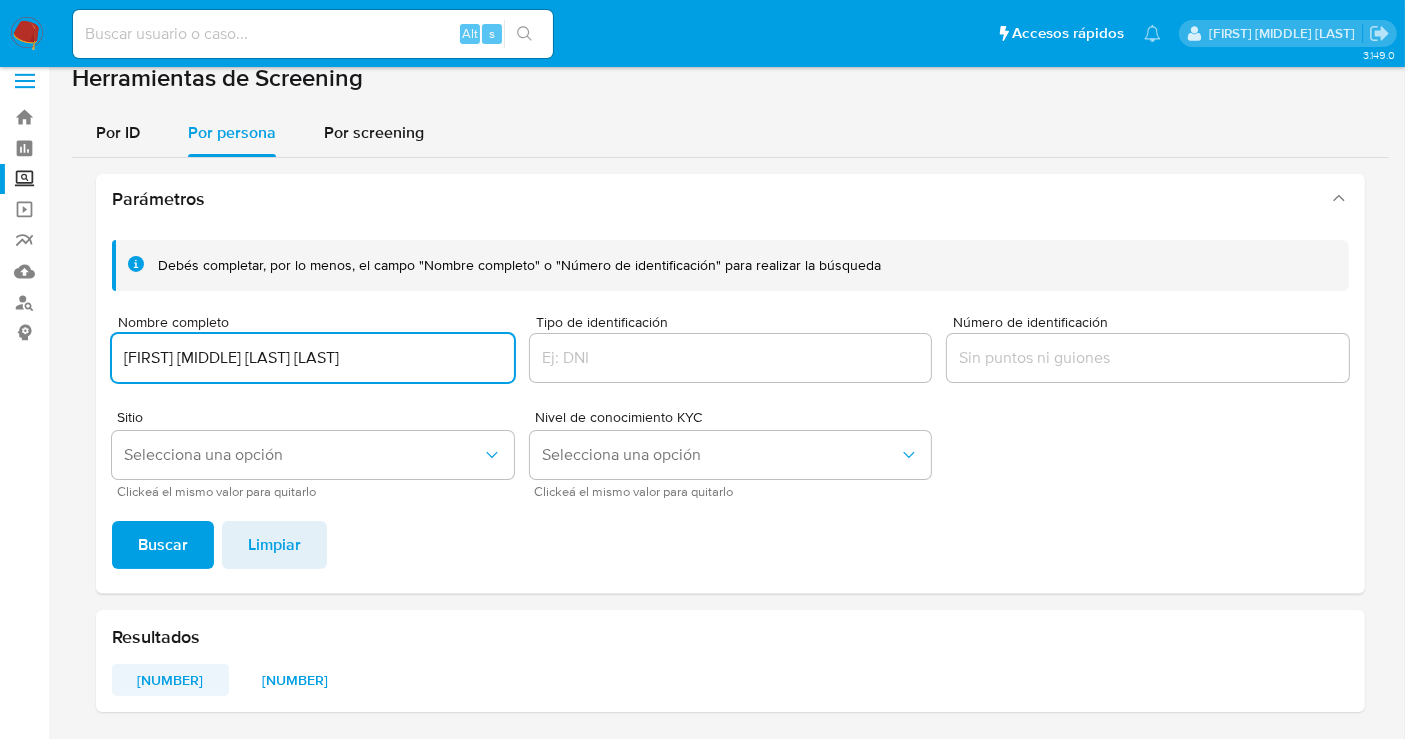 click on "[NUMBER]" at bounding box center [170, 680] 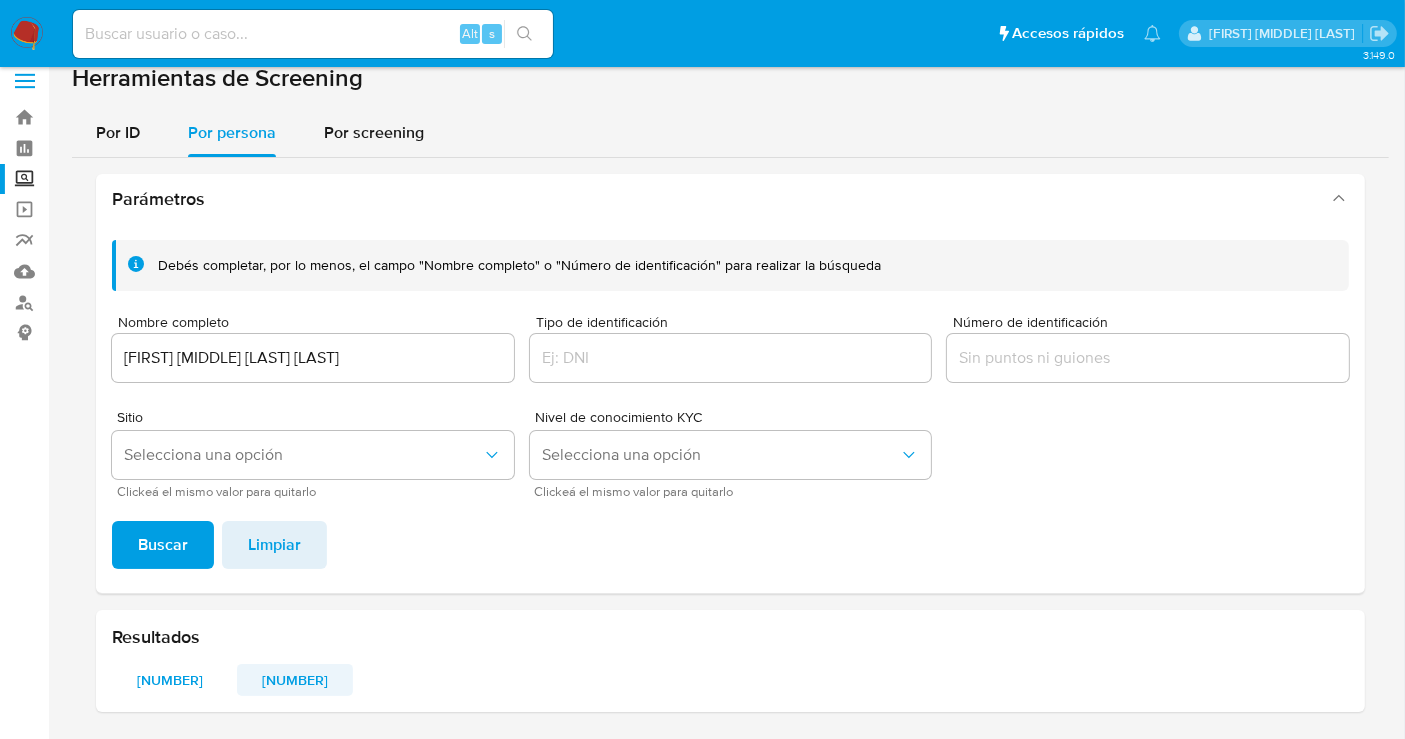 click on "[NUMBER]" at bounding box center [295, 680] 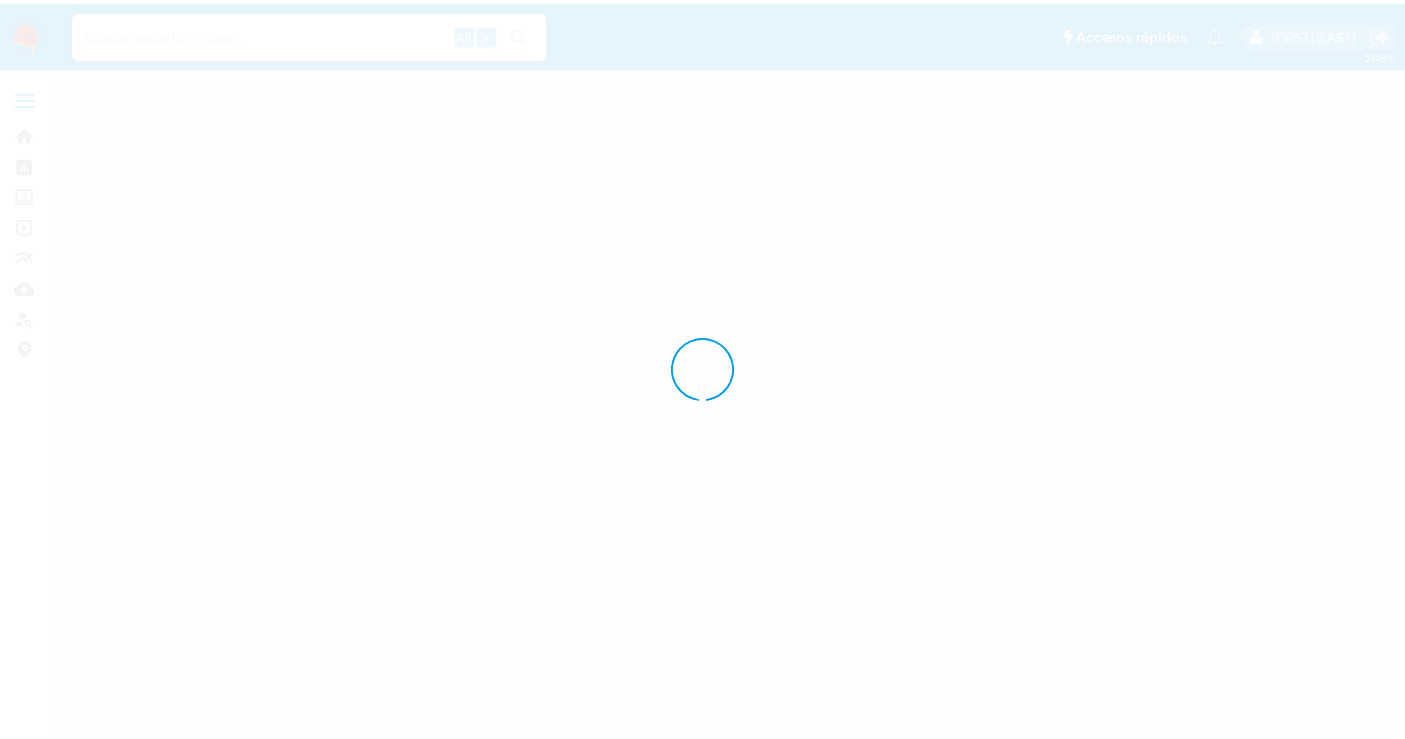 scroll, scrollTop: 0, scrollLeft: 0, axis: both 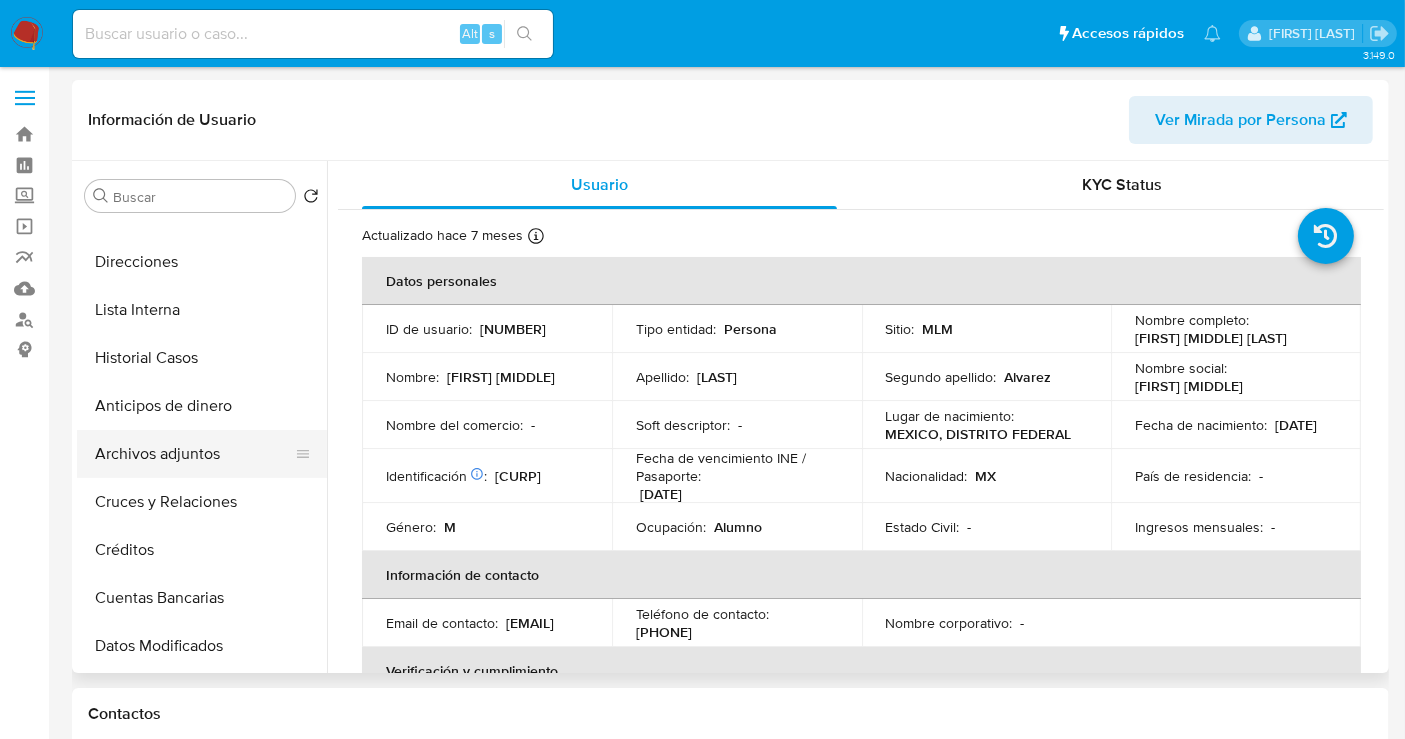 select on "10" 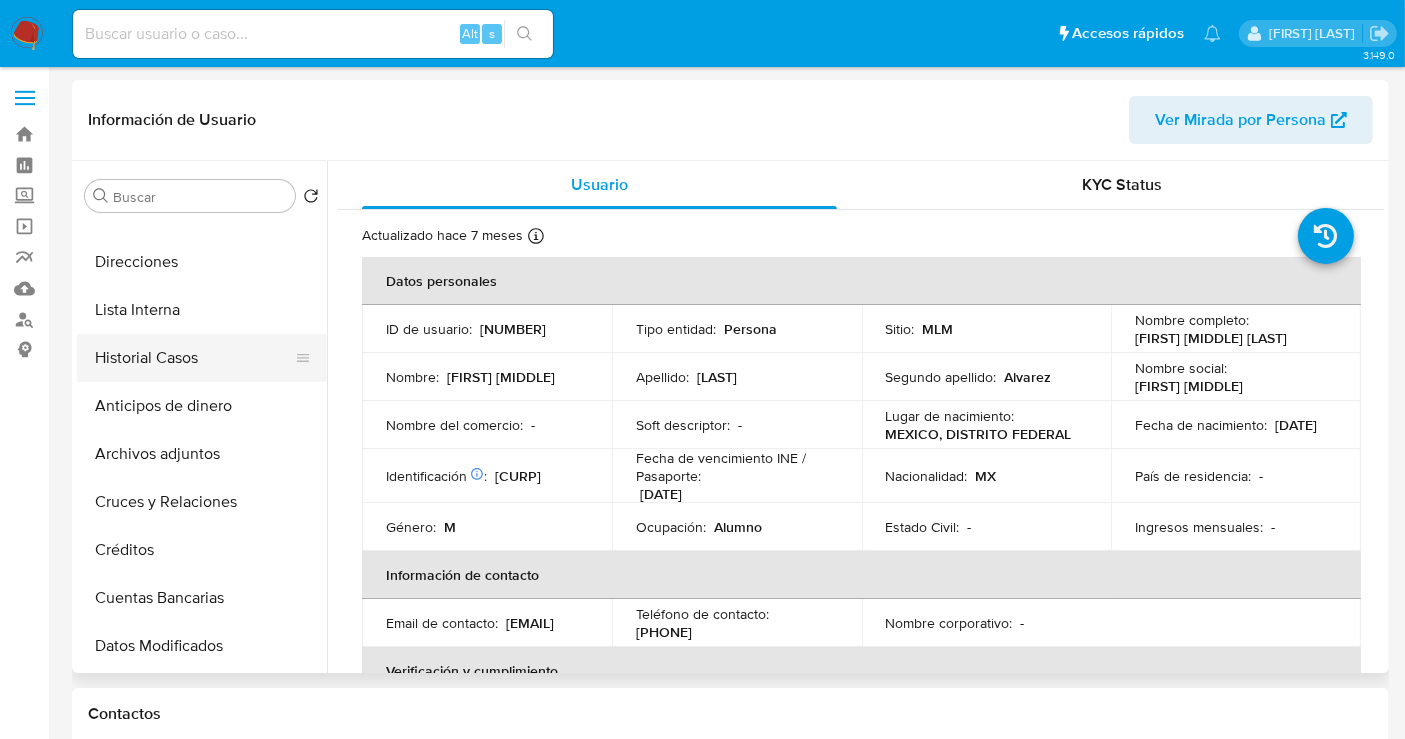 click on "Historial Casos" at bounding box center (194, 358) 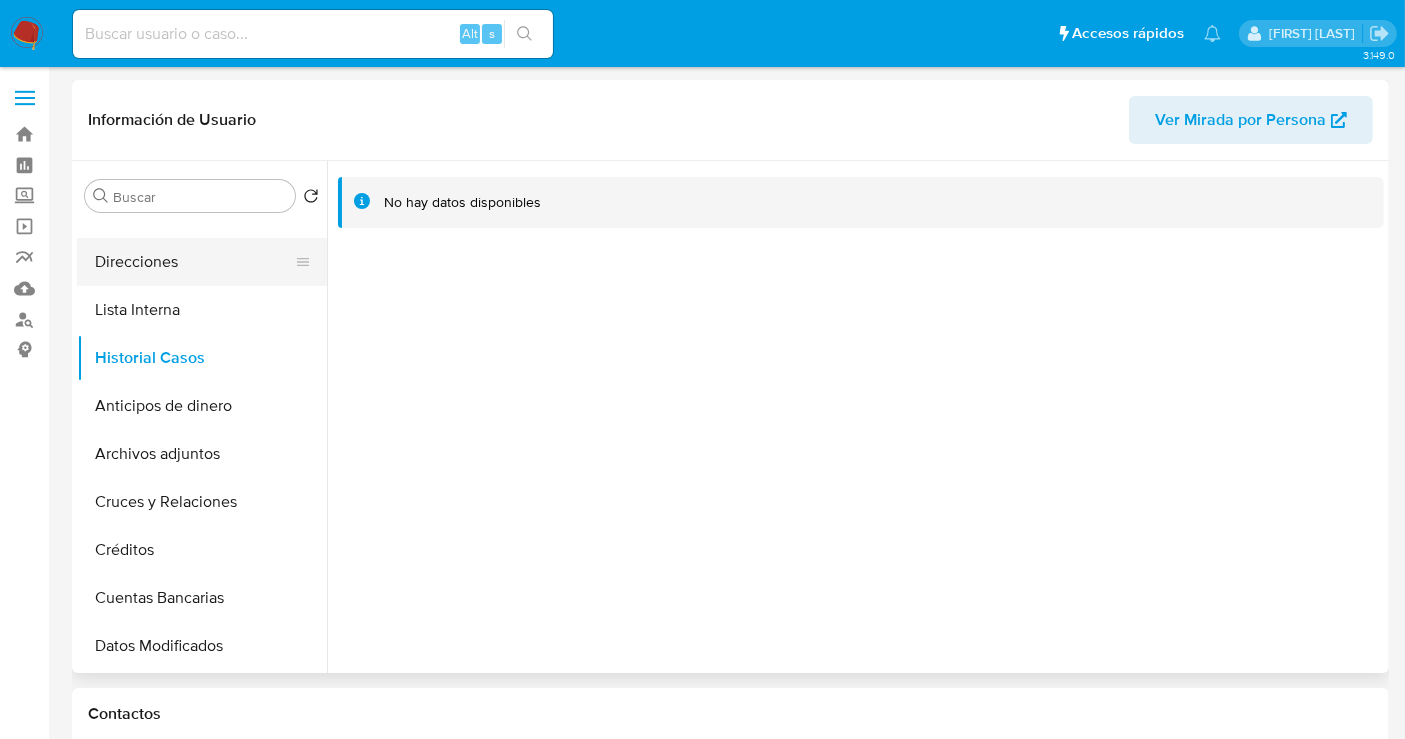 scroll, scrollTop: 0, scrollLeft: 0, axis: both 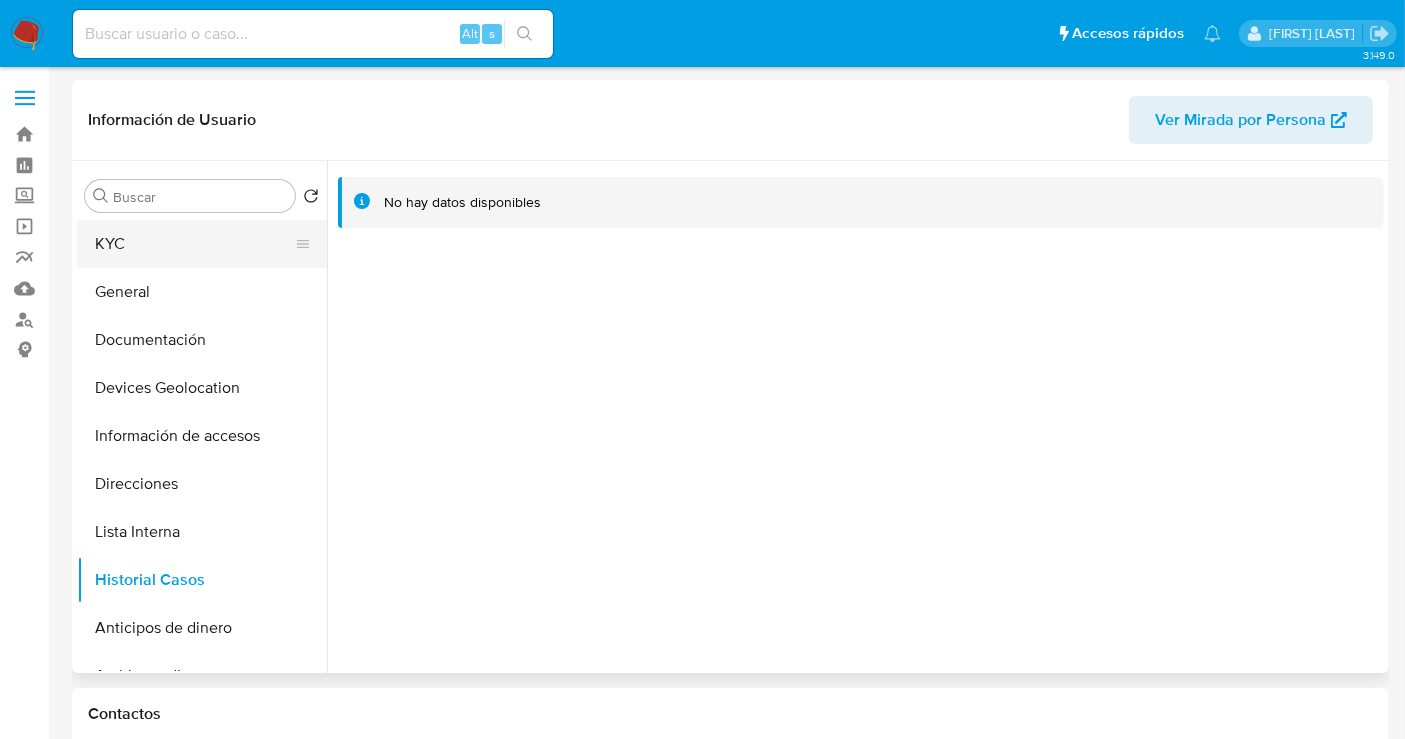 click on "KYC" at bounding box center (194, 244) 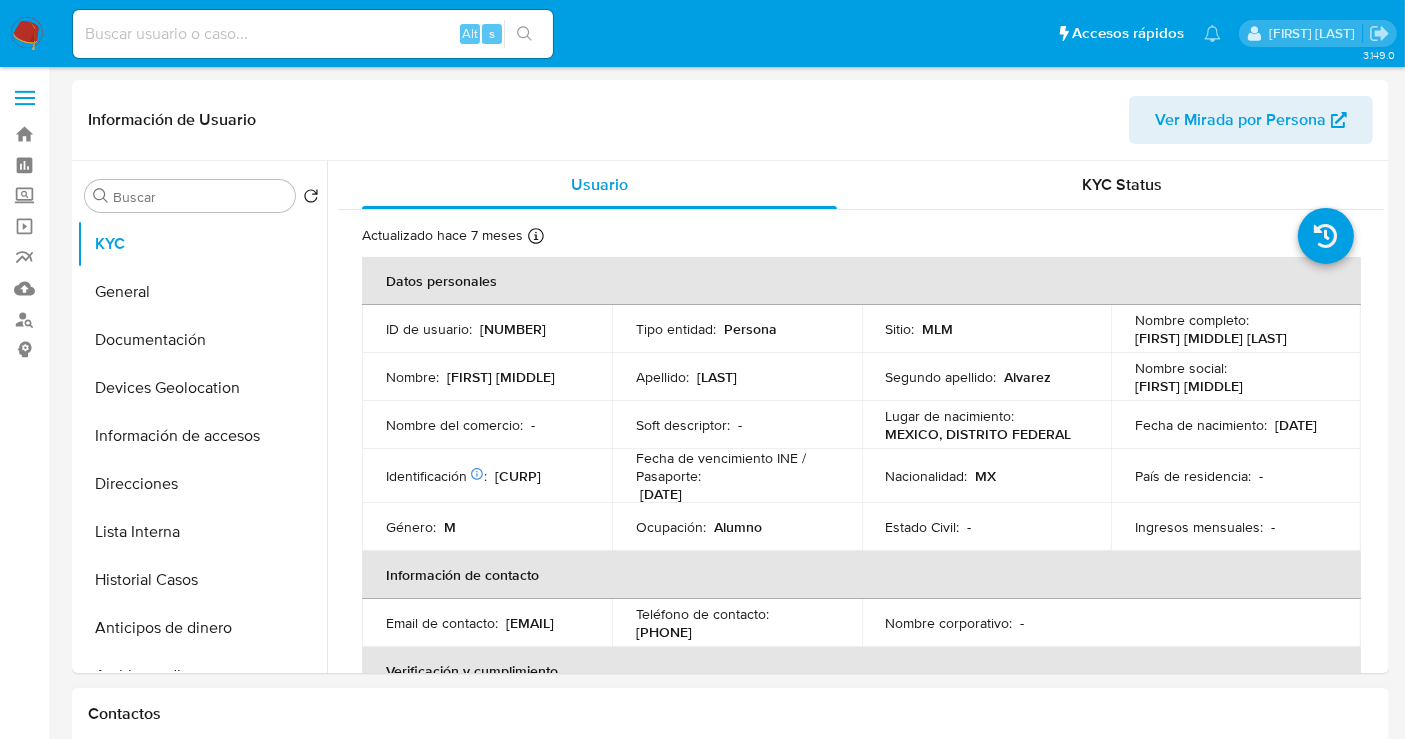 type 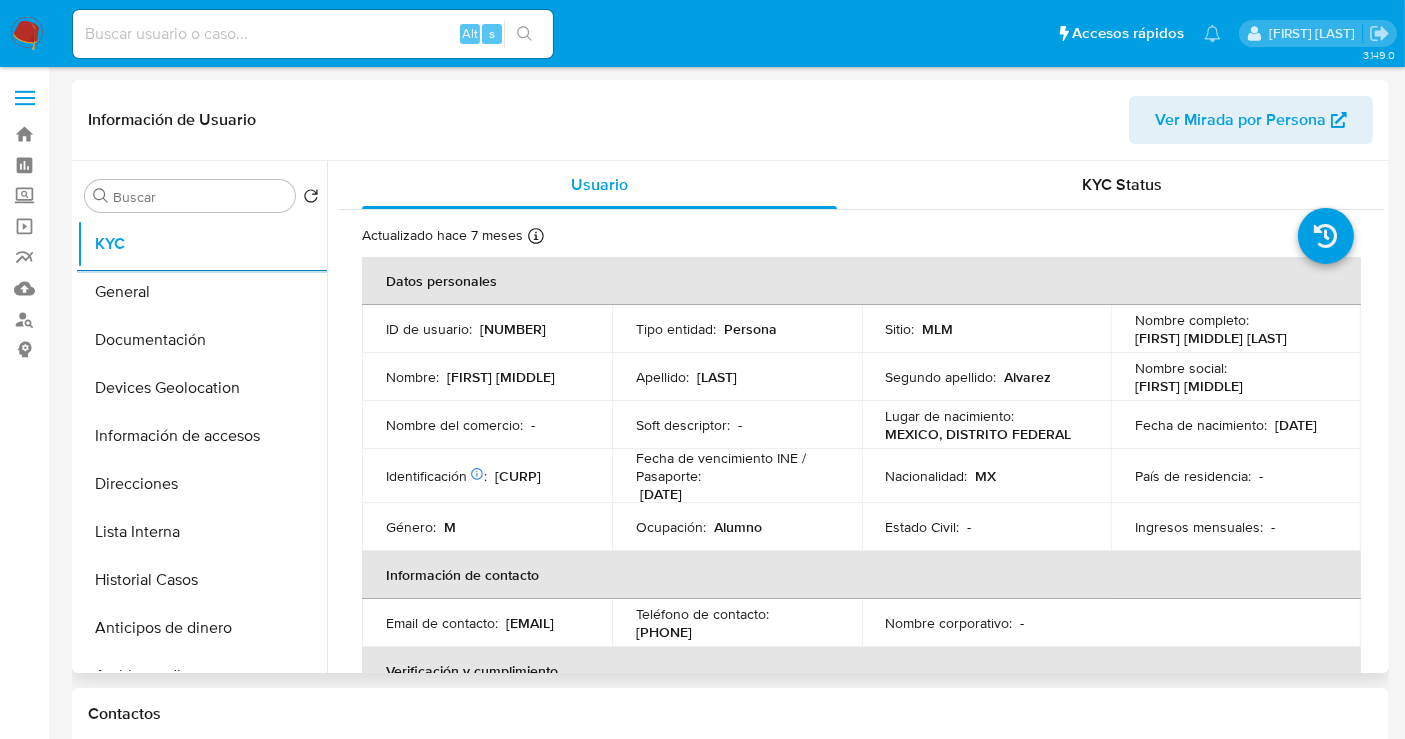 click on "203698080" at bounding box center [513, 329] 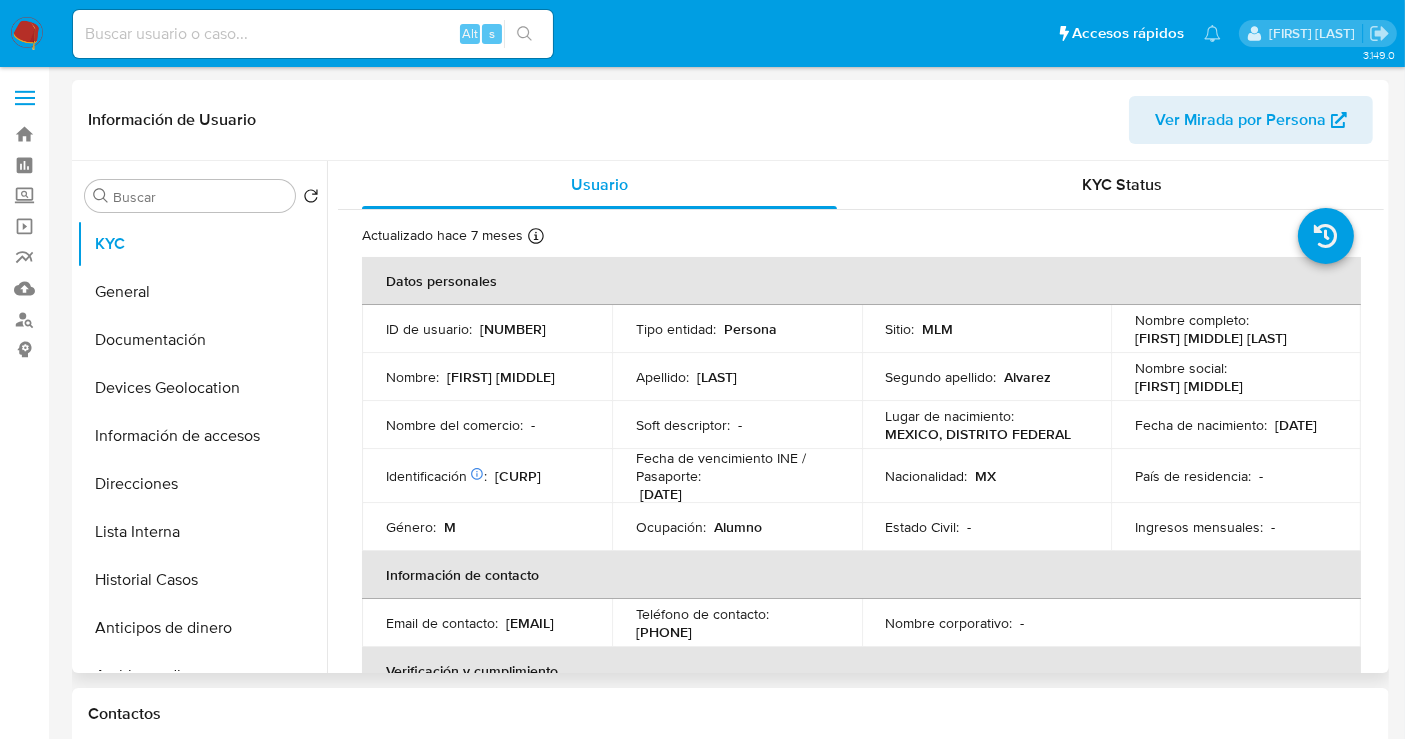 click on "203698080" at bounding box center [513, 329] 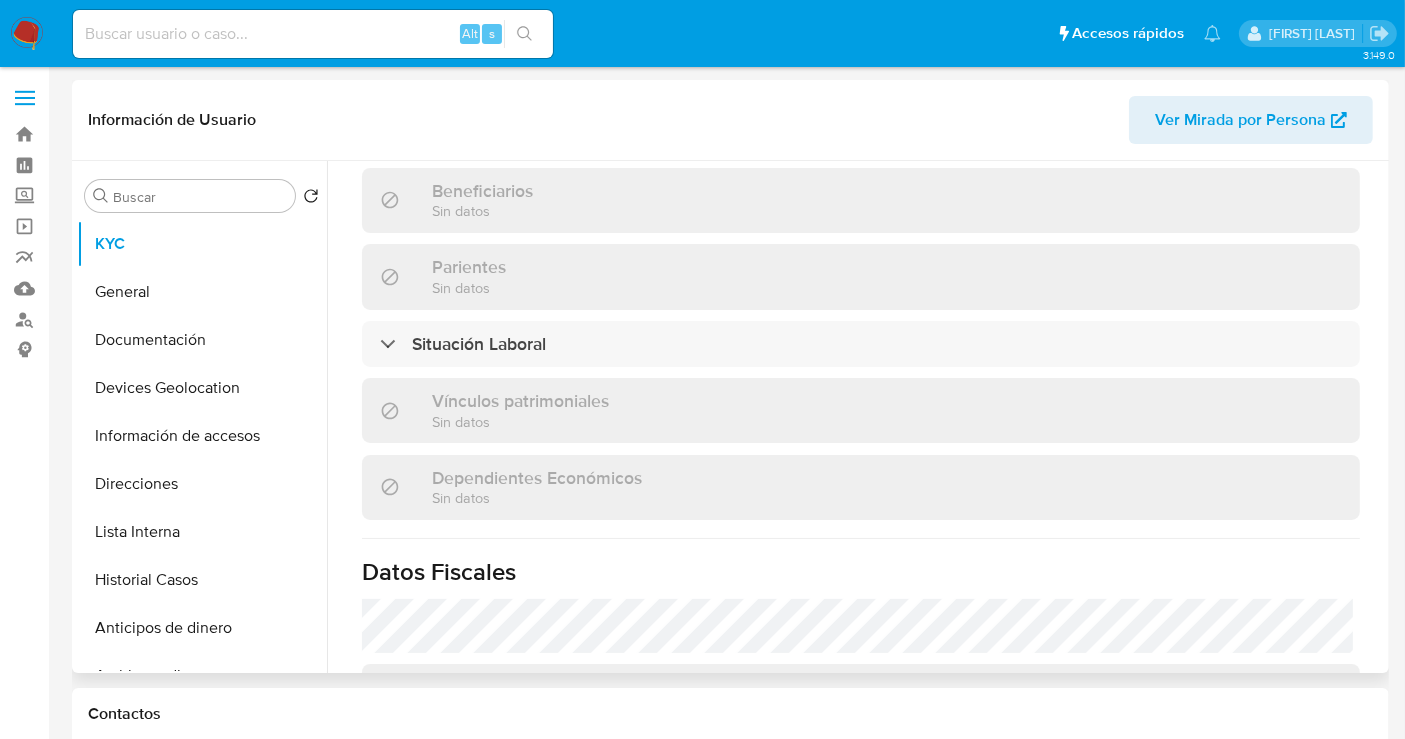 scroll, scrollTop: 1222, scrollLeft: 0, axis: vertical 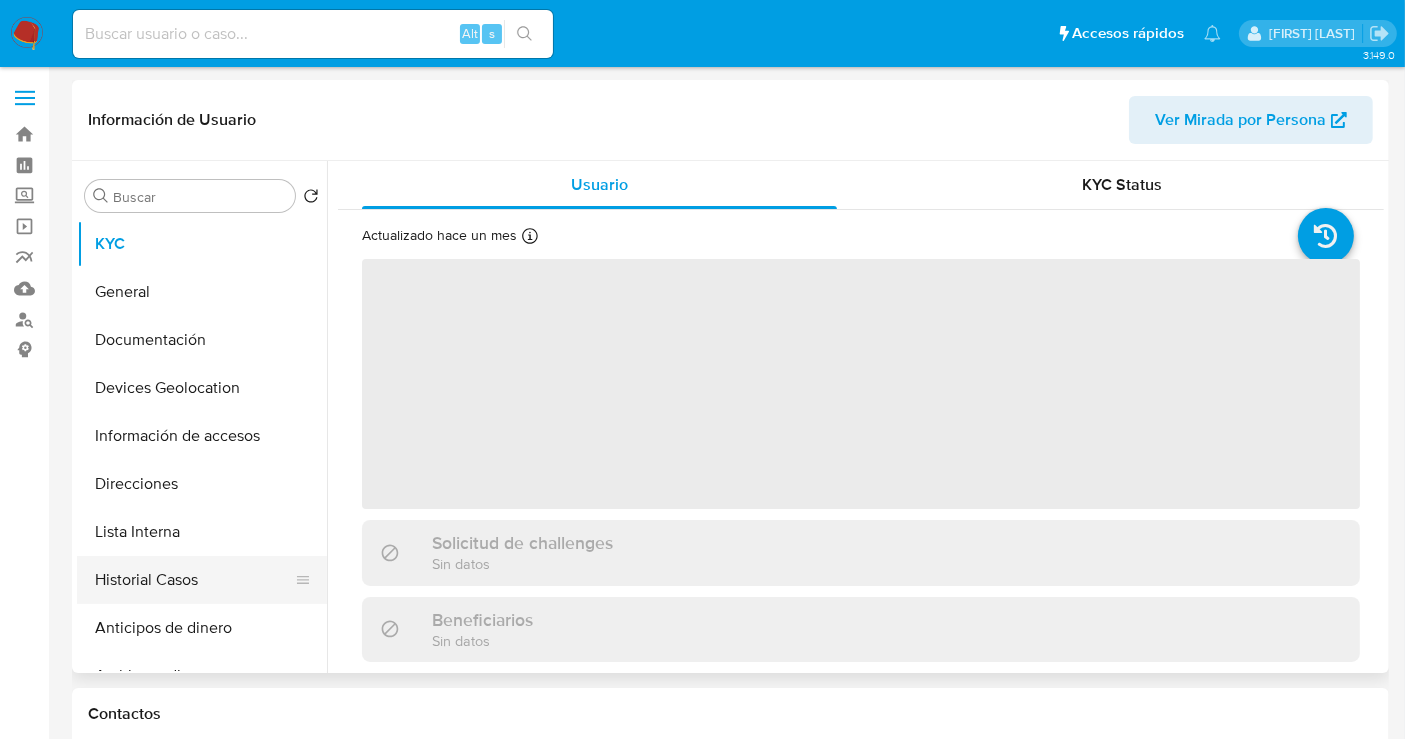 click on "Historial Casos" at bounding box center [194, 580] 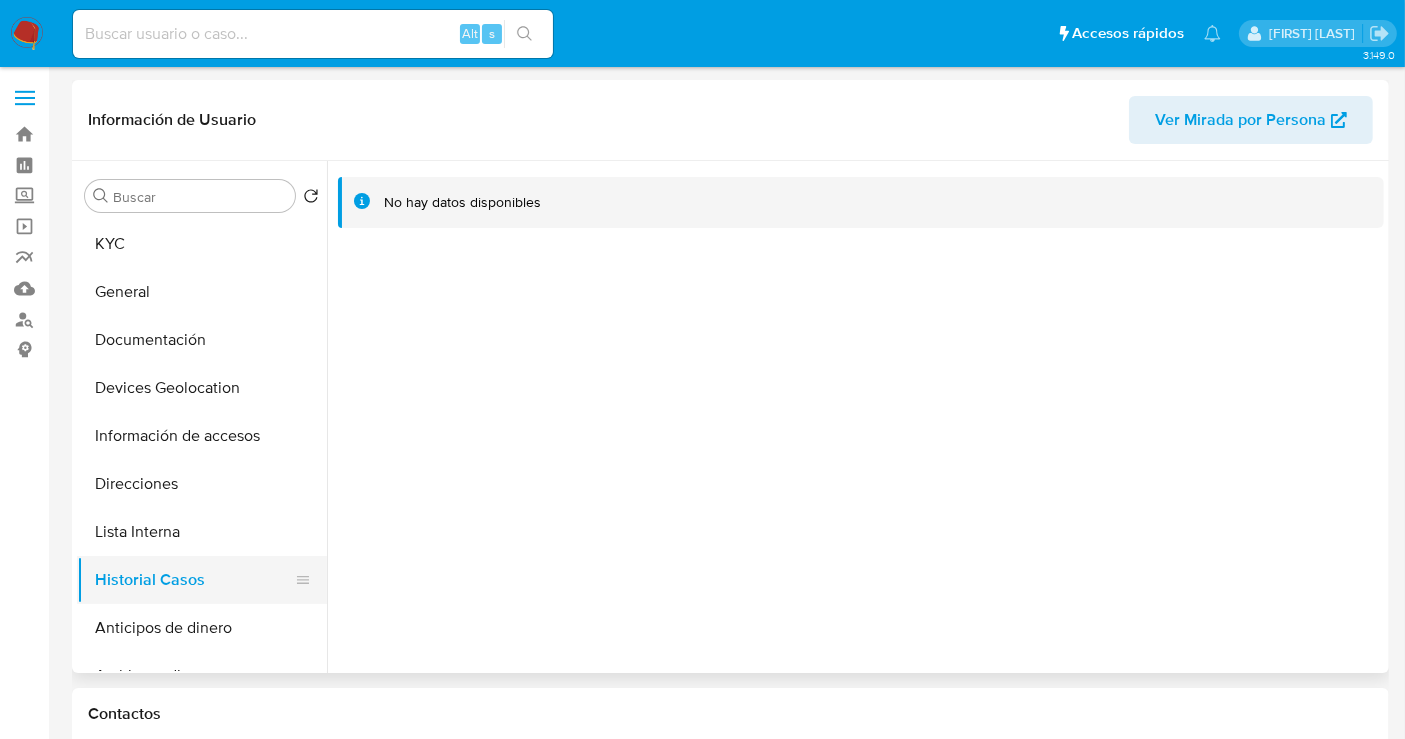 select on "10" 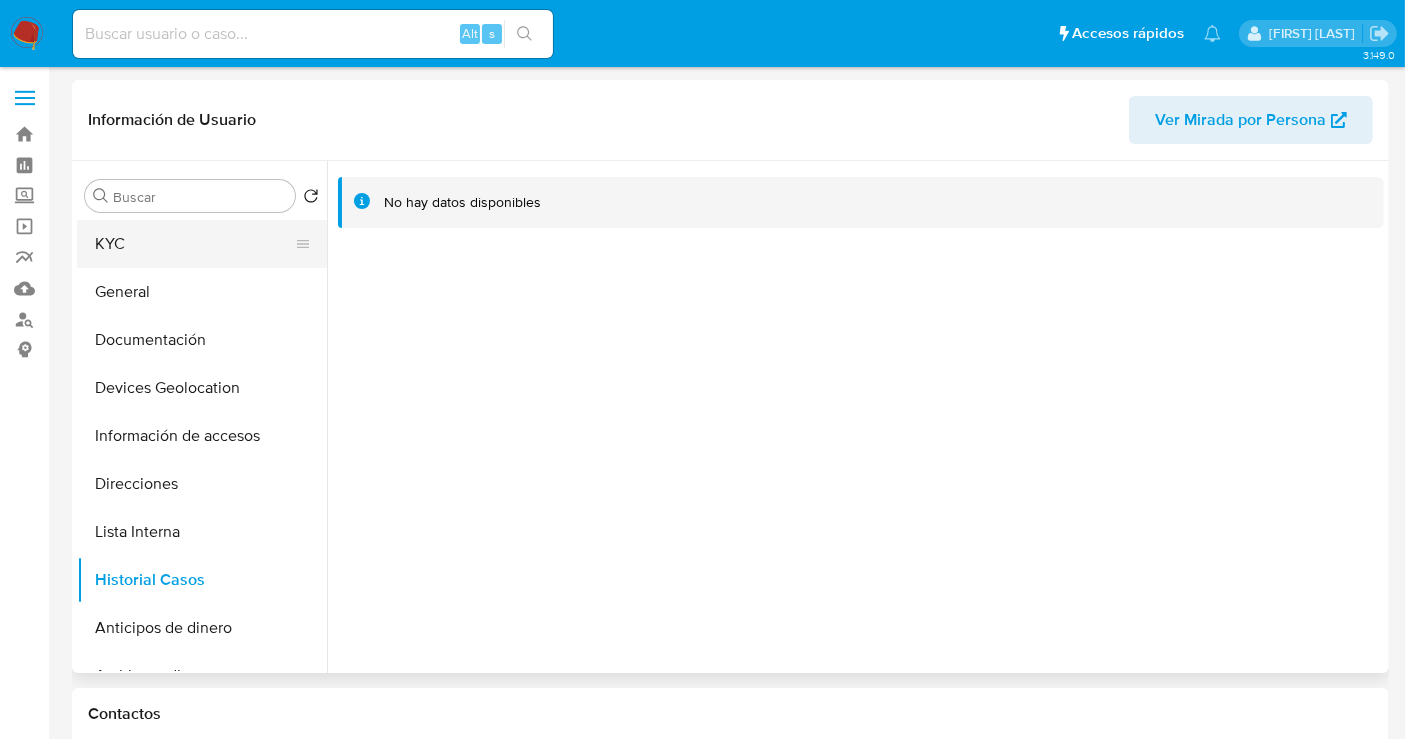 click on "KYC" at bounding box center [194, 244] 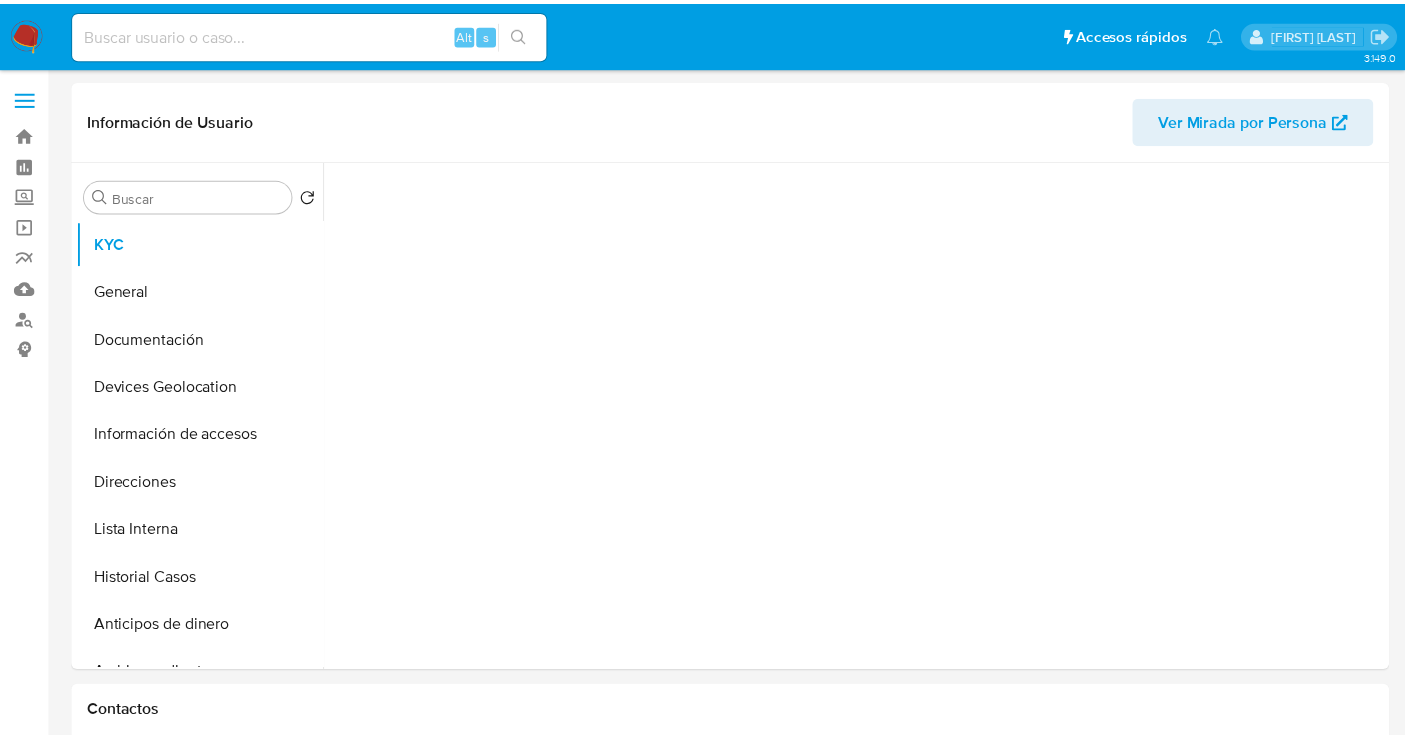scroll, scrollTop: 0, scrollLeft: 0, axis: both 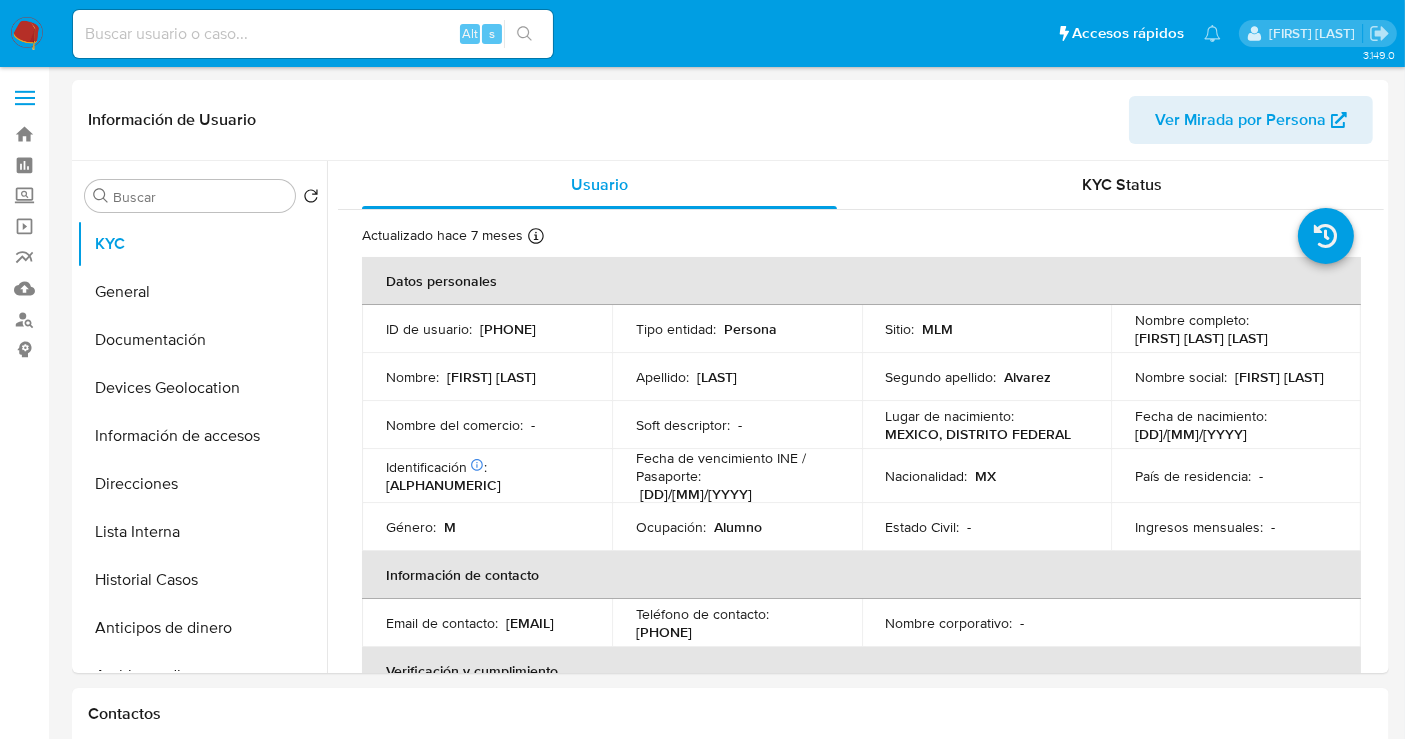 select on "10" 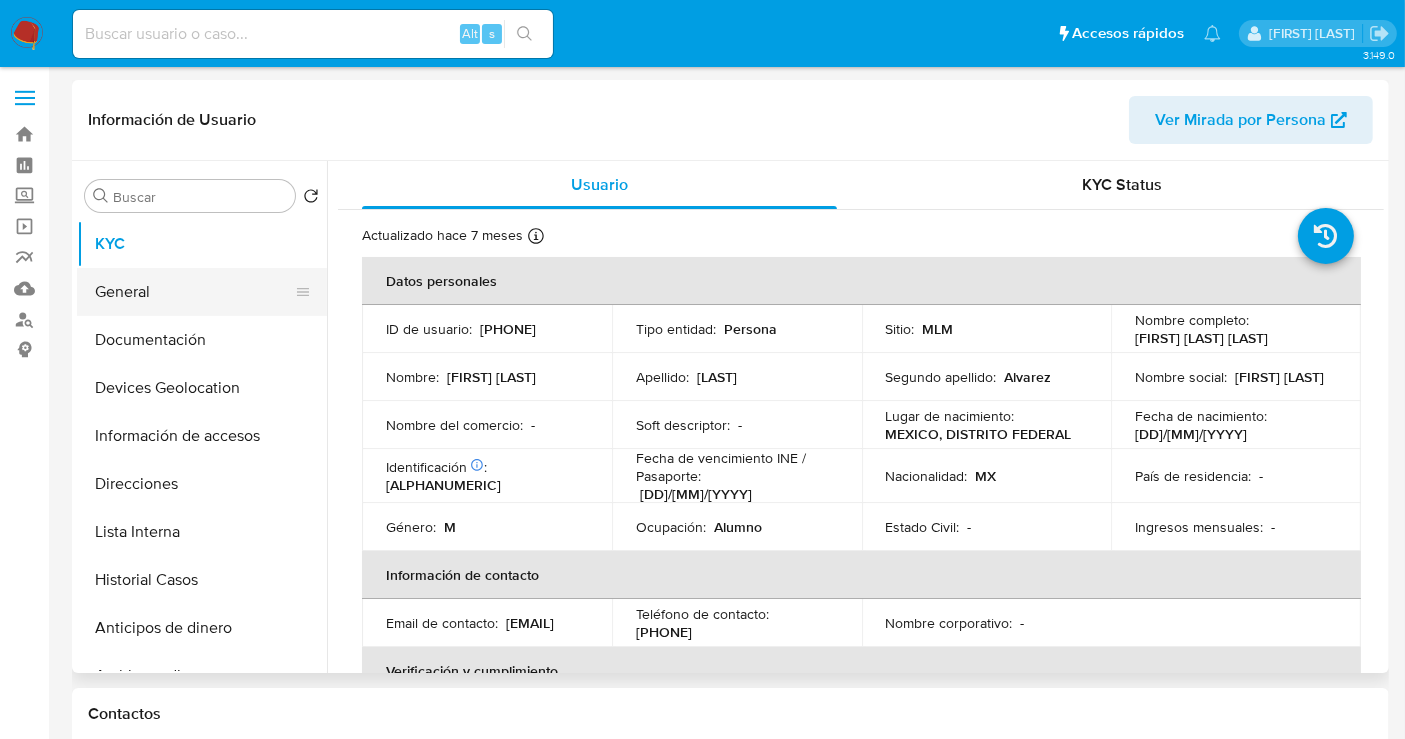click on "General" at bounding box center (194, 292) 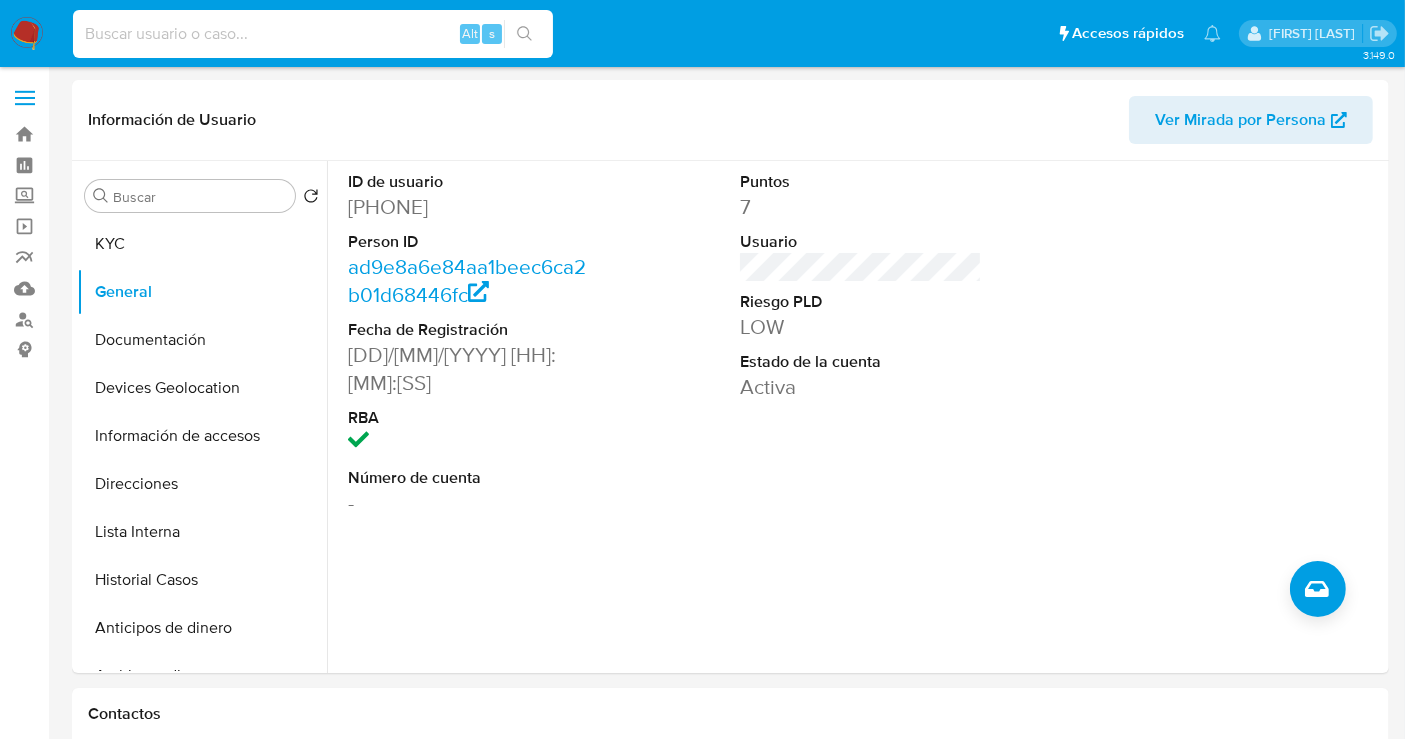 click at bounding box center [313, 34] 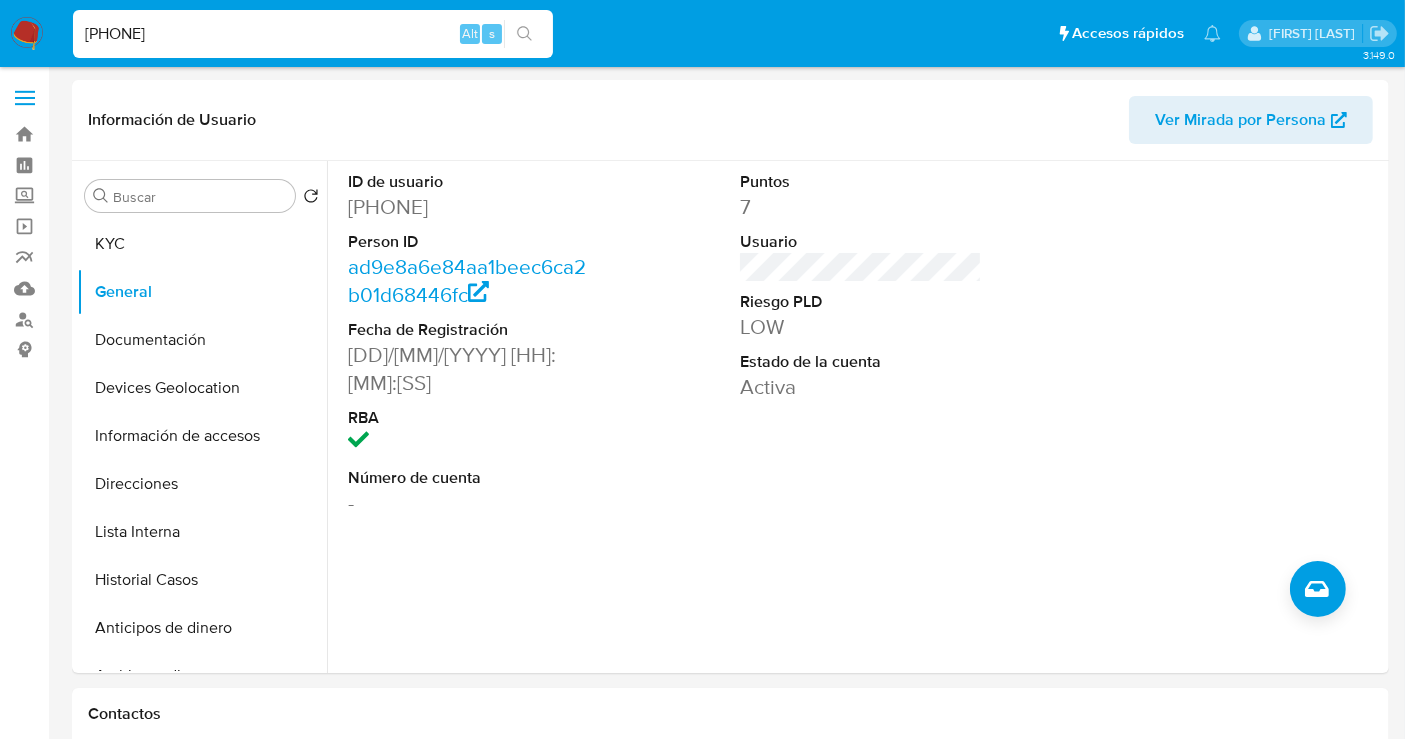 type on "1269626534" 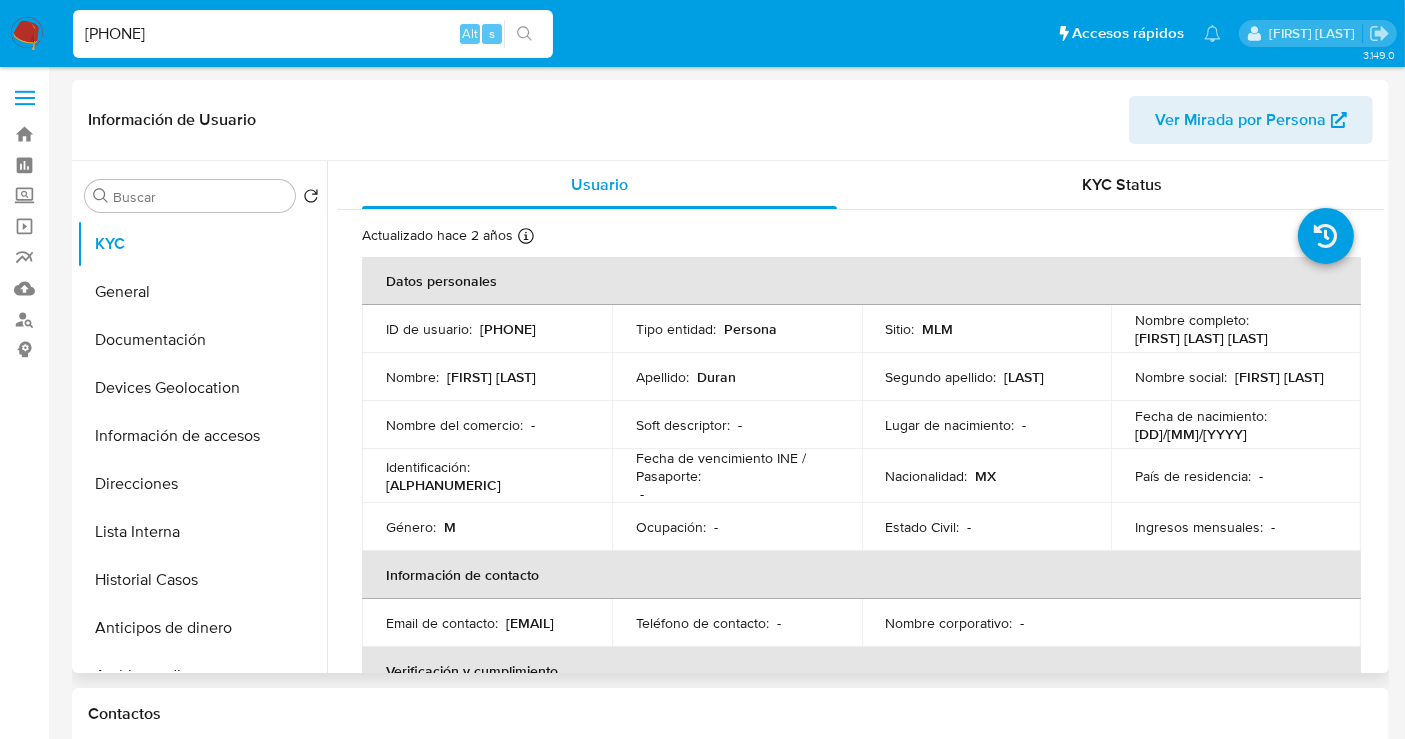 select on "10" 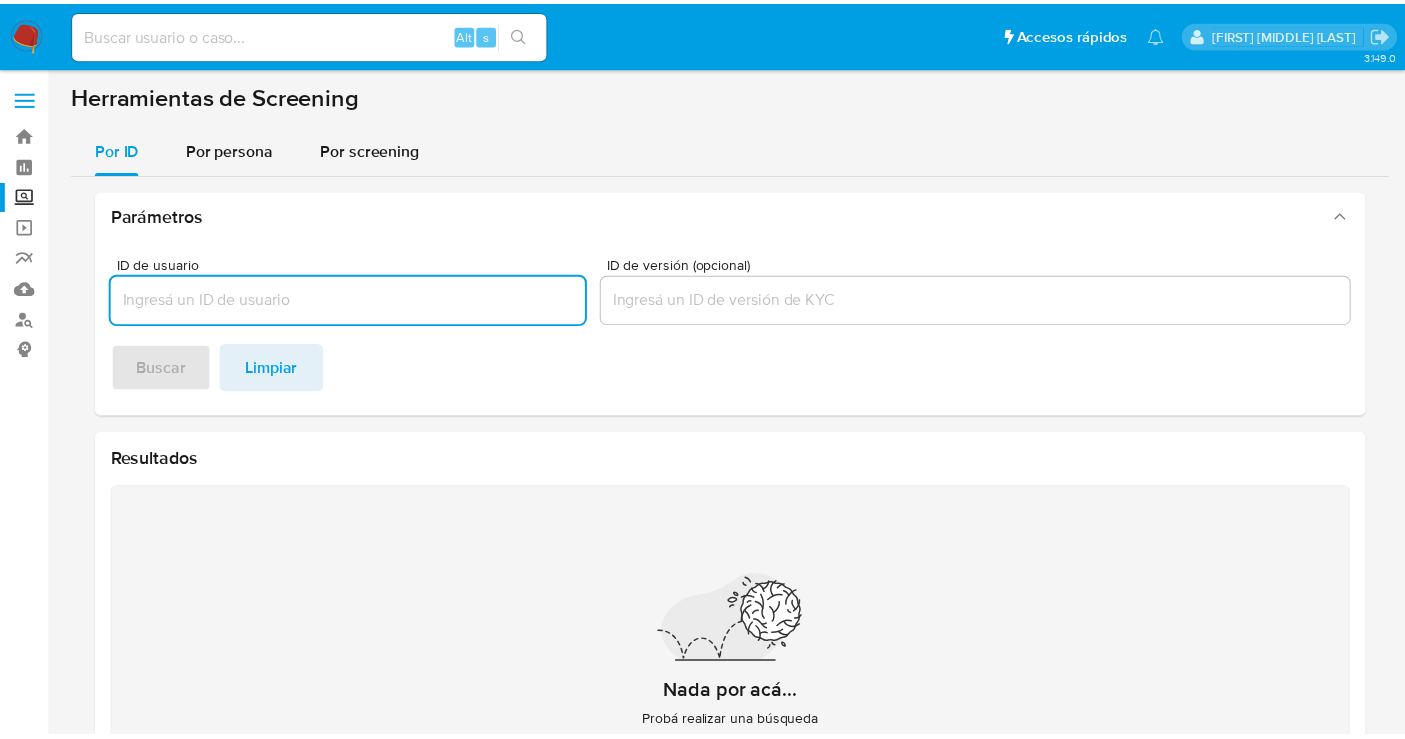 scroll, scrollTop: 0, scrollLeft: 0, axis: both 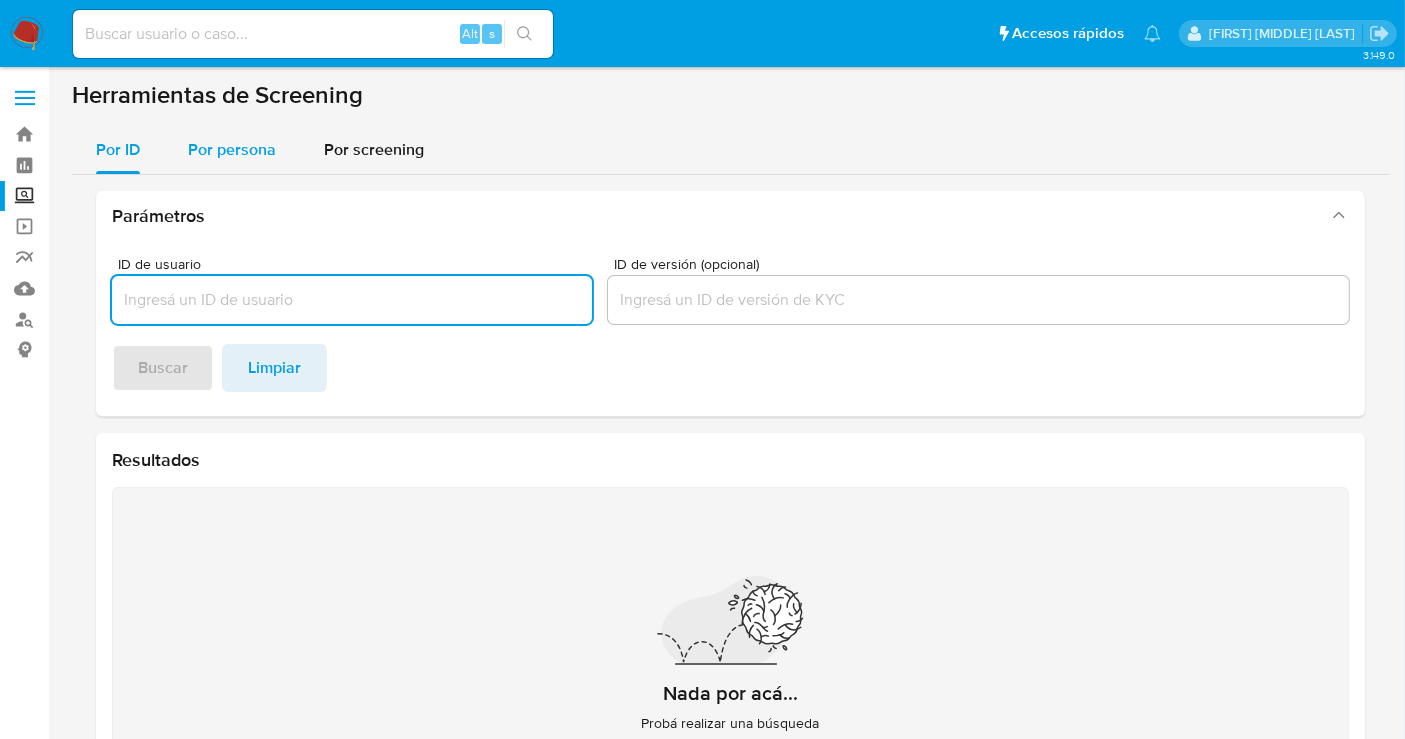 click on "Por persona" at bounding box center (232, 149) 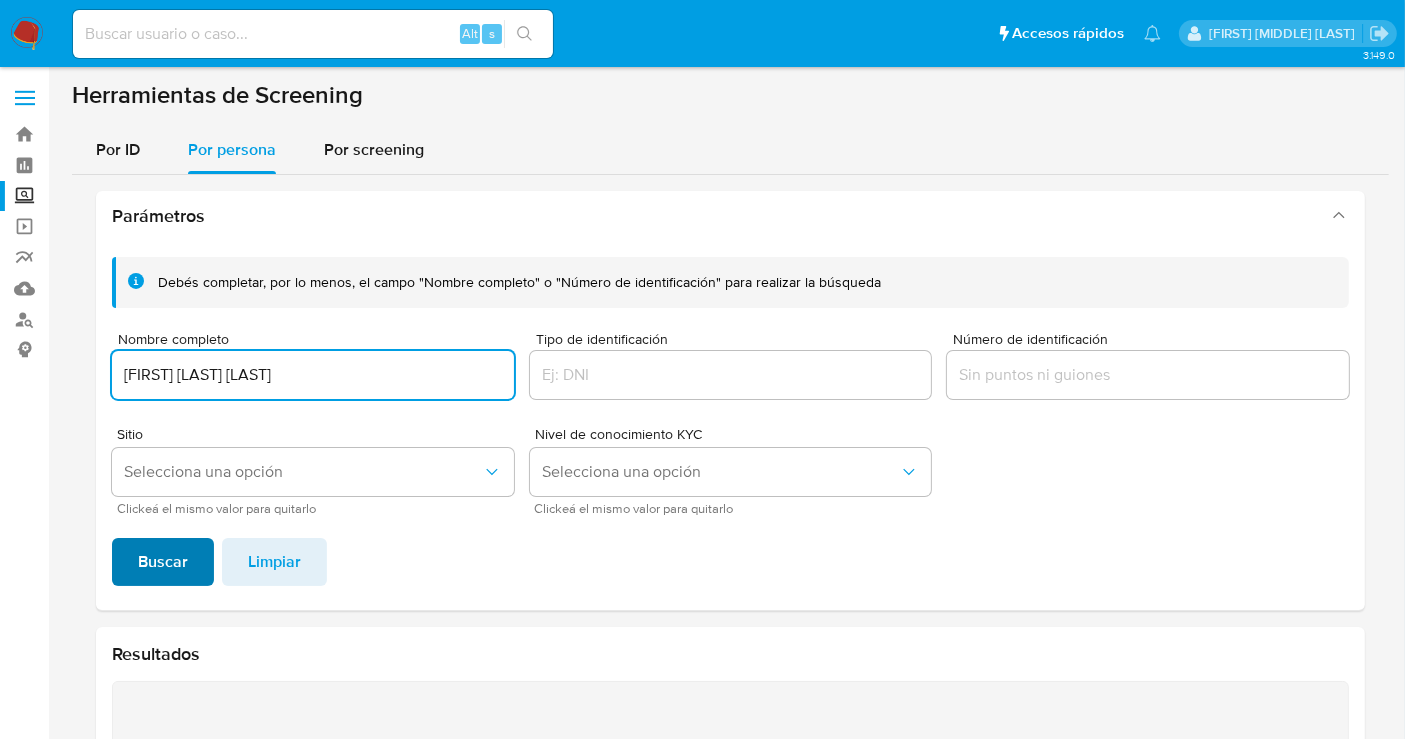 type on "[FIRST] [LAST] [LAST]" 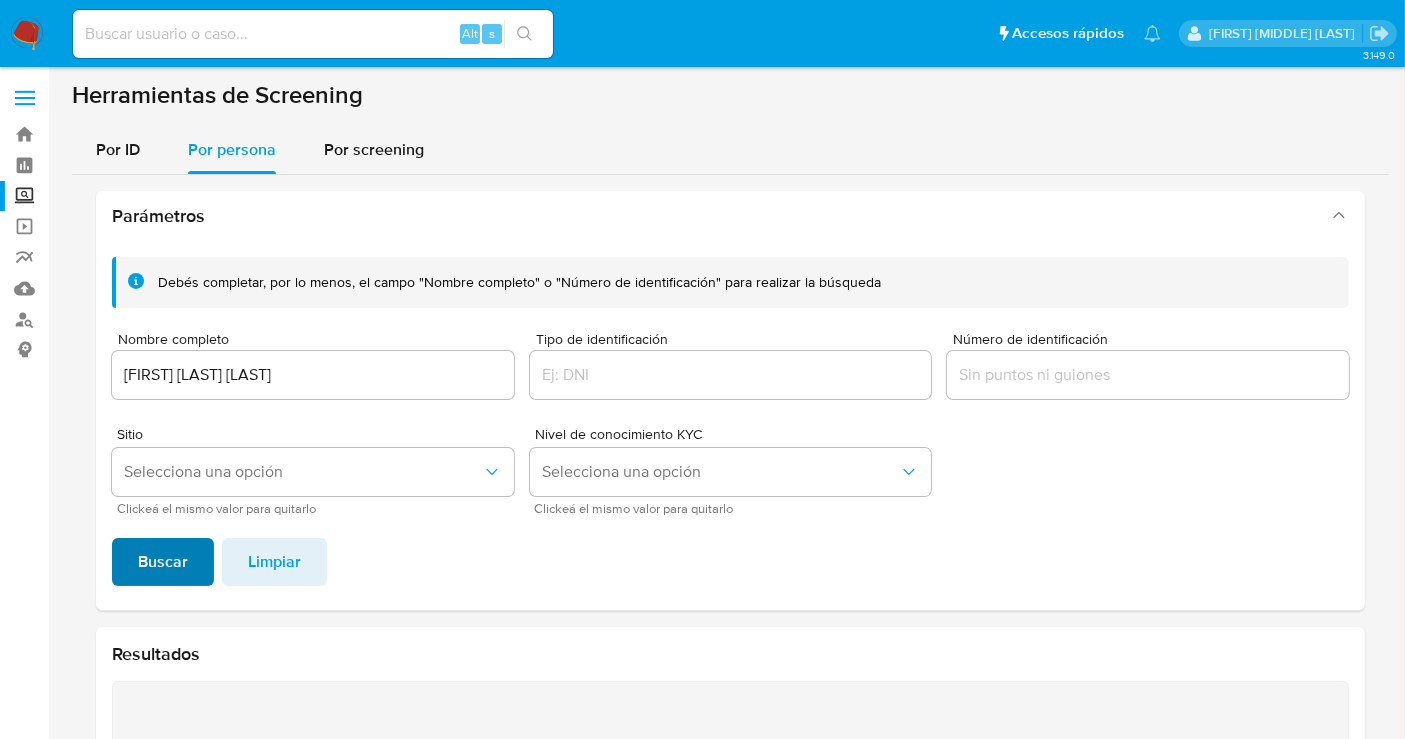 click on "Buscar" at bounding box center (163, 562) 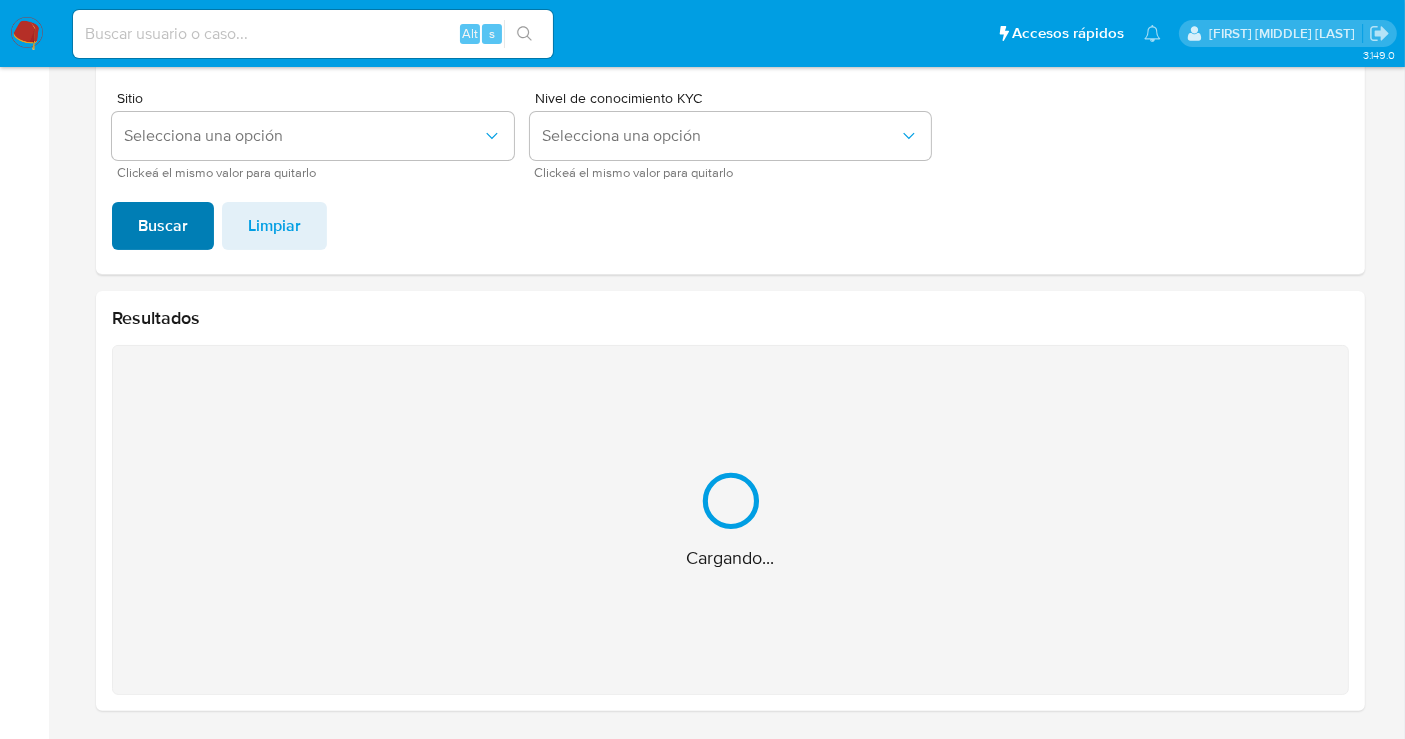 scroll, scrollTop: 17, scrollLeft: 0, axis: vertical 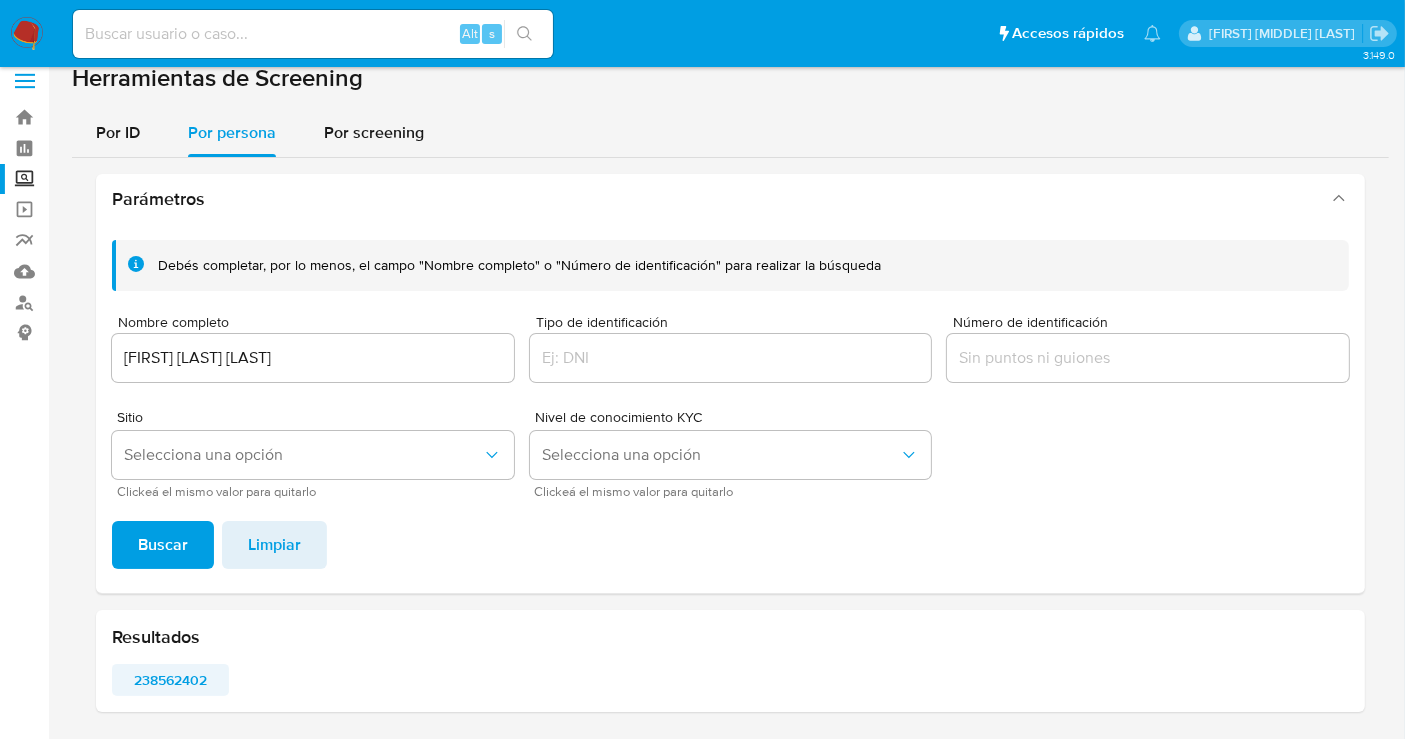 click on "238562402" at bounding box center (170, 680) 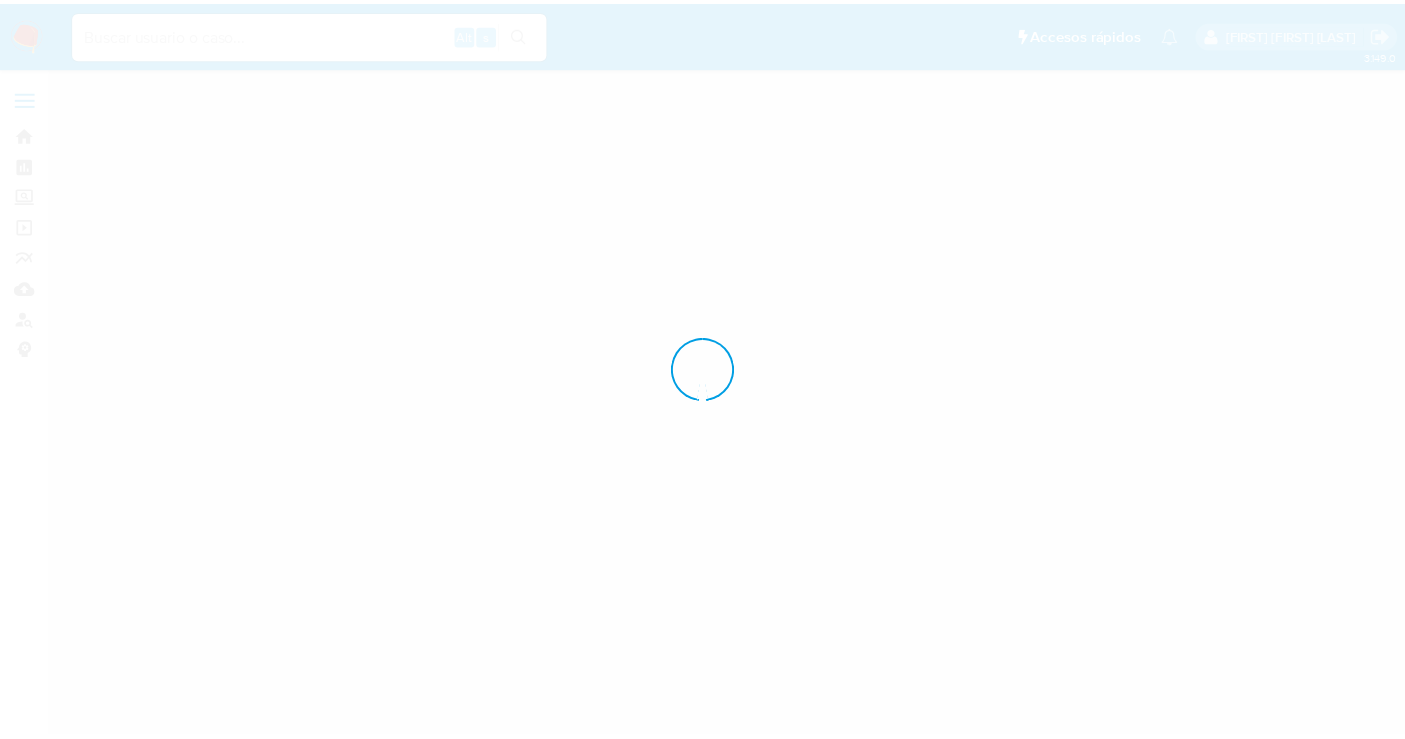 scroll, scrollTop: 0, scrollLeft: 0, axis: both 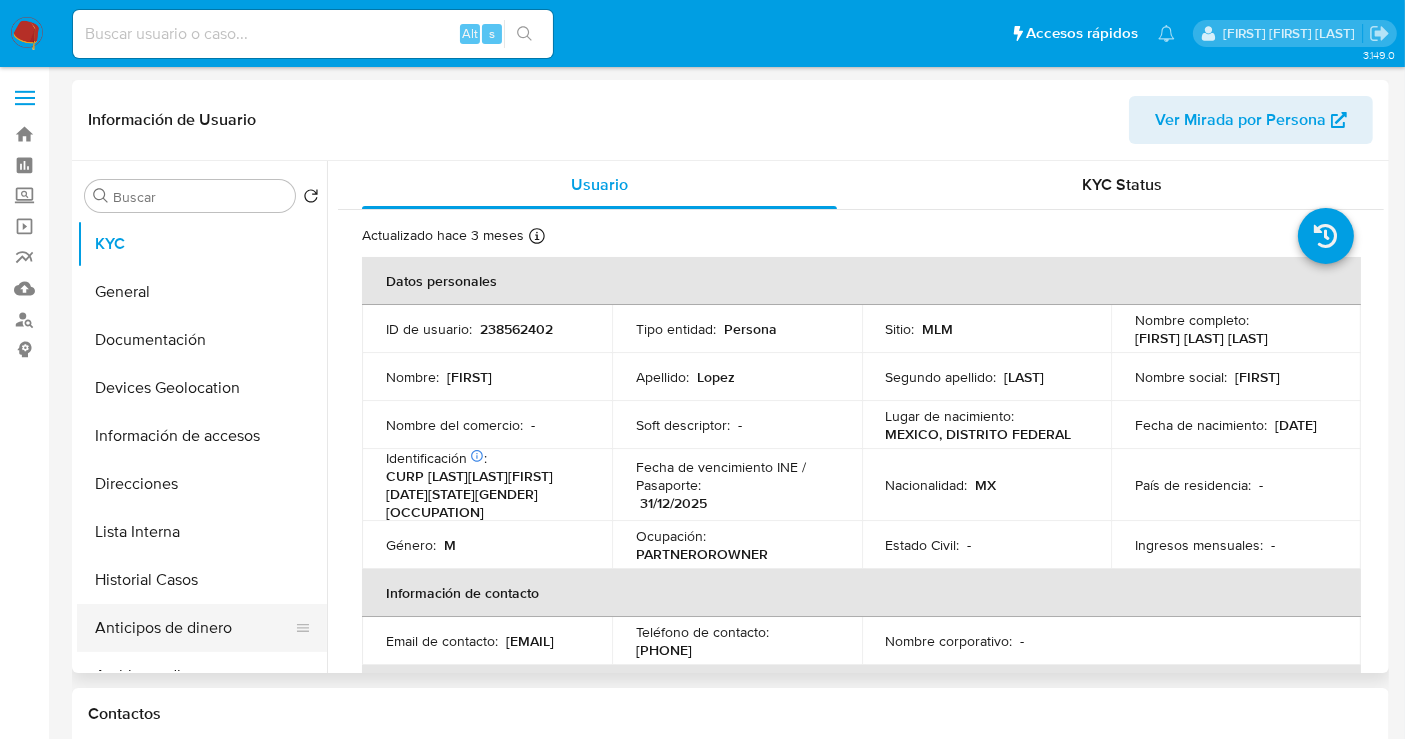select on "10" 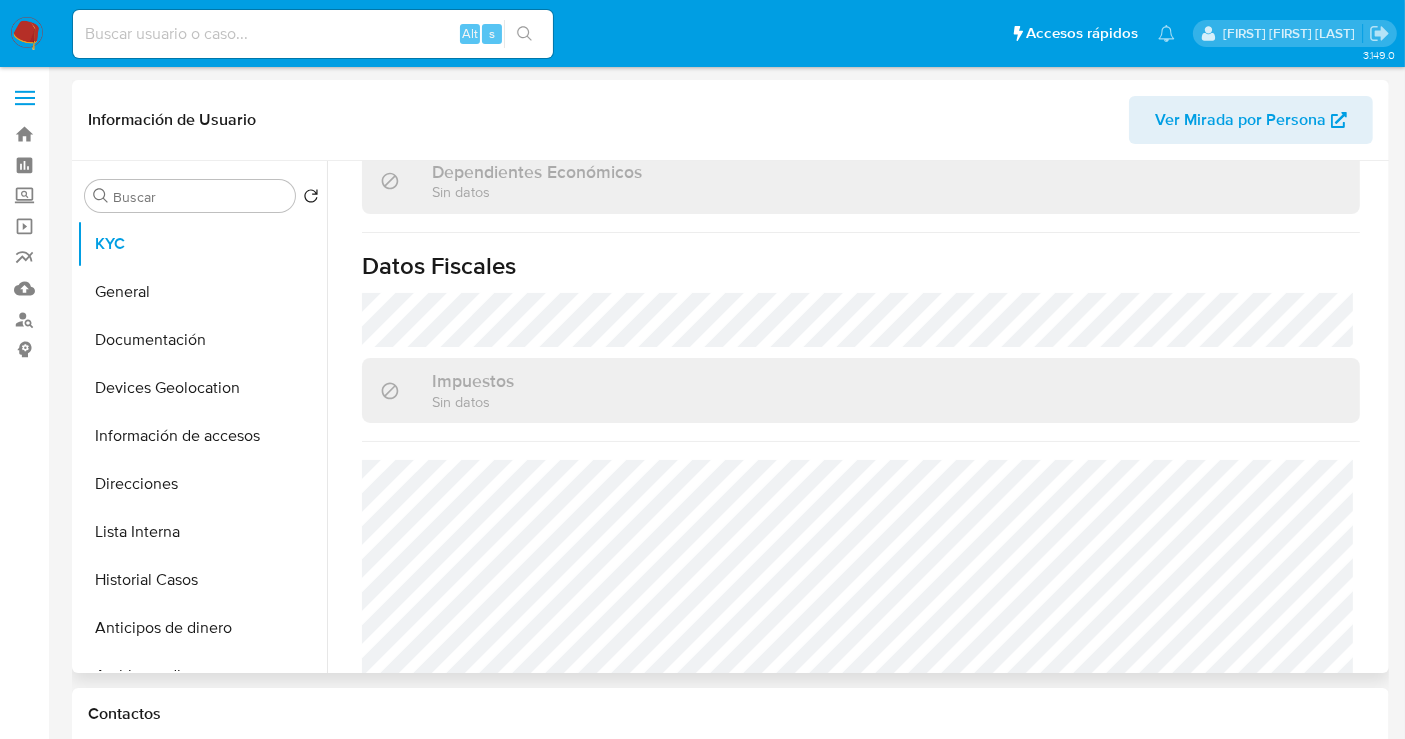 scroll, scrollTop: 1262, scrollLeft: 0, axis: vertical 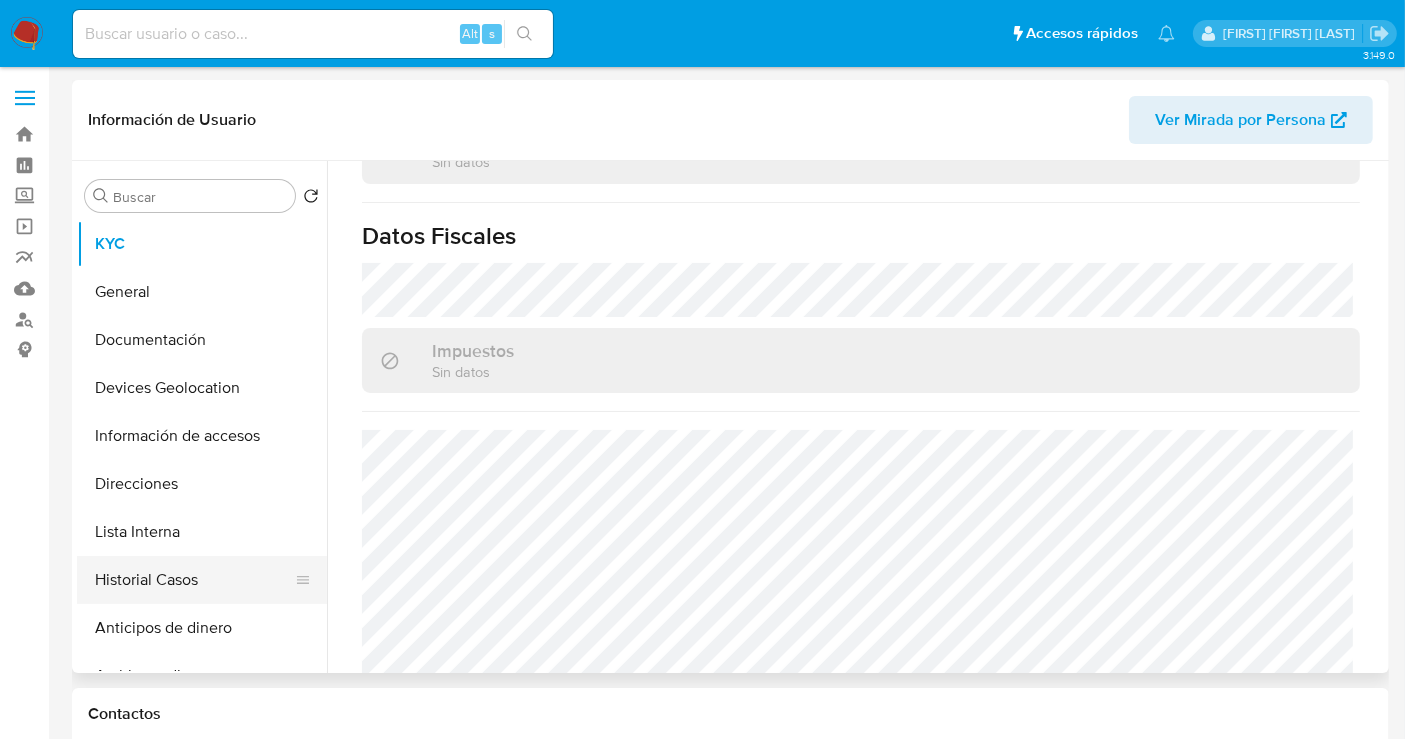 click on "Historial Casos" at bounding box center (194, 580) 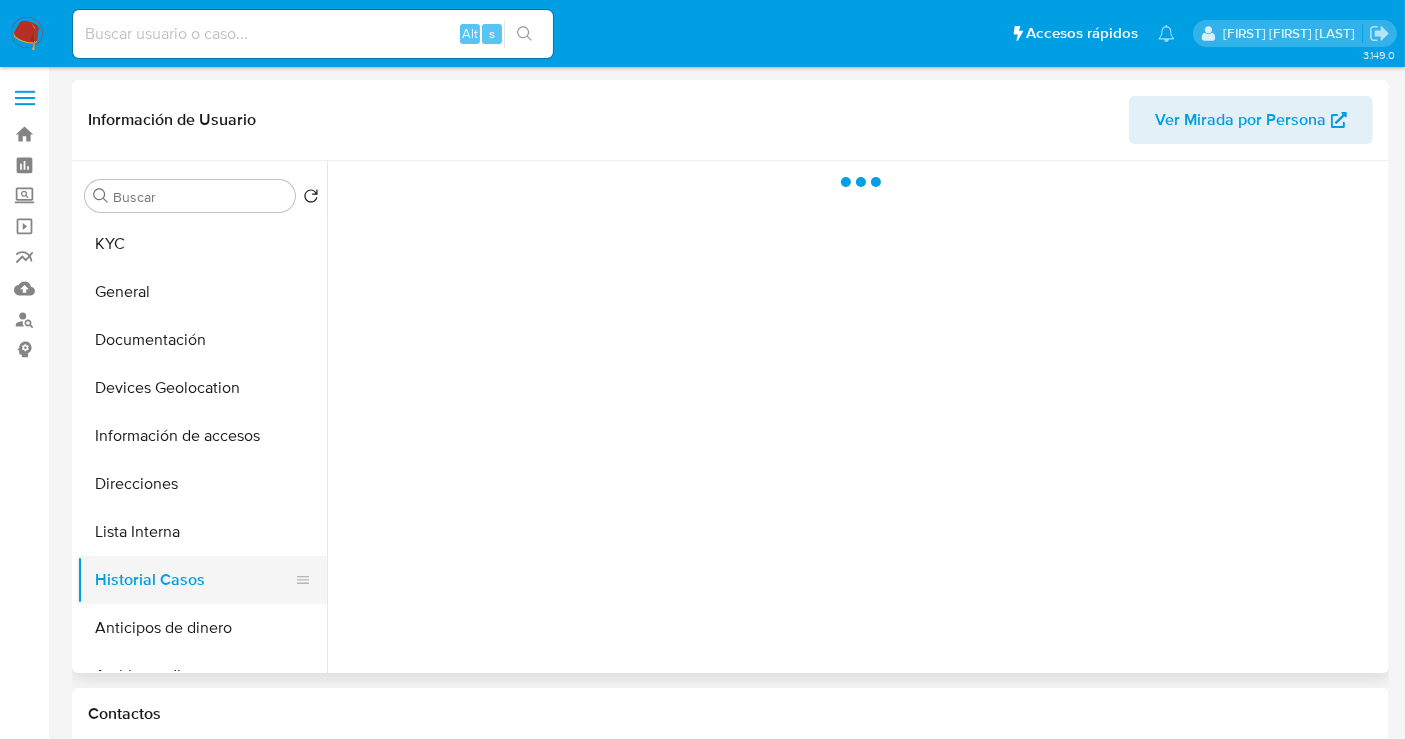 scroll, scrollTop: 0, scrollLeft: 0, axis: both 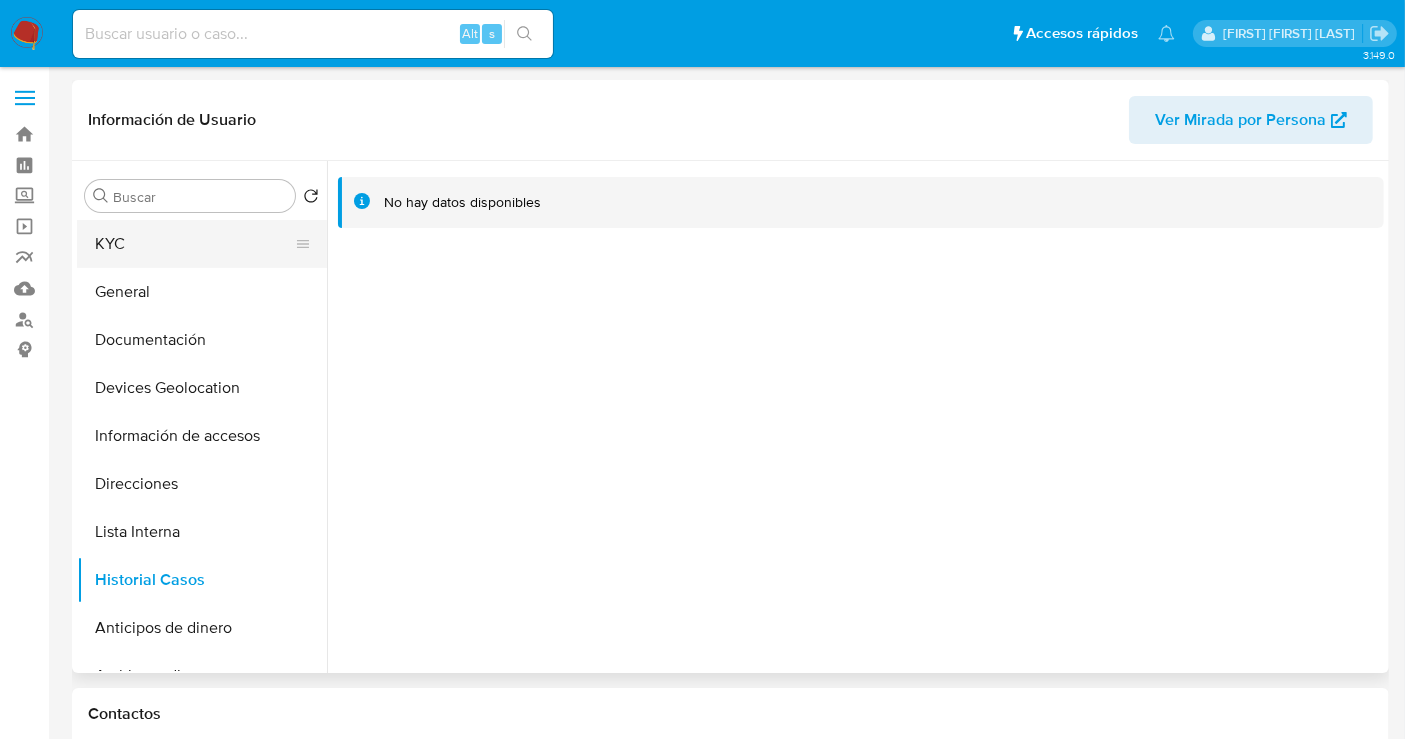 click on "KYC" at bounding box center [194, 244] 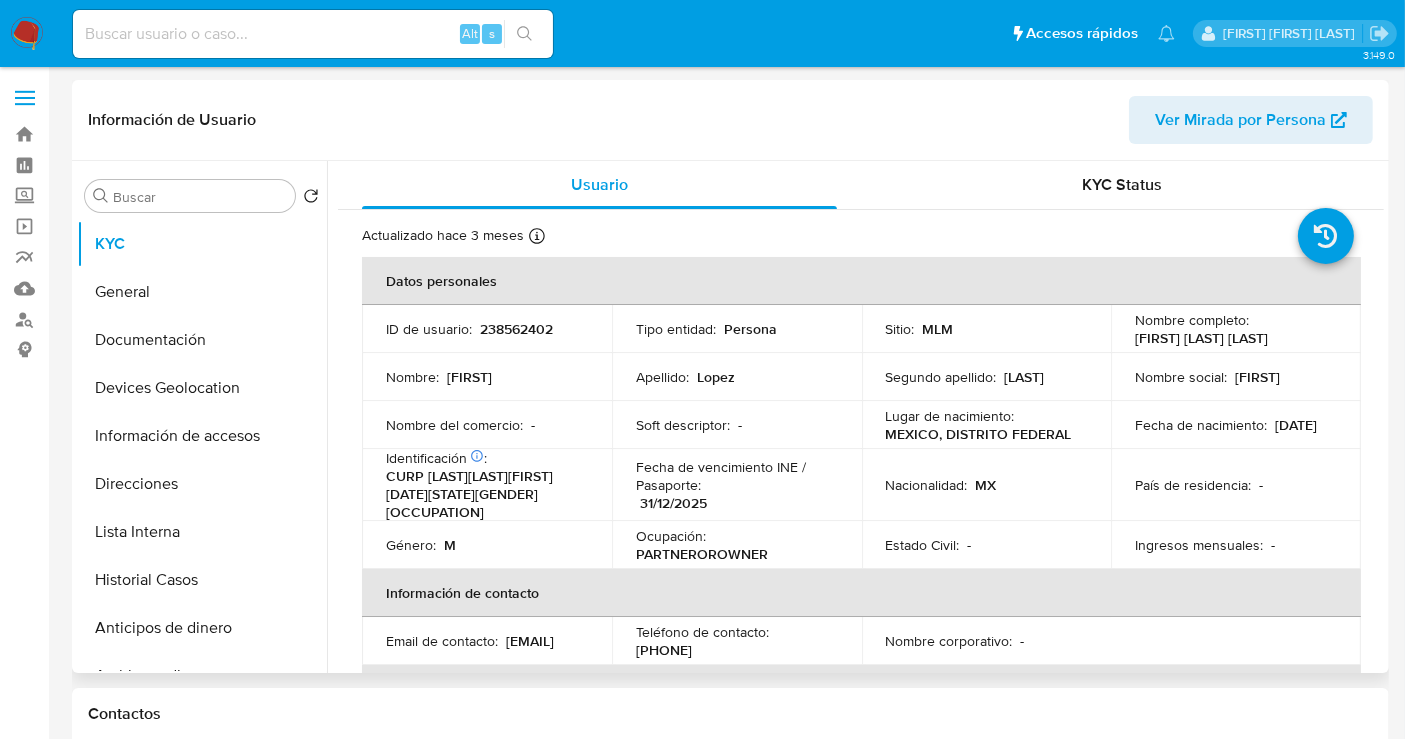 click on "238562402" at bounding box center [516, 329] 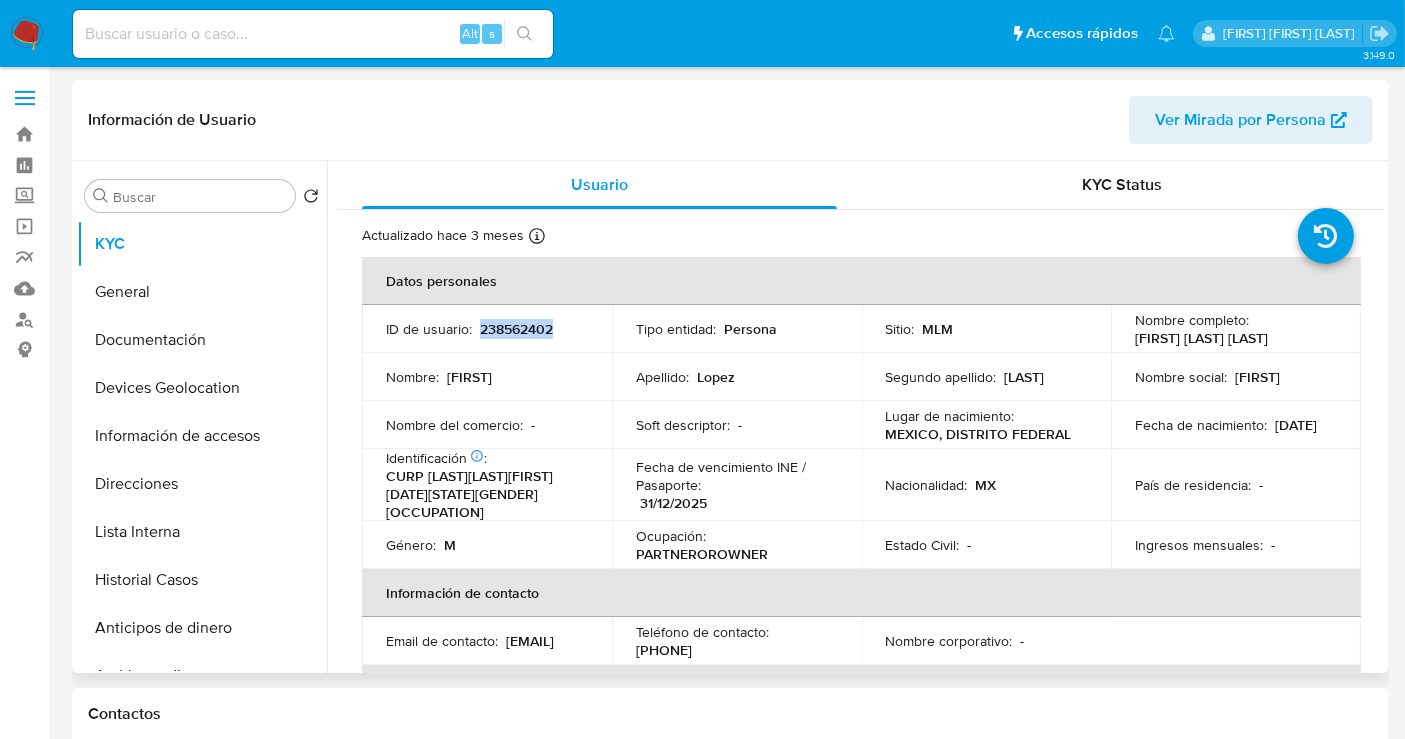 click on "238562402" at bounding box center (516, 329) 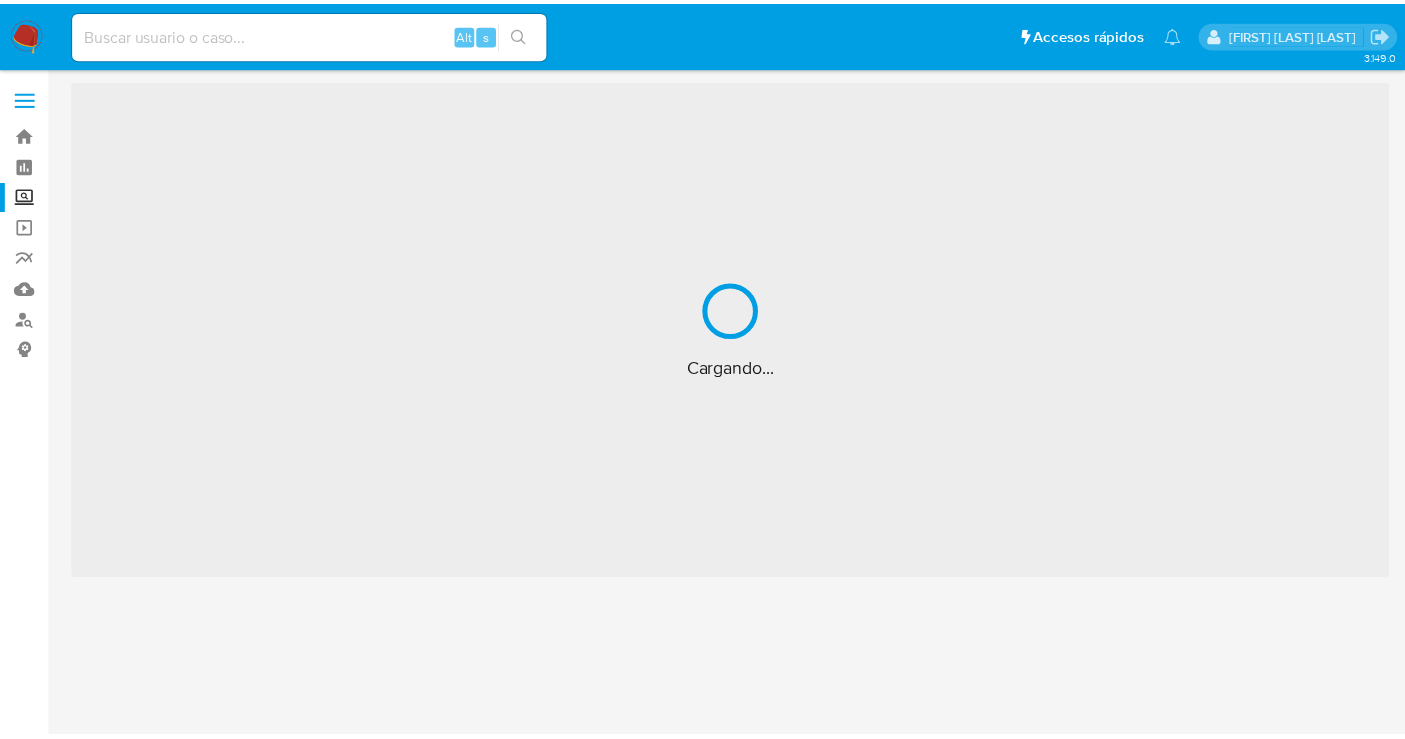 scroll, scrollTop: 0, scrollLeft: 0, axis: both 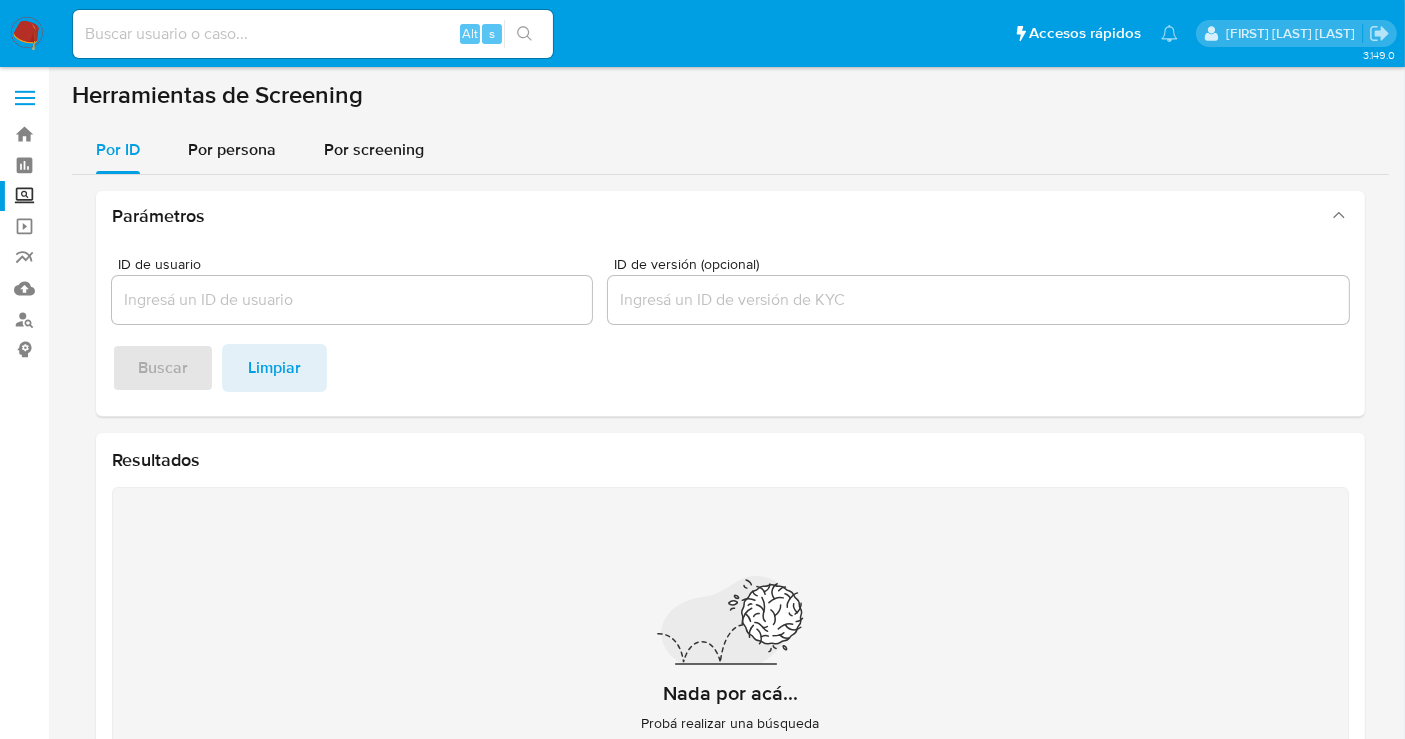 click at bounding box center (27, 34) 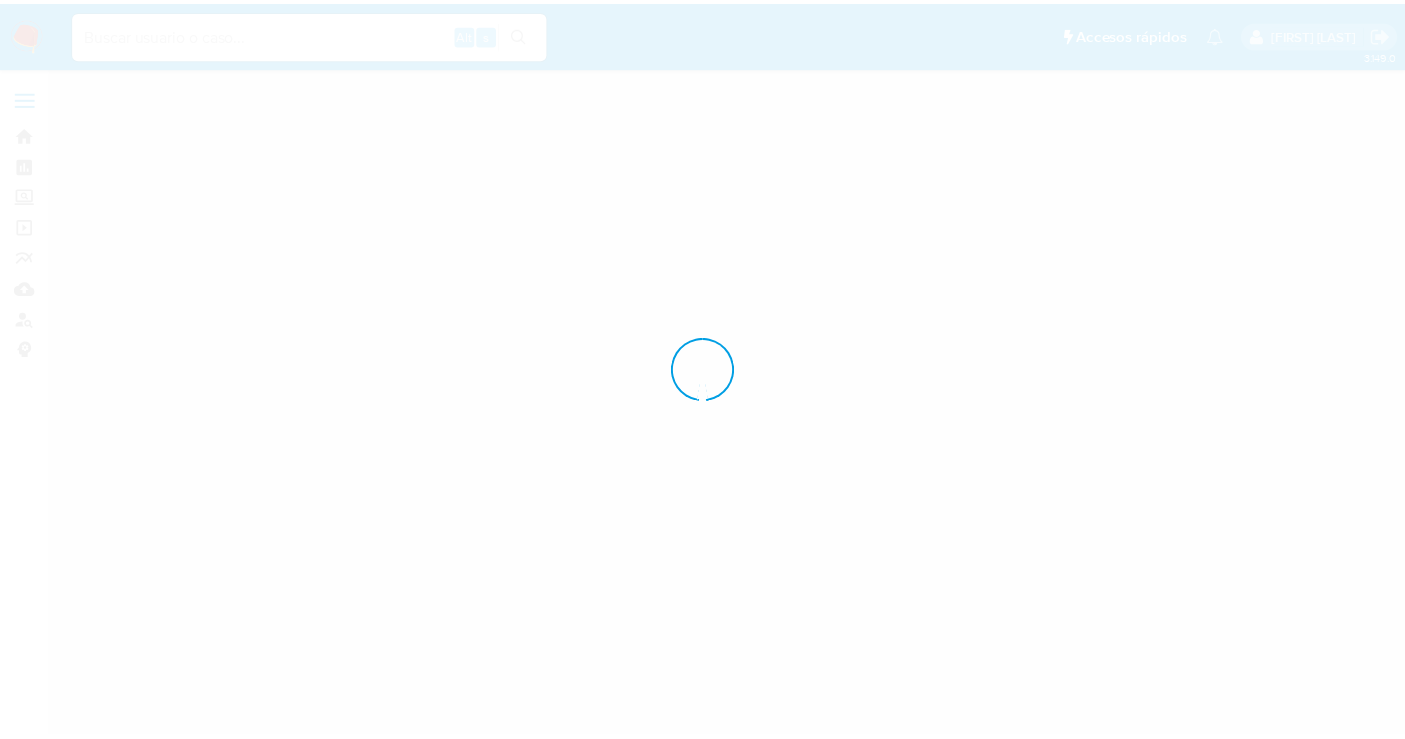 scroll, scrollTop: 0, scrollLeft: 0, axis: both 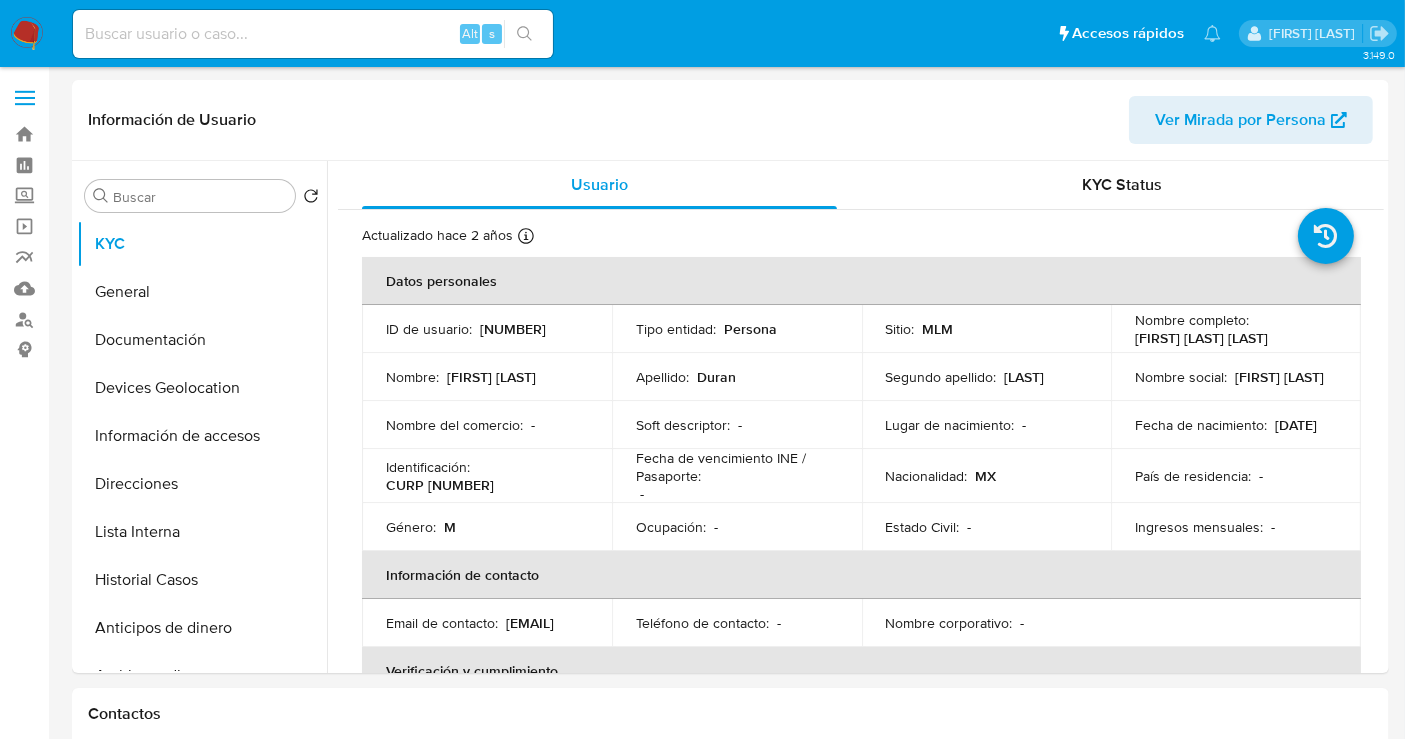 select on "10" 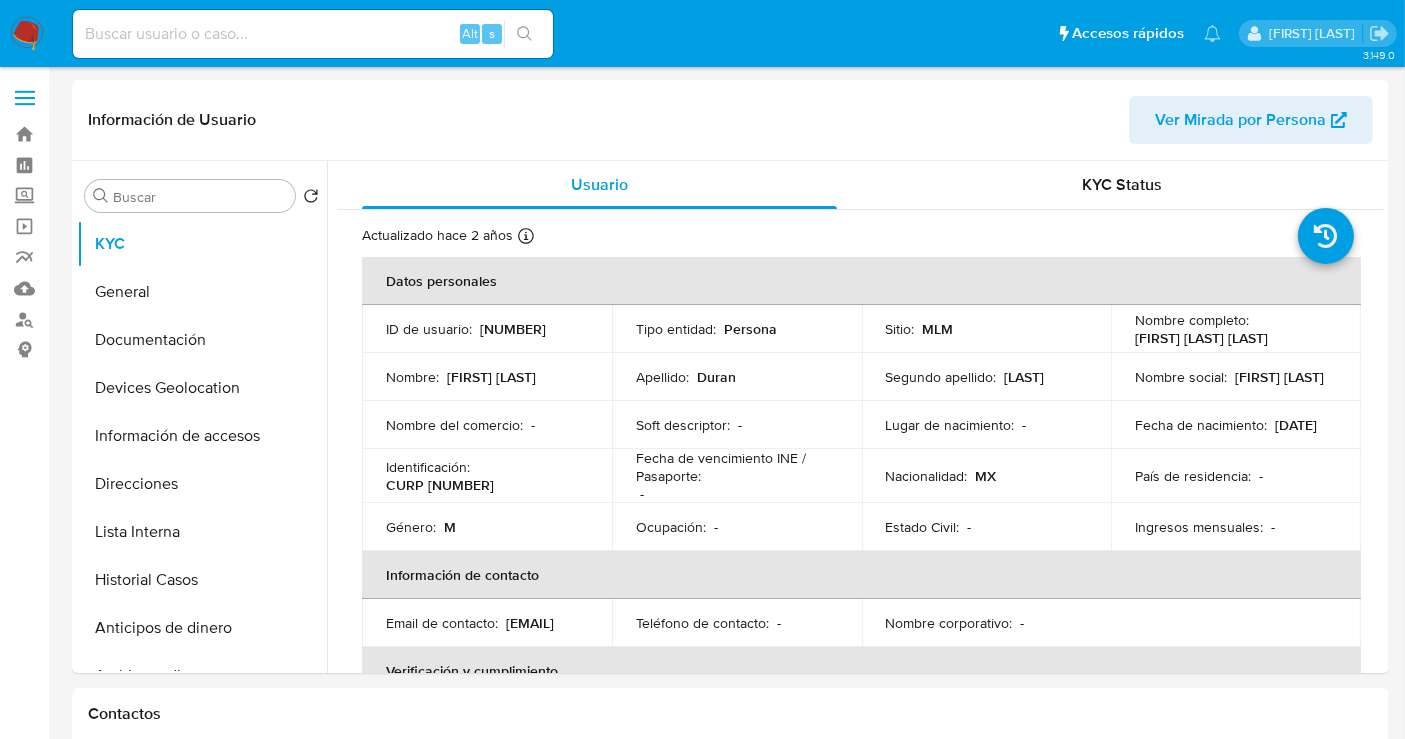 click at bounding box center [313, 34] 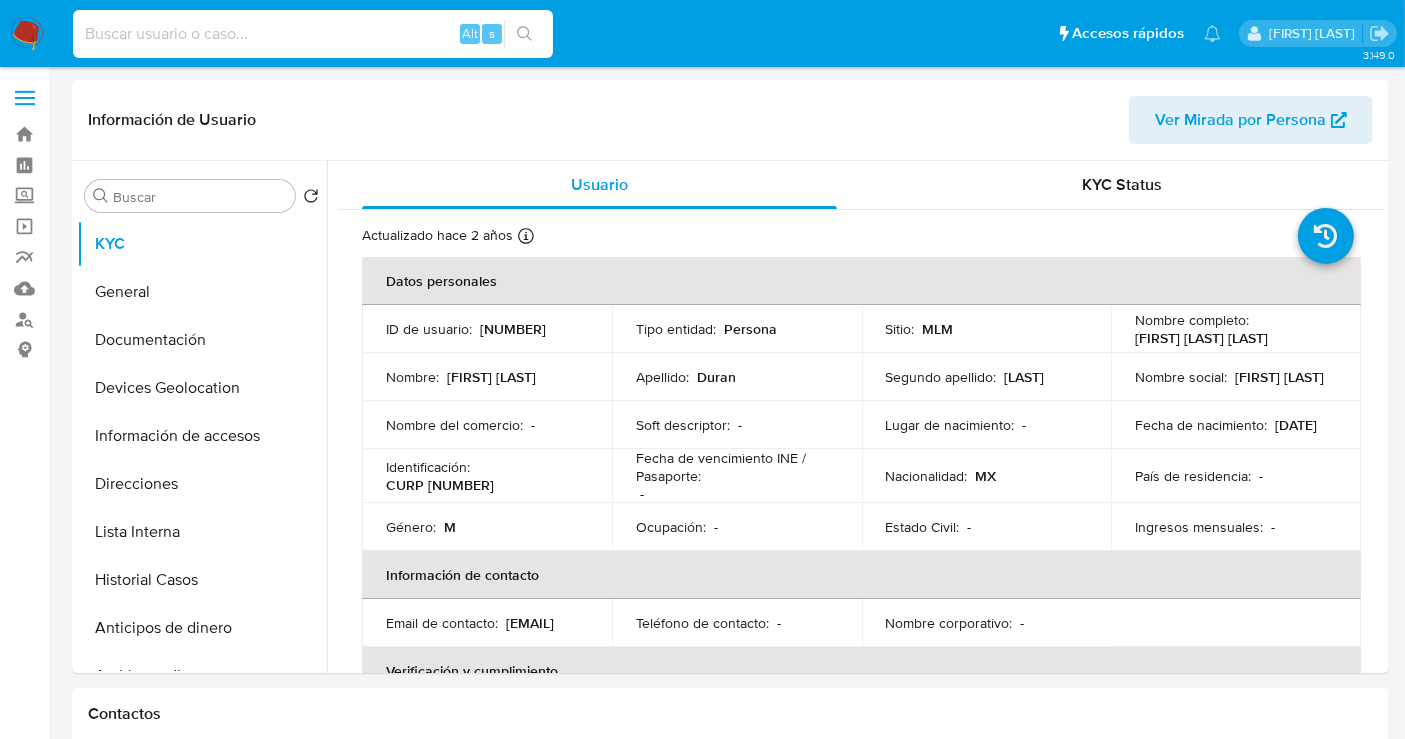 paste on "191188192" 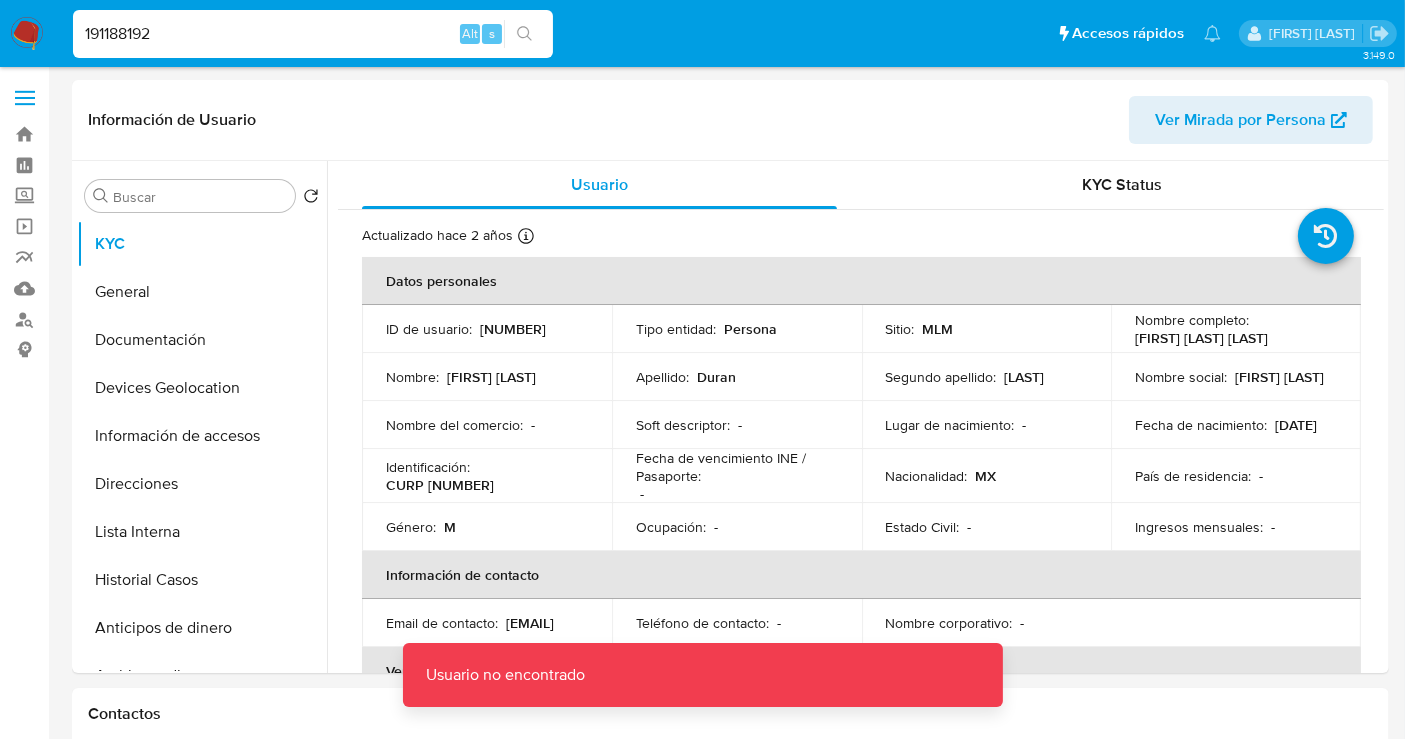 drag, startPoint x: 222, startPoint y: 40, endPoint x: 217, endPoint y: 12, distance: 28.442924 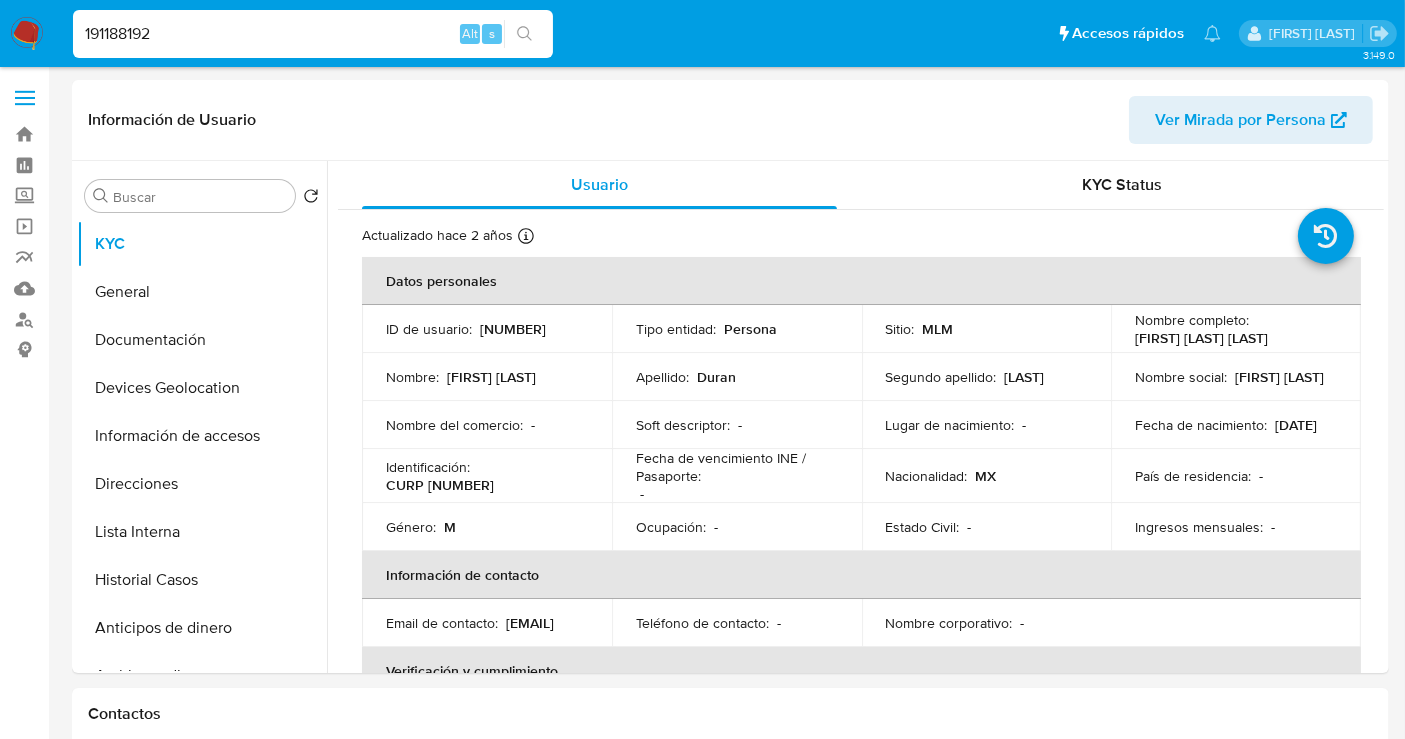 type on "191188192" 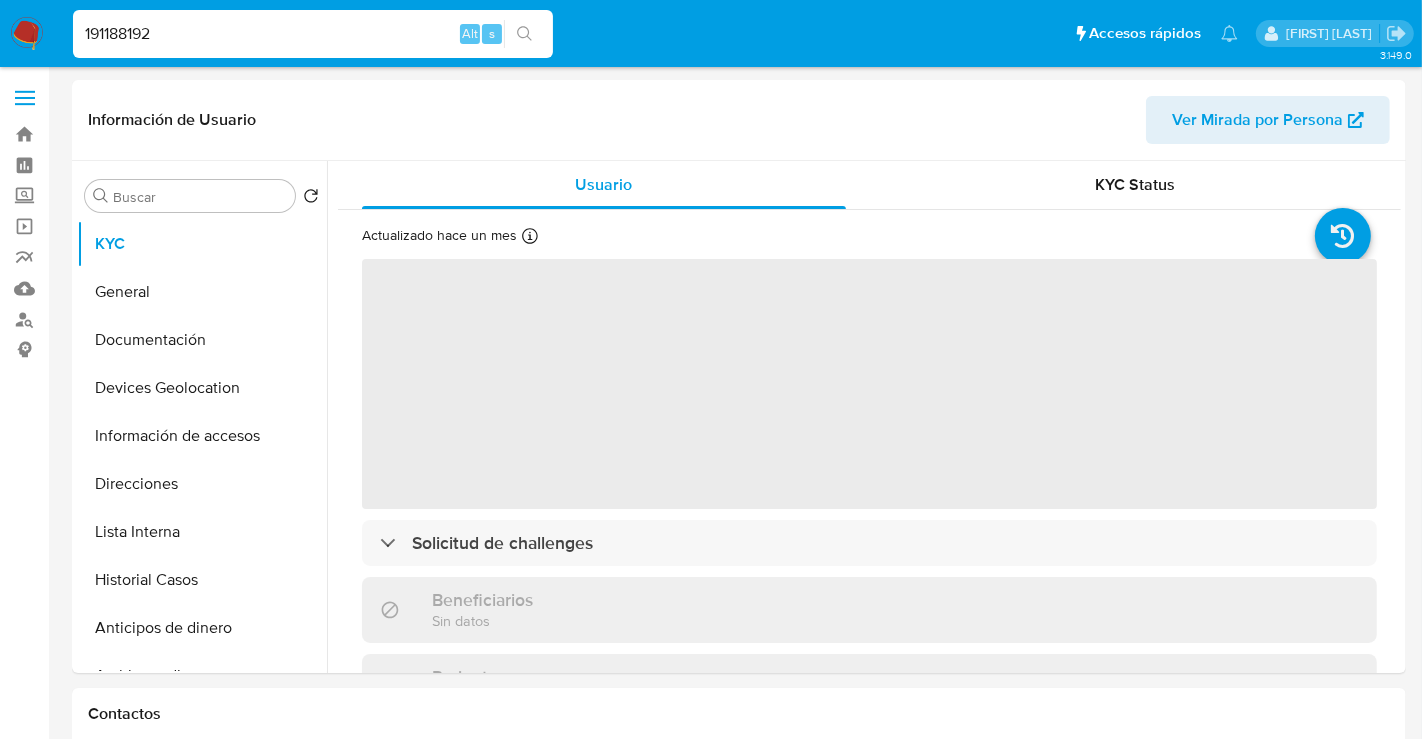 select on "10" 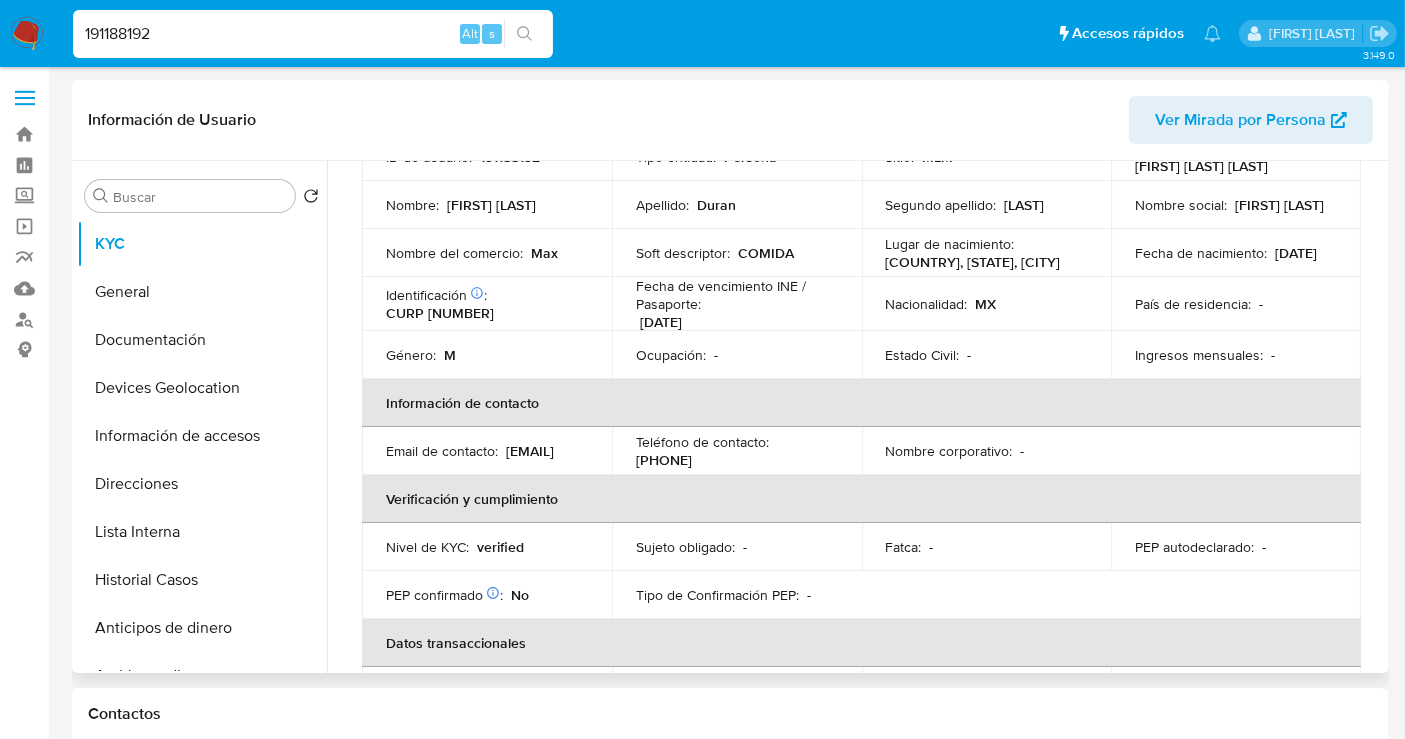 scroll, scrollTop: 333, scrollLeft: 0, axis: vertical 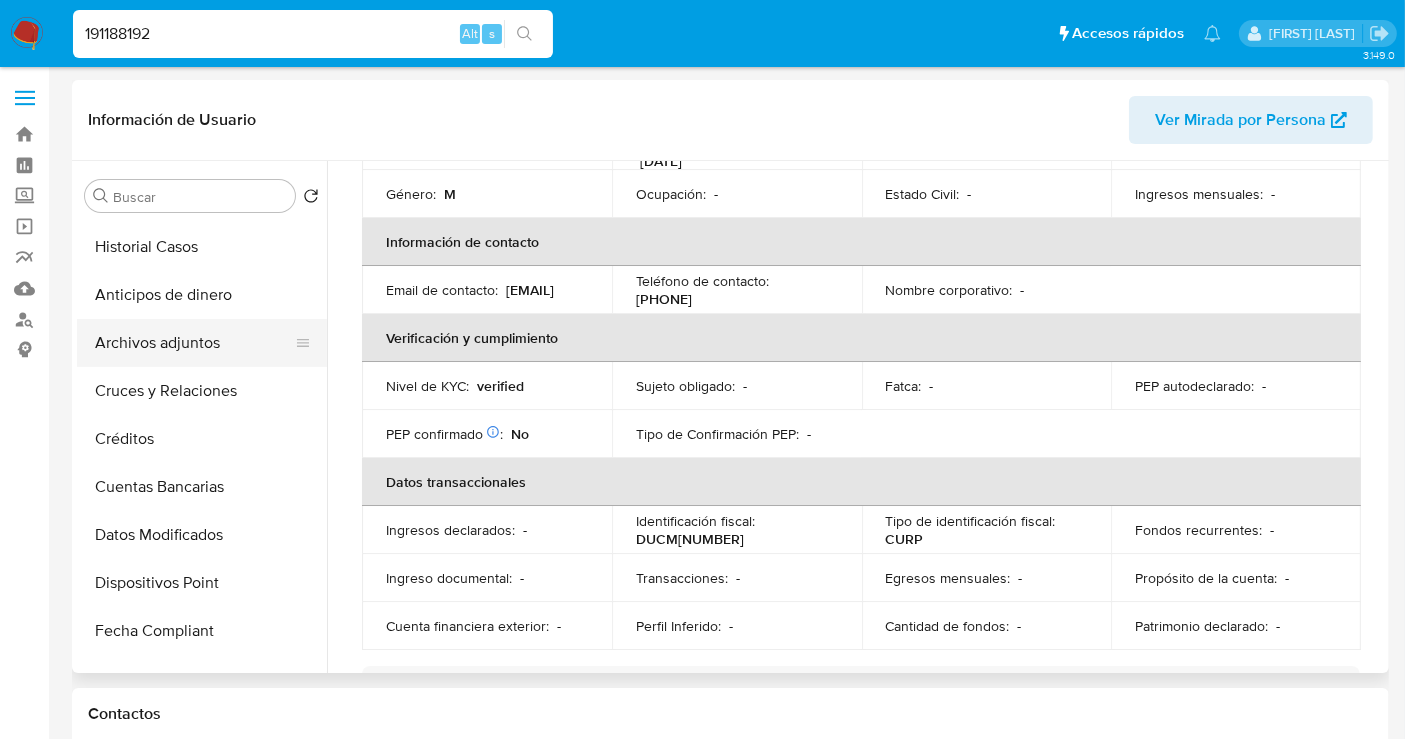 click on "Archivos adjuntos" at bounding box center [194, 343] 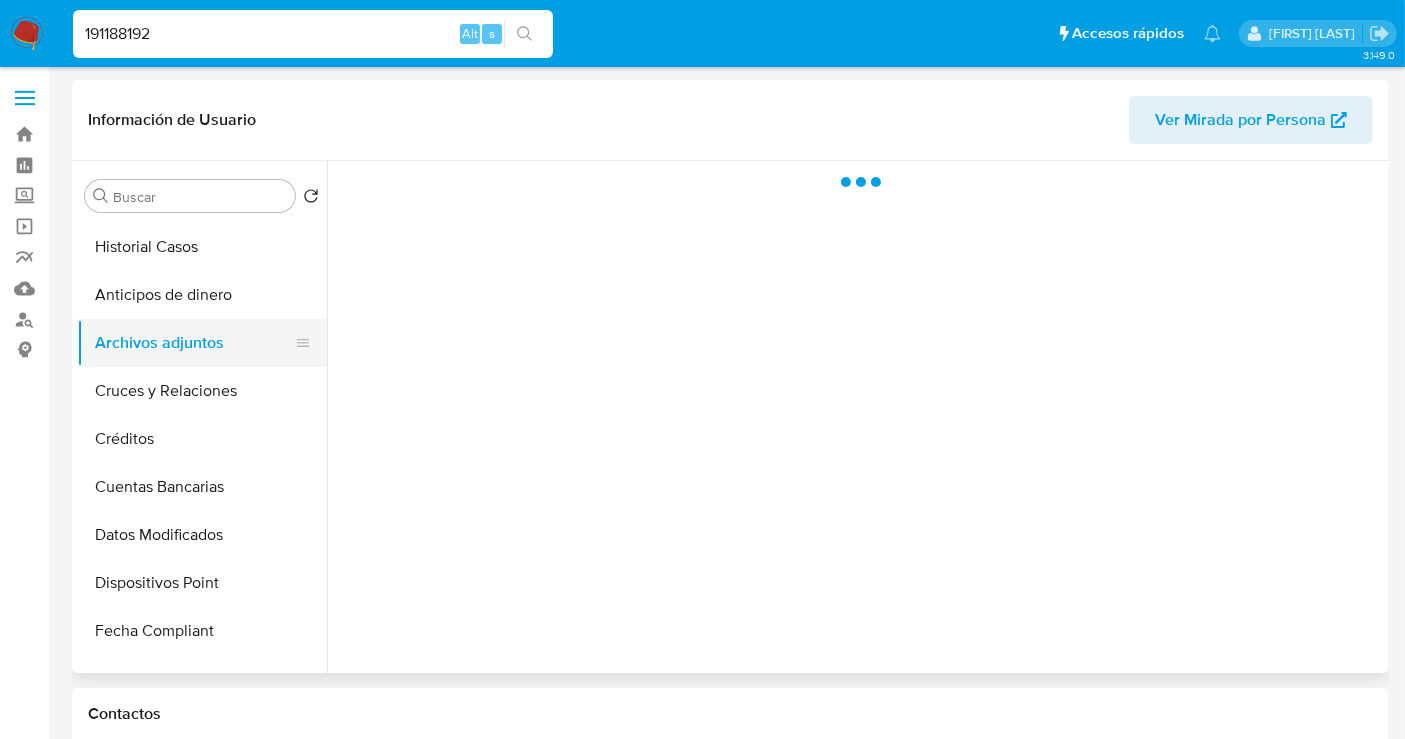 scroll, scrollTop: 0, scrollLeft: 0, axis: both 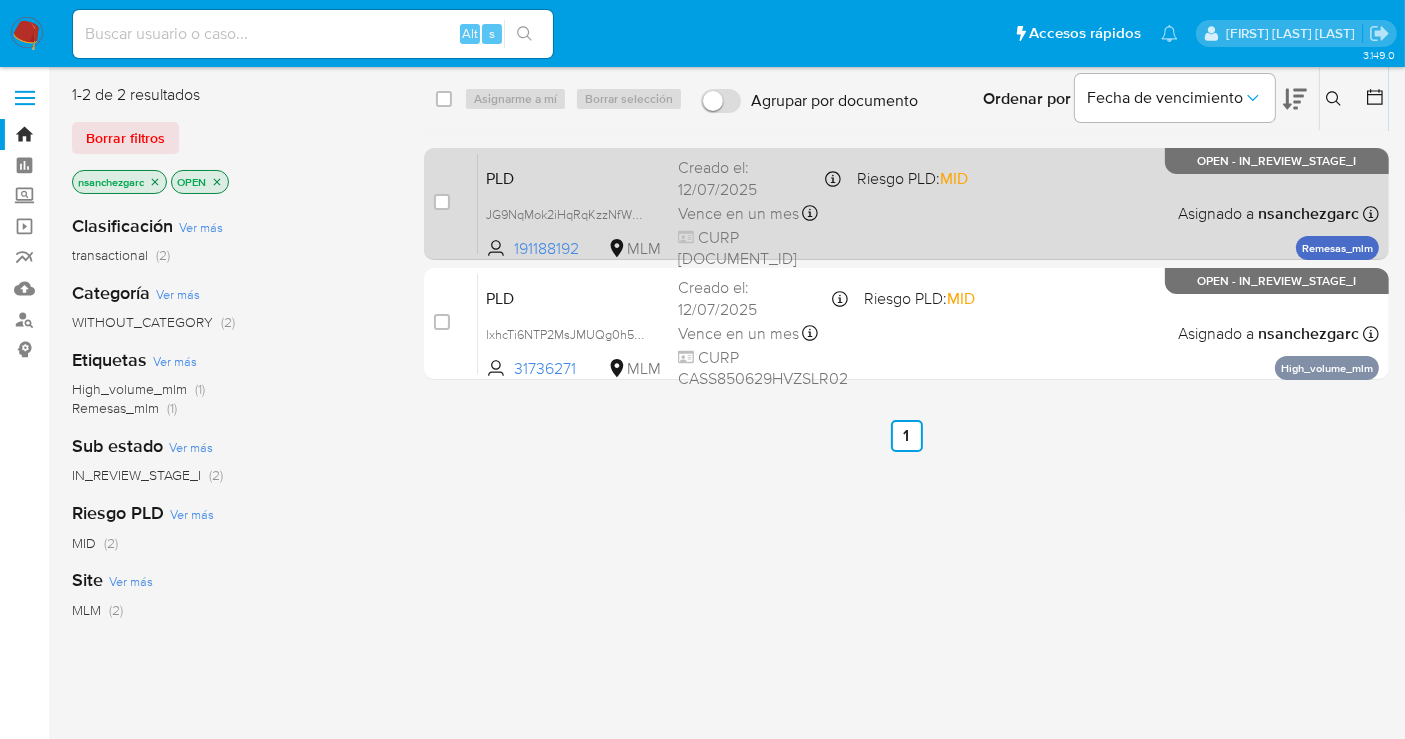click on "PLD JG9NqMok2iHqRqKzzNfWnFJ9 191188192 MLM Riesgo PLD:  MID Creado el: 12/07/2025   Creado el: 12/07/2025 02:11:17 Vence en un mes   Vence el 10/09/2025 02:11:17 CURP   DUCM020425HNERRXA7 Asignado a   nsanchezgarc   Asignado el: 05/08/2025 11:49:50 Remesas_mlm OPEN - IN_REVIEW_STAGE_I" at bounding box center [928, 203] 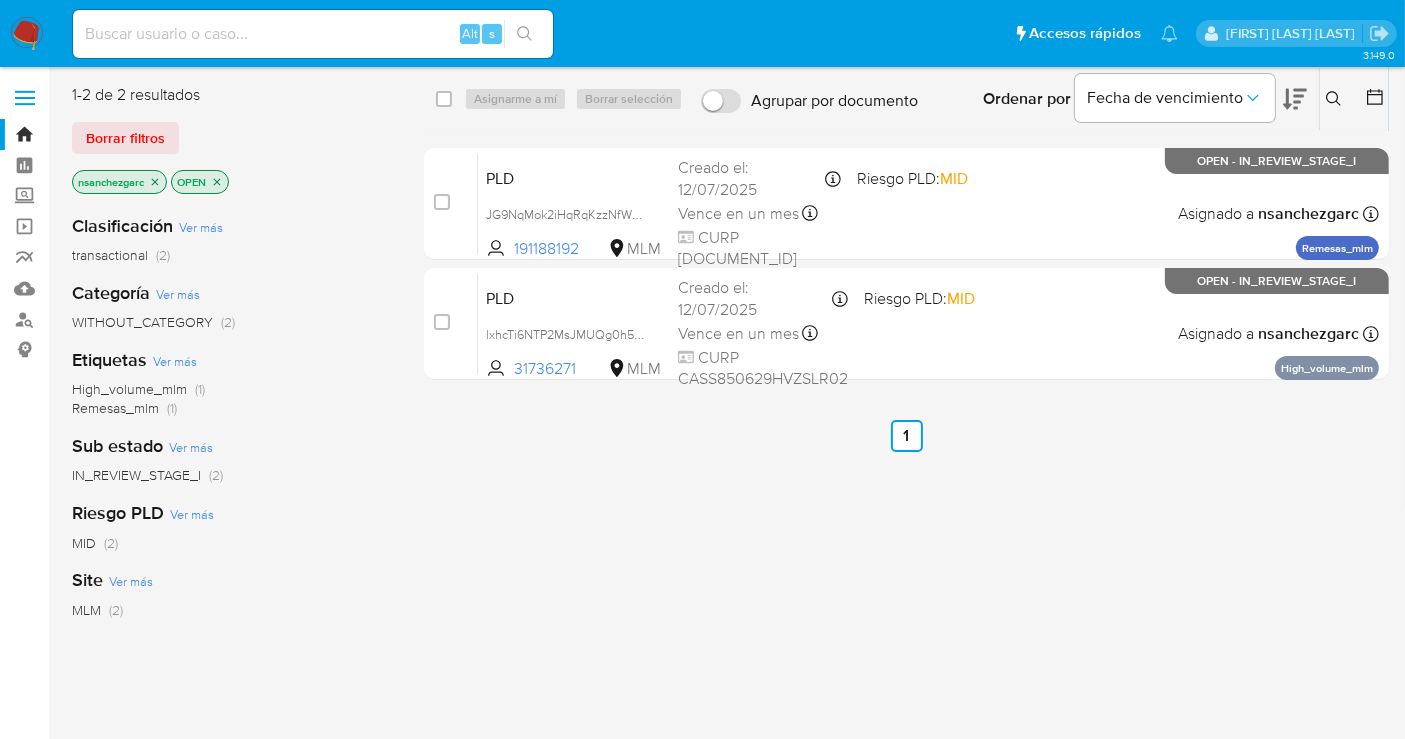 click at bounding box center (27, 34) 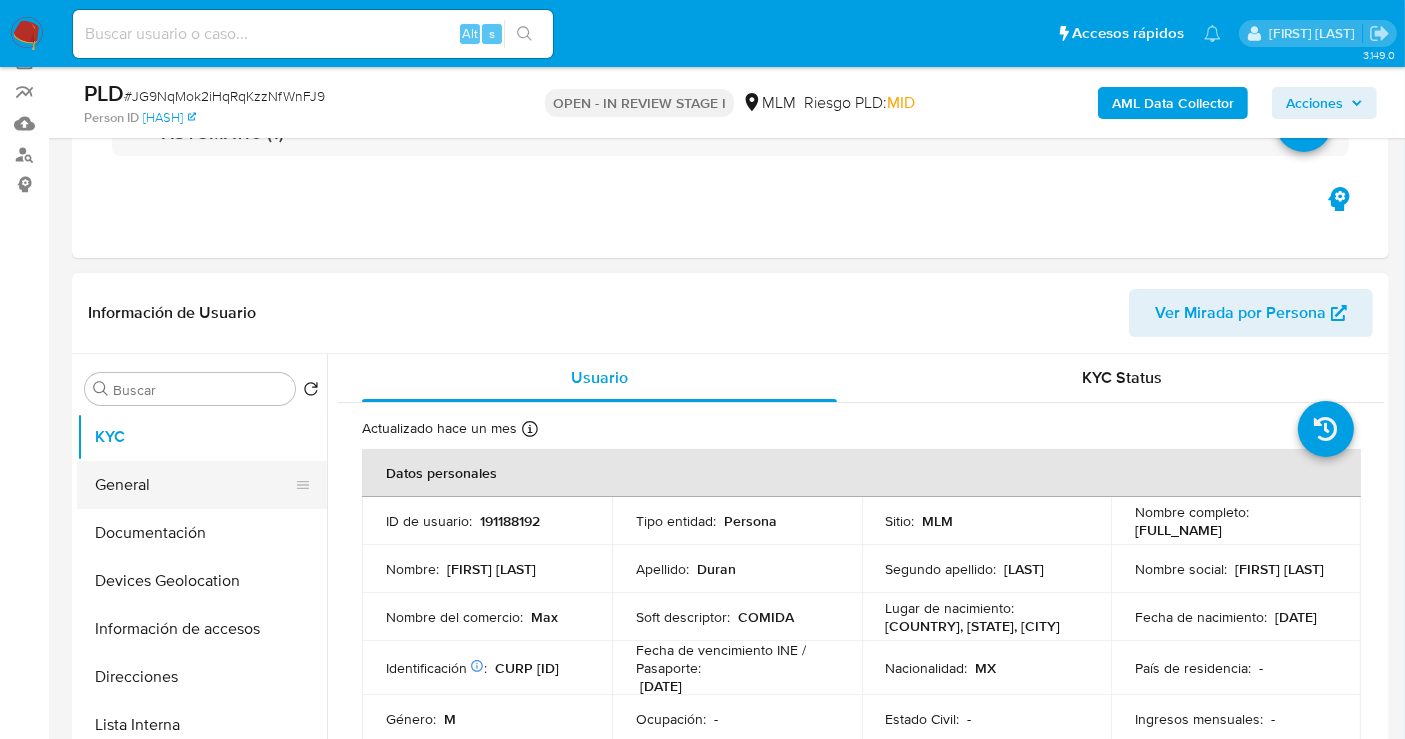 scroll, scrollTop: 222, scrollLeft: 0, axis: vertical 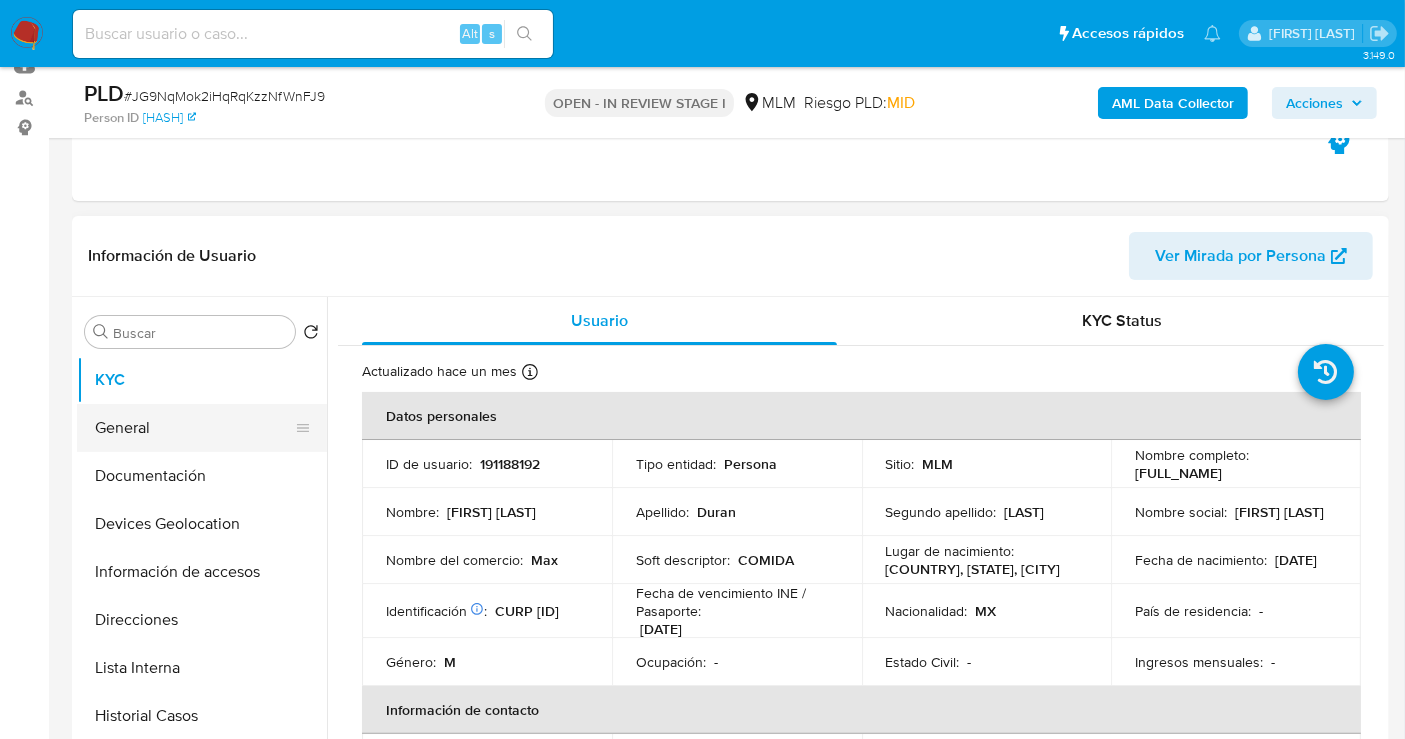 select on "10" 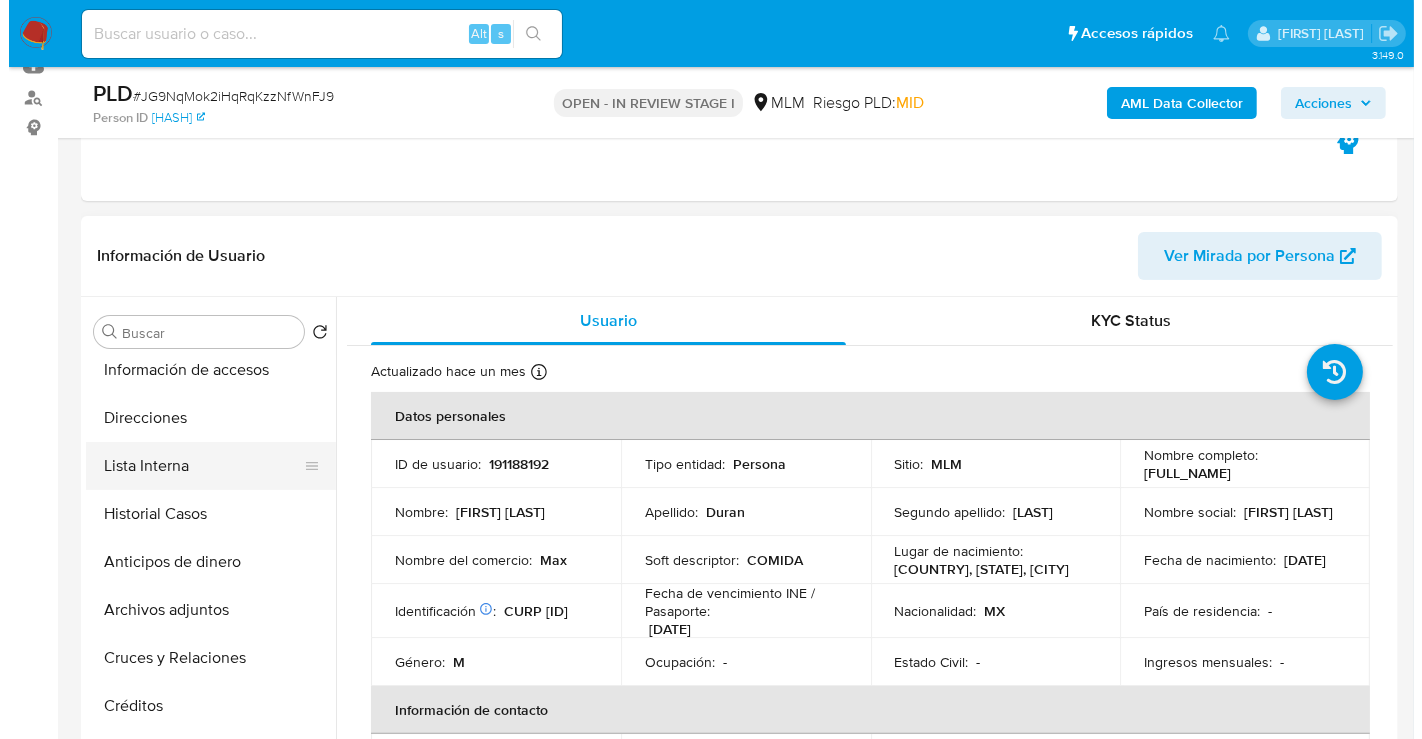 scroll, scrollTop: 222, scrollLeft: 0, axis: vertical 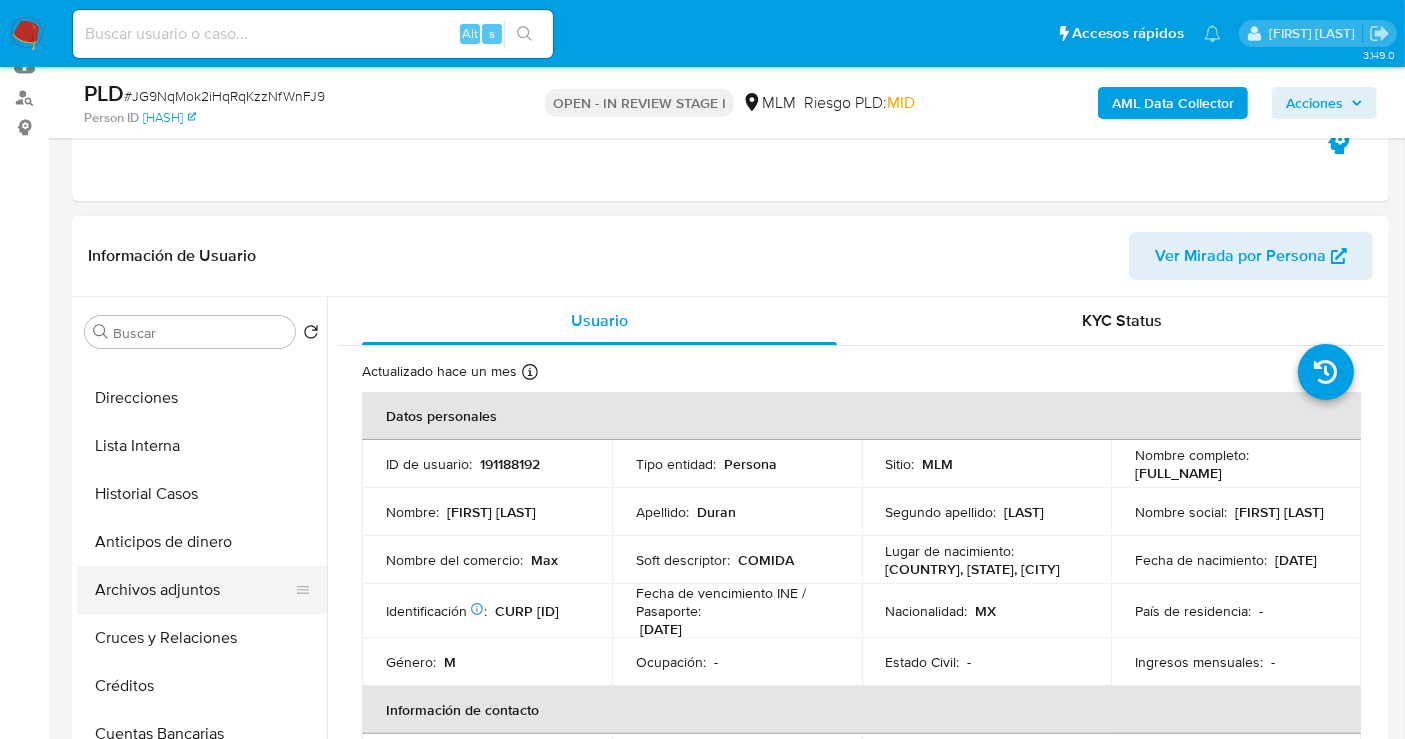 click on "Archivos adjuntos" at bounding box center (194, 590) 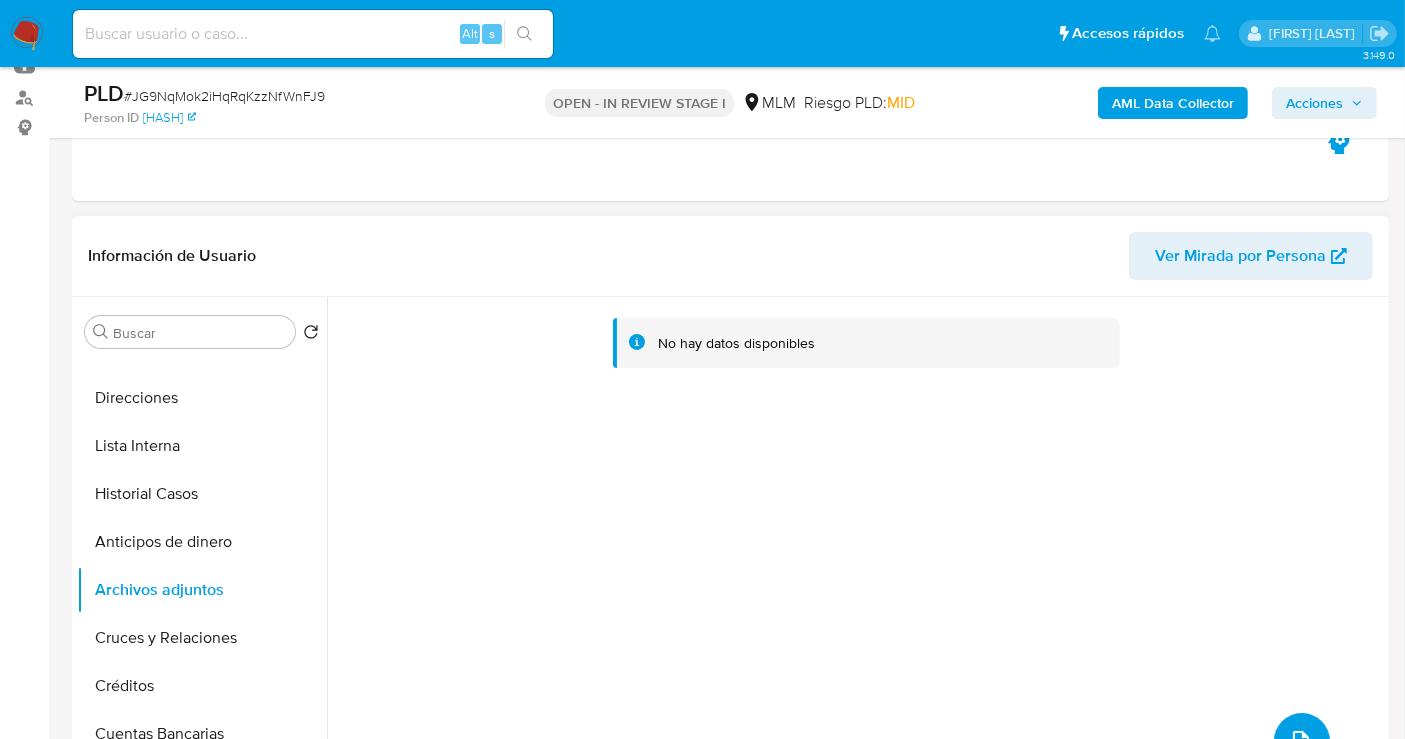 click 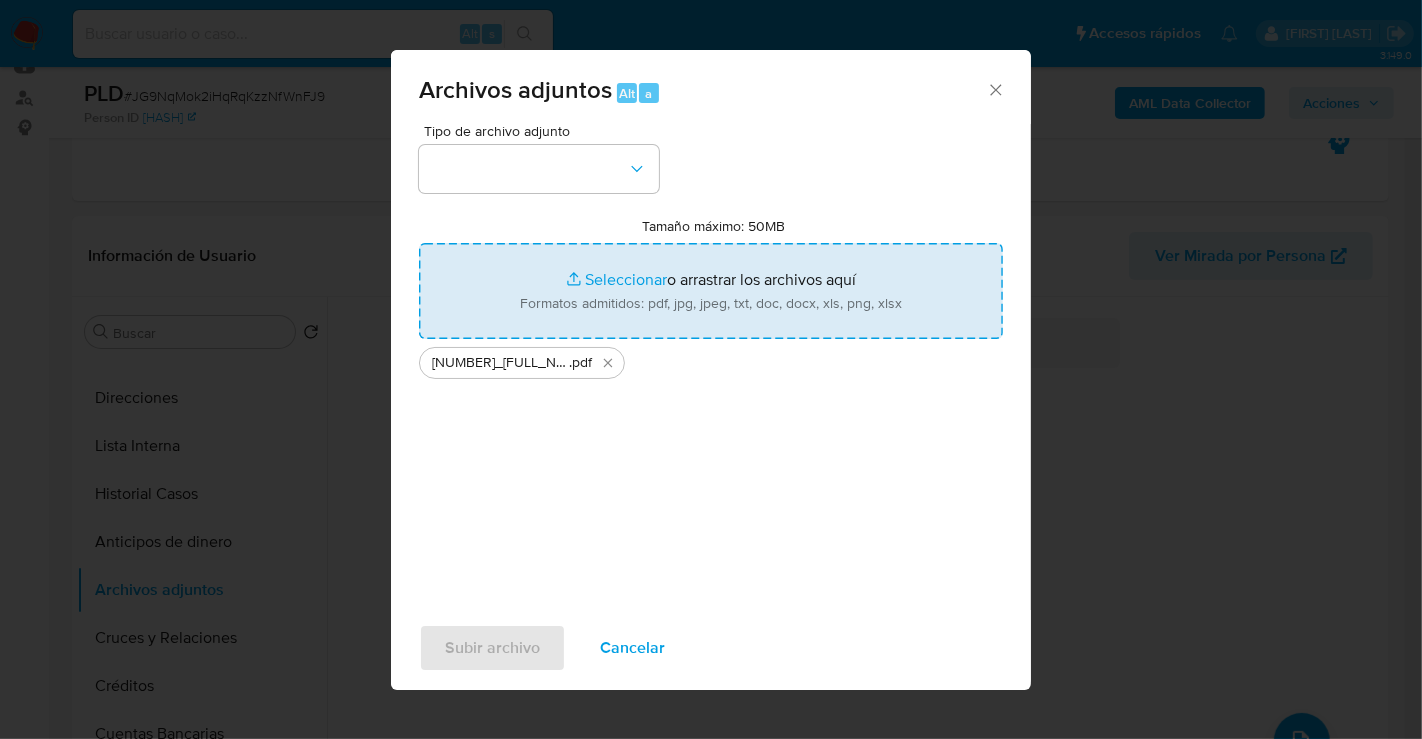 type on "C:\fakepath\[NUMBER]_[FULL_NAME]_[MONTH][YEAR].xlsx" 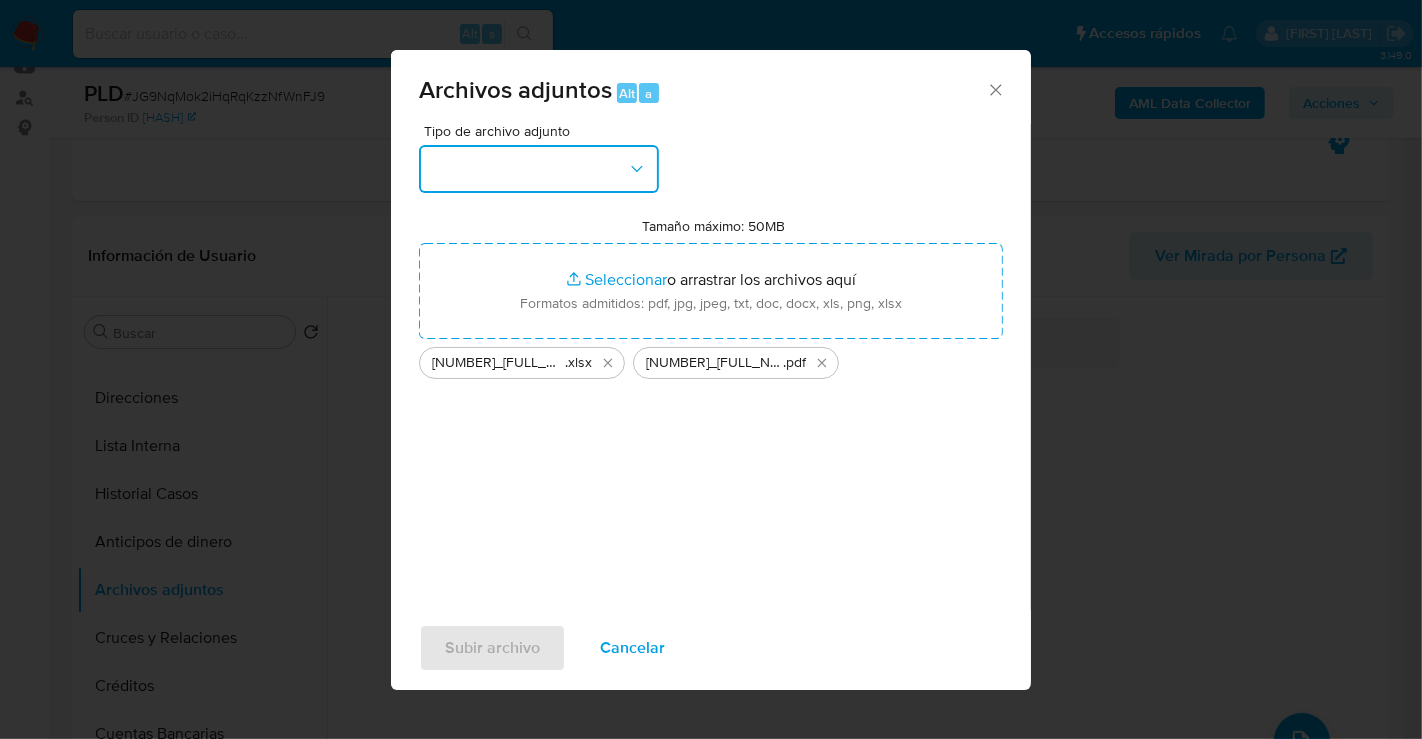 click at bounding box center [539, 169] 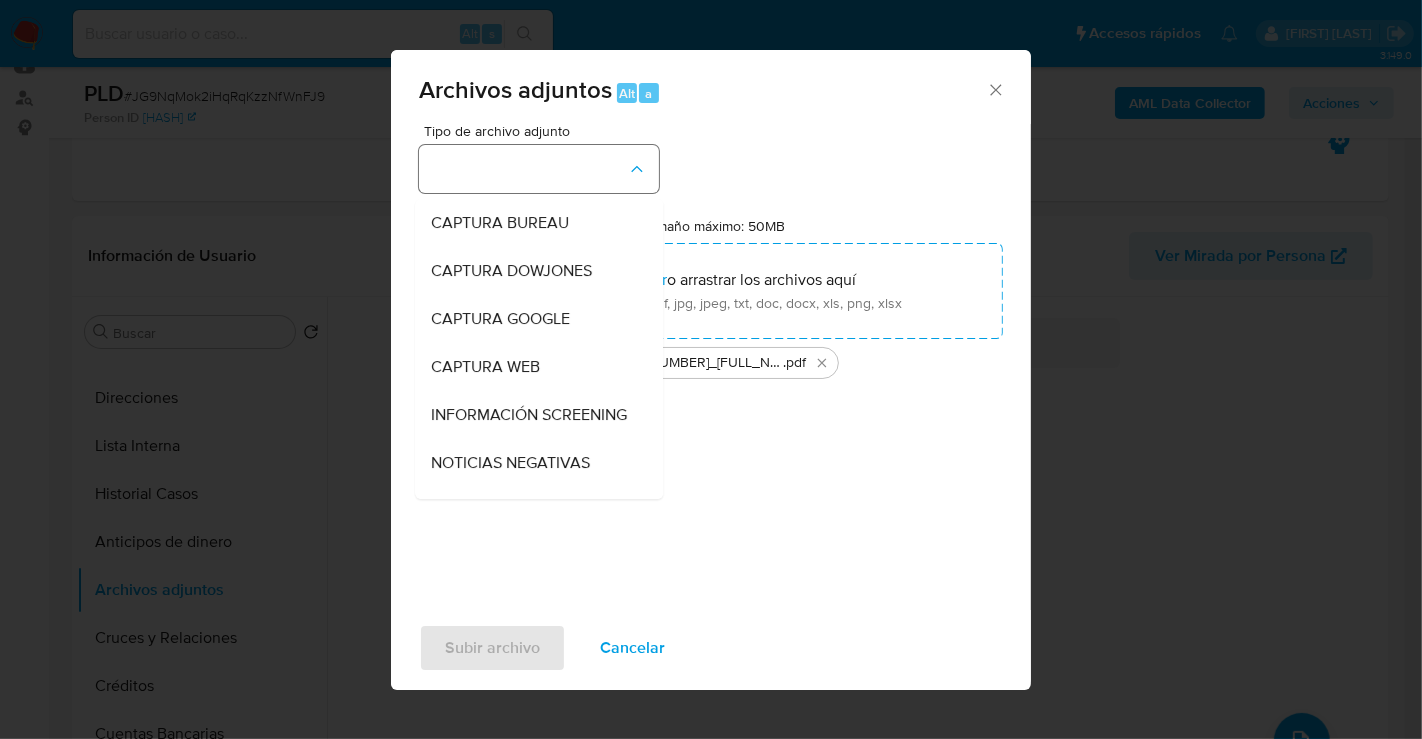 type 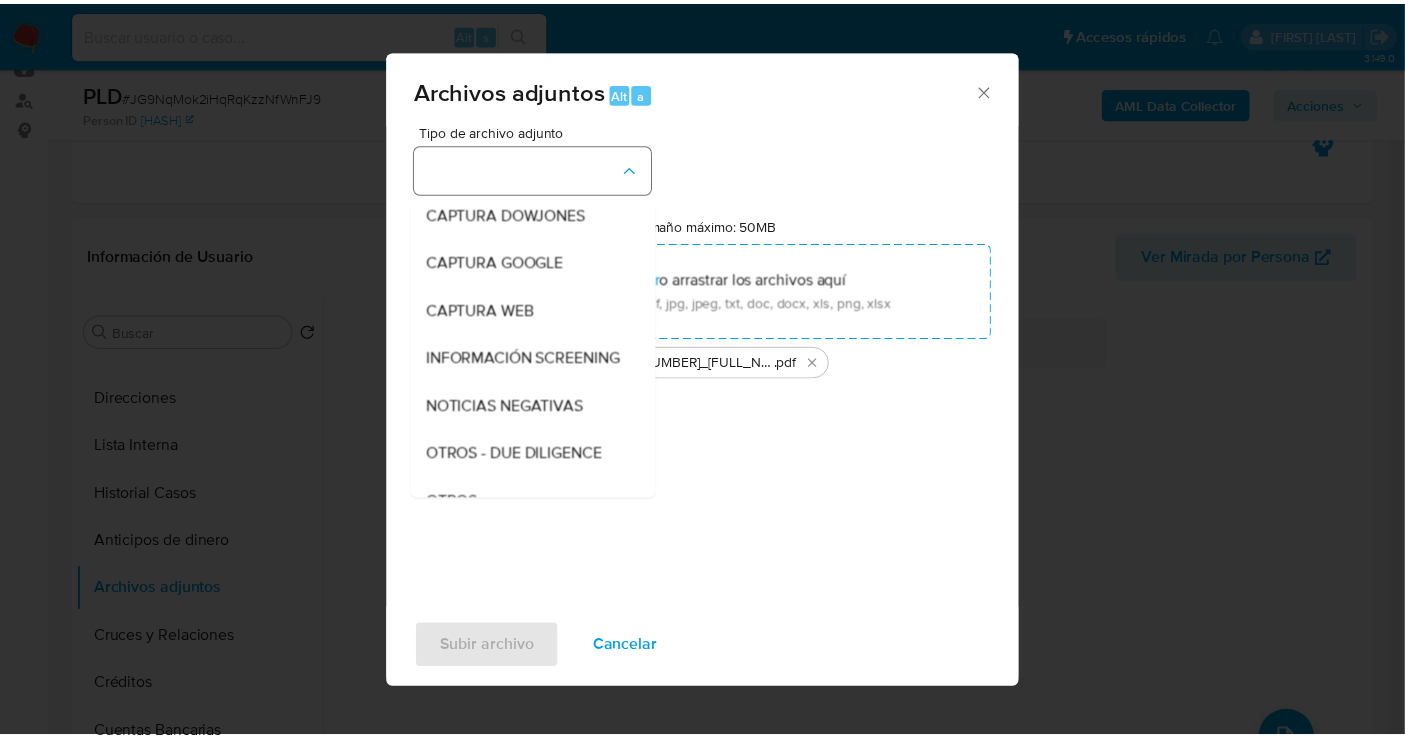 scroll, scrollTop: 103, scrollLeft: 0, axis: vertical 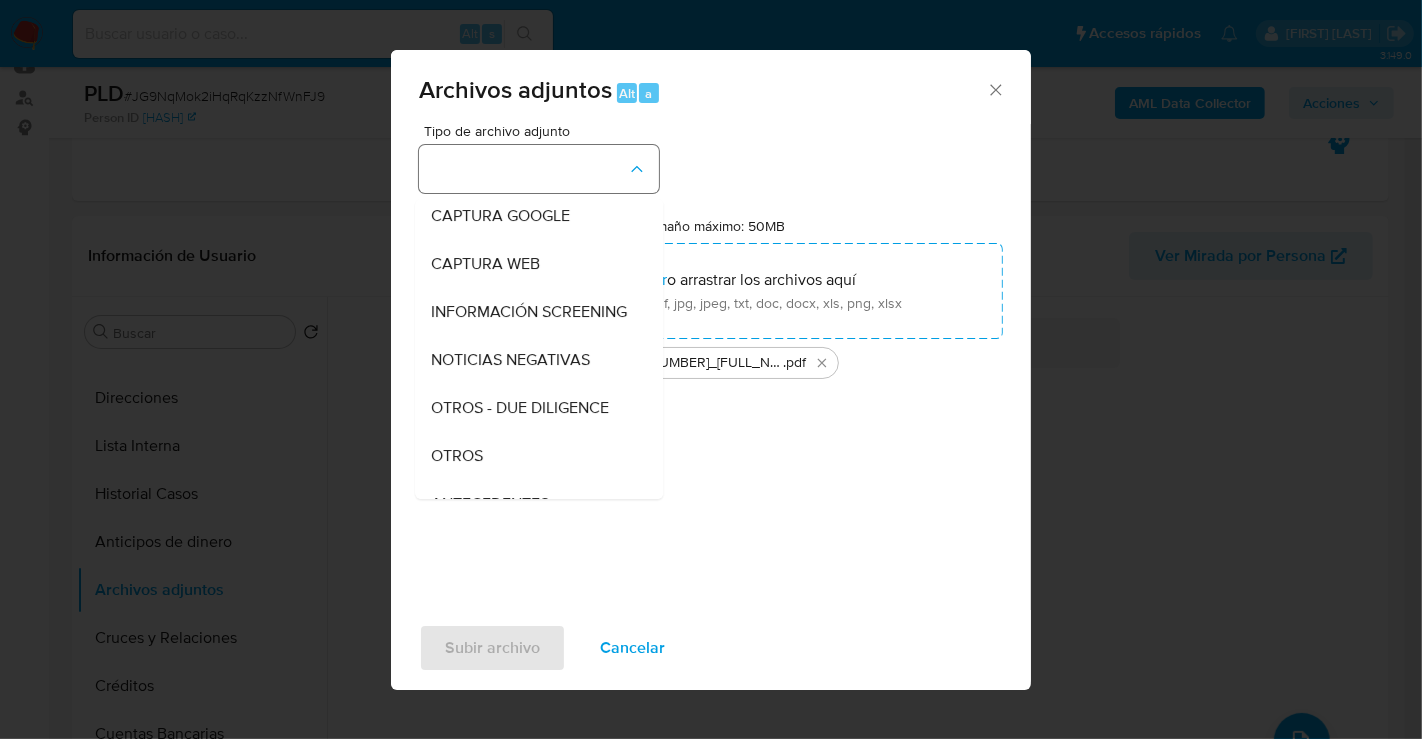type 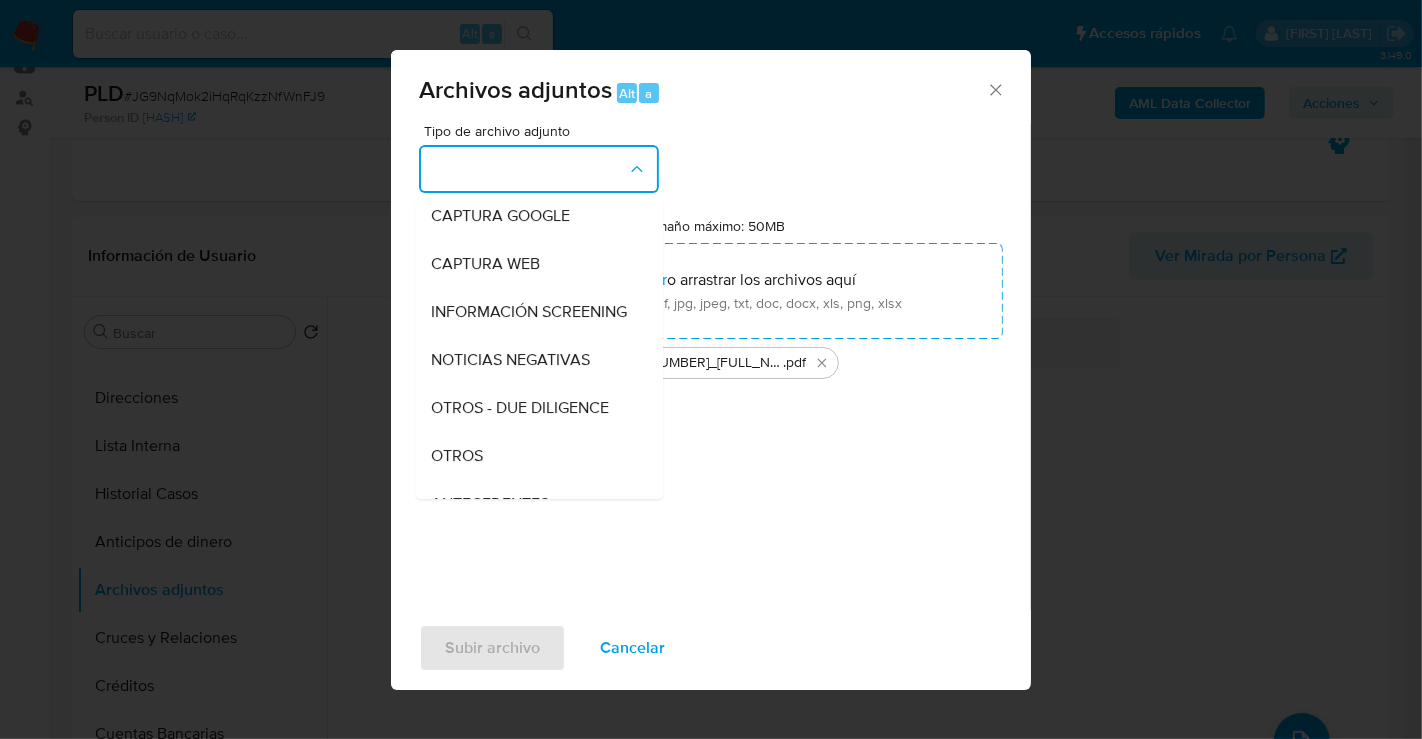 type 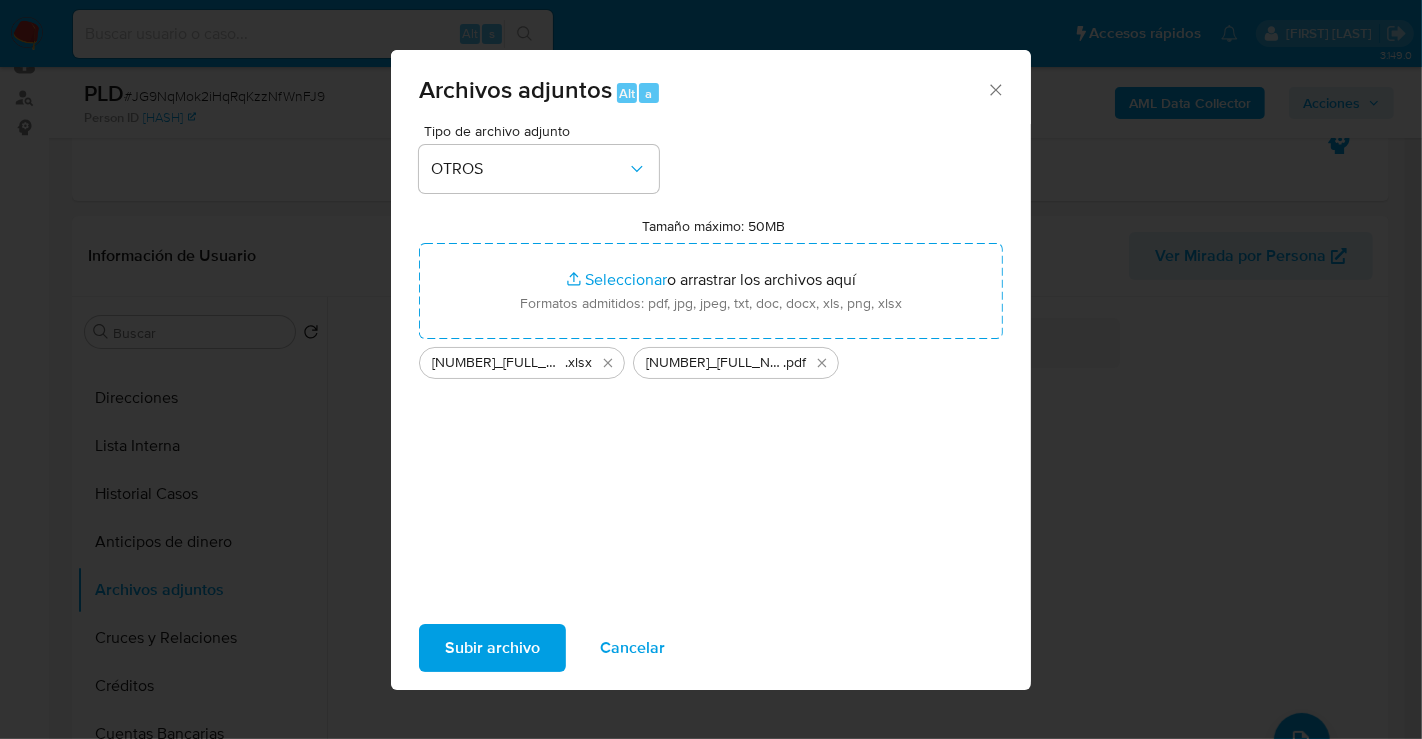 click on "Subir archivo" at bounding box center [492, 648] 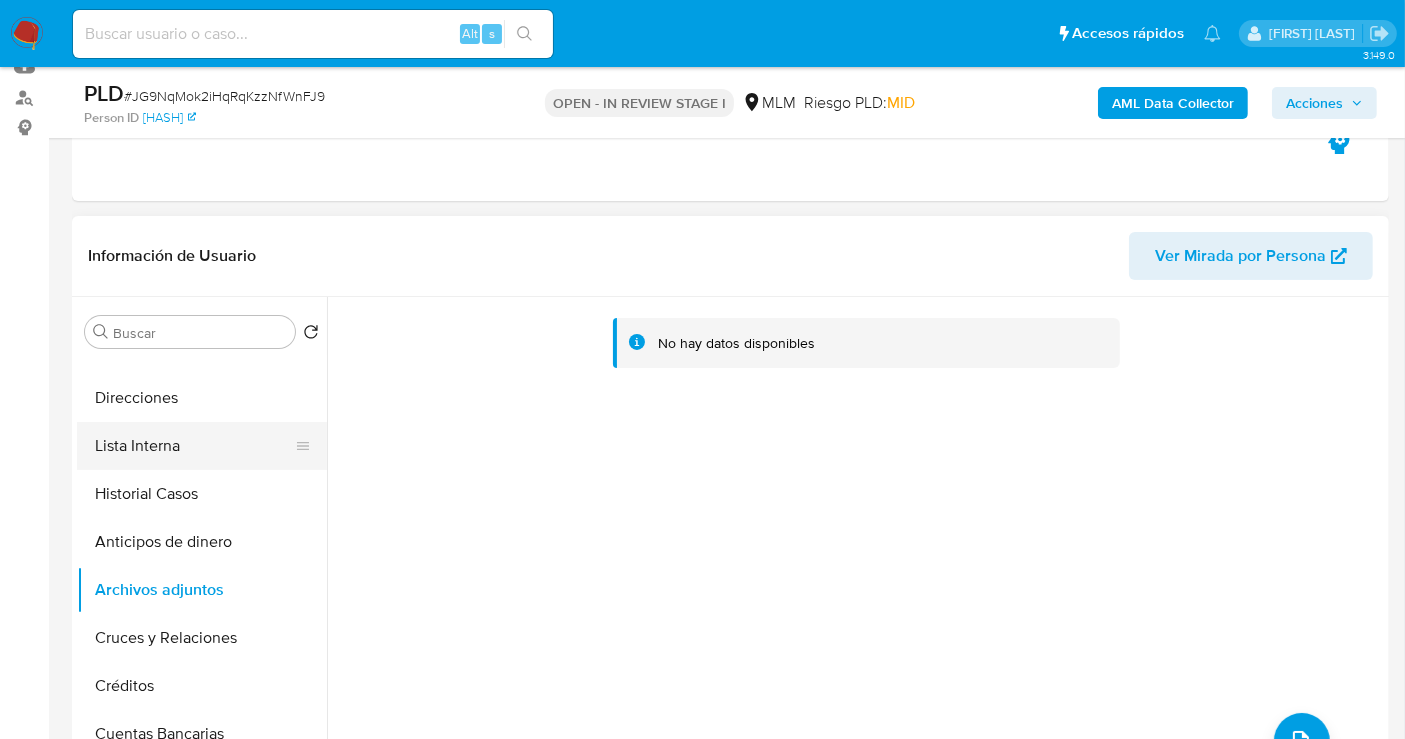 click on "Lista Interna" at bounding box center (194, 446) 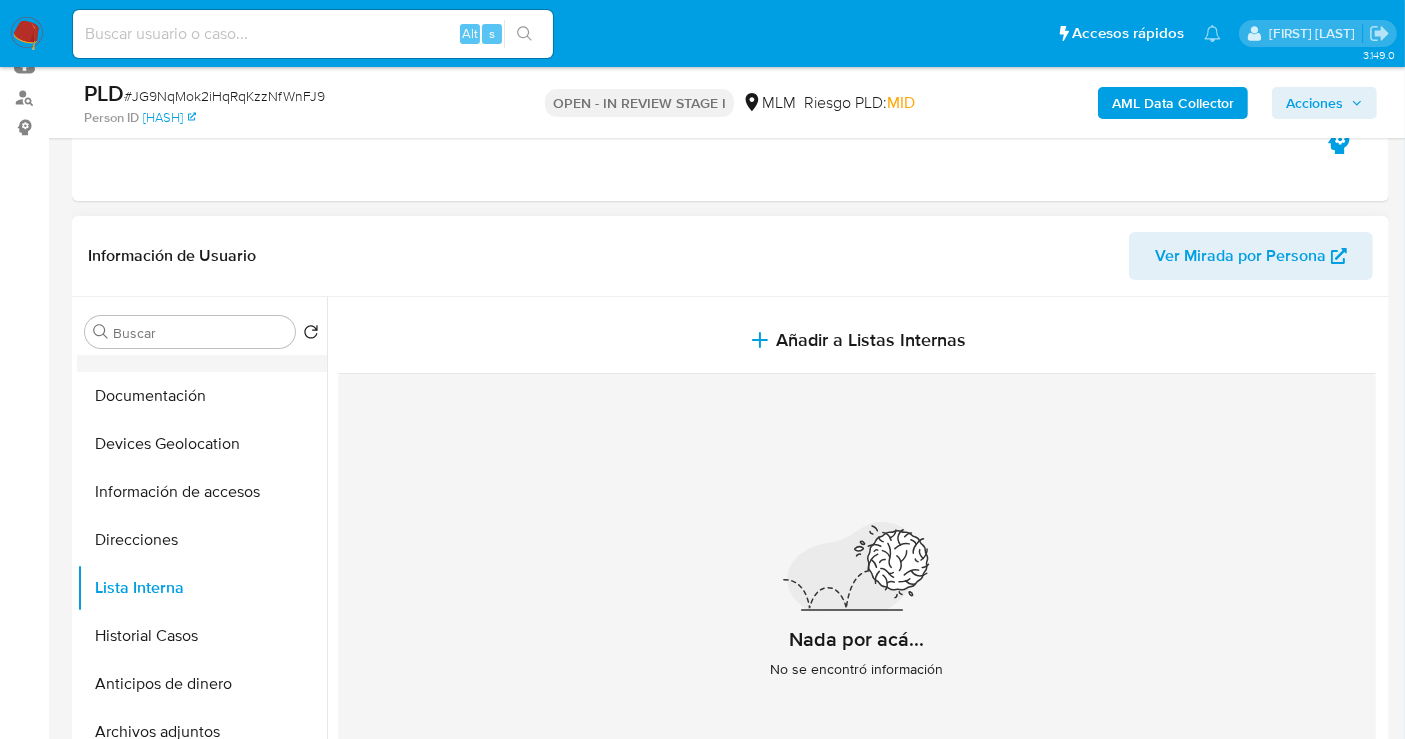 scroll, scrollTop: 0, scrollLeft: 0, axis: both 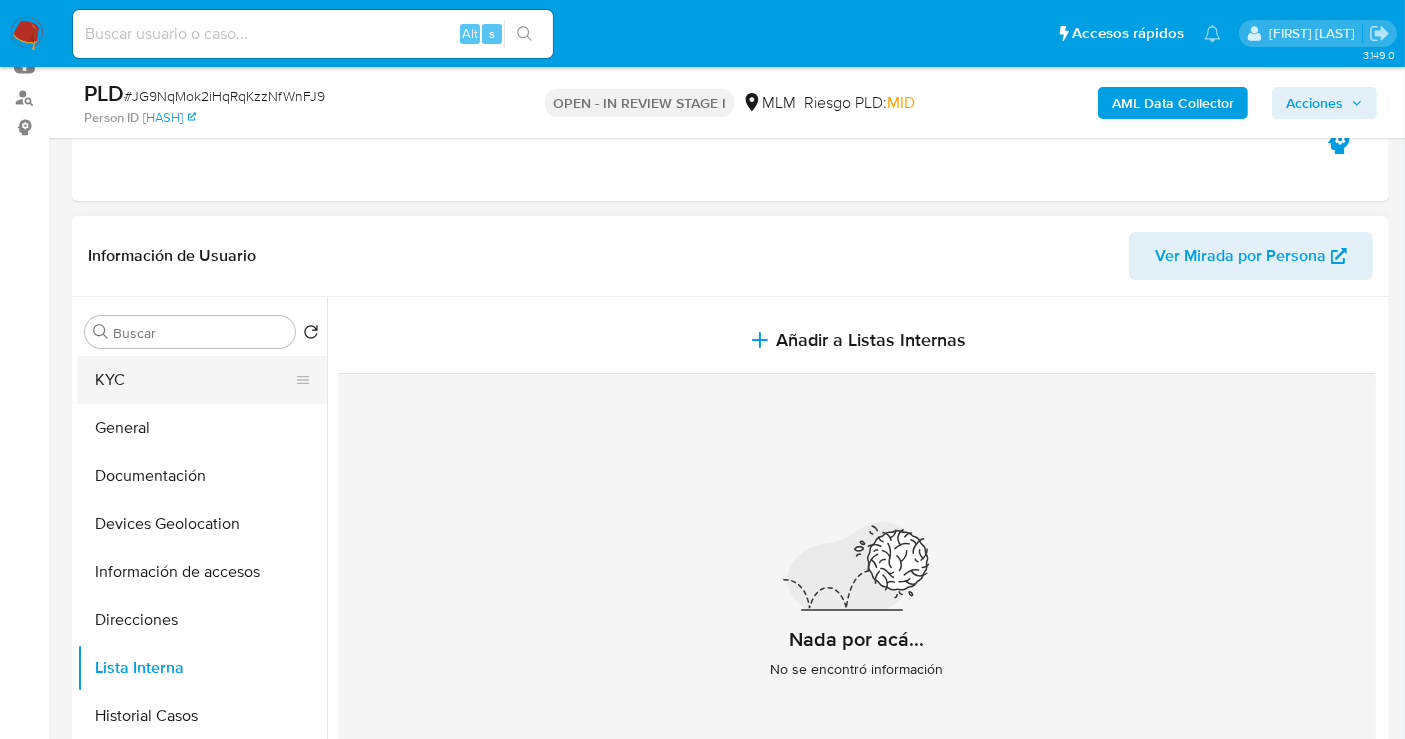 click on "KYC" at bounding box center (194, 380) 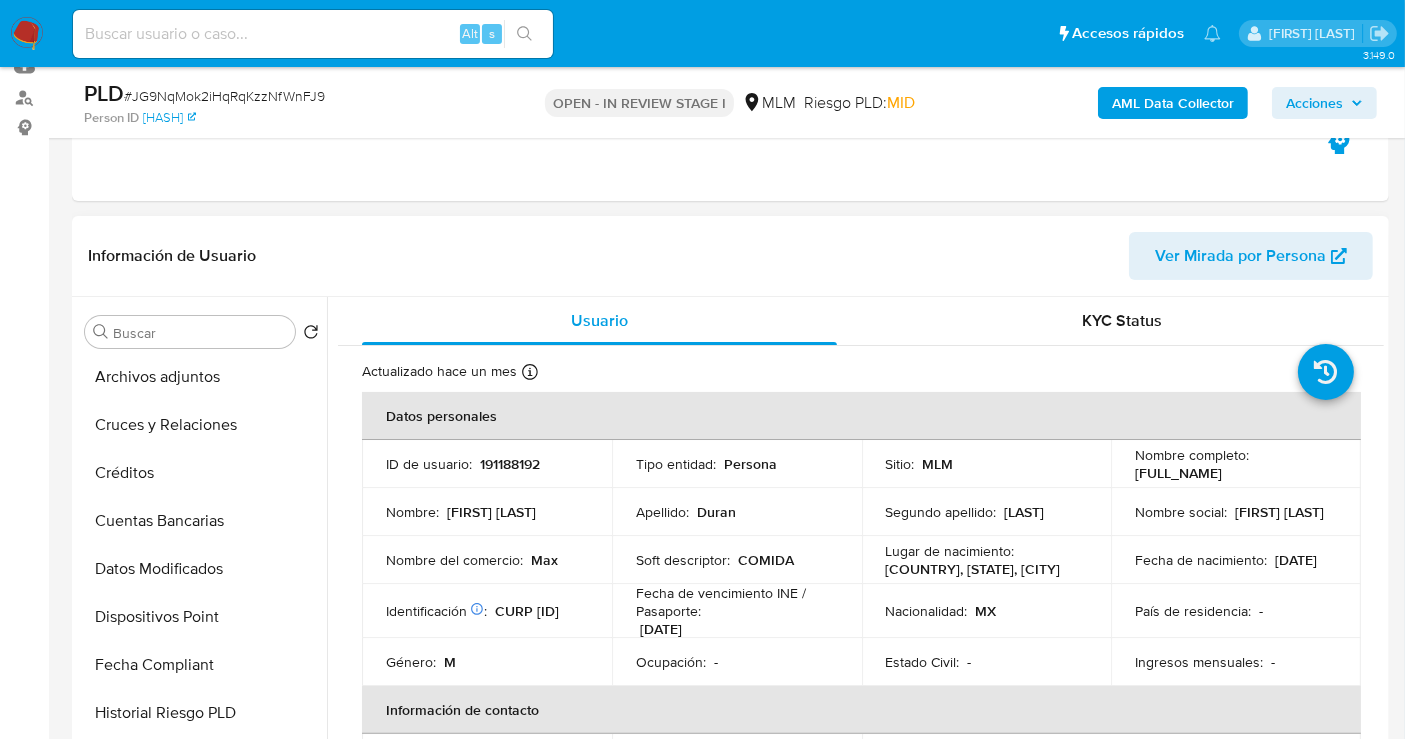 scroll, scrollTop: 444, scrollLeft: 0, axis: vertical 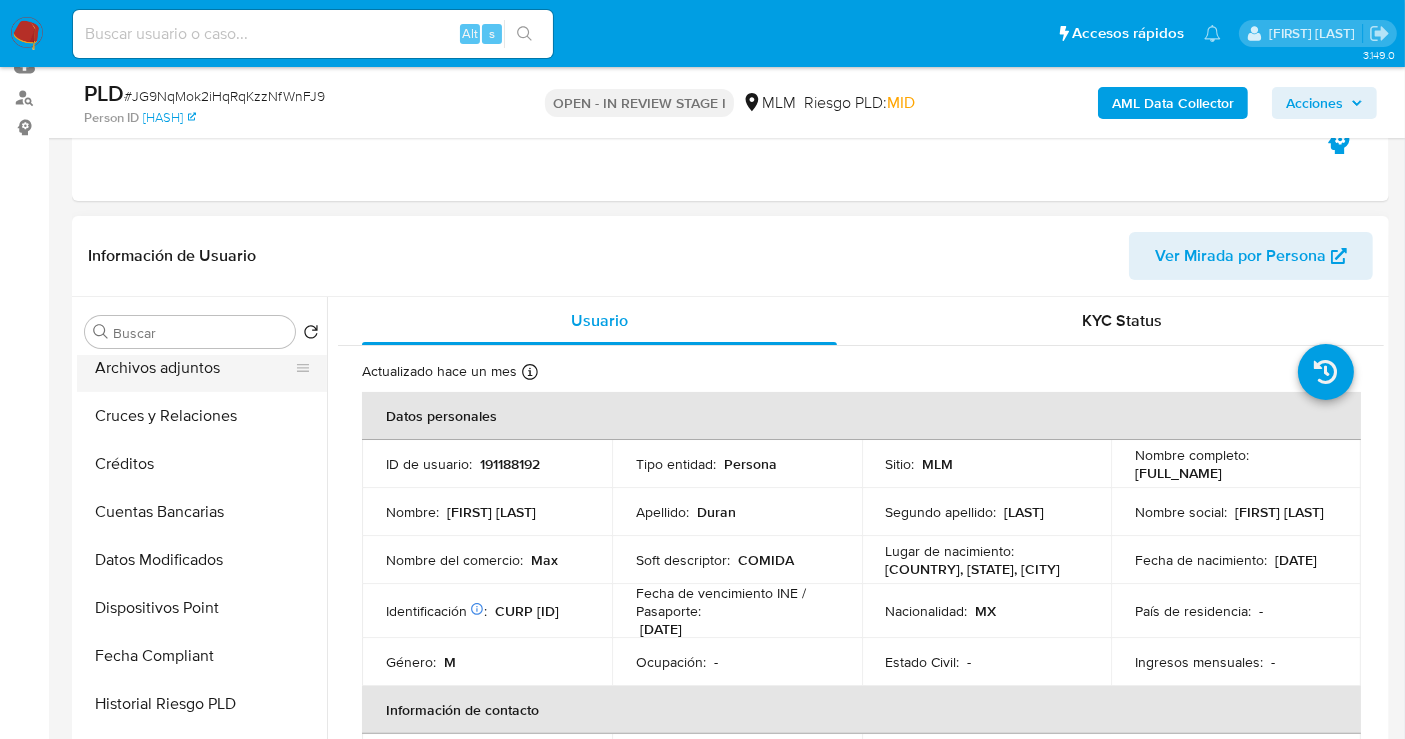 click on "Archivos adjuntos" at bounding box center (194, 368) 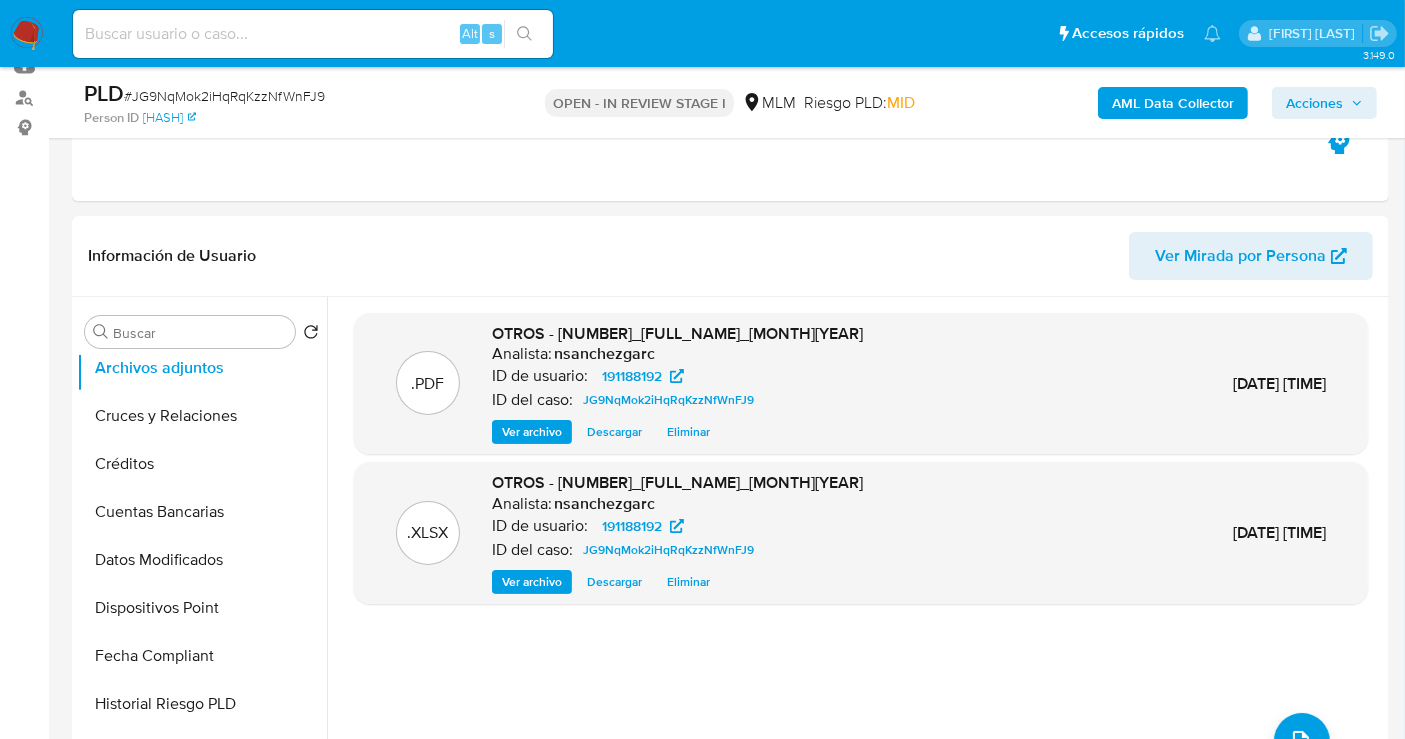 click on "Acciones" at bounding box center [1314, 103] 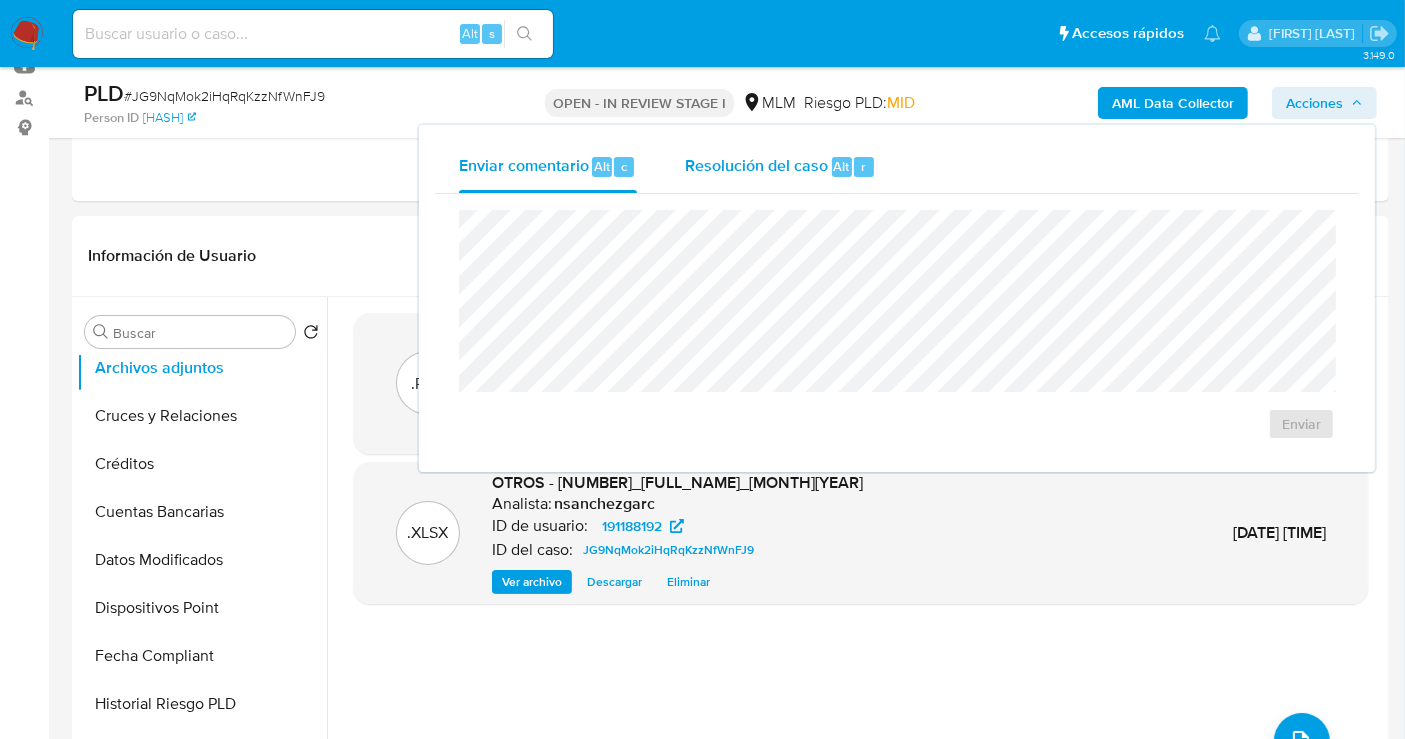 click on "Resolución del caso" at bounding box center [756, 165] 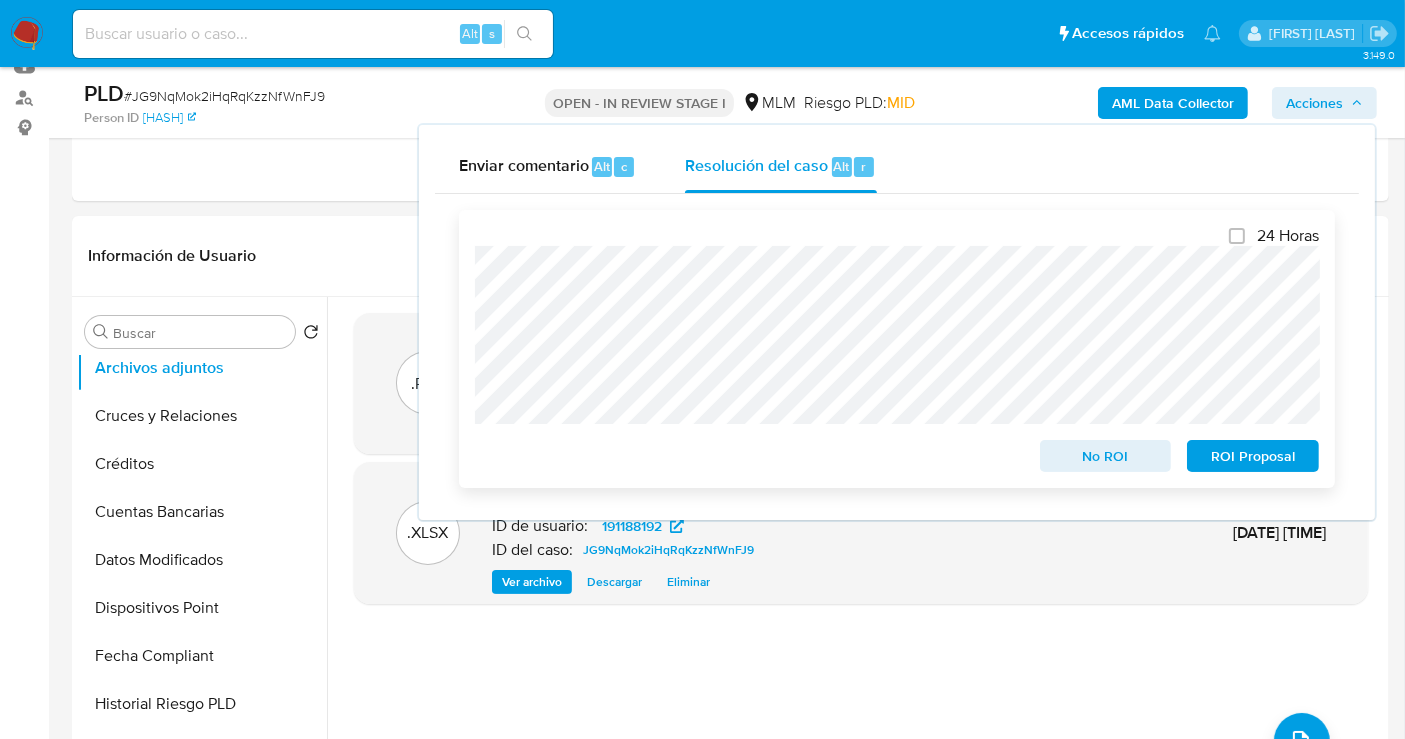 click on "ROI Proposal" at bounding box center (1253, 456) 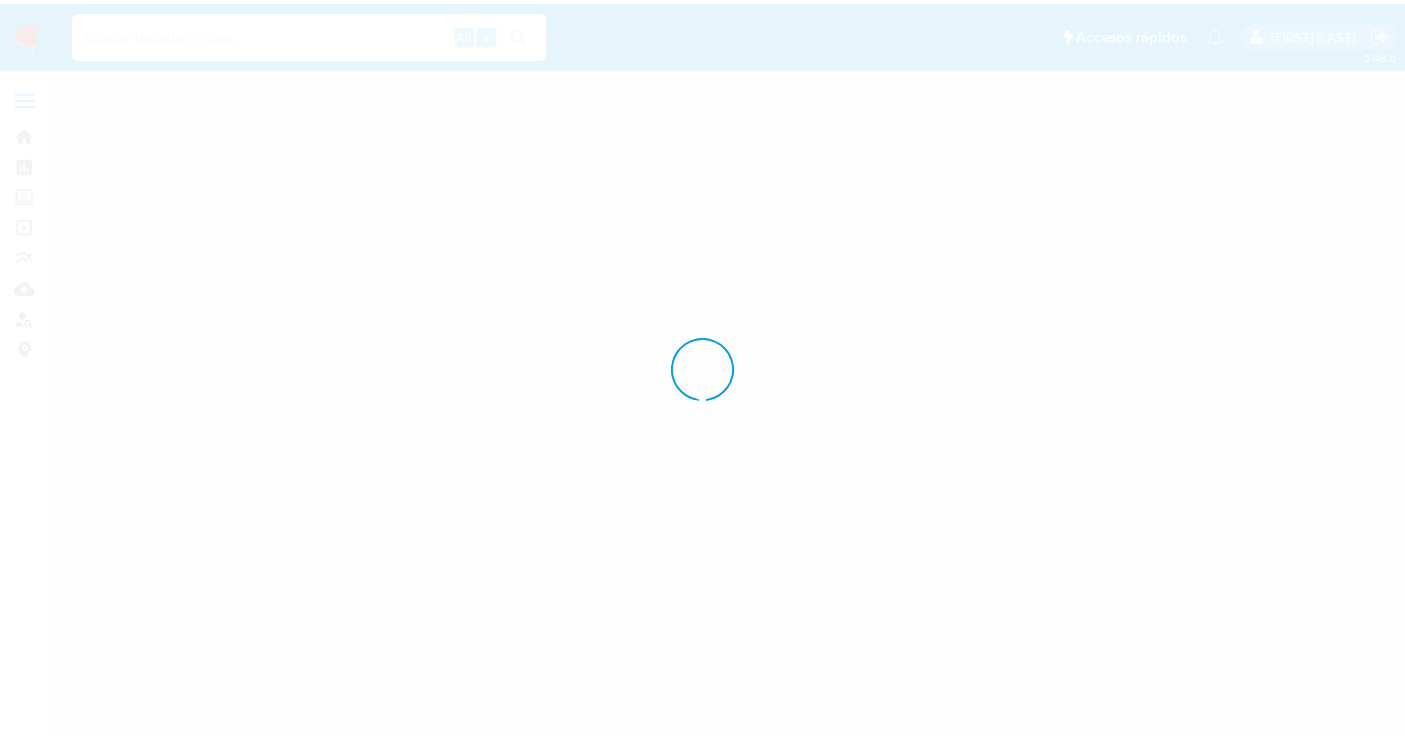 scroll, scrollTop: 0, scrollLeft: 0, axis: both 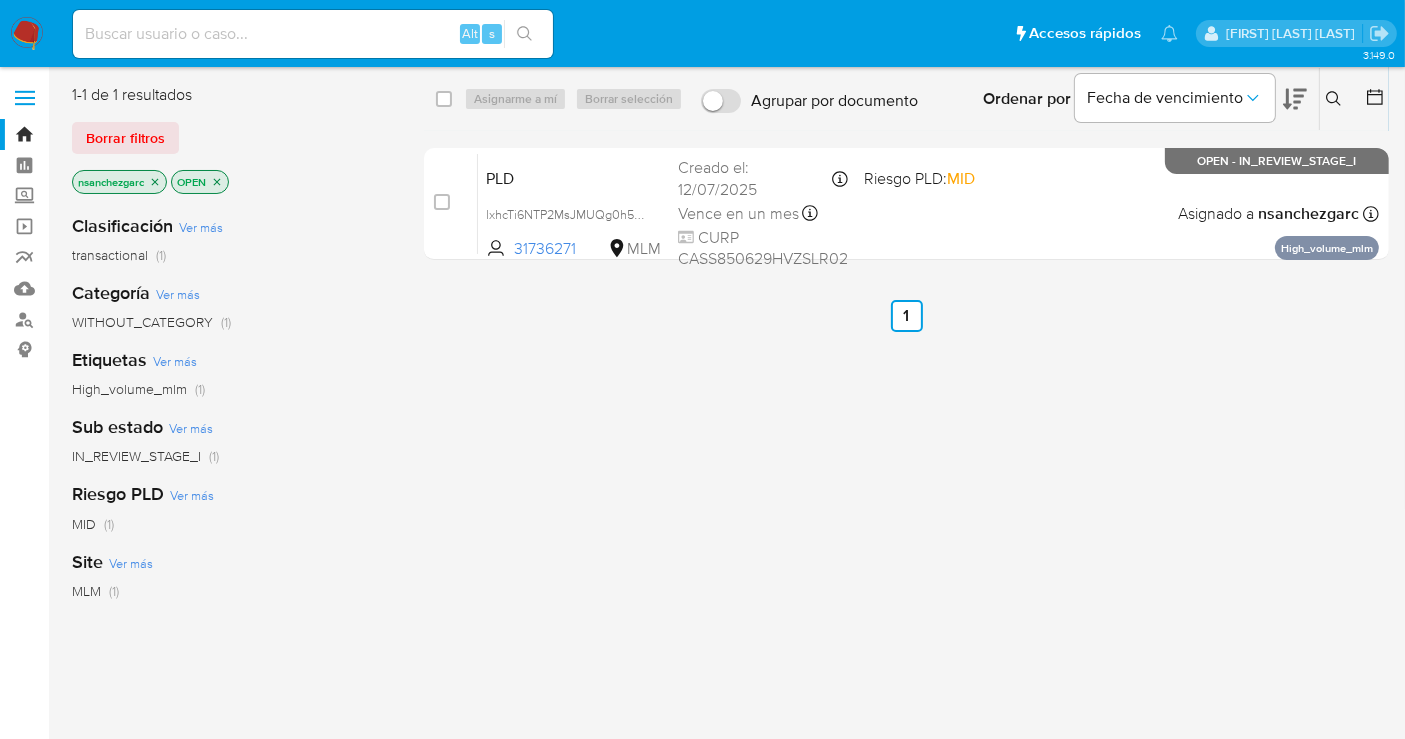click 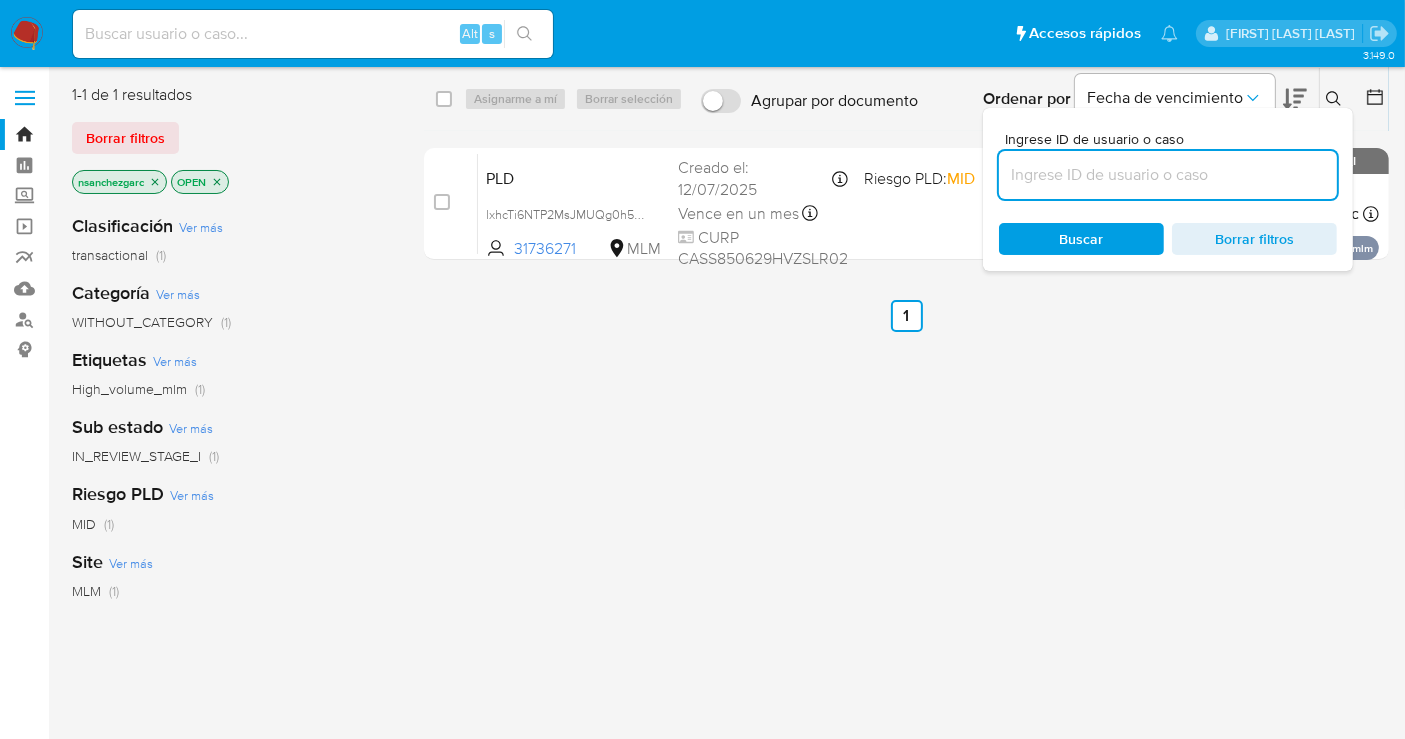 click at bounding box center (1168, 175) 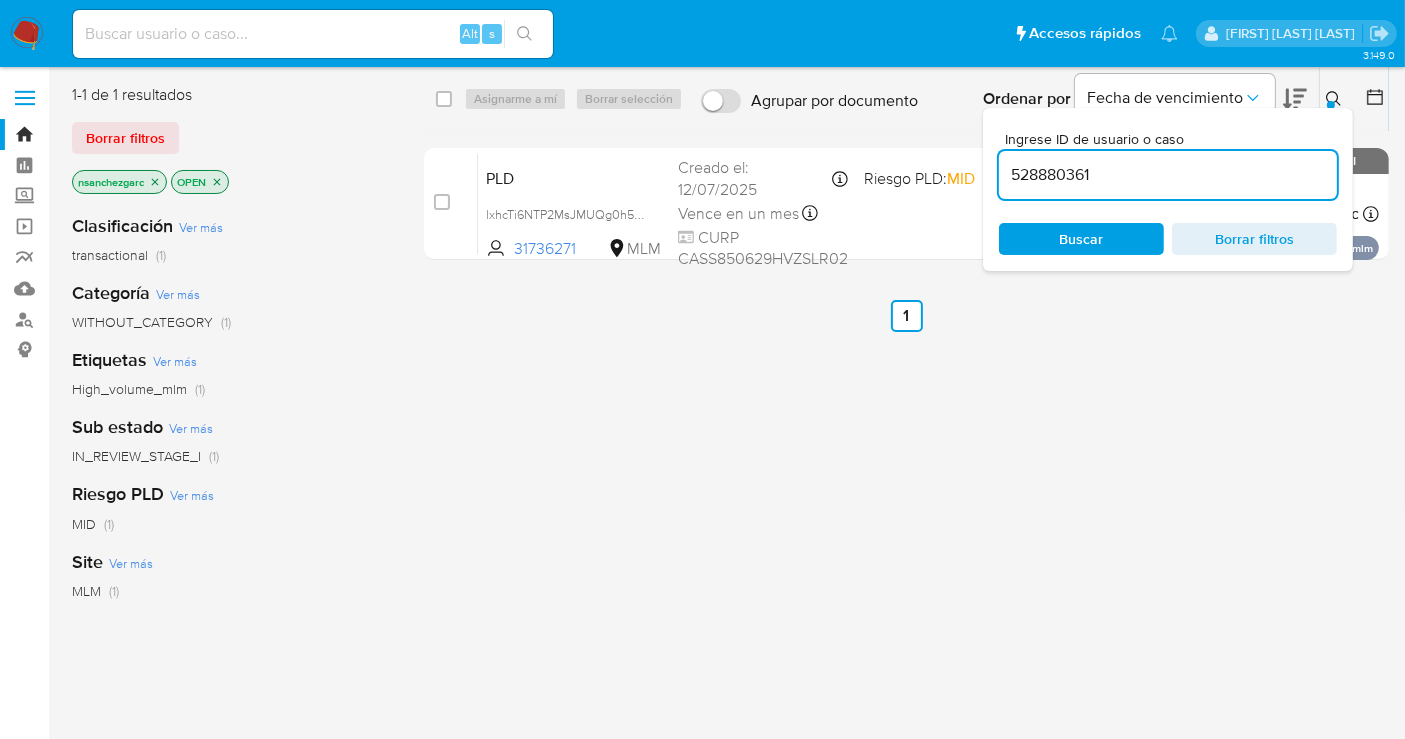 type on "528880361" 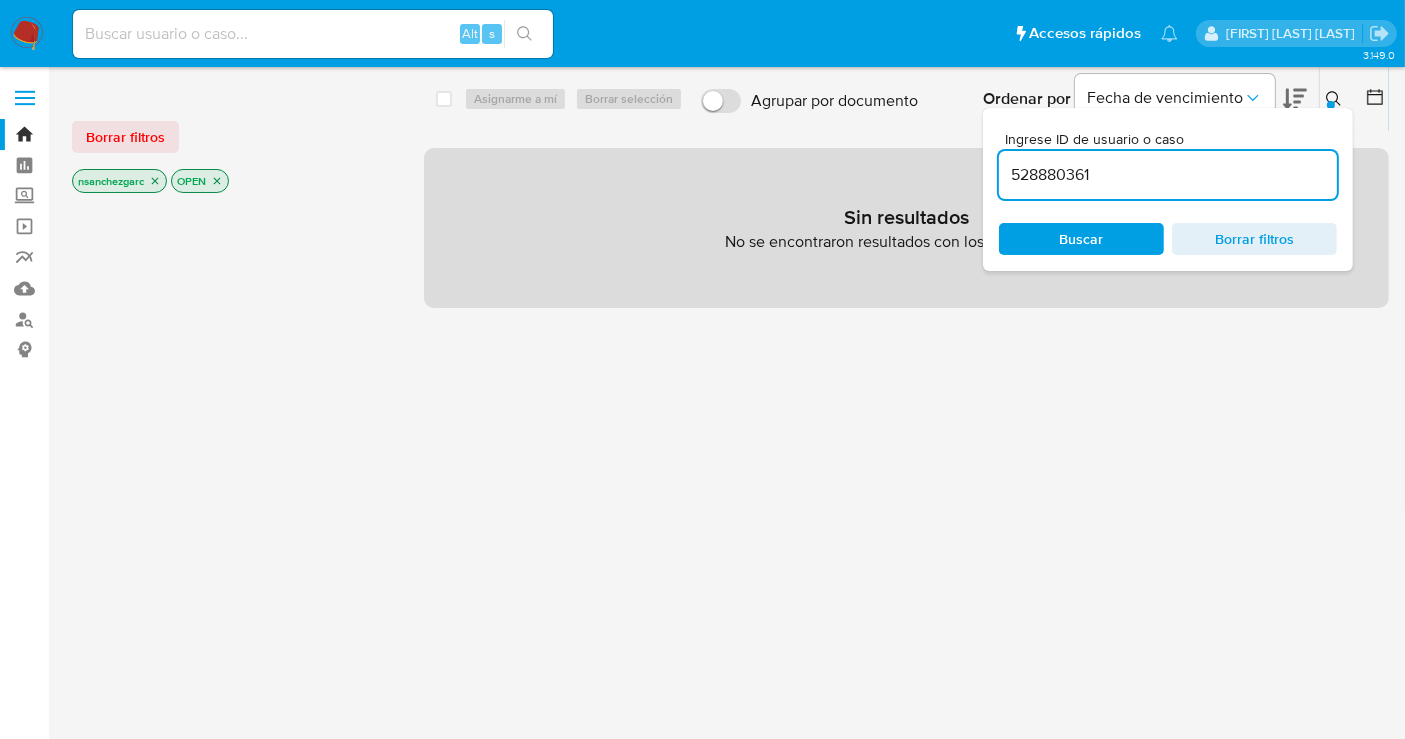 click 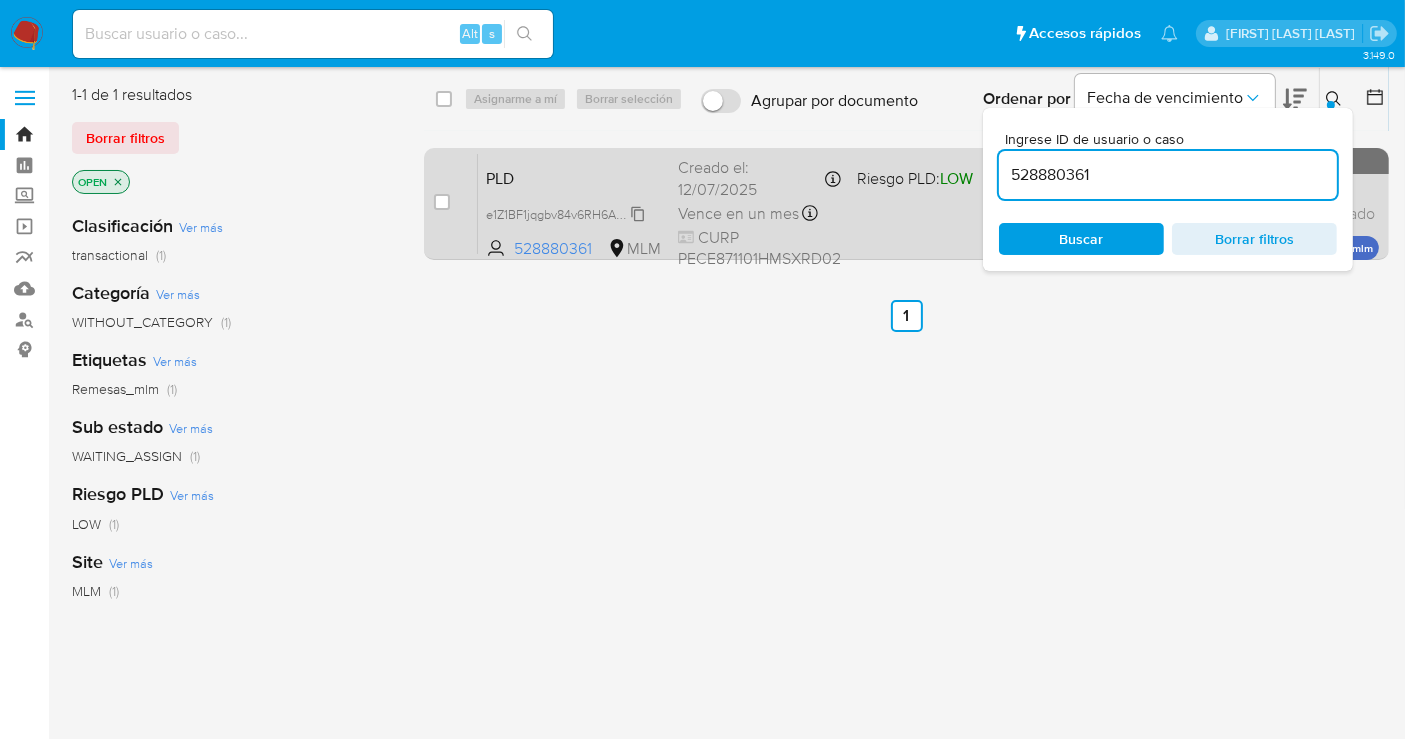 click on "e1Z1BF1jqgbv84v6RH6AMOwB" at bounding box center (569, 213) 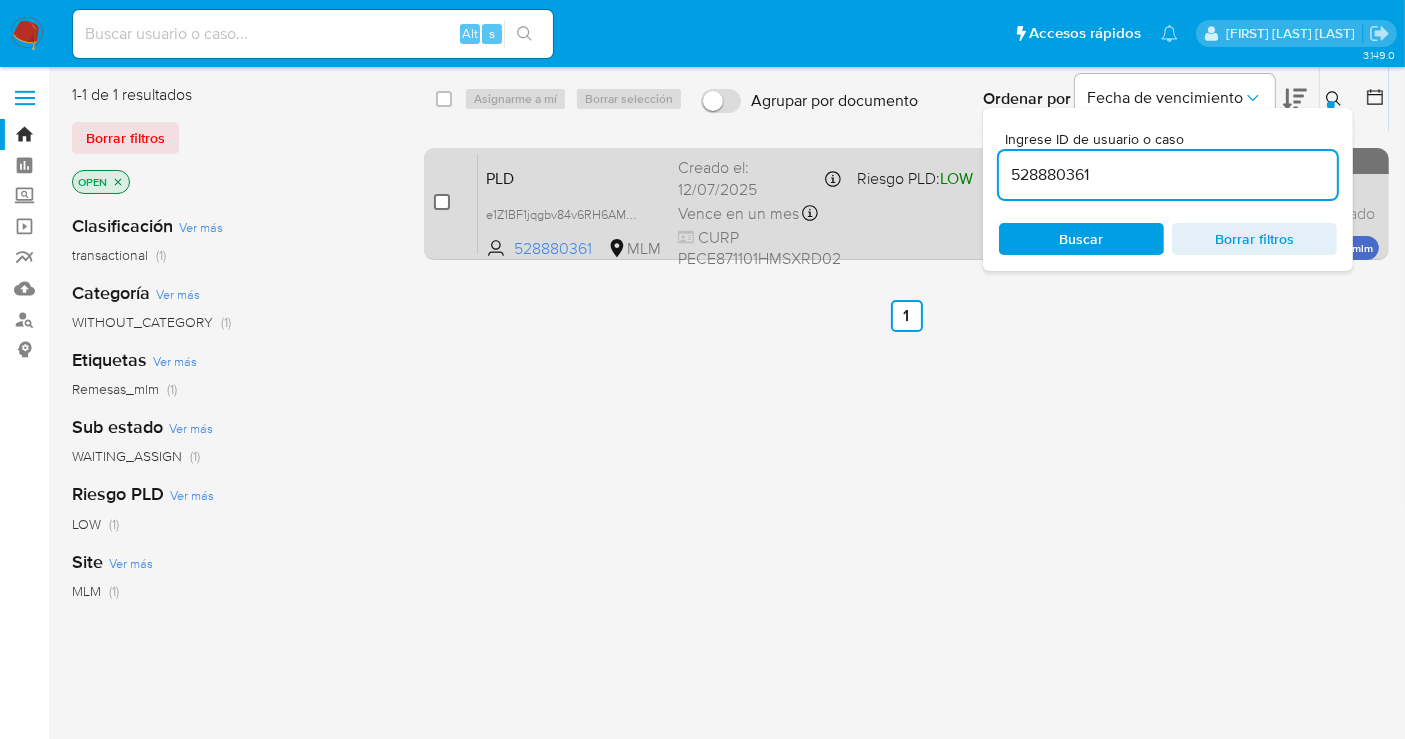 click at bounding box center [442, 202] 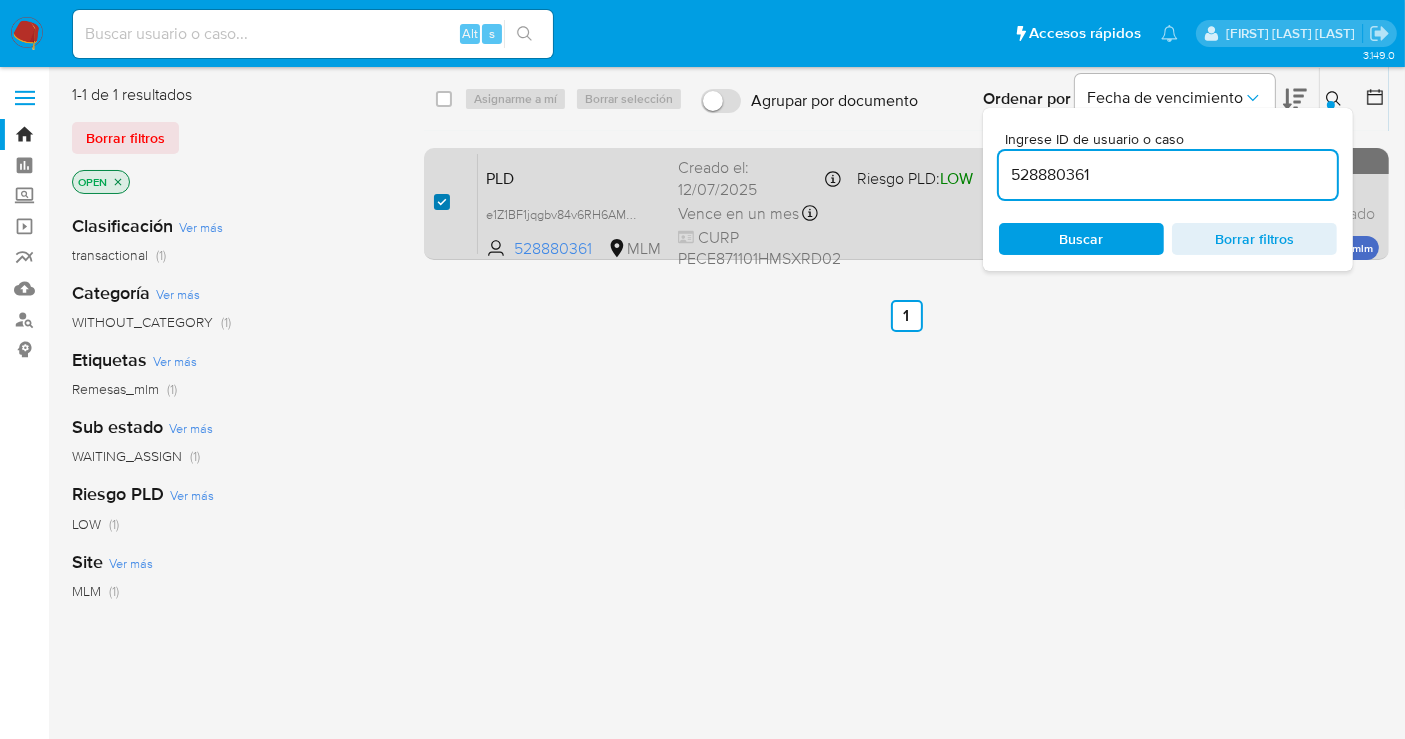 checkbox on "true" 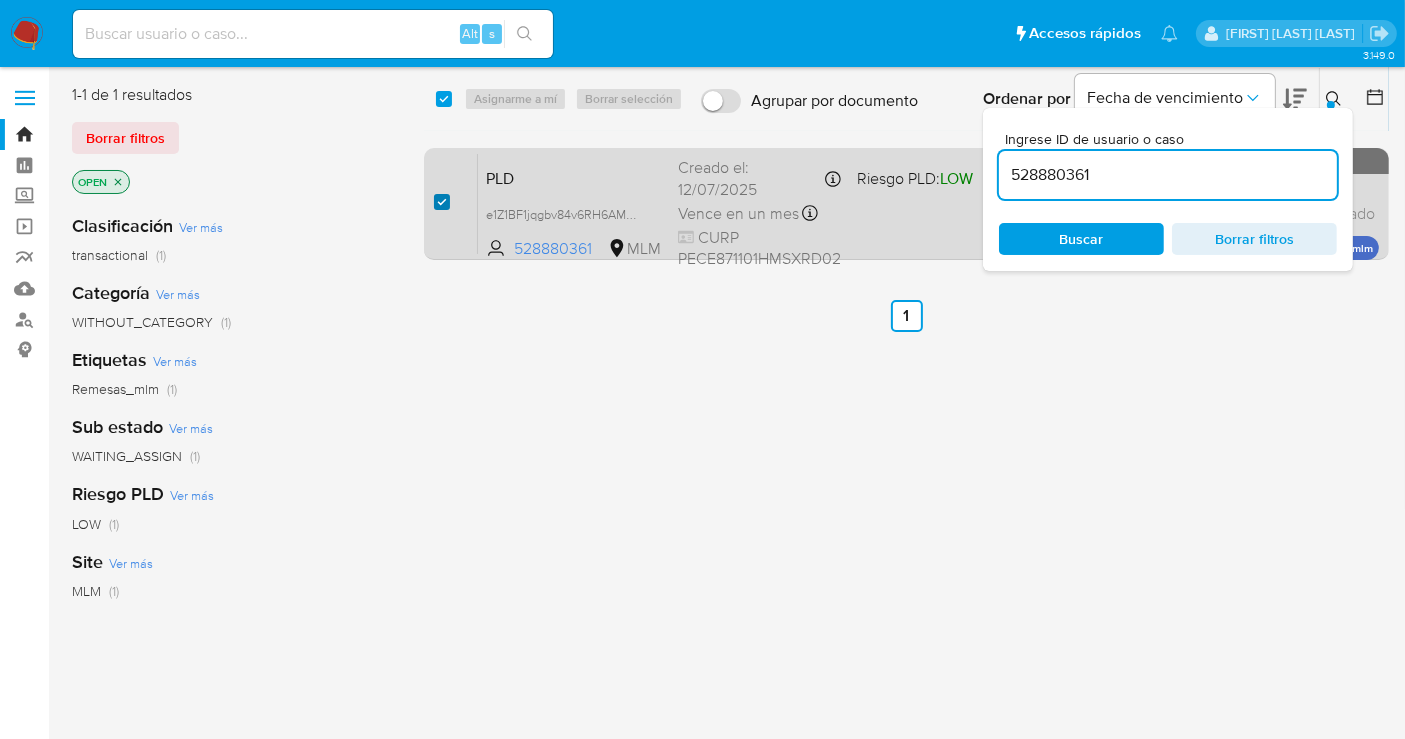 checkbox on "true" 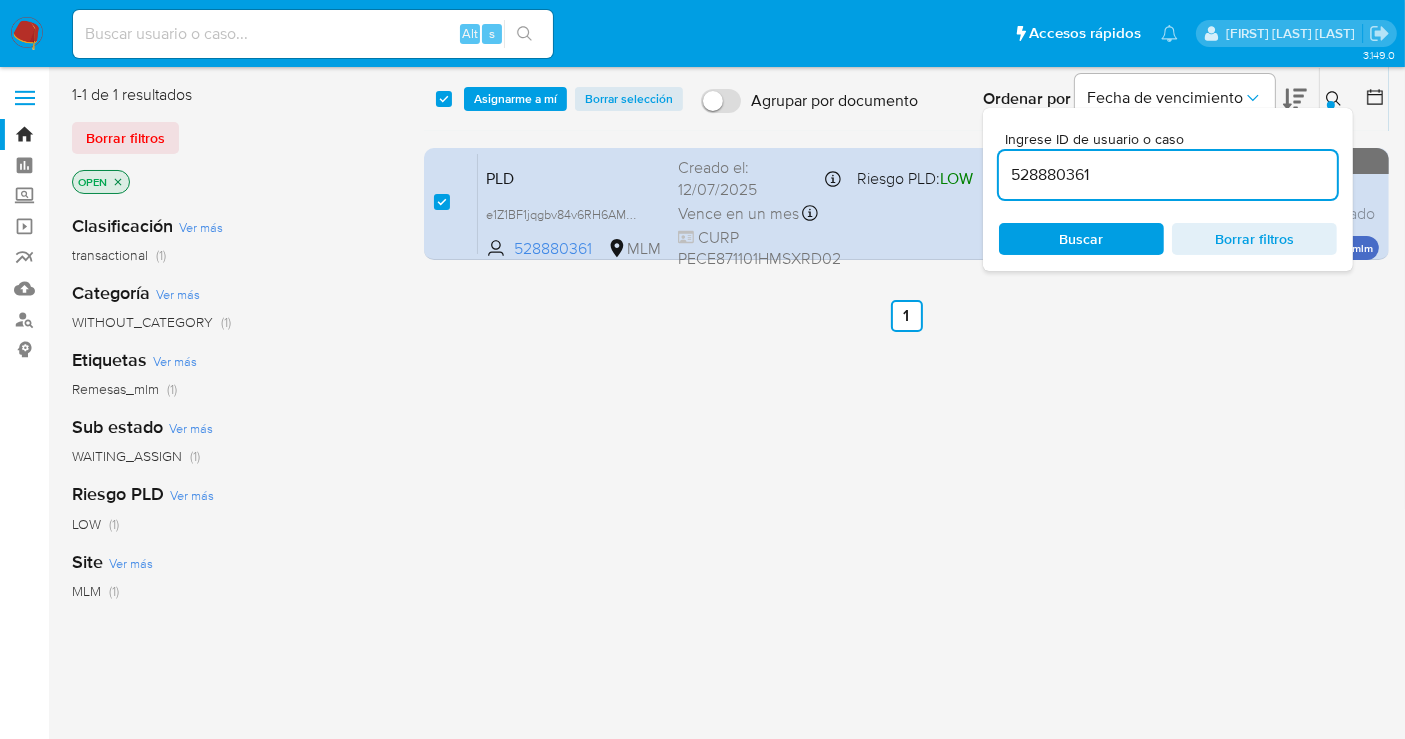 click on "Ordenar por Fecha de vencimiento" at bounding box center [1143, 99] 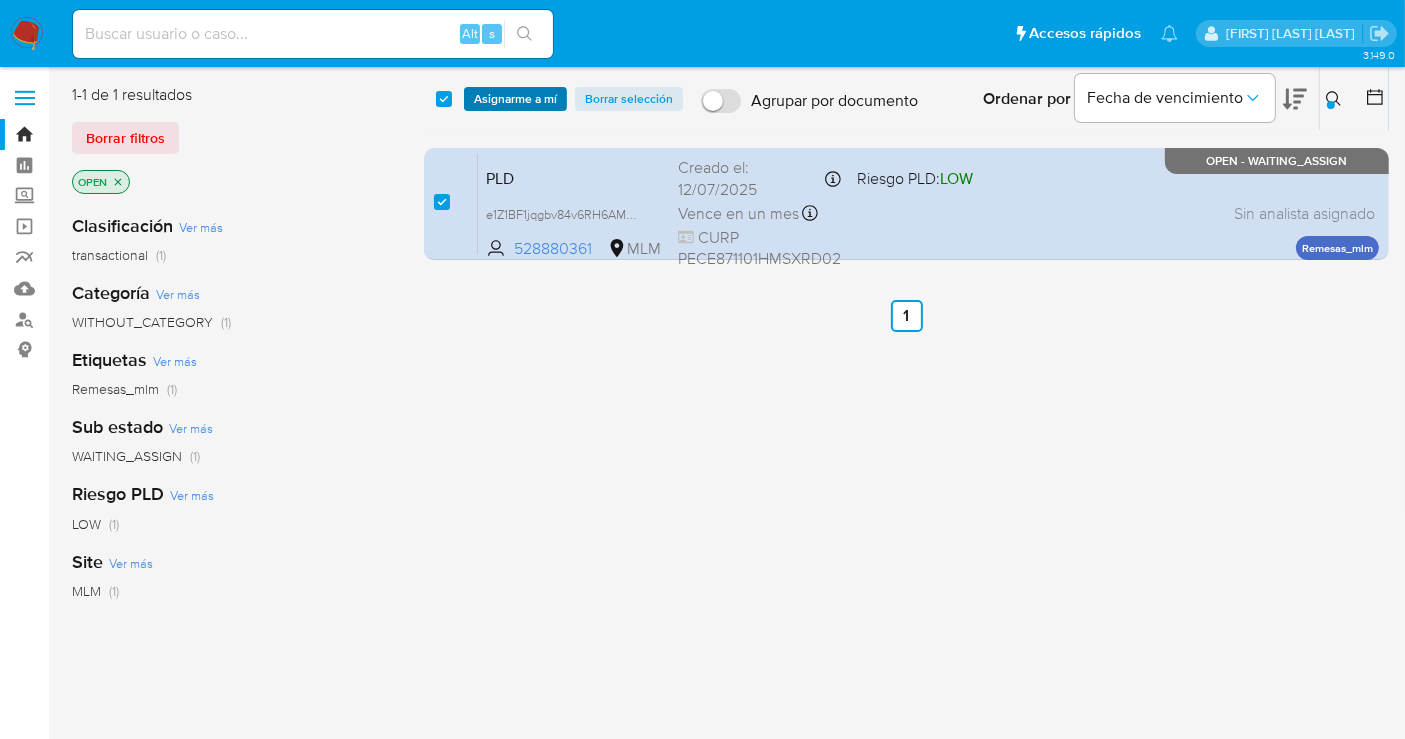 click on "Asignarme a mí" at bounding box center [515, 99] 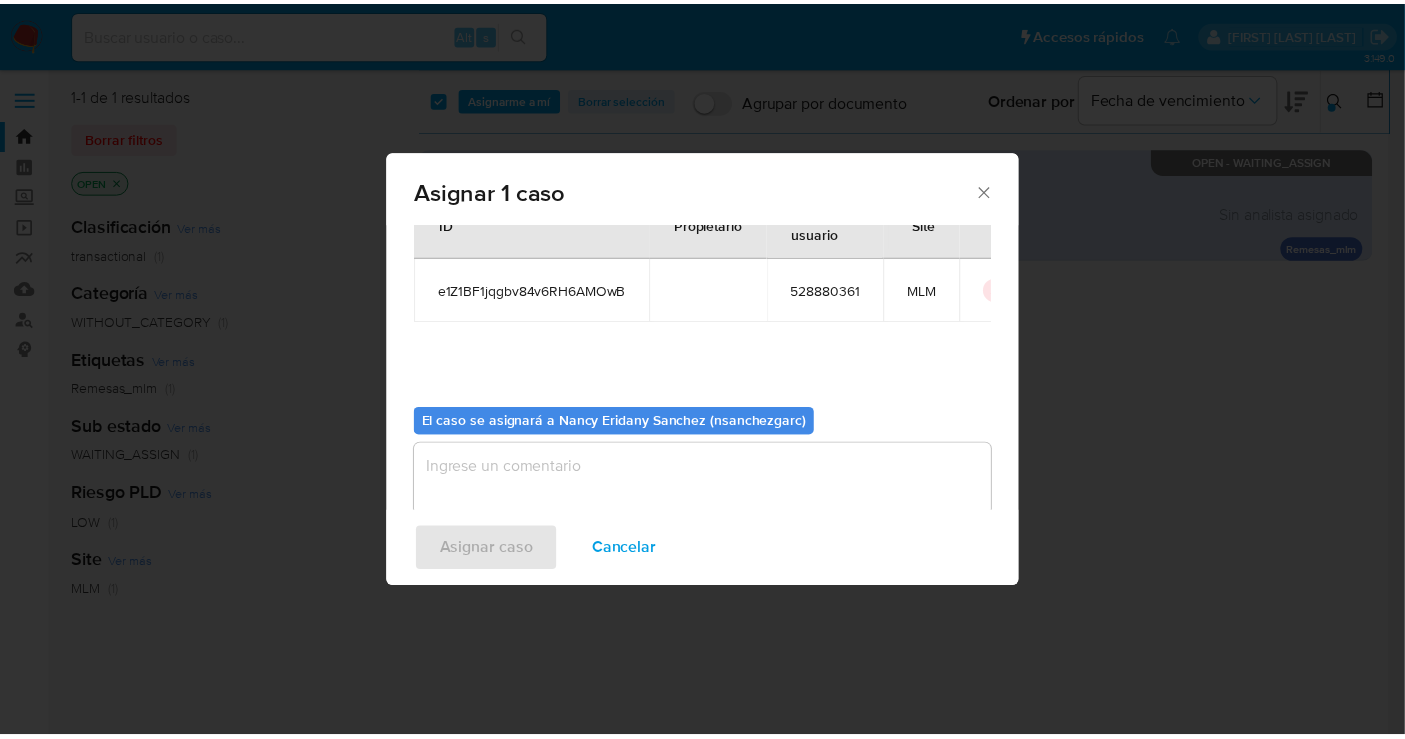 scroll, scrollTop: 102, scrollLeft: 0, axis: vertical 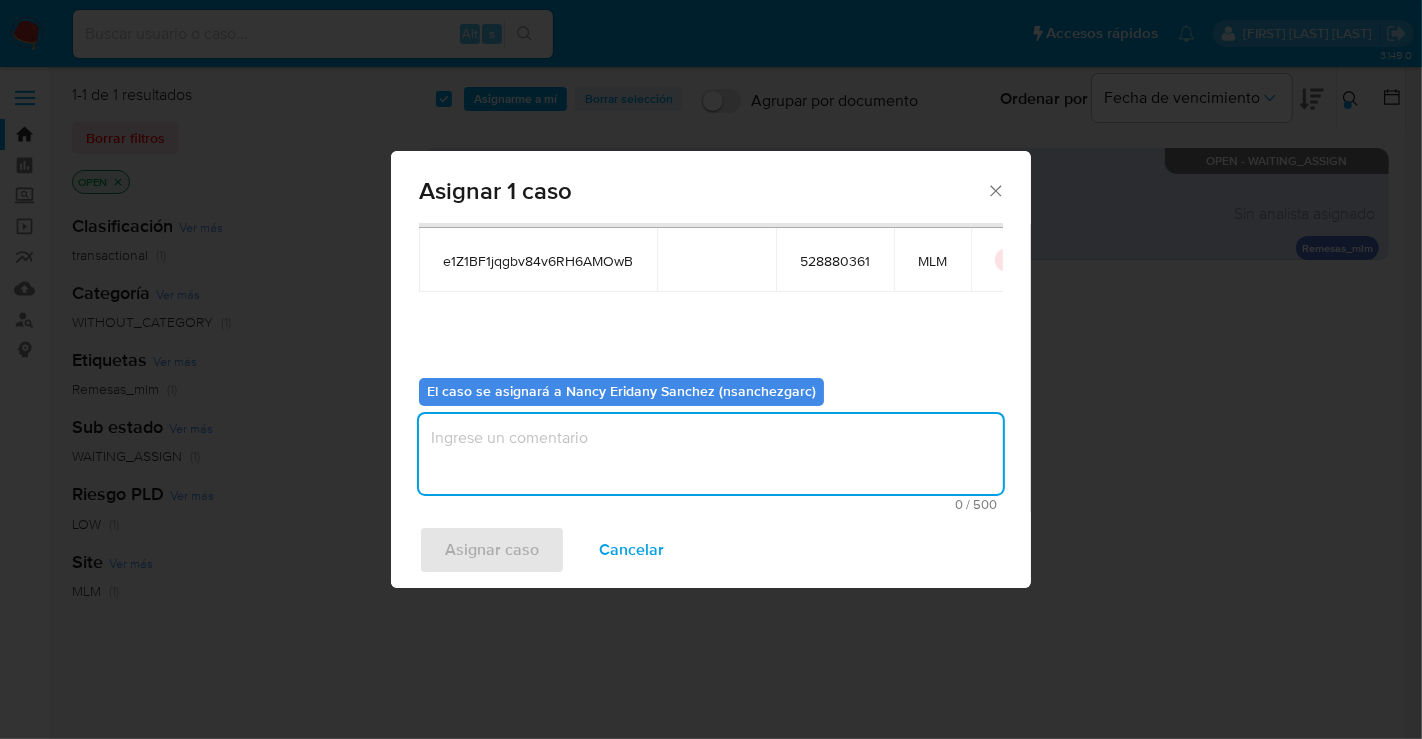 click at bounding box center (711, 454) 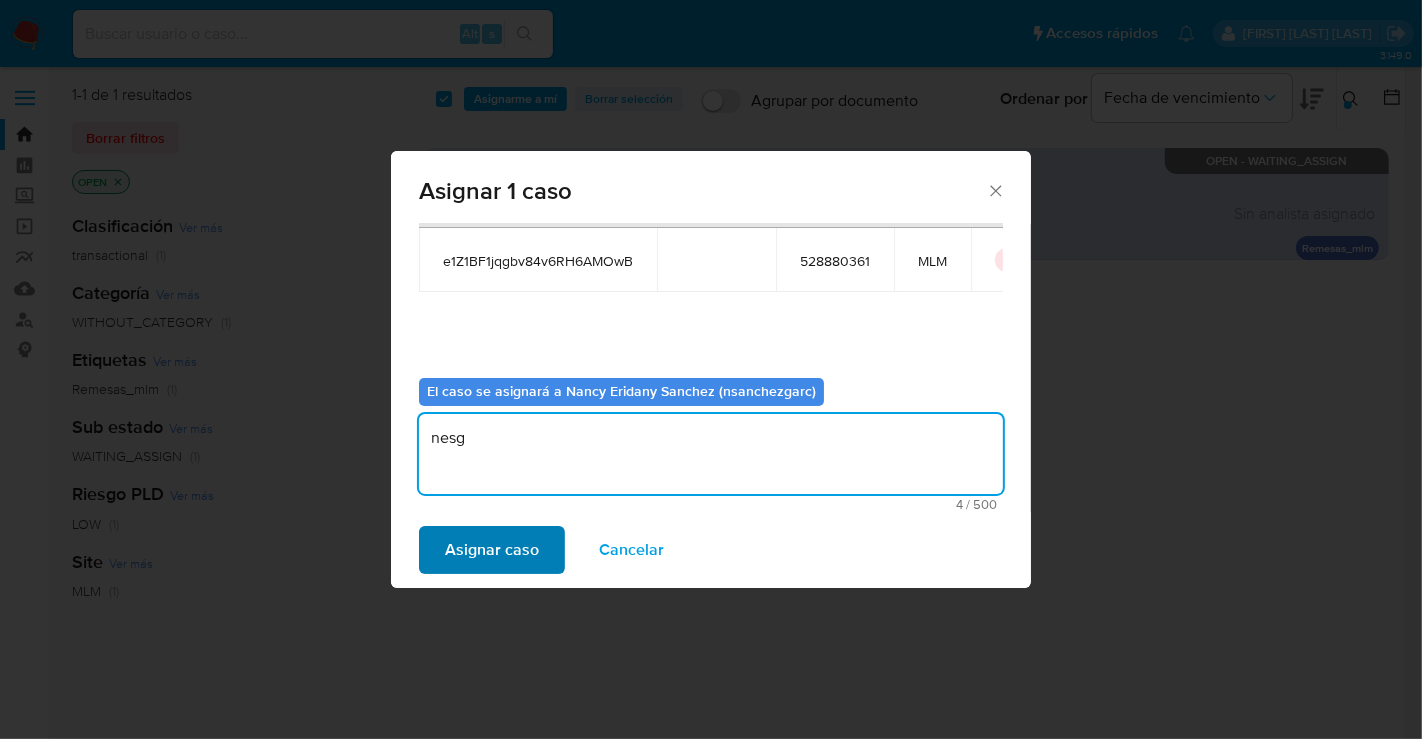 type on "nesg" 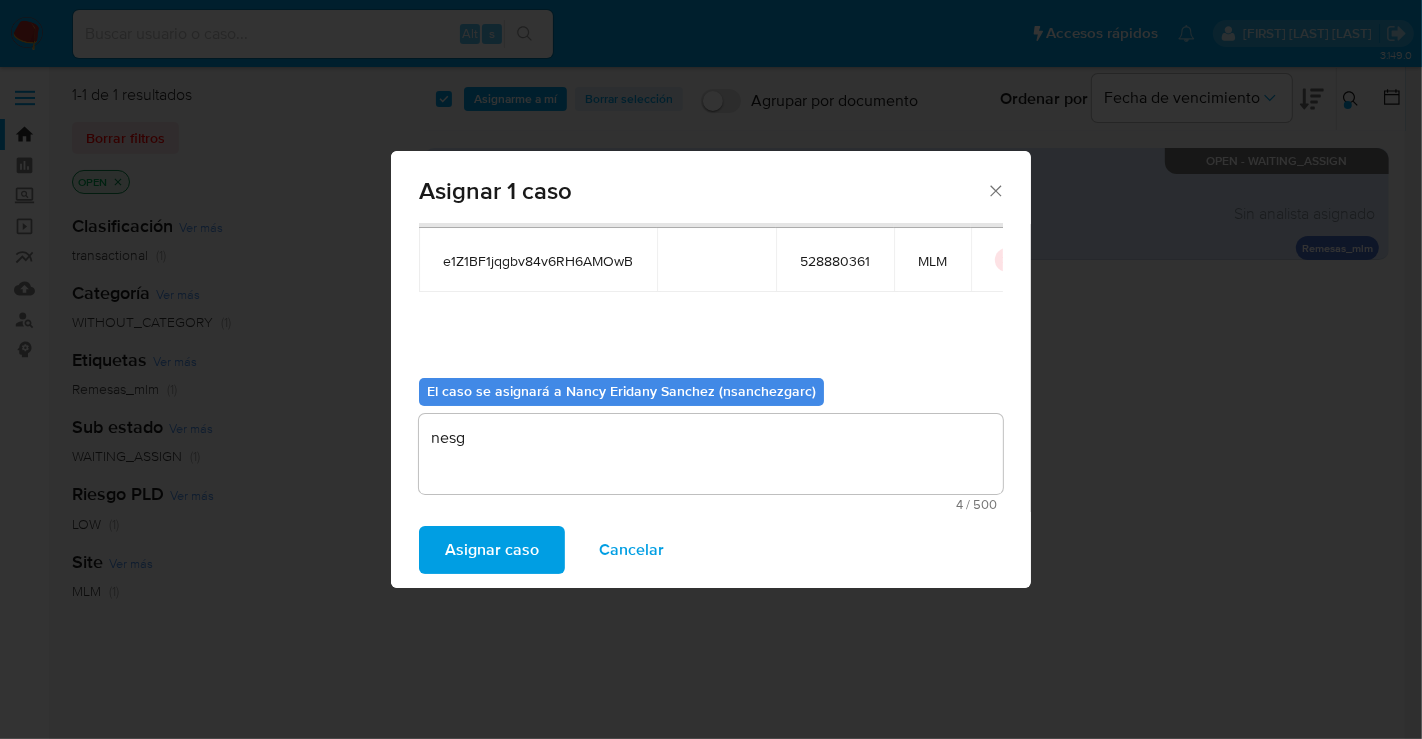 click on "Asignar caso" at bounding box center (492, 550) 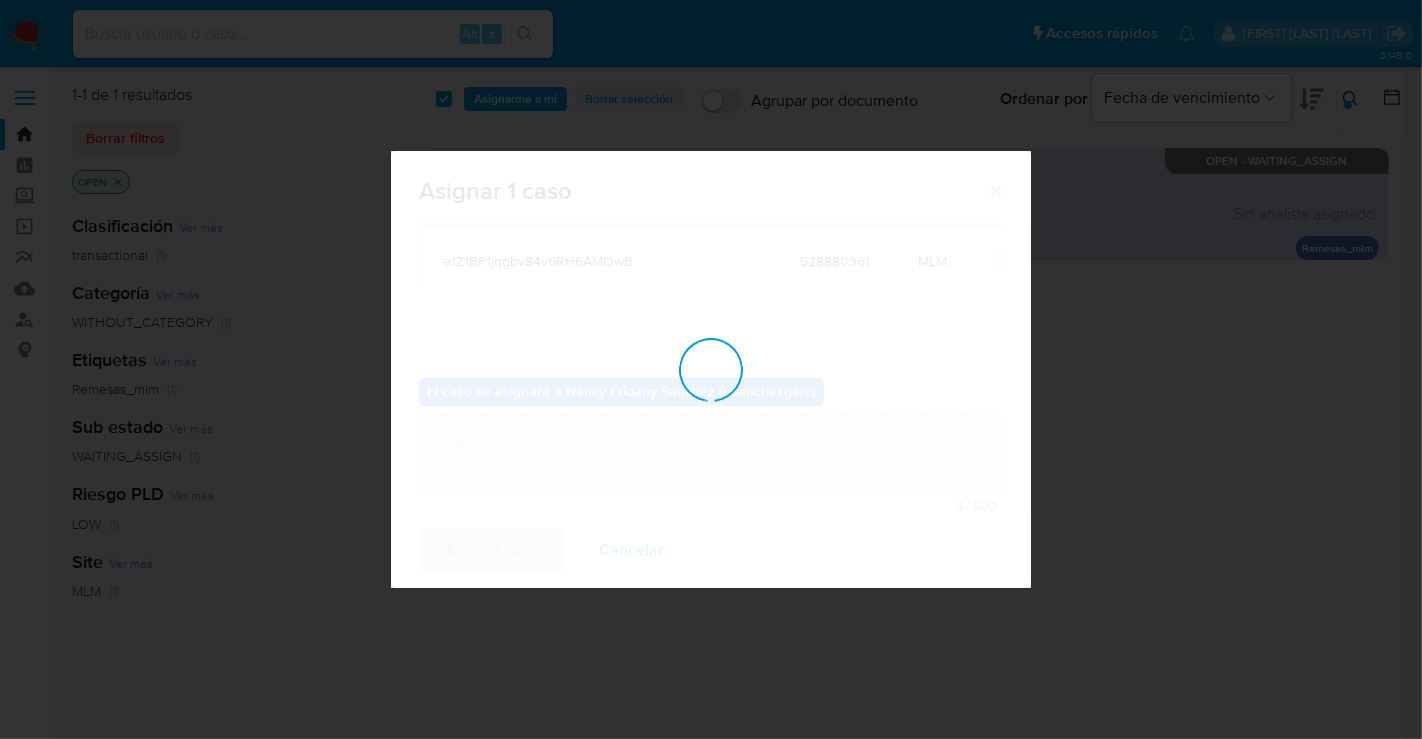 type 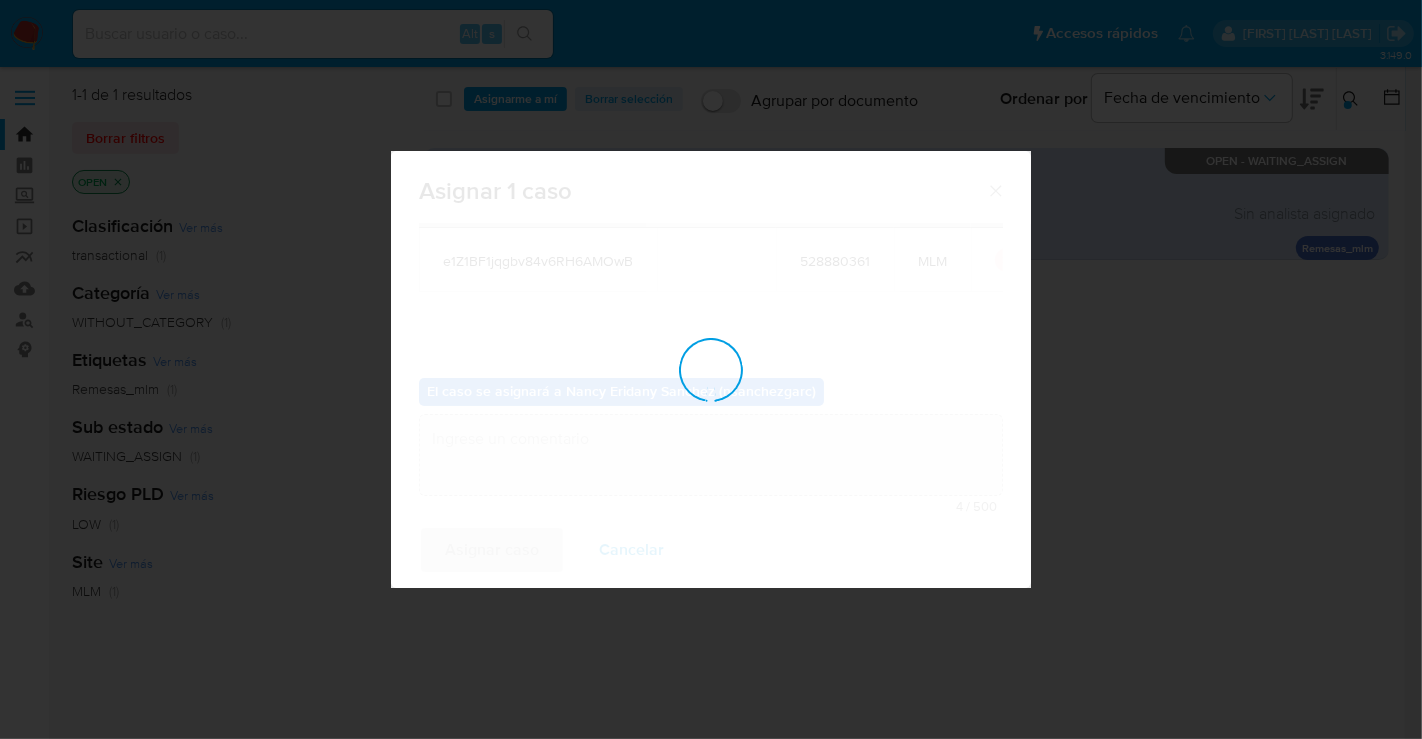 checkbox on "false" 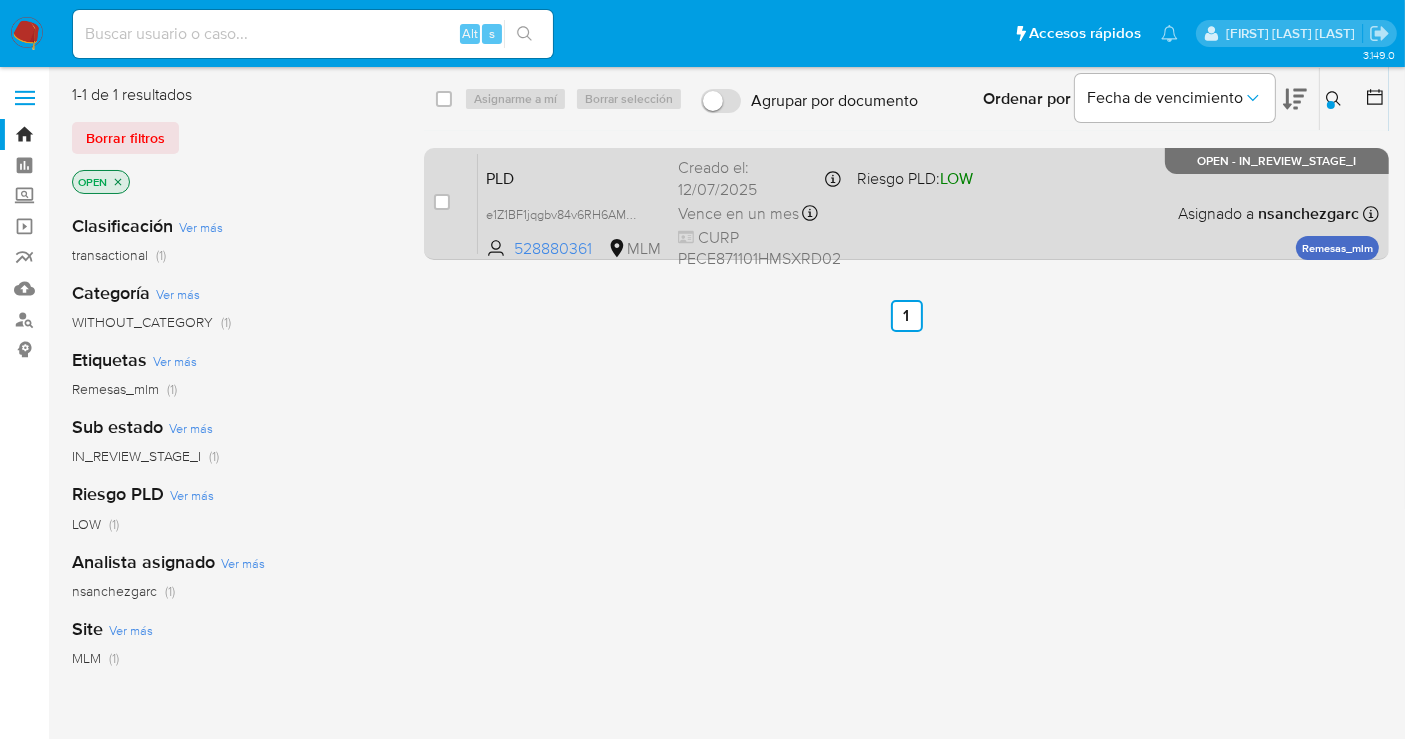 click on "Vence en un mes   Vence el 10/09/2025 02:11:34" at bounding box center [759, 213] 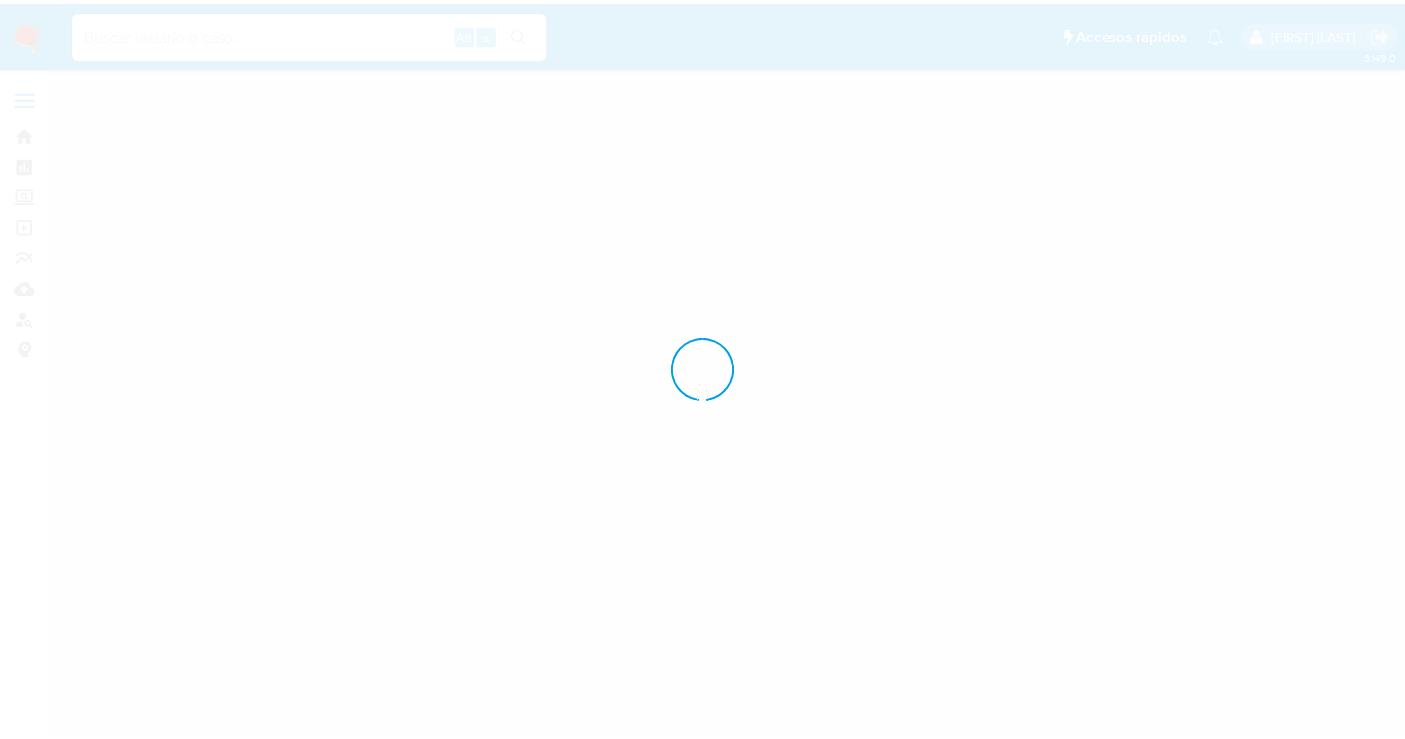 scroll, scrollTop: 0, scrollLeft: 0, axis: both 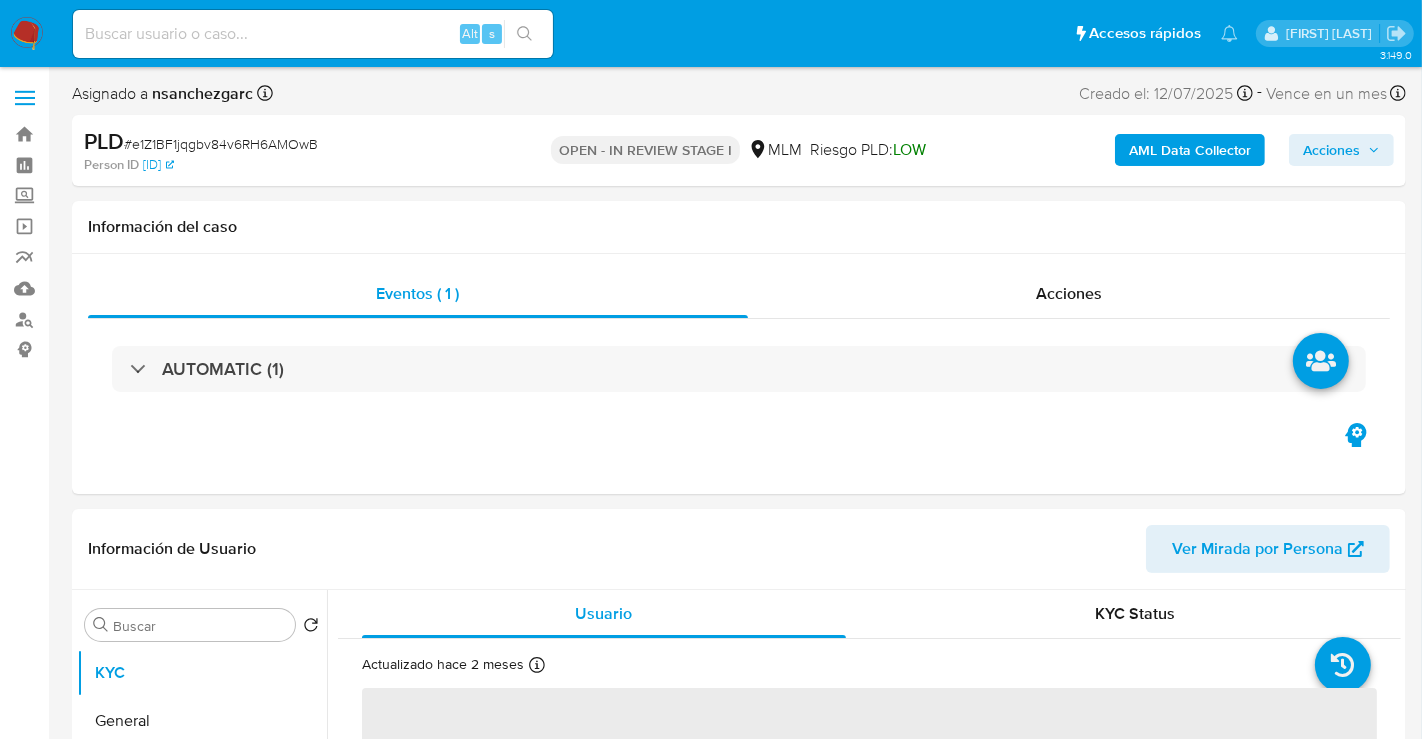 select on "10" 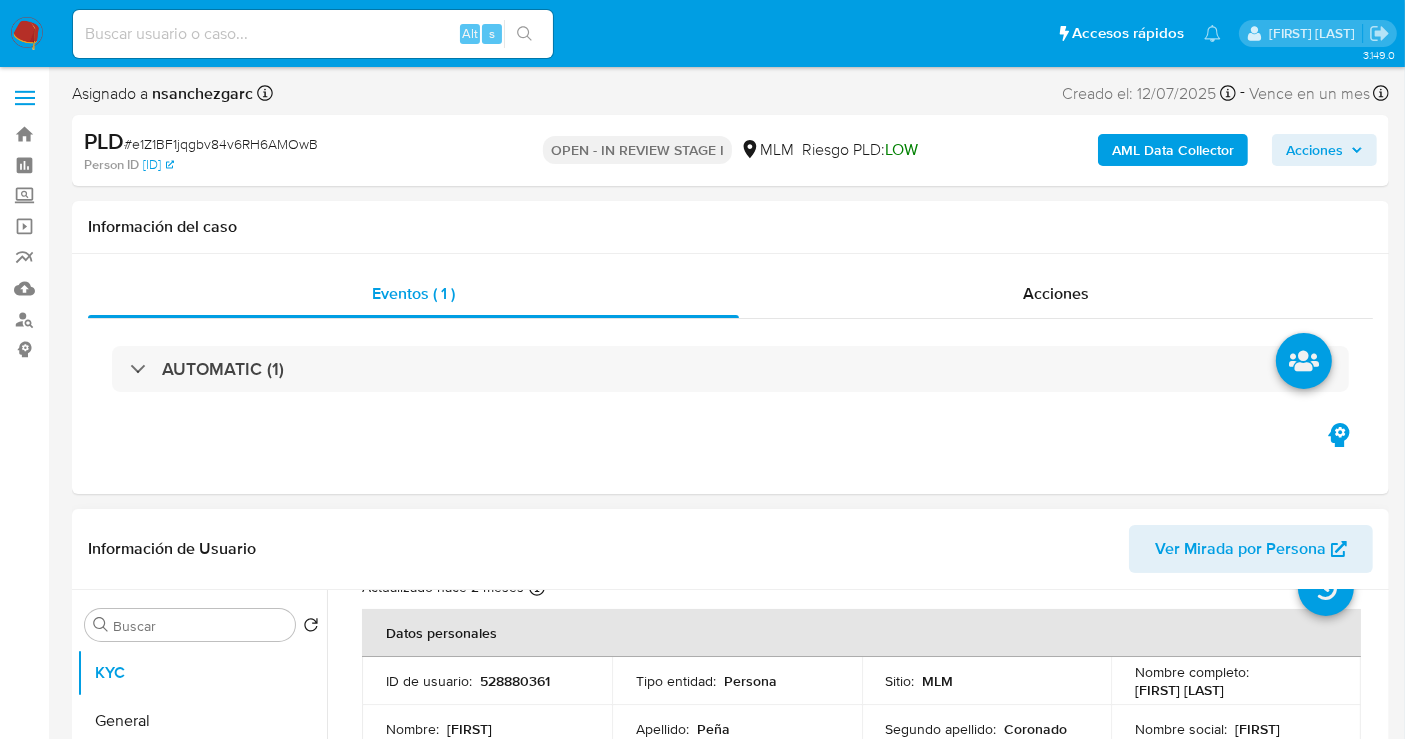 scroll, scrollTop: 111, scrollLeft: 0, axis: vertical 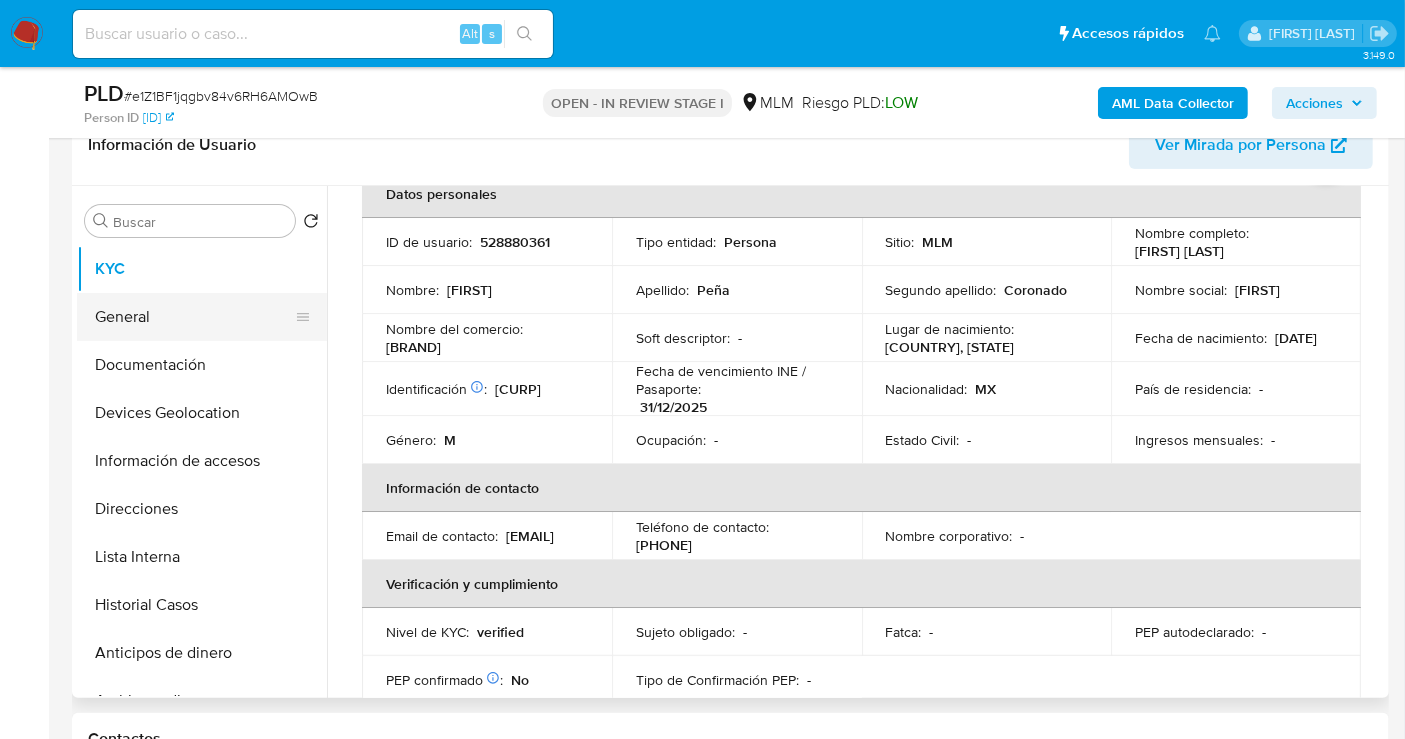 click on "General" at bounding box center (194, 317) 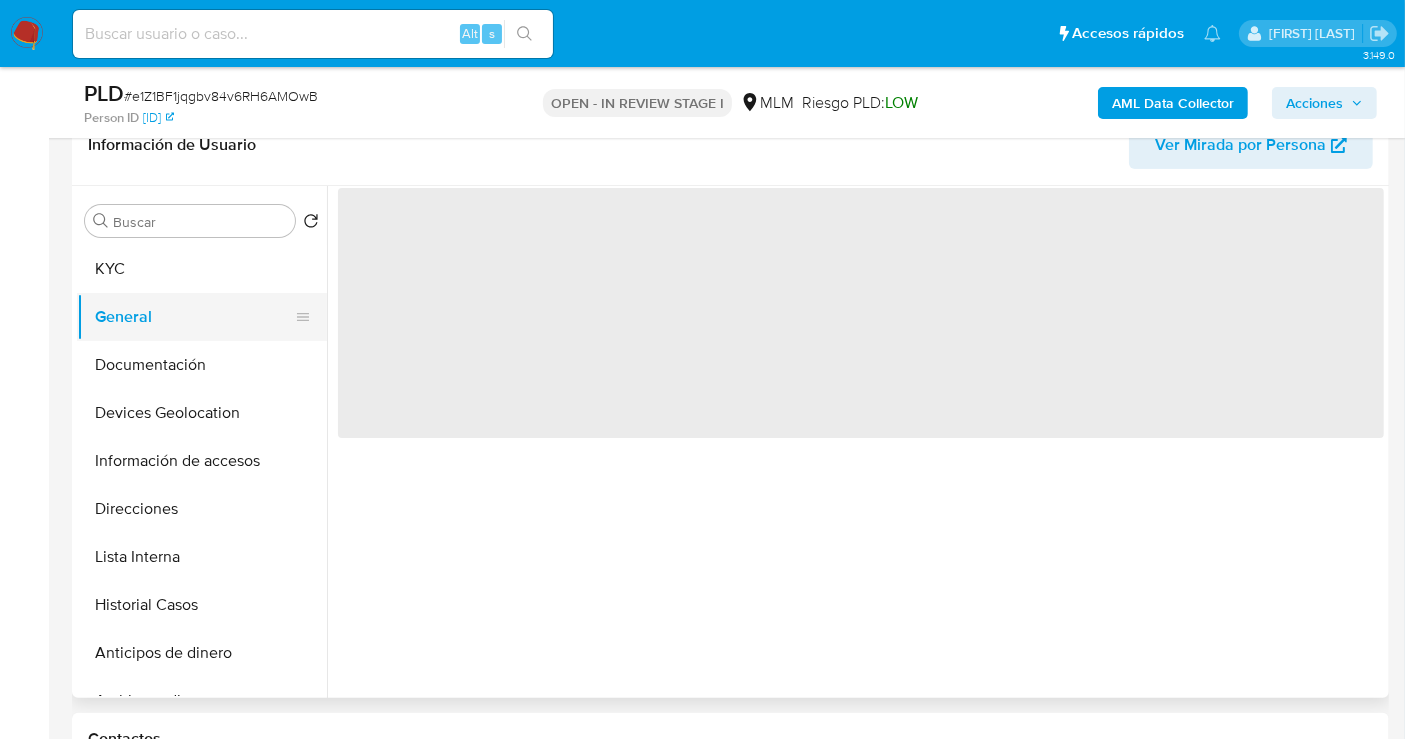 scroll, scrollTop: 0, scrollLeft: 0, axis: both 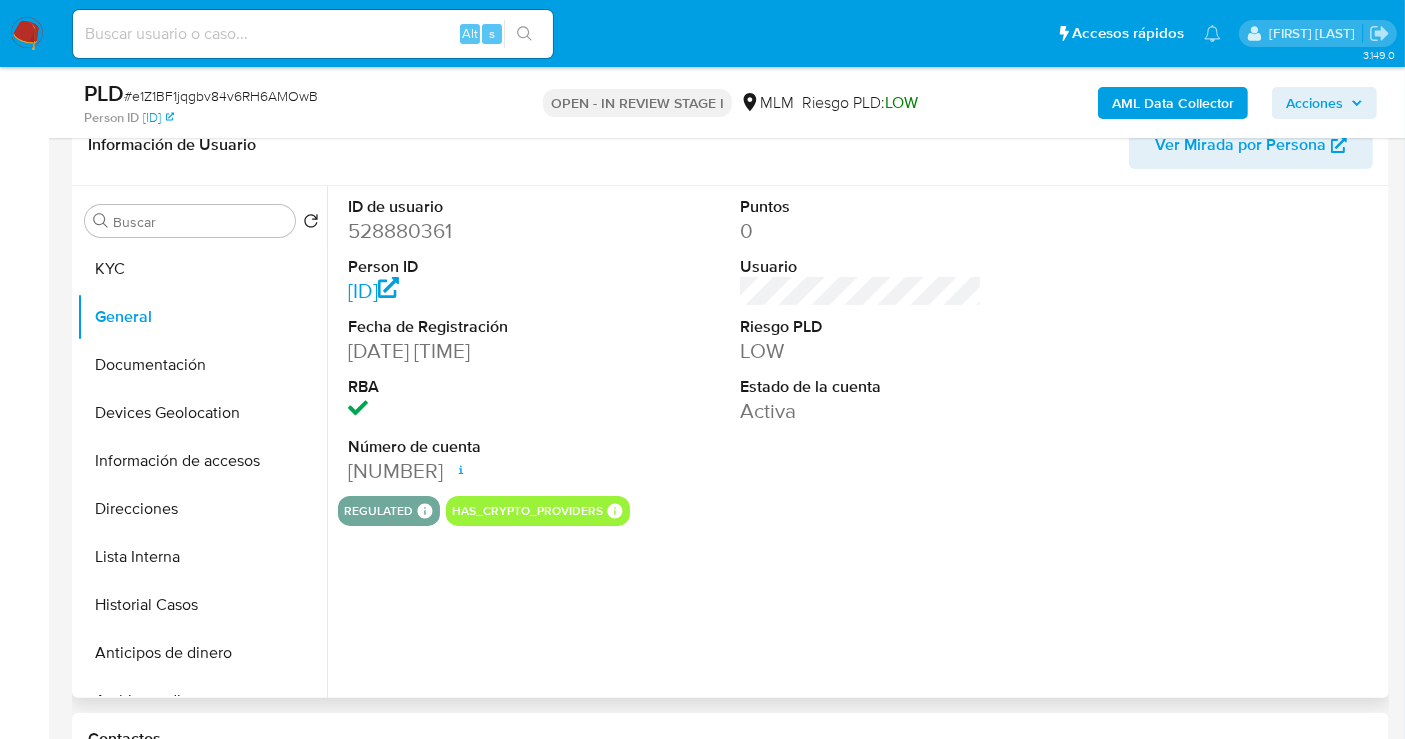 type 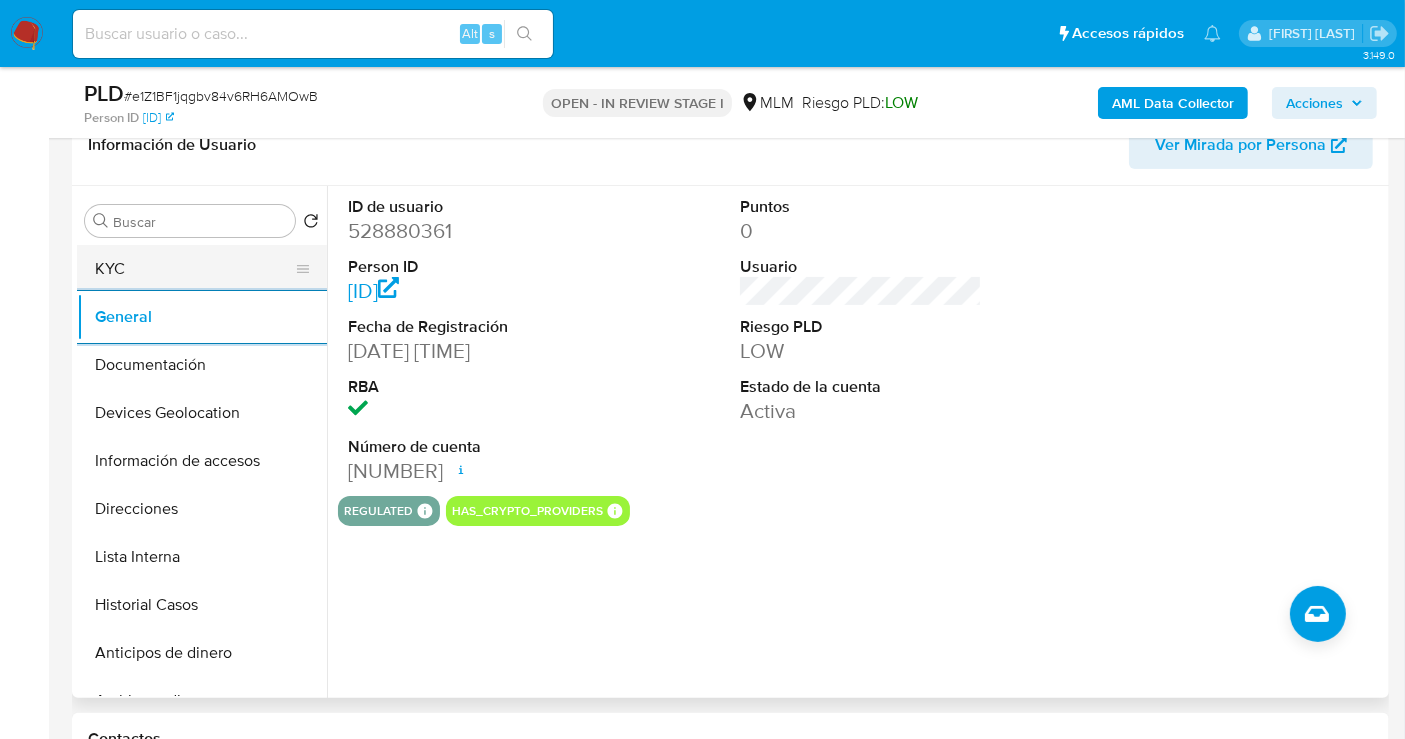 click on "KYC" at bounding box center (194, 269) 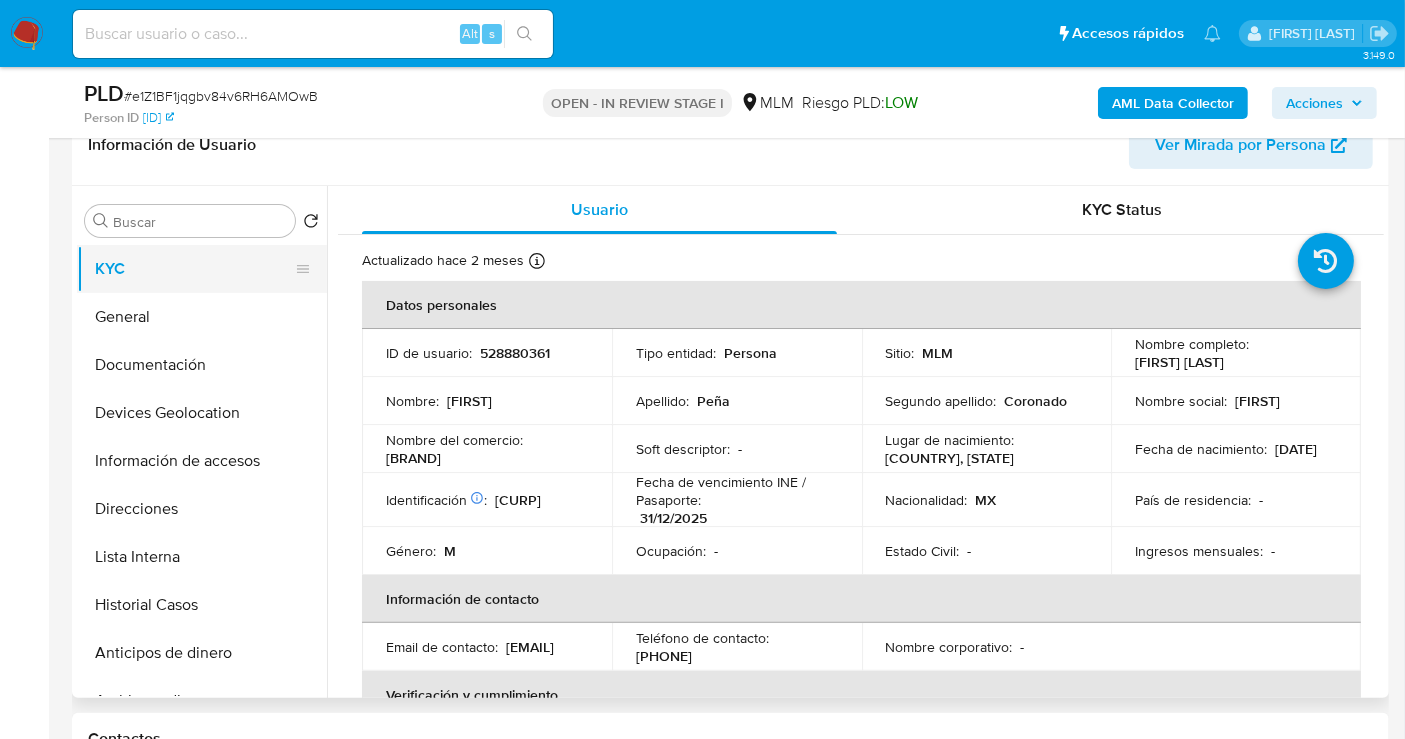 type 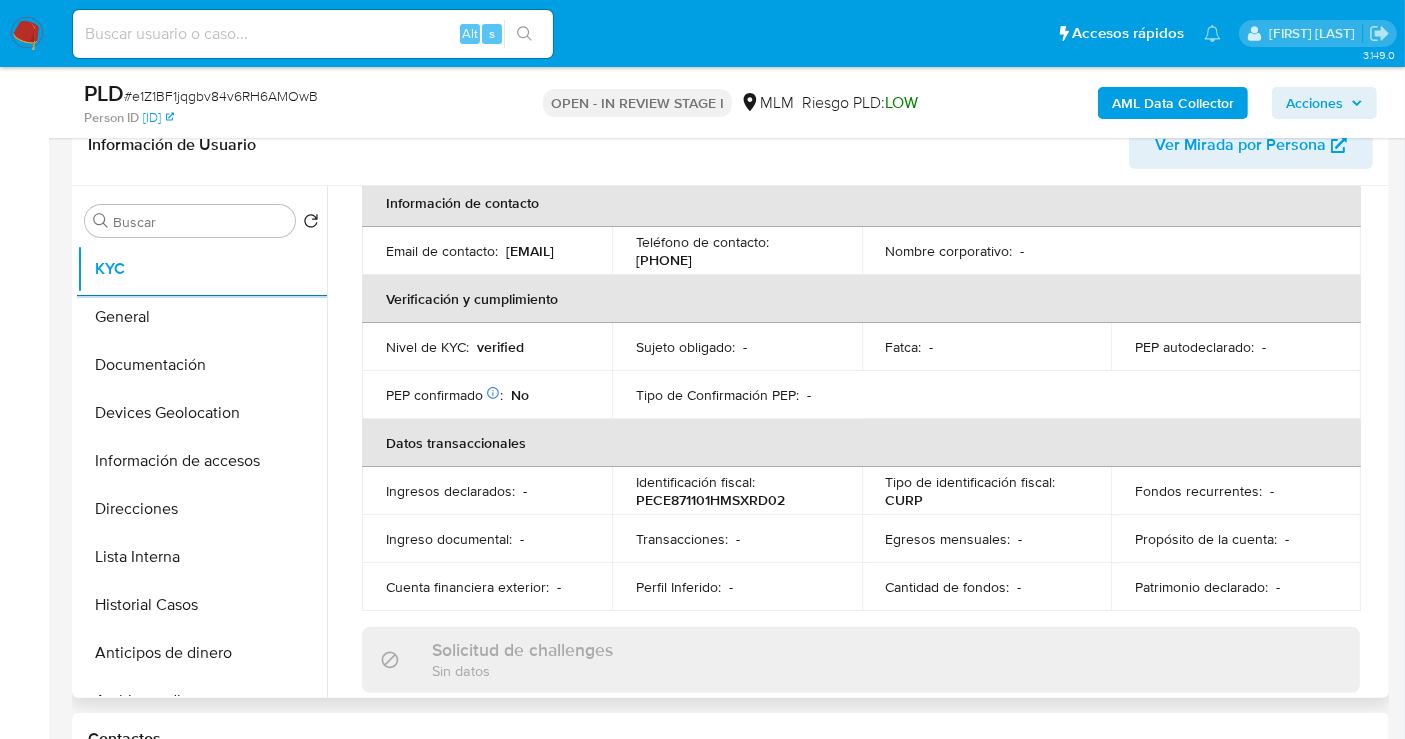 scroll, scrollTop: 444, scrollLeft: 0, axis: vertical 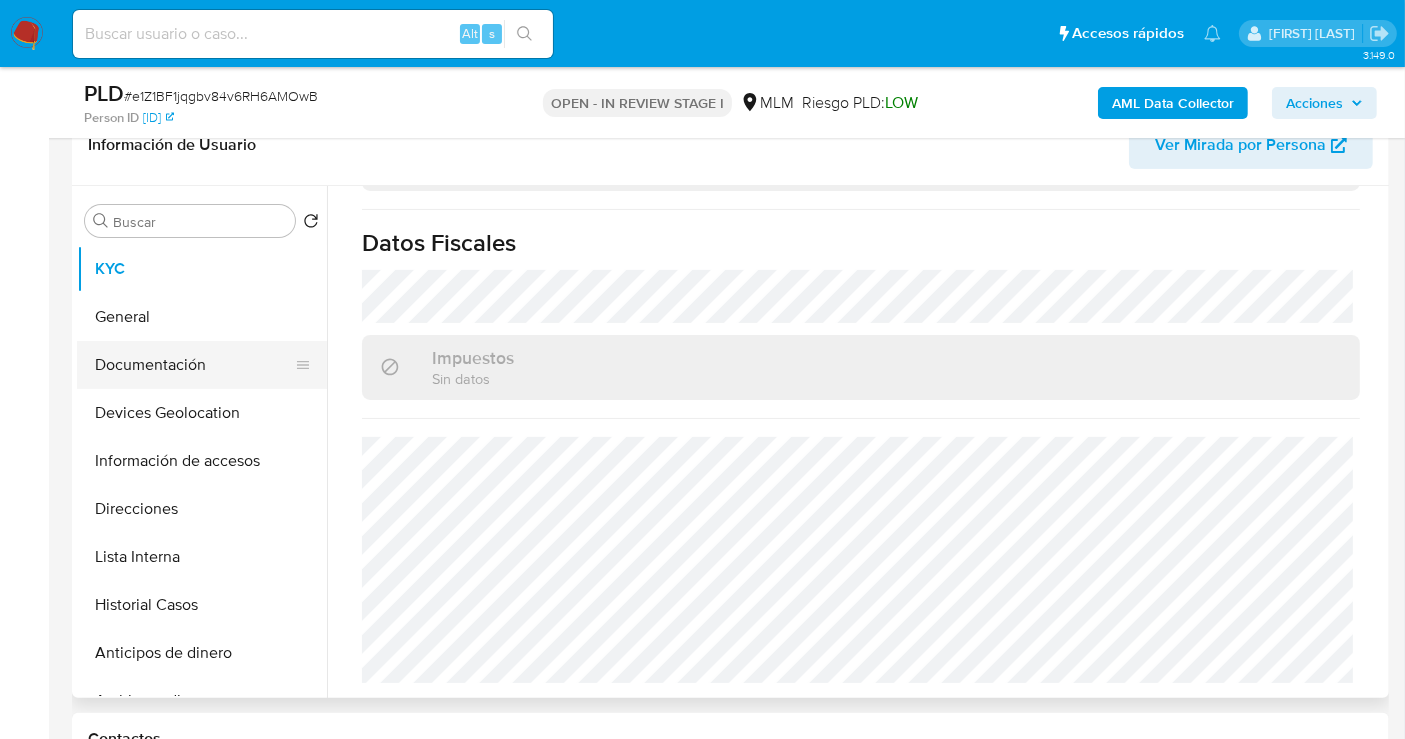 click on "Documentación" at bounding box center (194, 365) 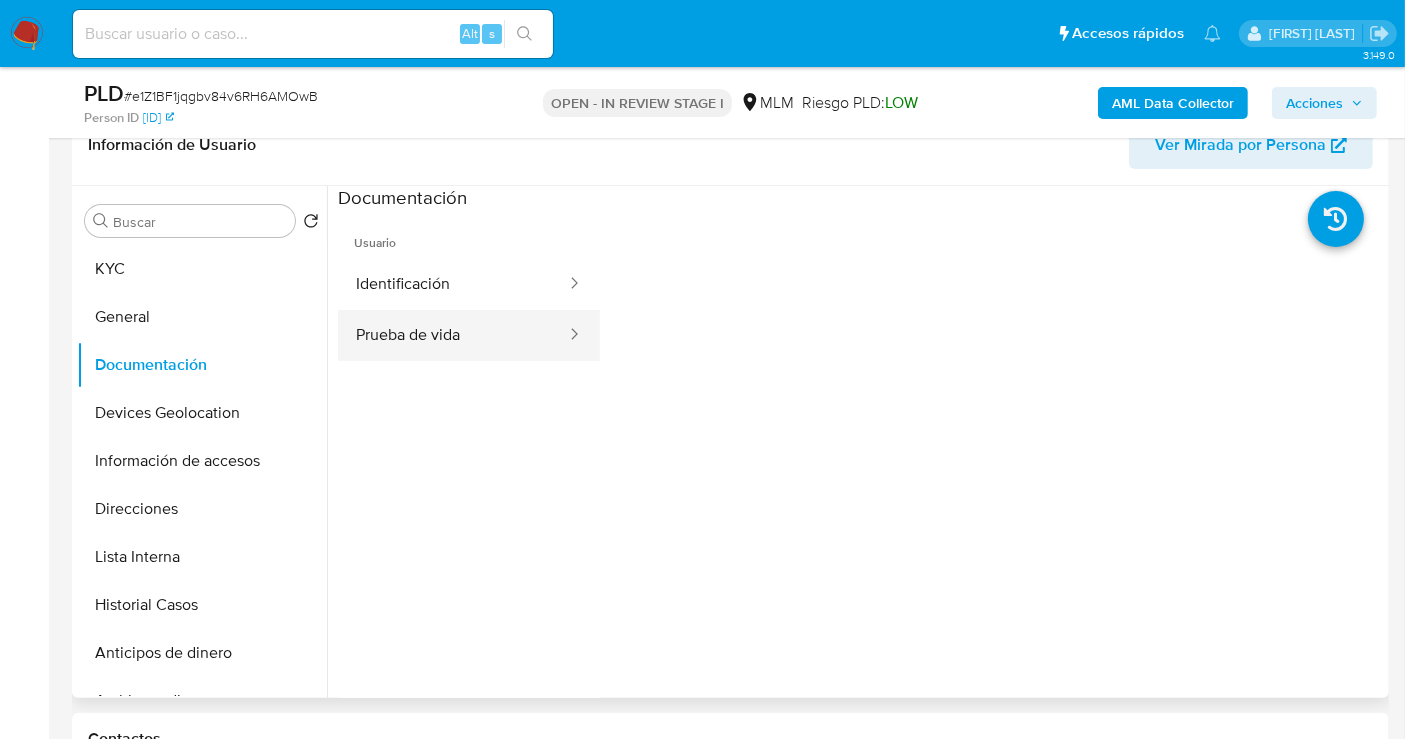 click on "Prueba de vida" at bounding box center [453, 335] 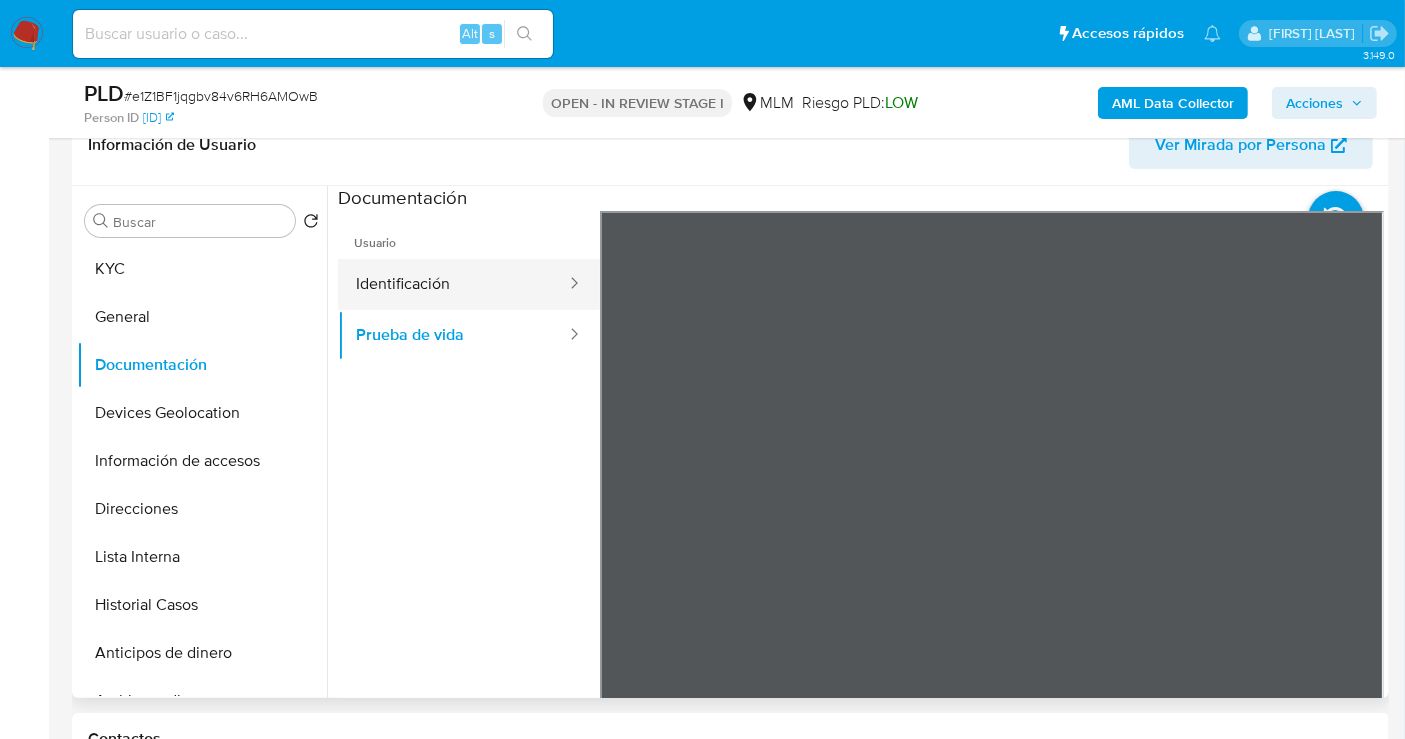 click on "Identificación" at bounding box center [453, 284] 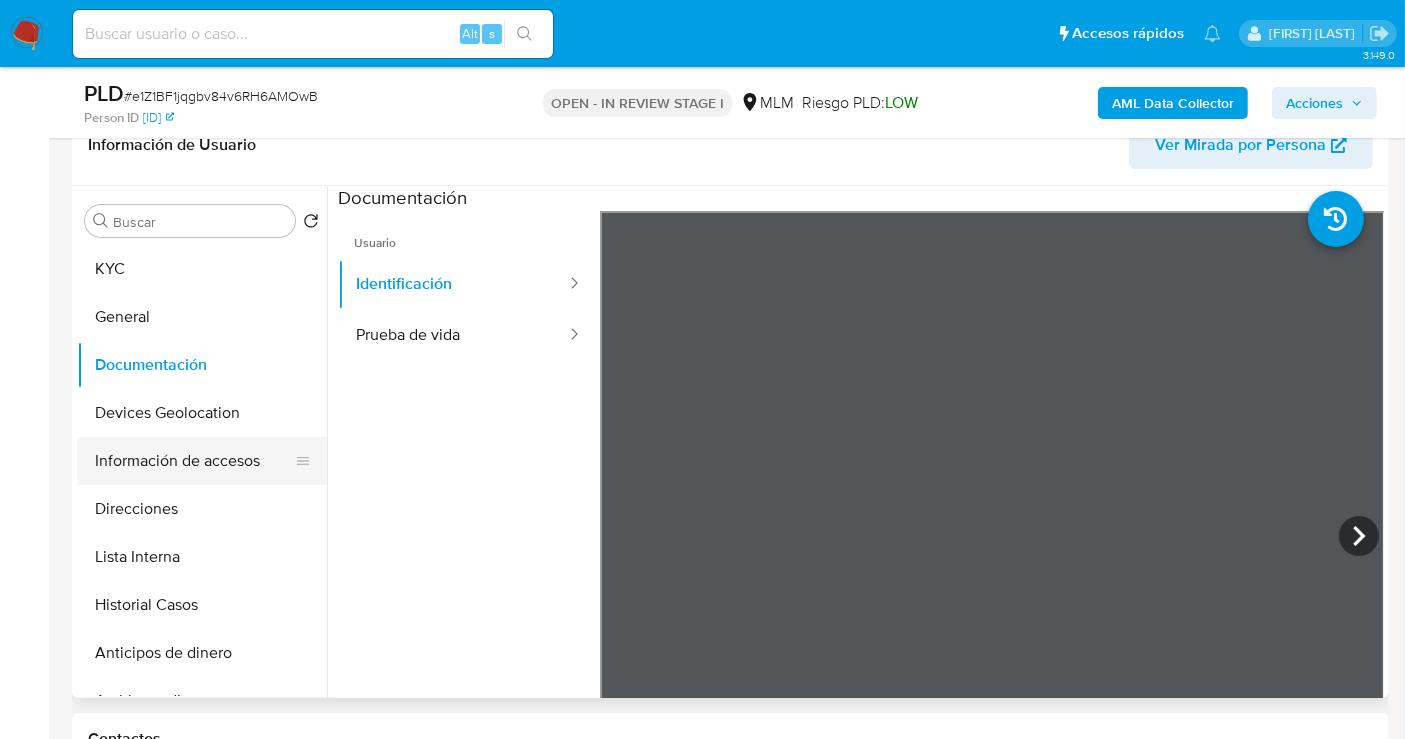 click on "Información de accesos" at bounding box center (194, 461) 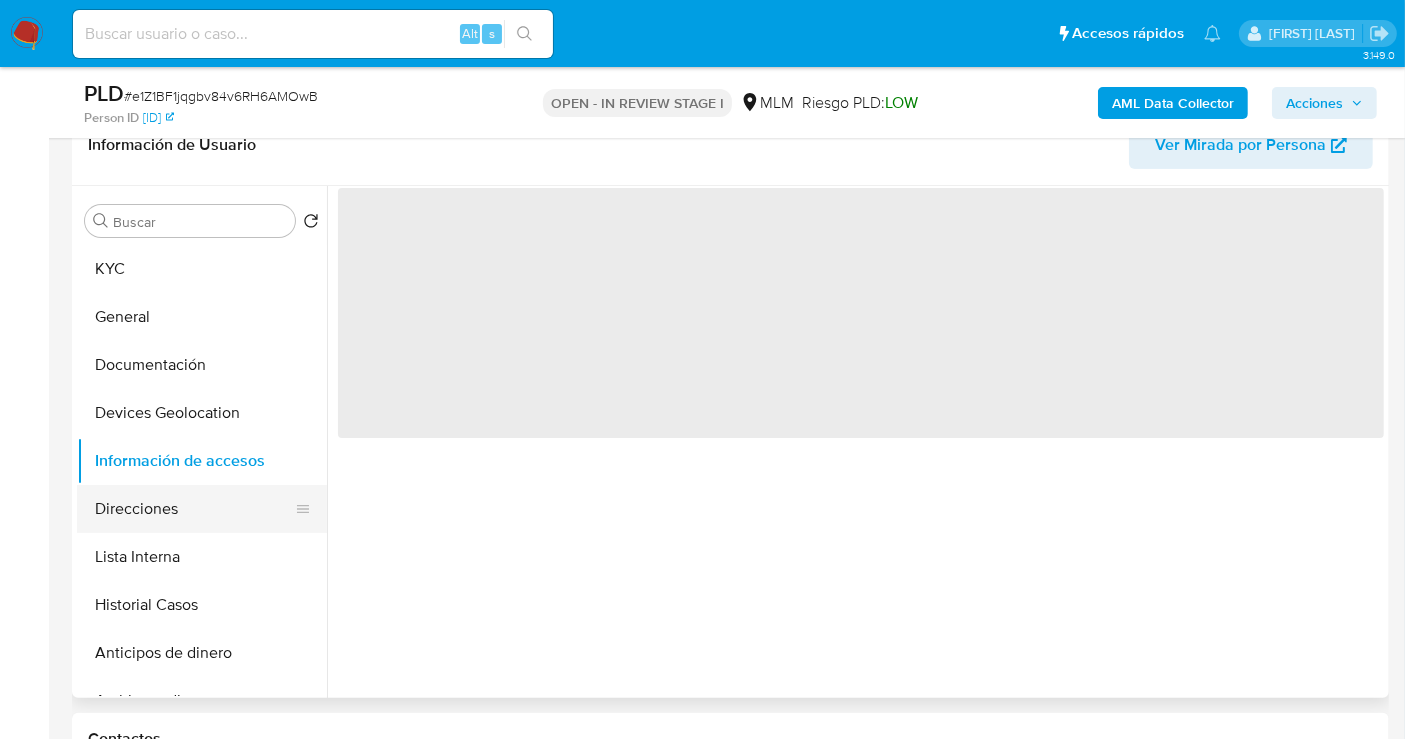 click on "Direcciones" at bounding box center (194, 509) 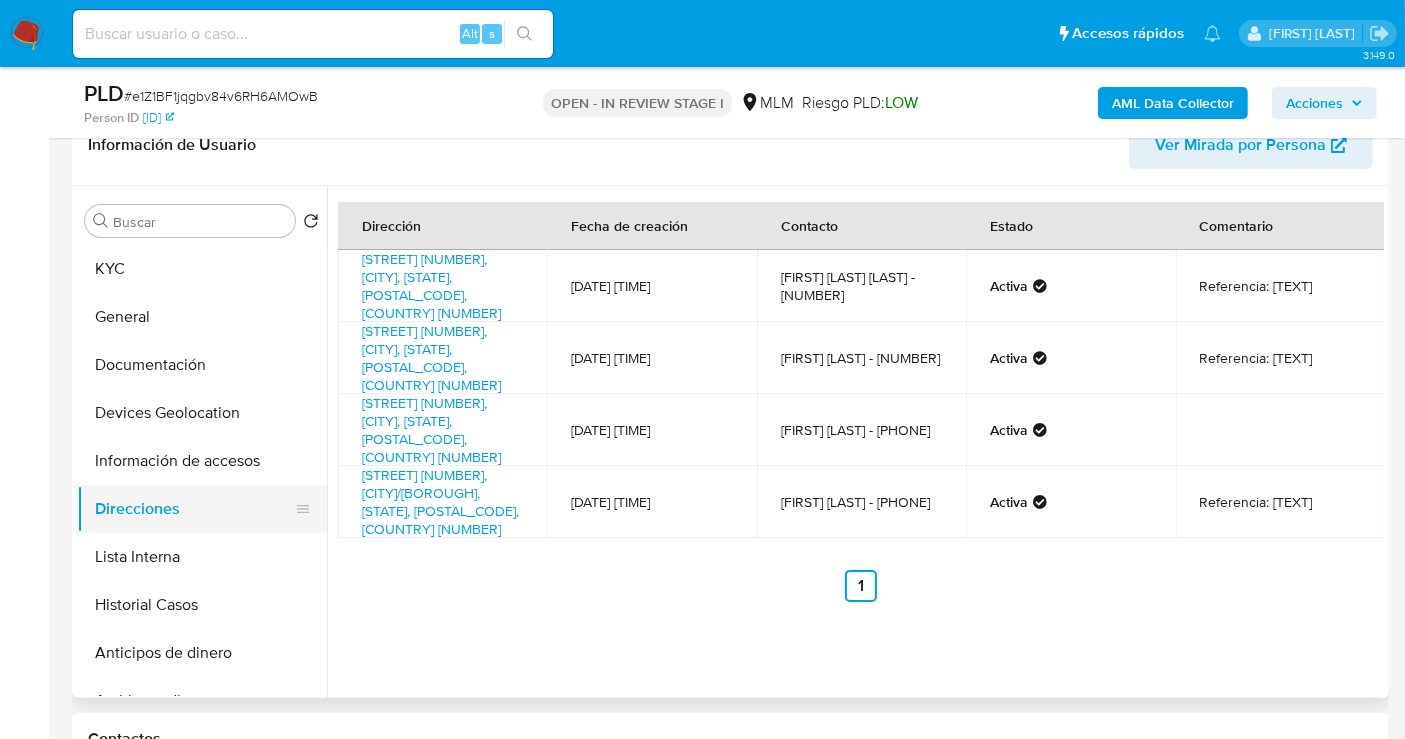 type 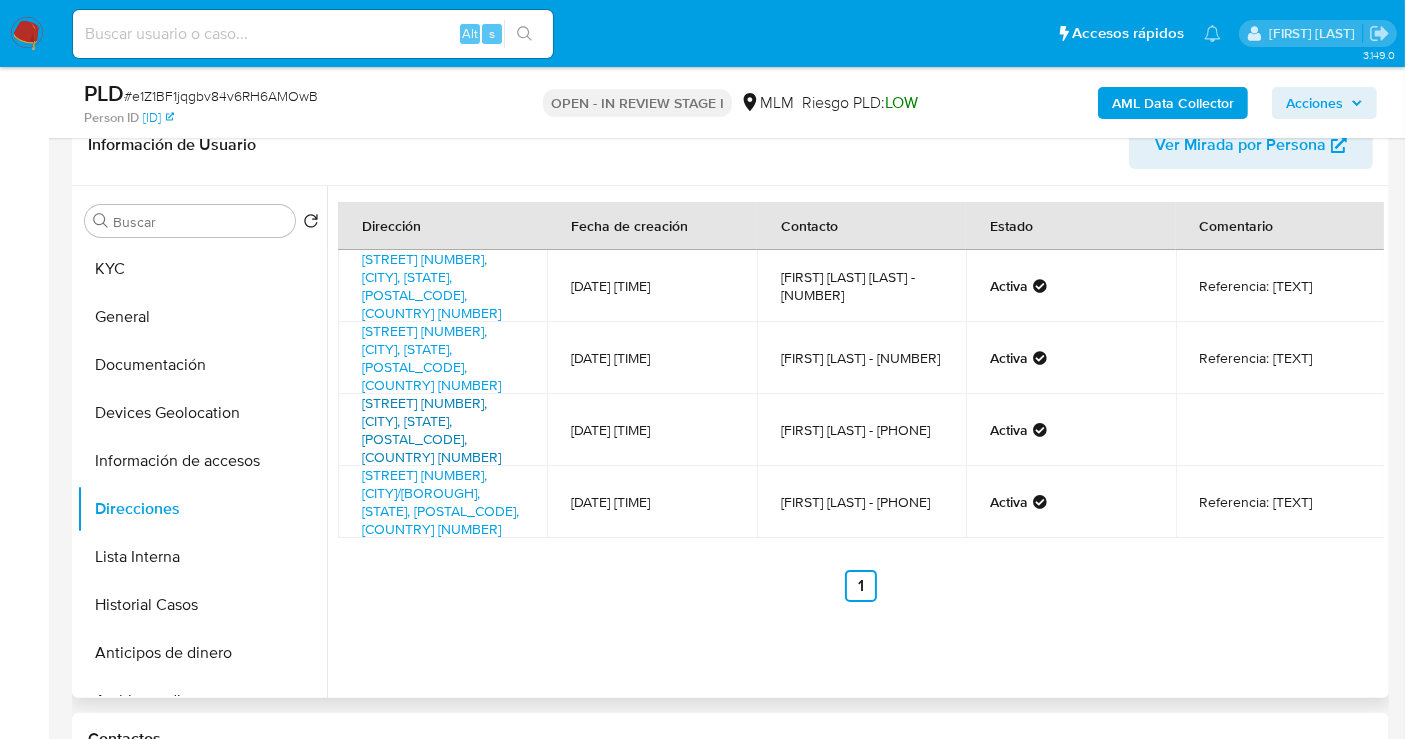 click on "Calle Libertad 15, Atlatlahucan, Morelos, 62840, Mexico 15" at bounding box center [431, 430] 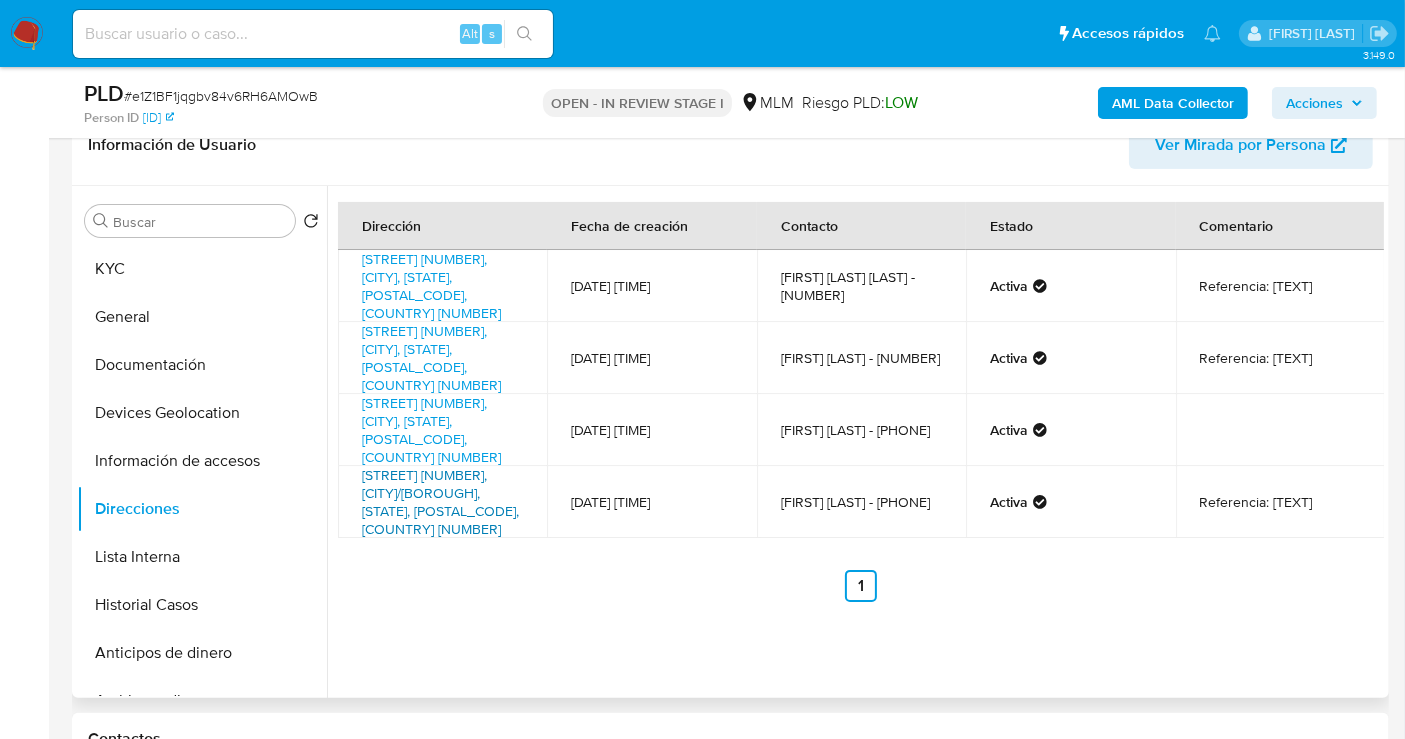 click on "Privada Dos Pilas 140, Cancún/benito Juárez, Quintana Roo, 77518, Mexico 140" at bounding box center (440, 502) 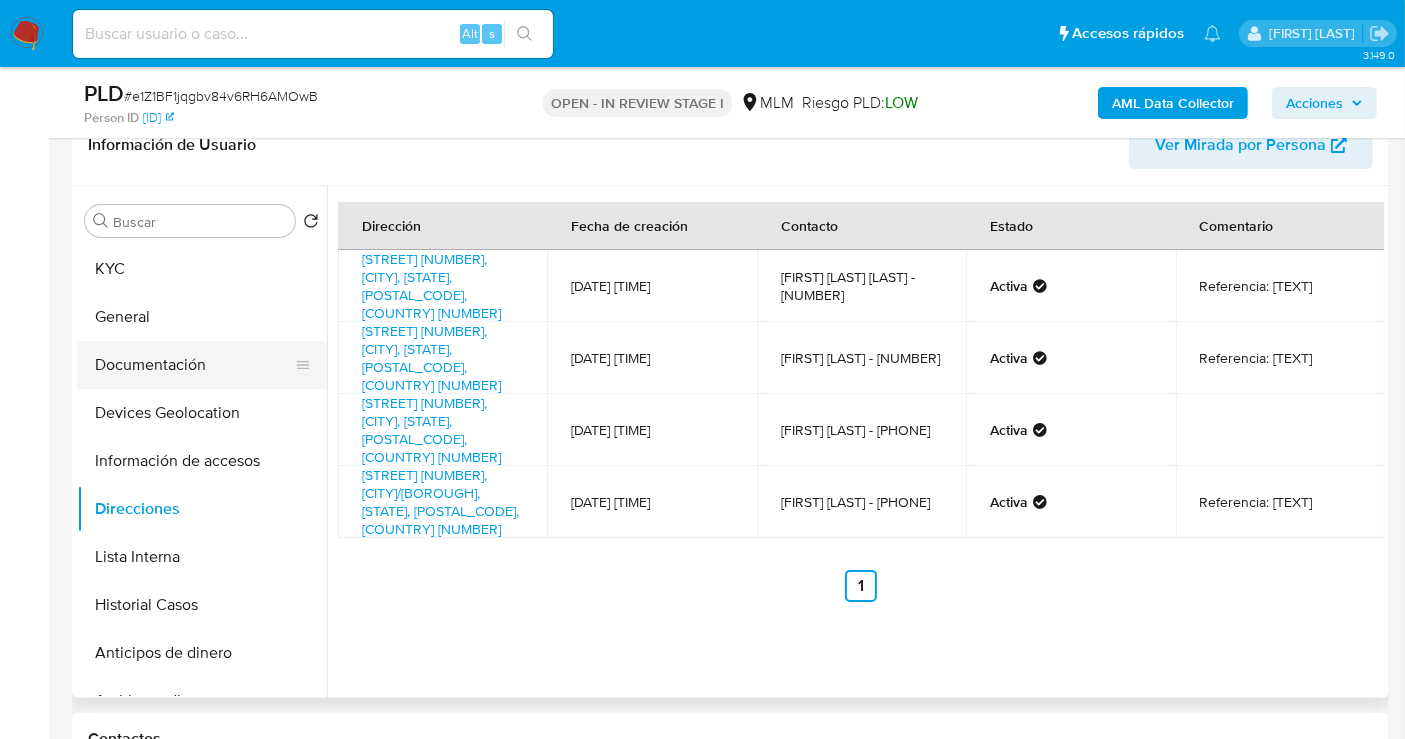click on "Documentación" at bounding box center (194, 365) 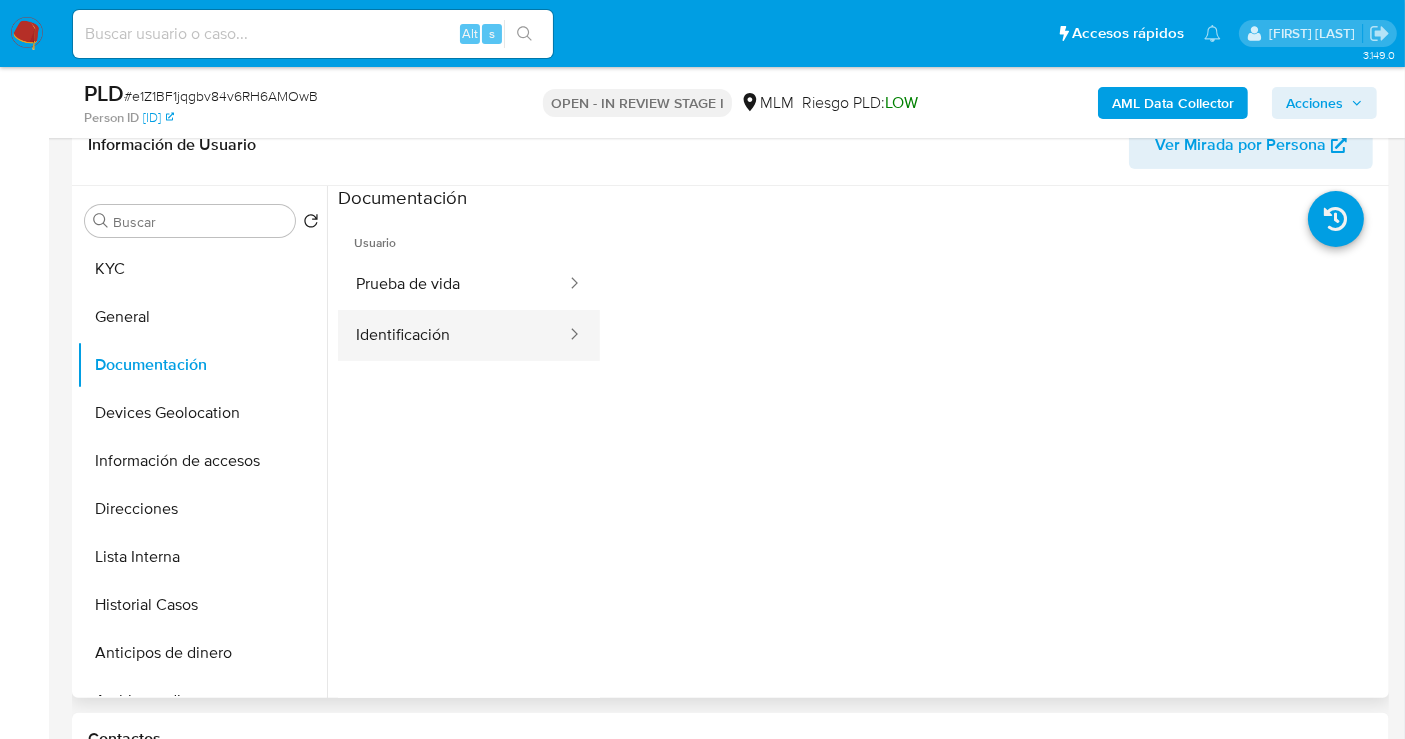 click on "Identificación" at bounding box center (453, 335) 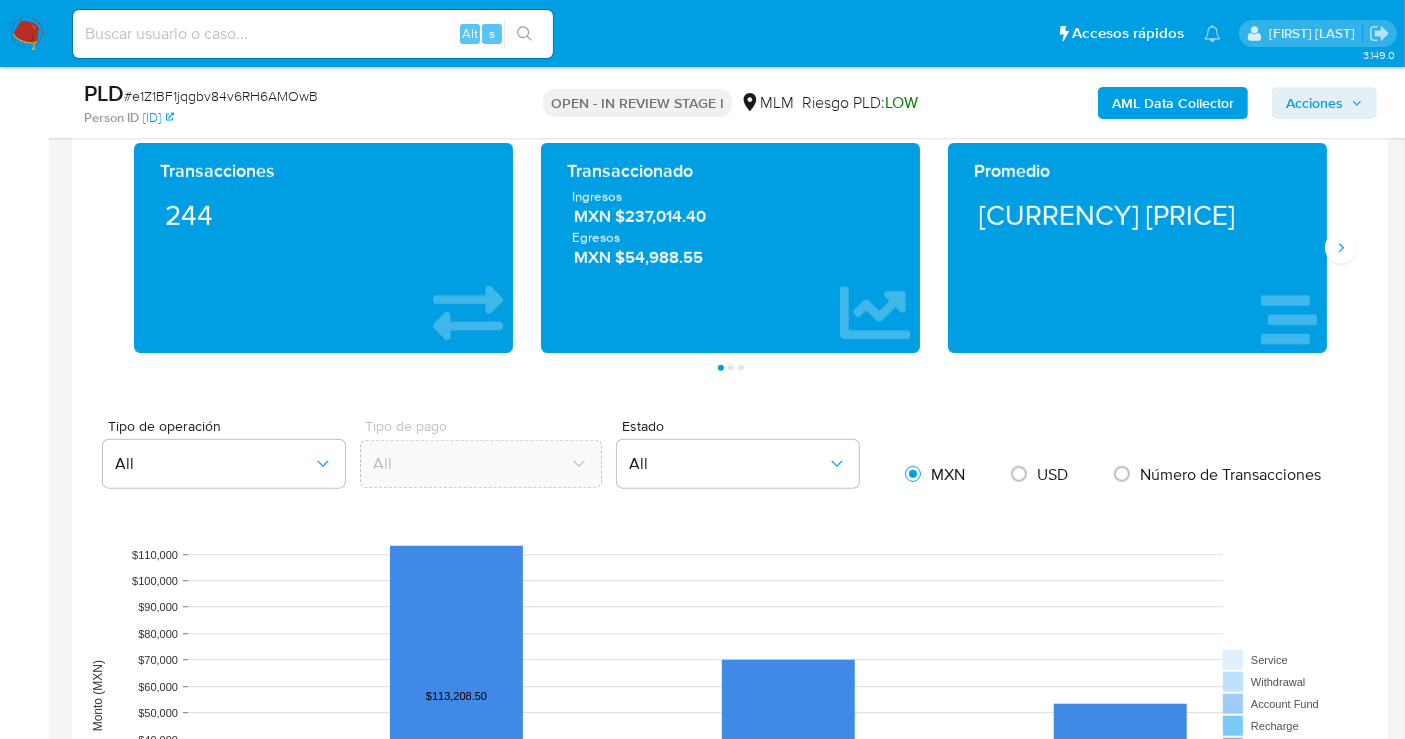 scroll, scrollTop: 1222, scrollLeft: 0, axis: vertical 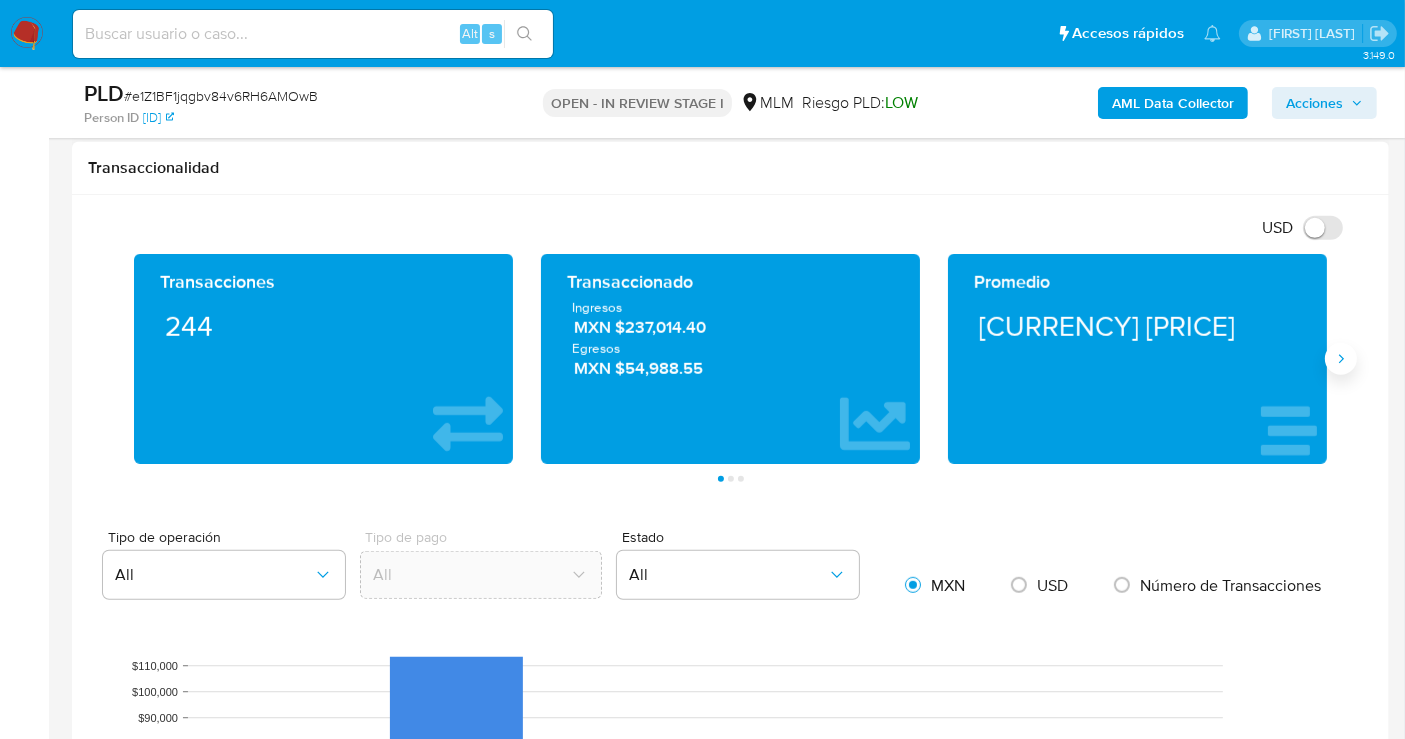 click 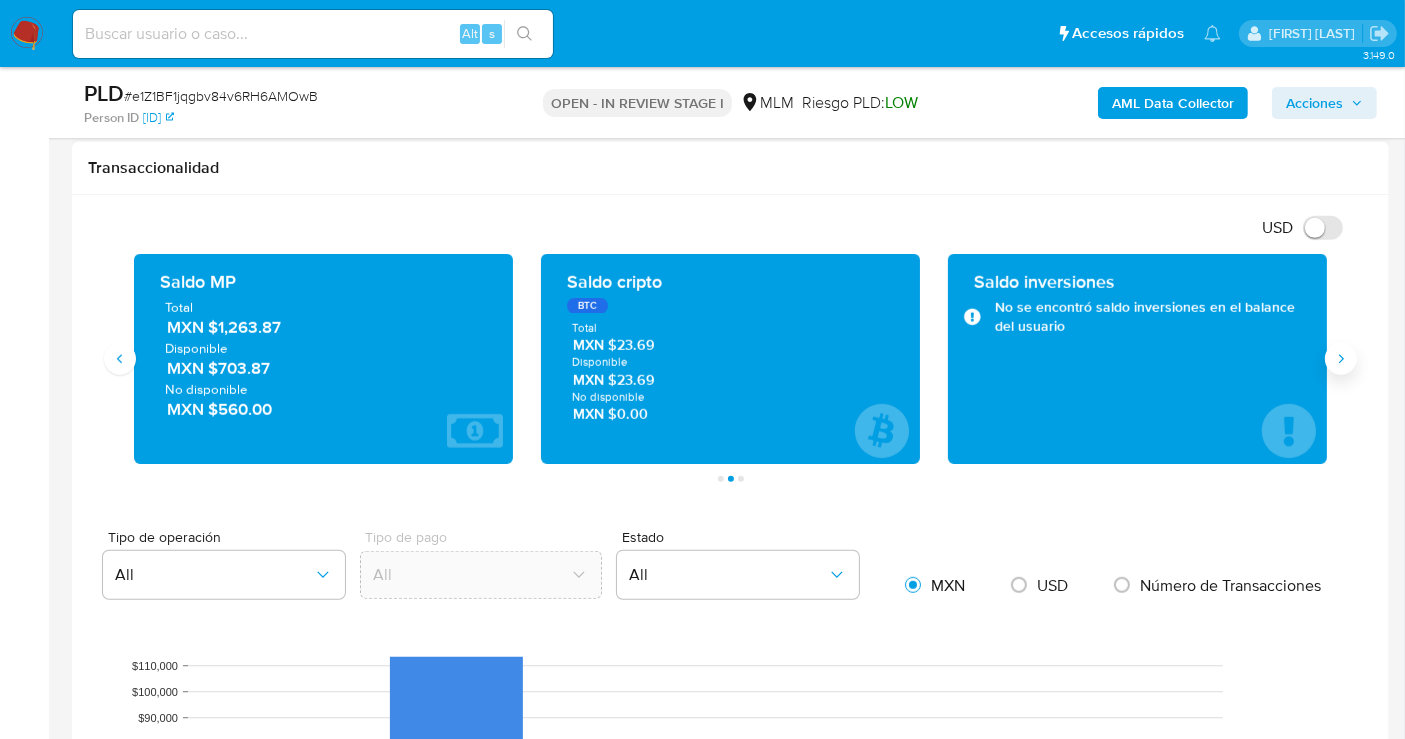 type 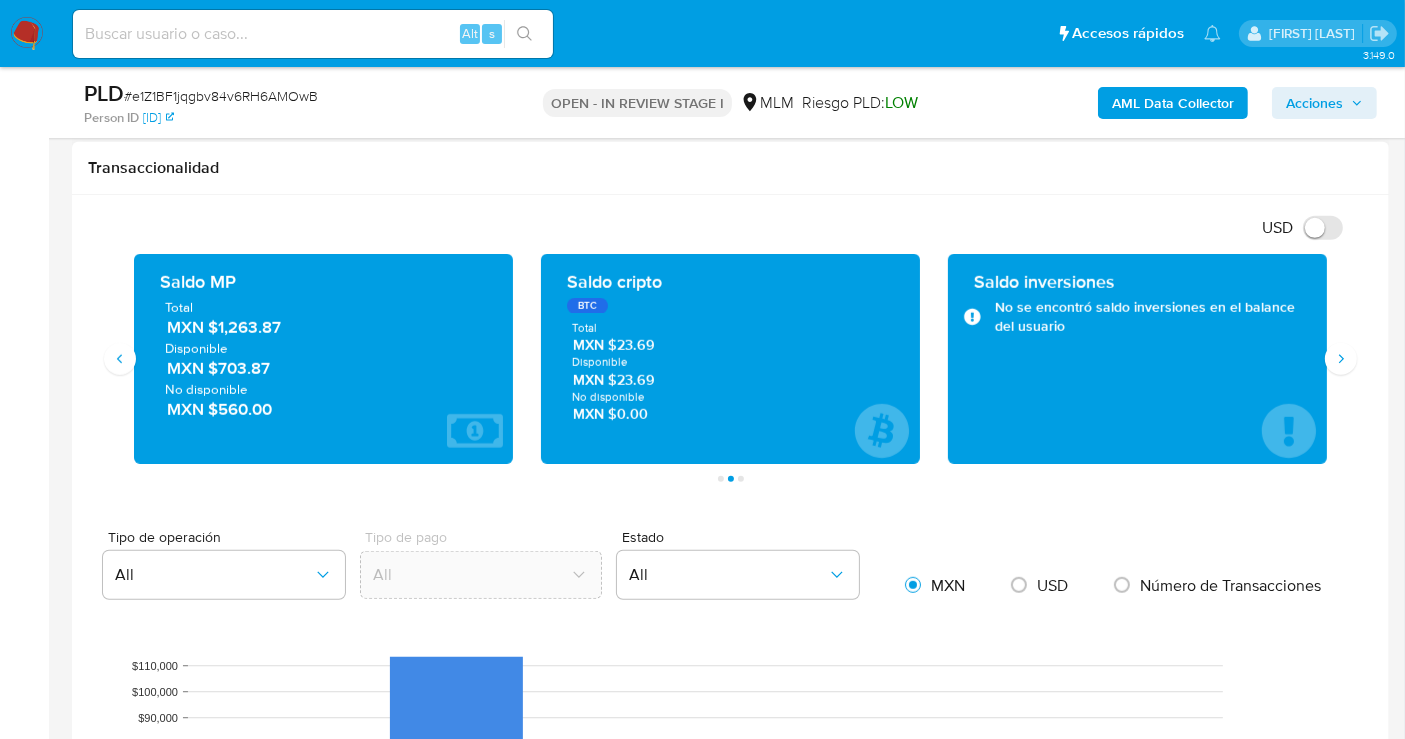 click on "MXN $1,263.87" at bounding box center [324, 328] 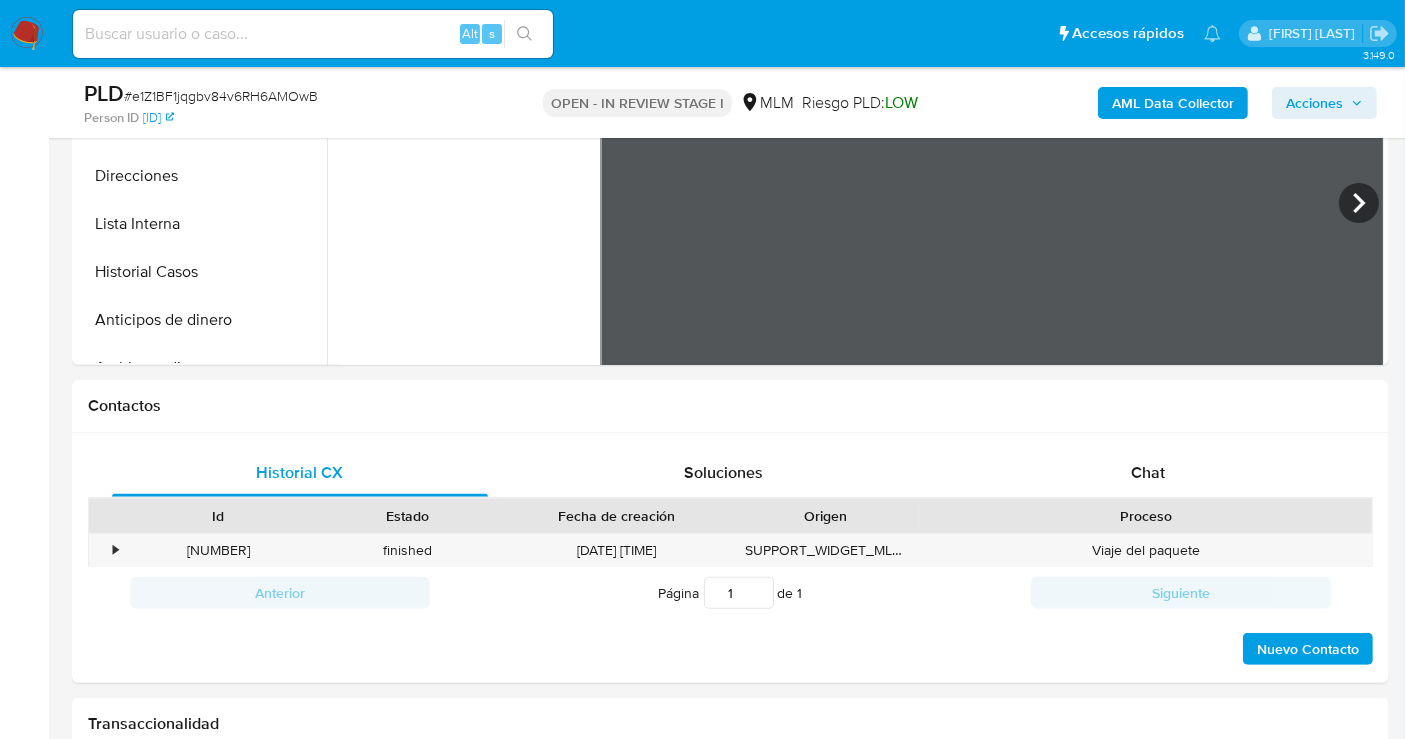 scroll, scrollTop: 333, scrollLeft: 0, axis: vertical 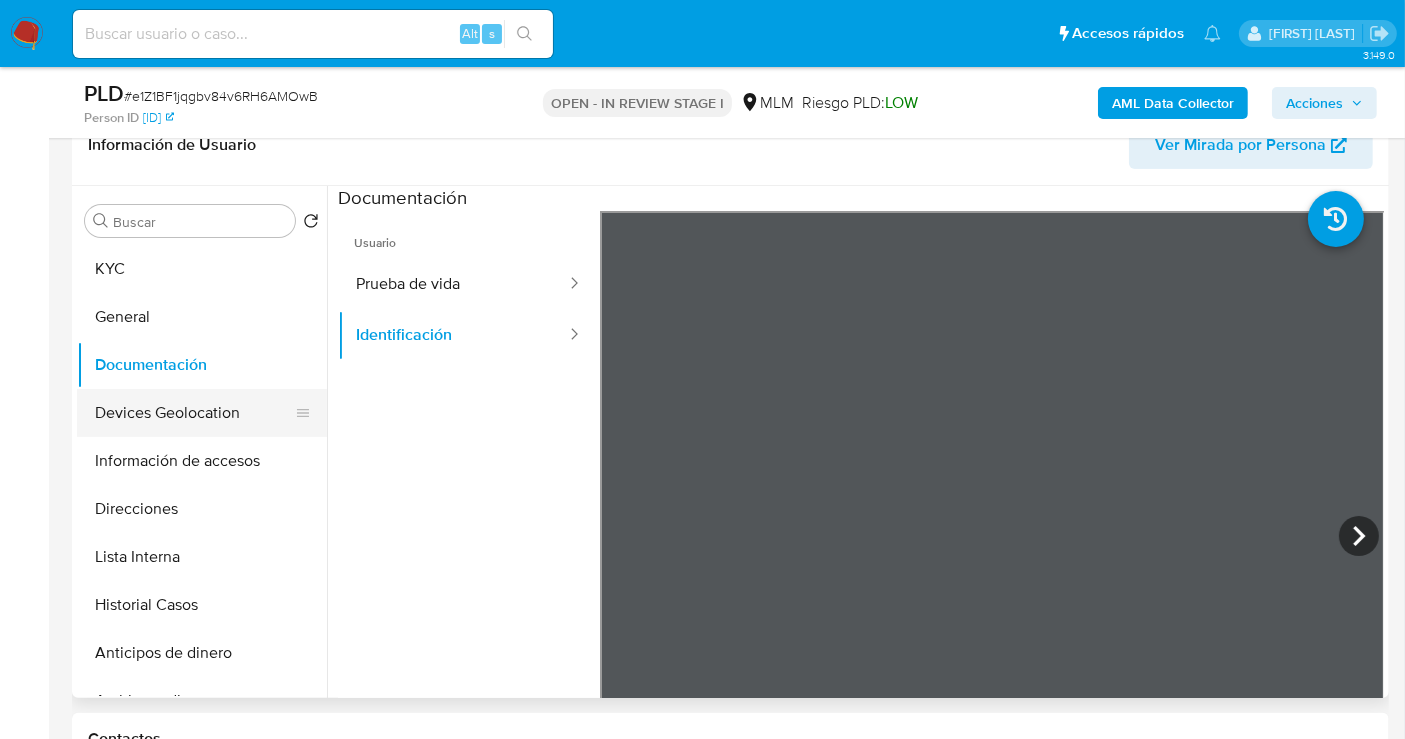 click on "Devices Geolocation" at bounding box center [194, 413] 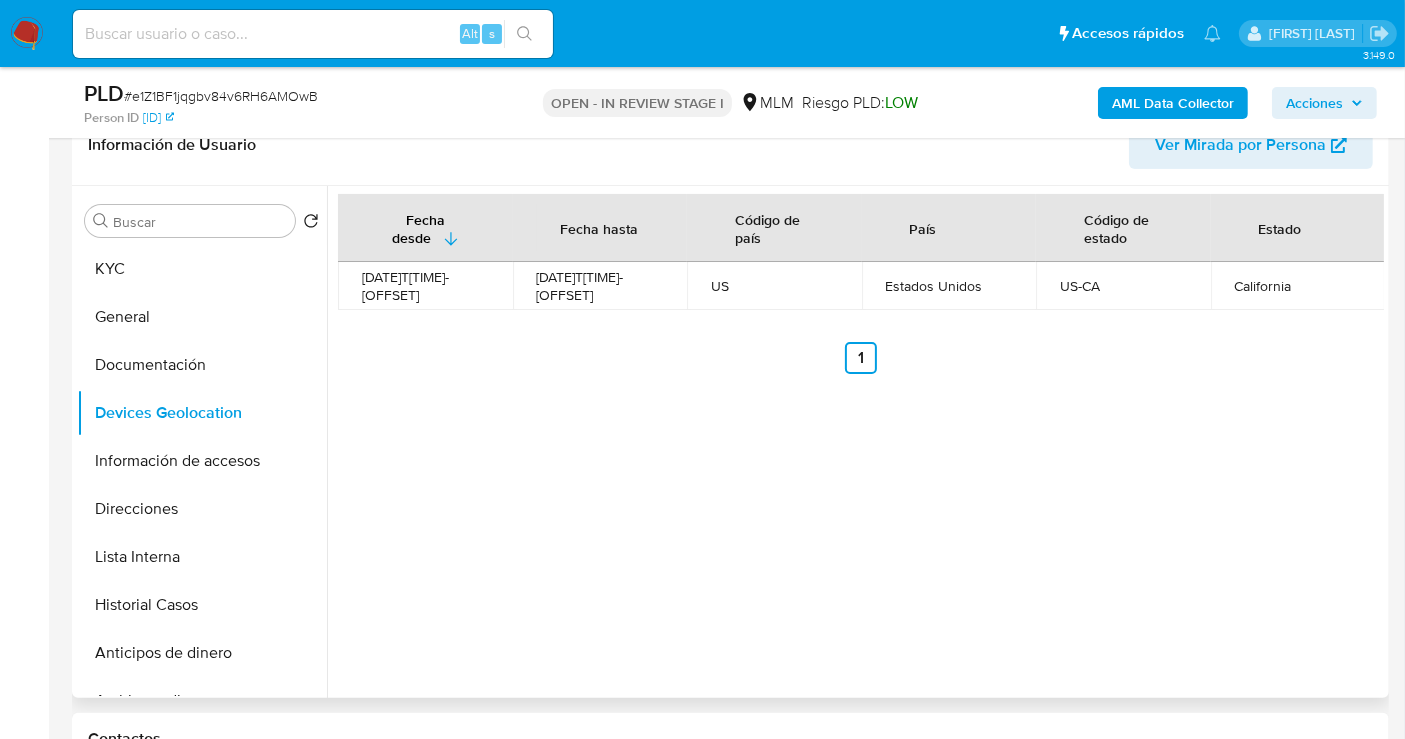 type 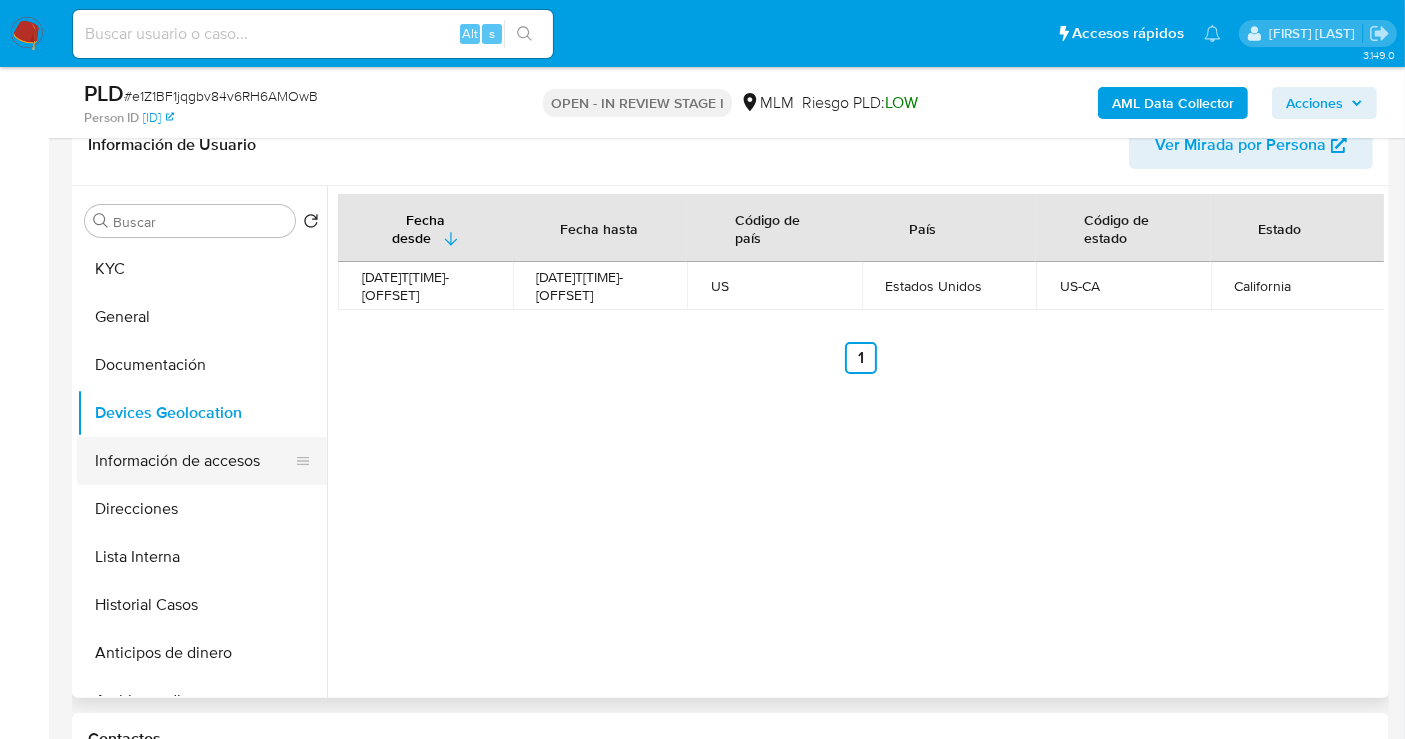 click on "Información de accesos" at bounding box center [194, 461] 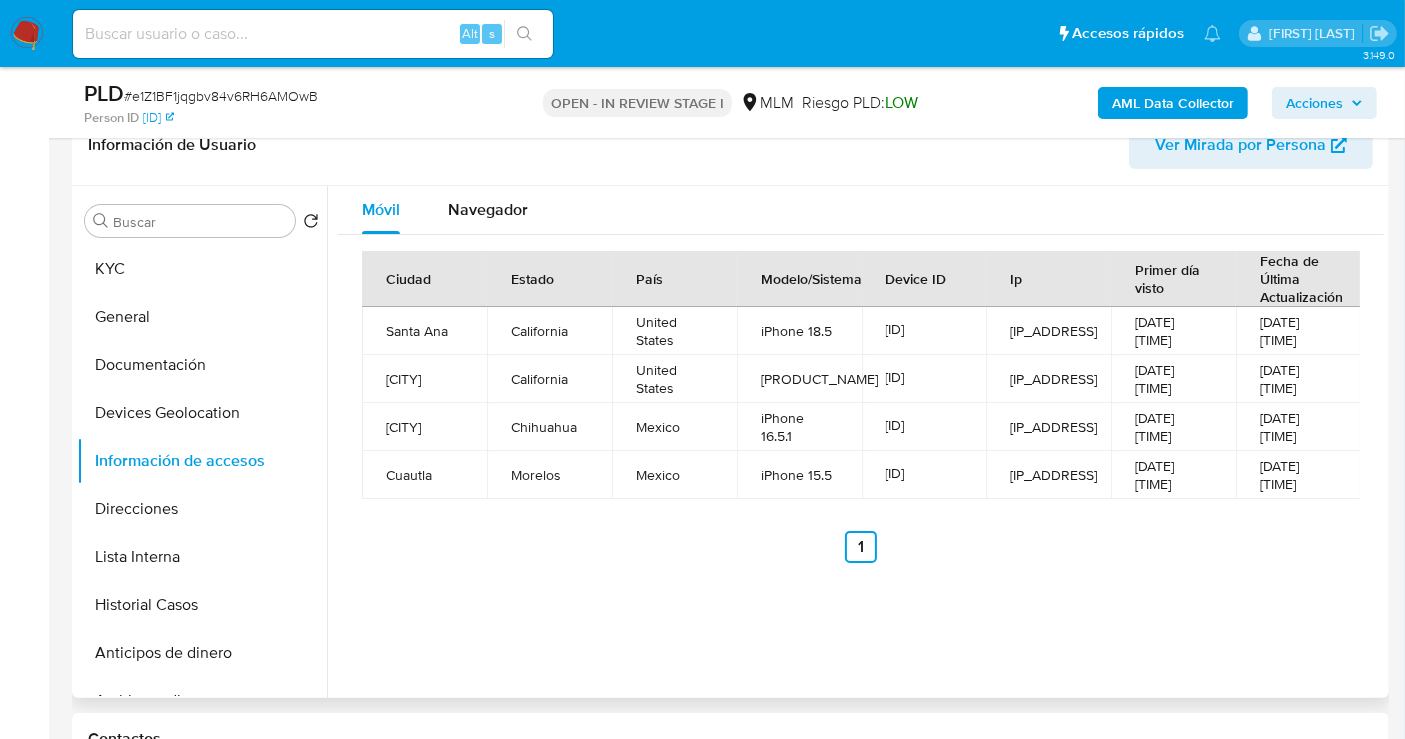 type 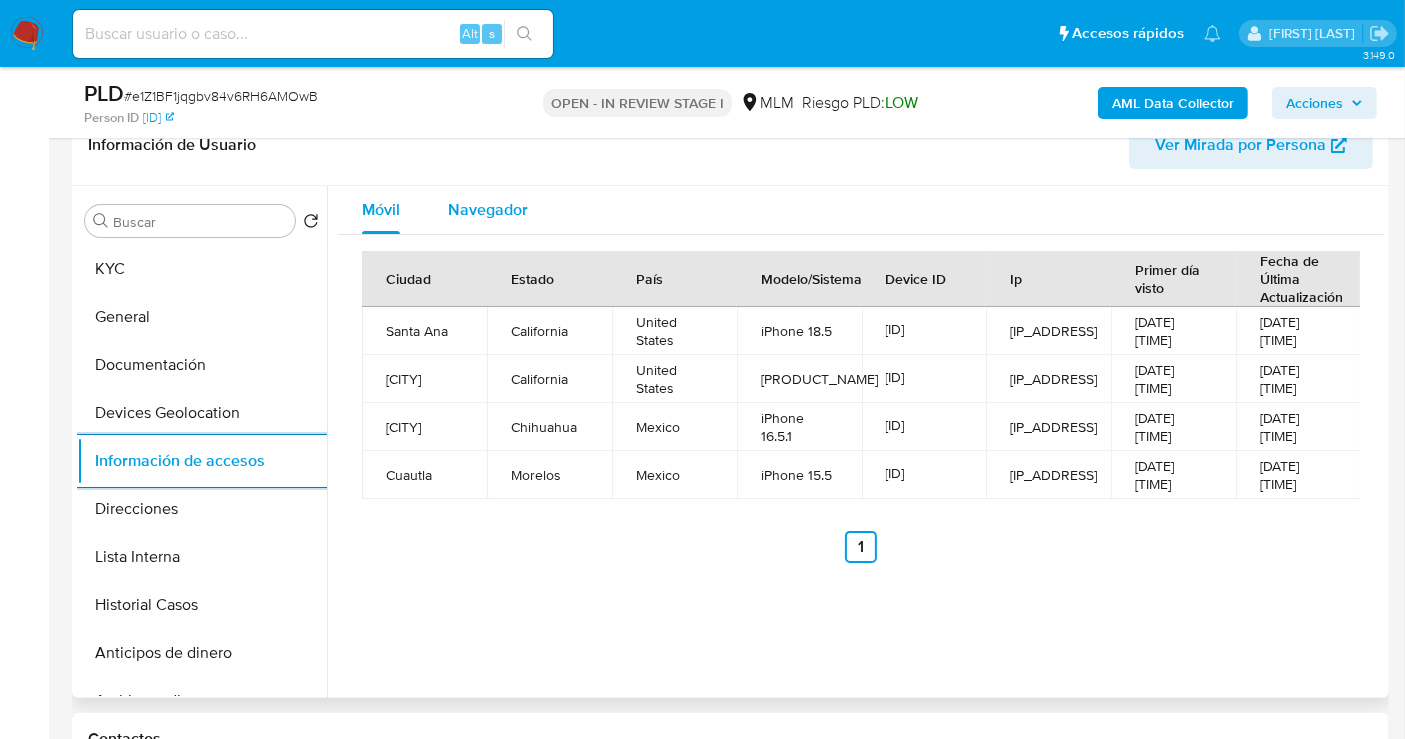 click on "Navegador" at bounding box center [488, 209] 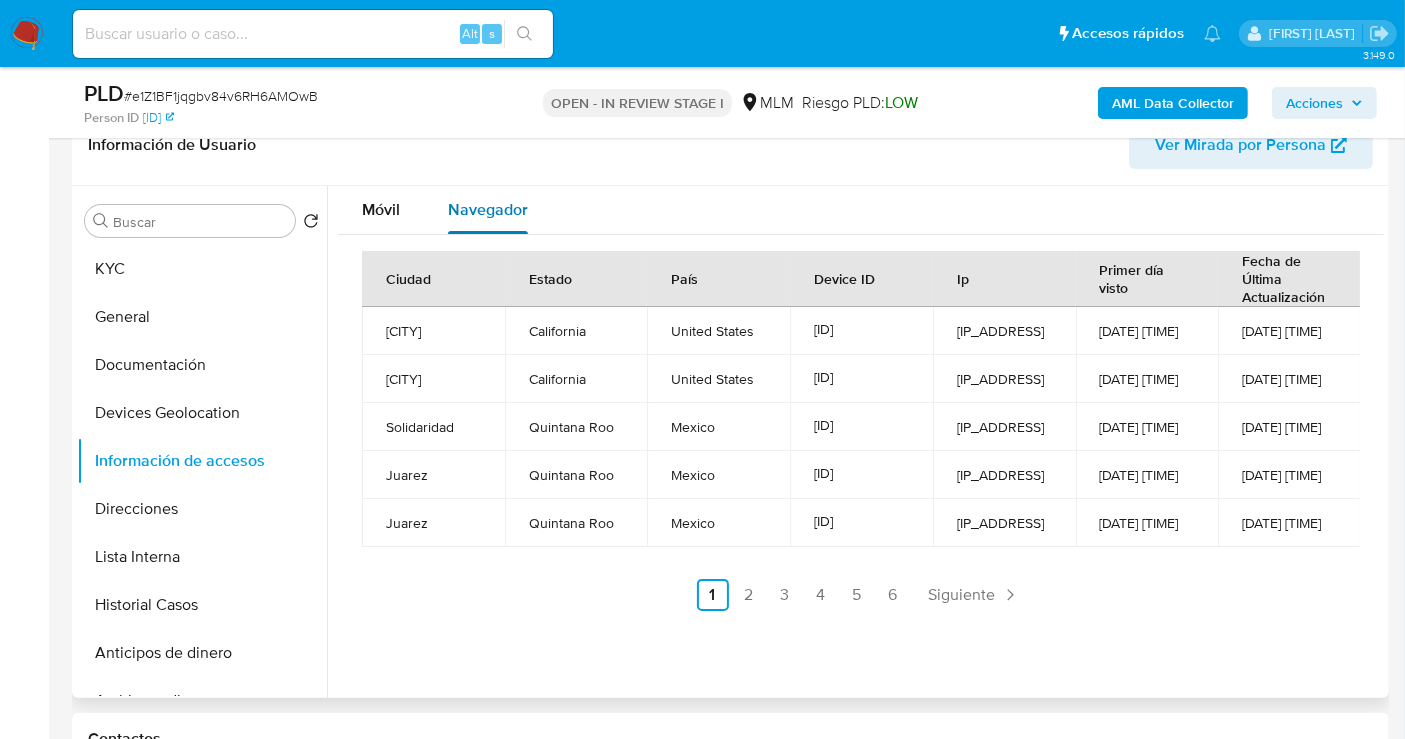 type 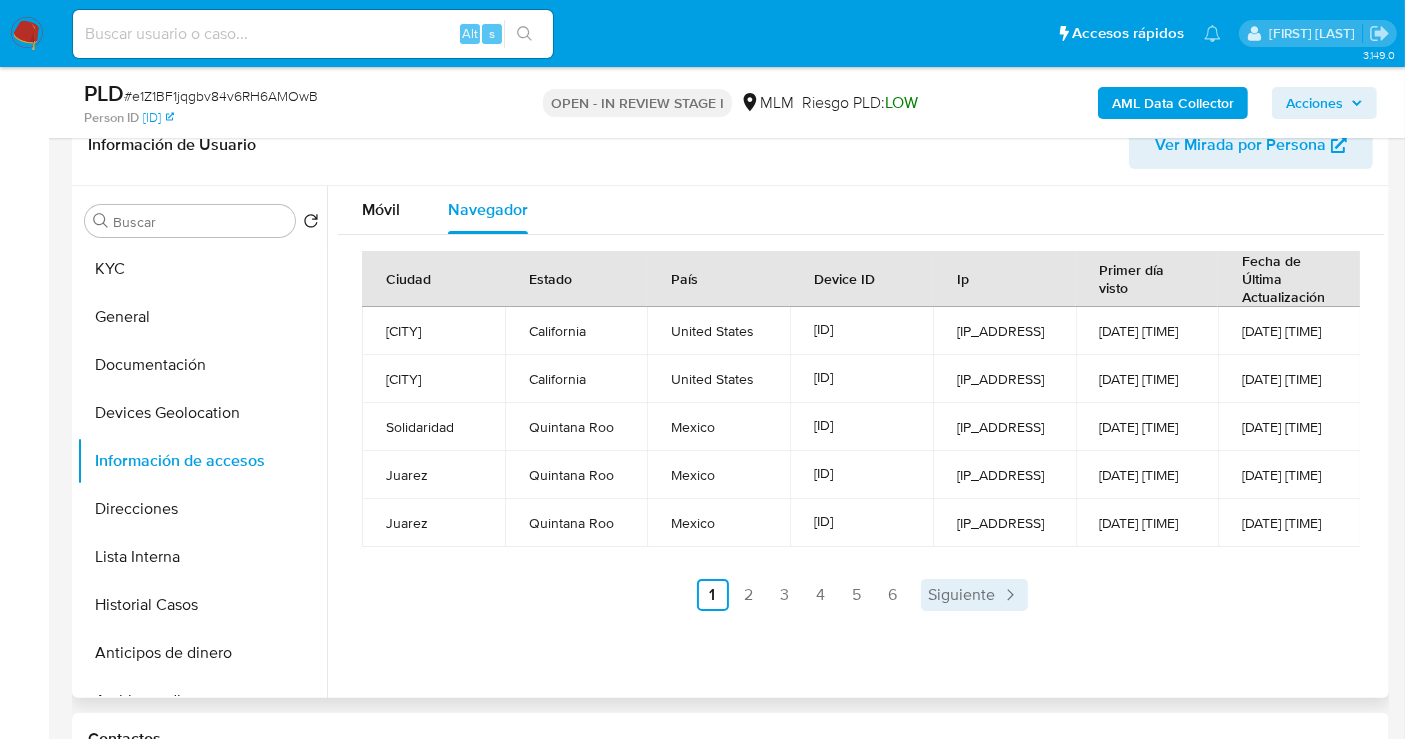 click on "Siguiente" at bounding box center [962, 595] 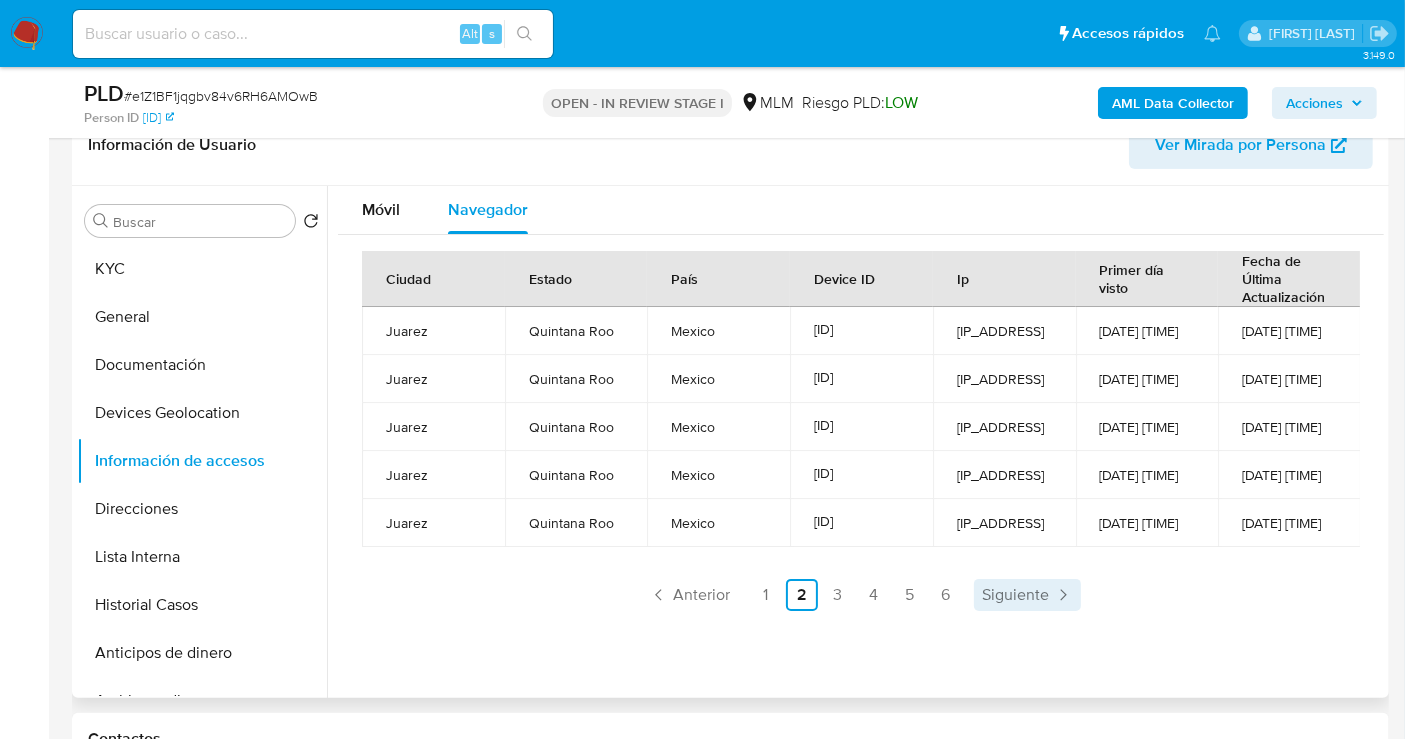 click on "Siguiente" at bounding box center (1015, 595) 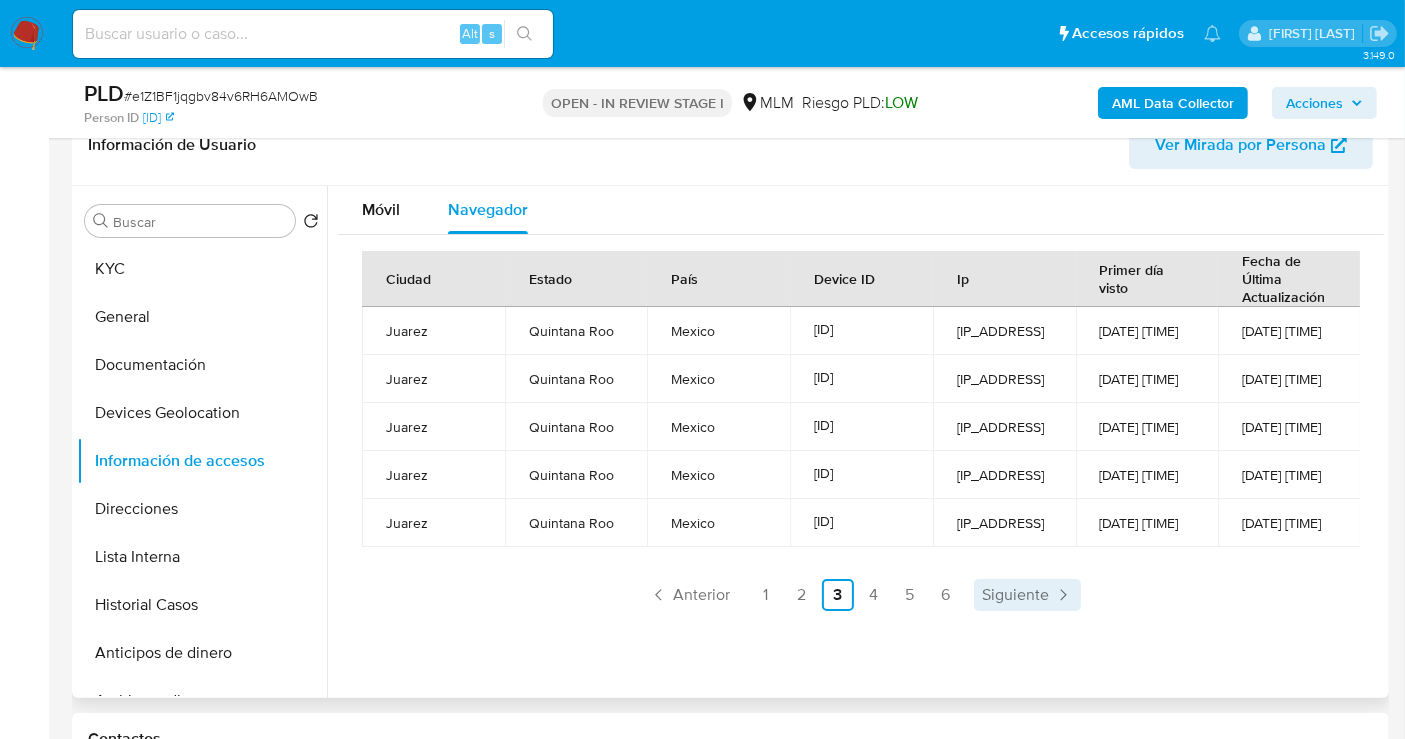 click on "Siguiente" at bounding box center [1015, 595] 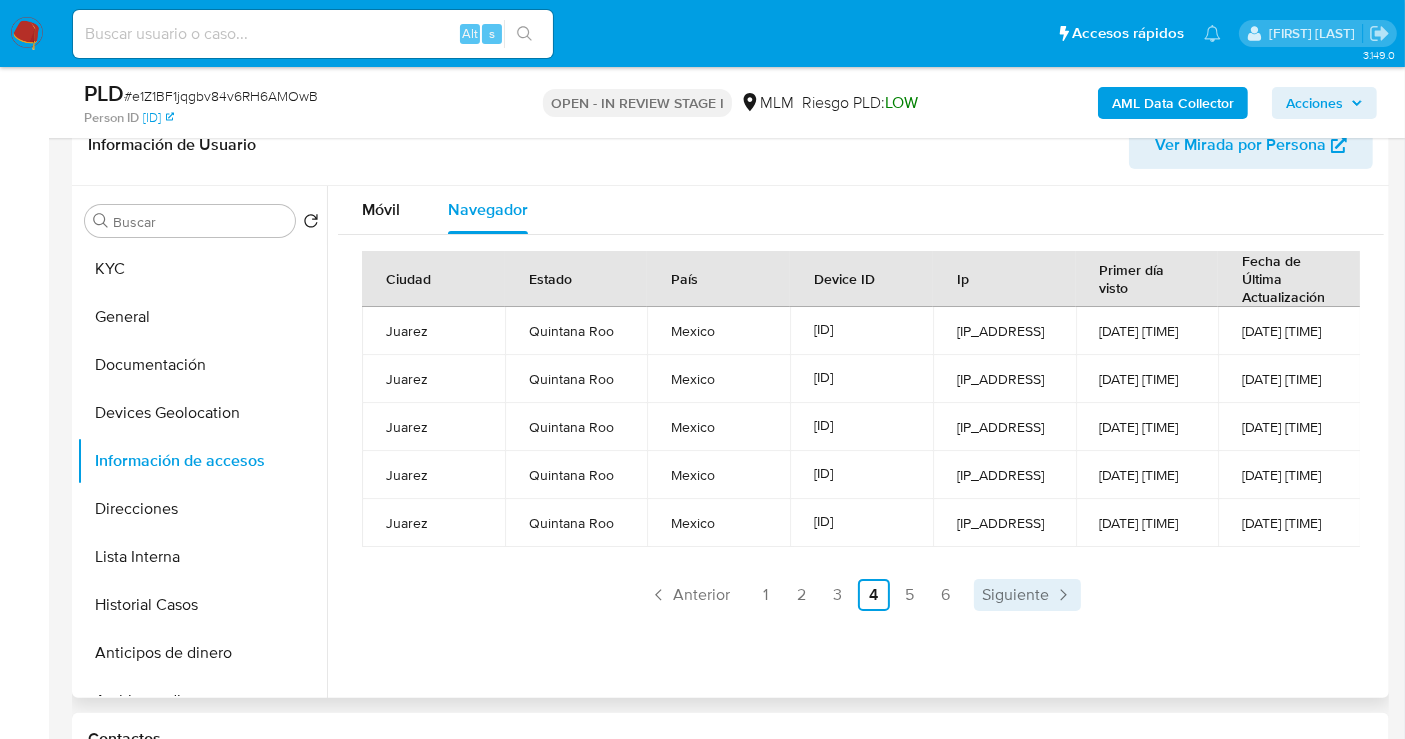 click on "Siguiente" at bounding box center [1015, 595] 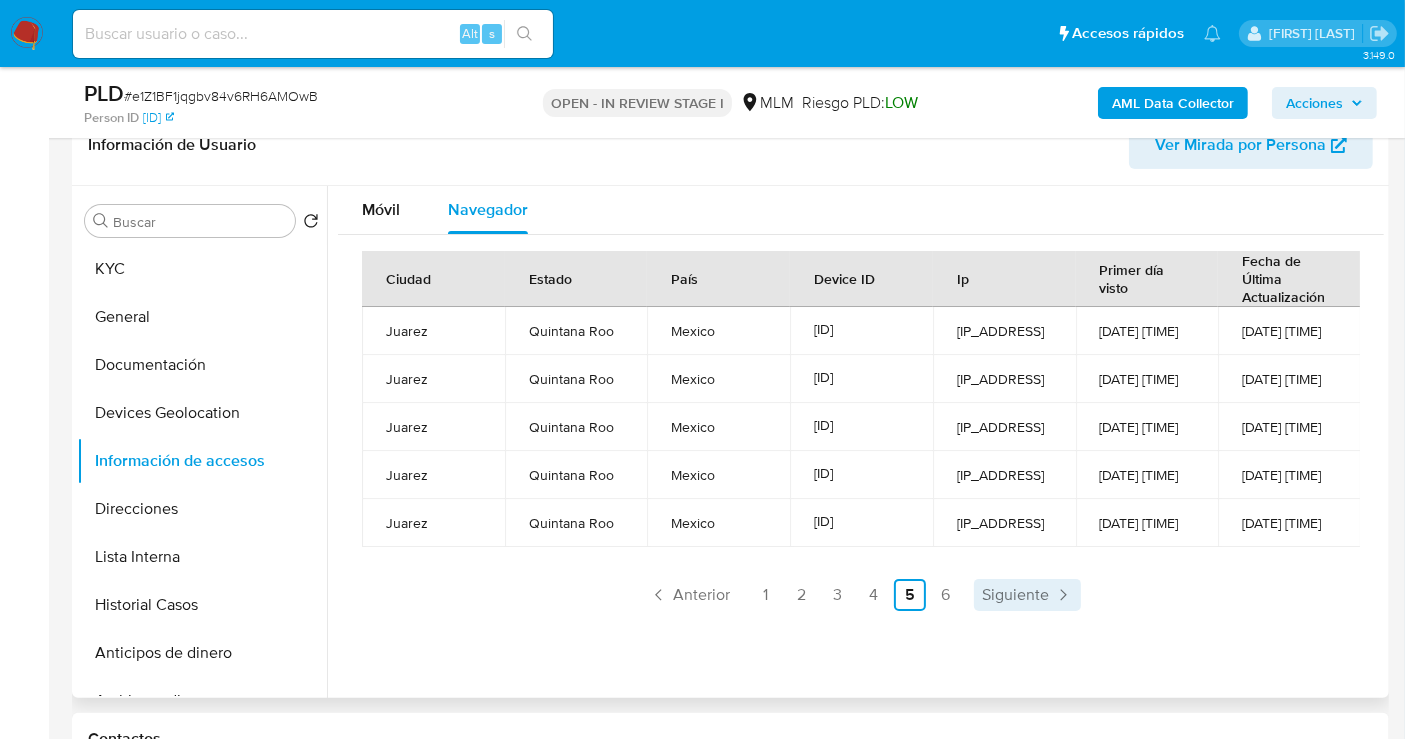 click on "Siguiente" at bounding box center (1015, 595) 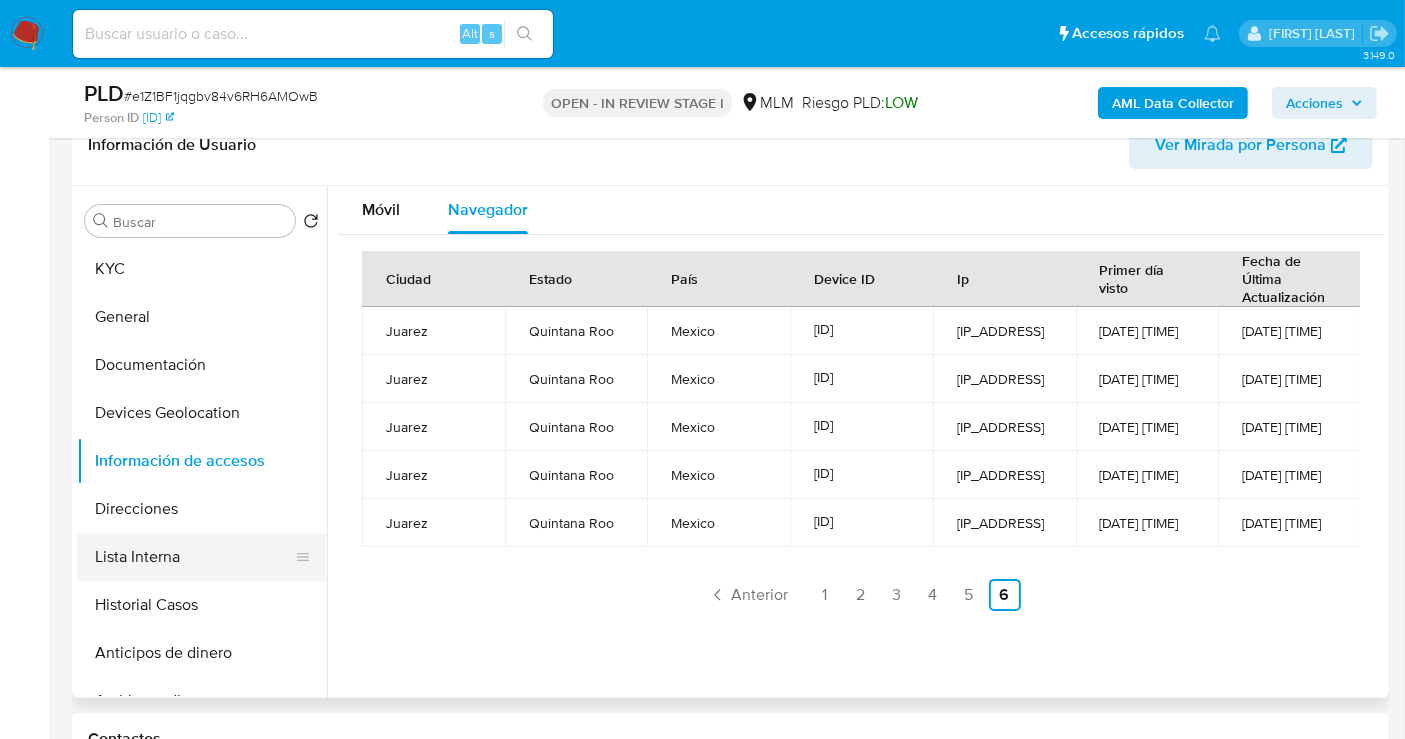 click on "Lista Interna" at bounding box center (194, 557) 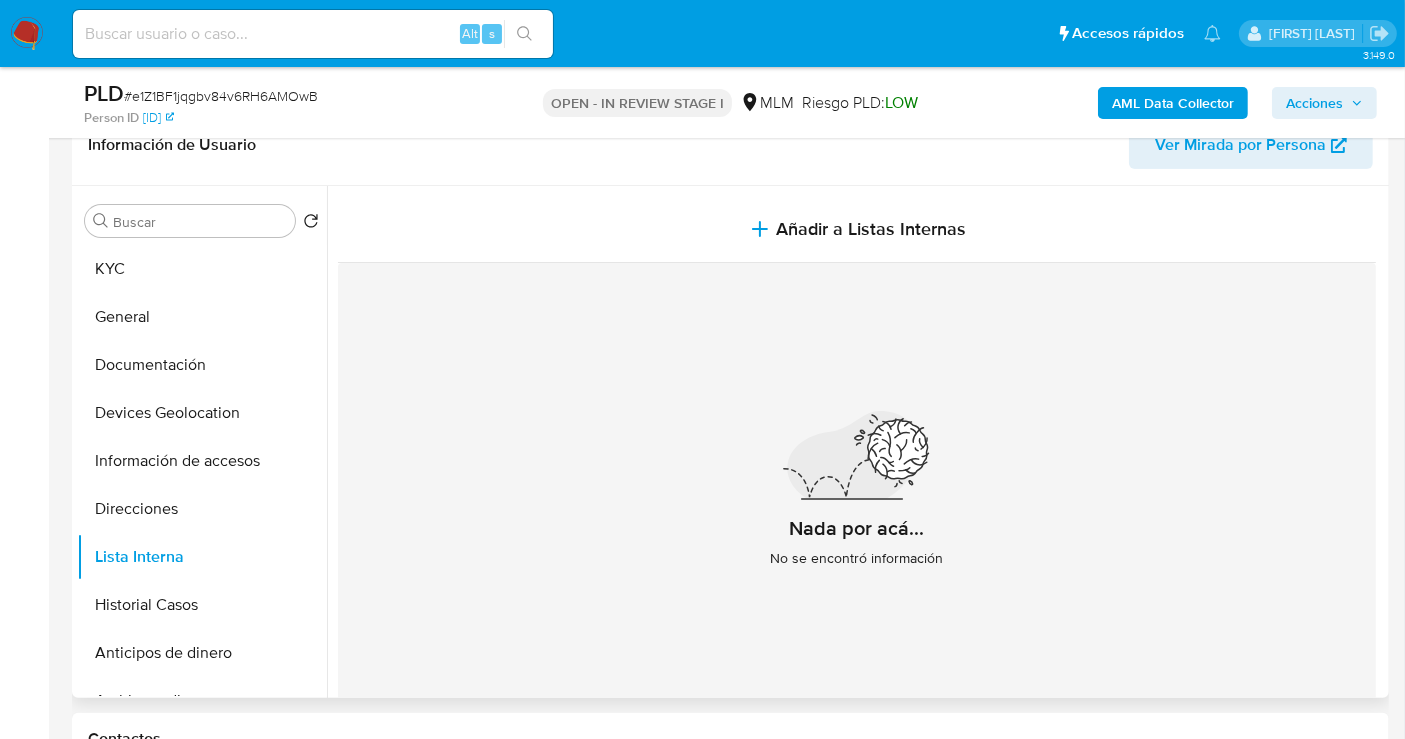type 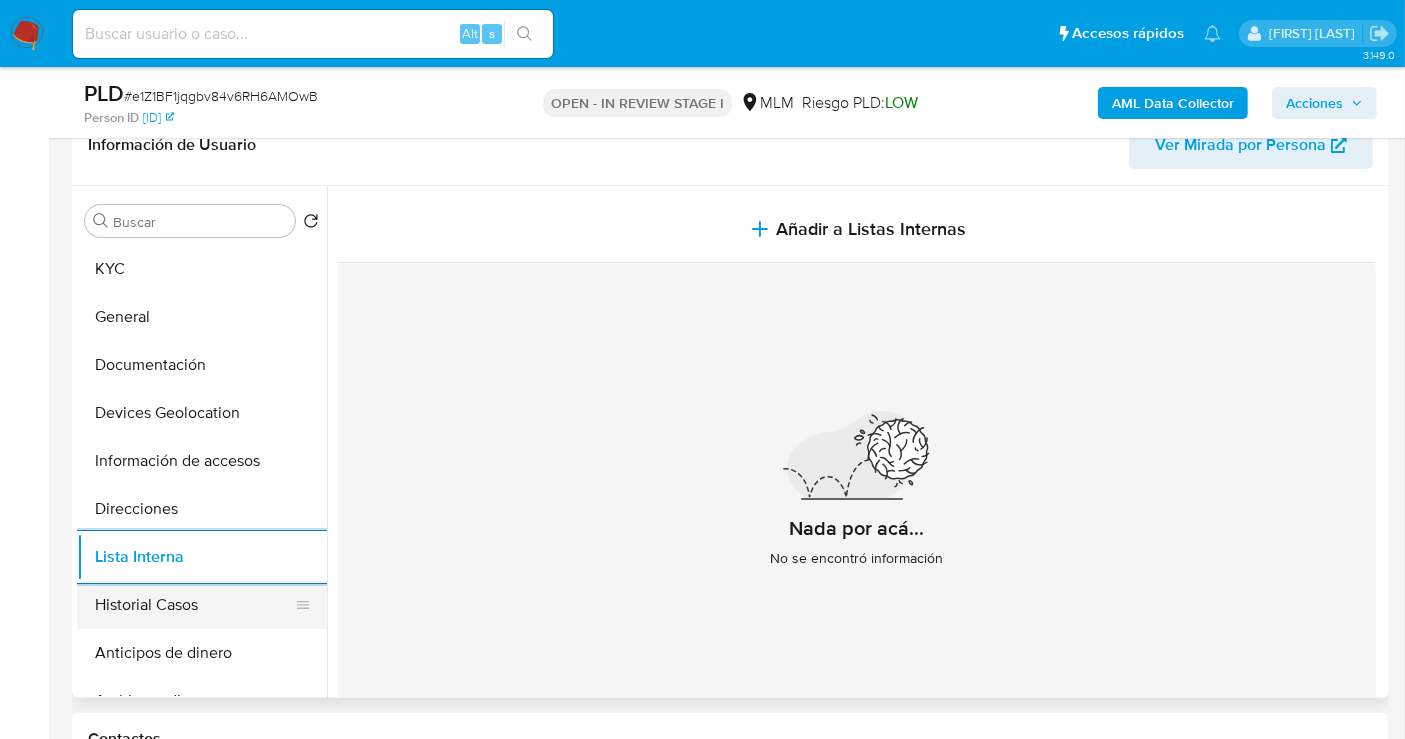 click on "Historial Casos" at bounding box center (194, 605) 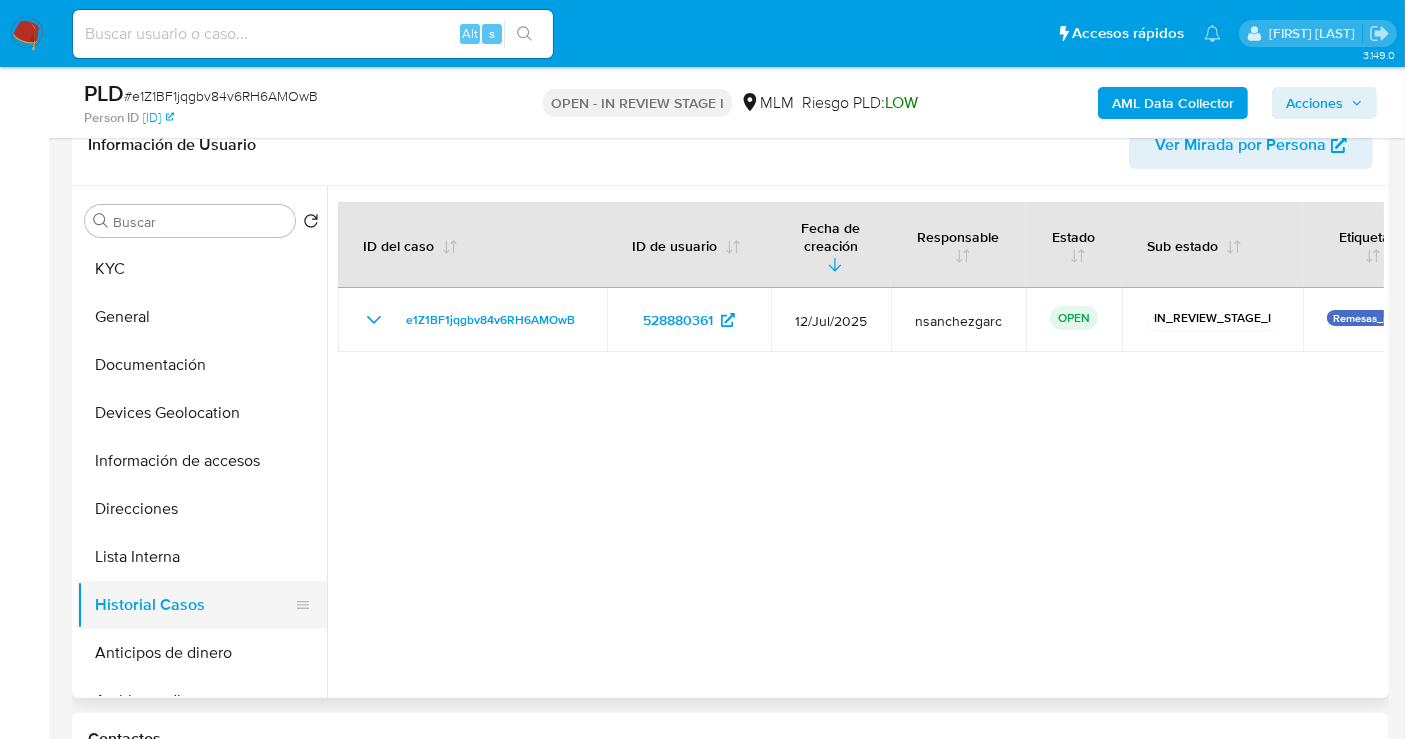 type 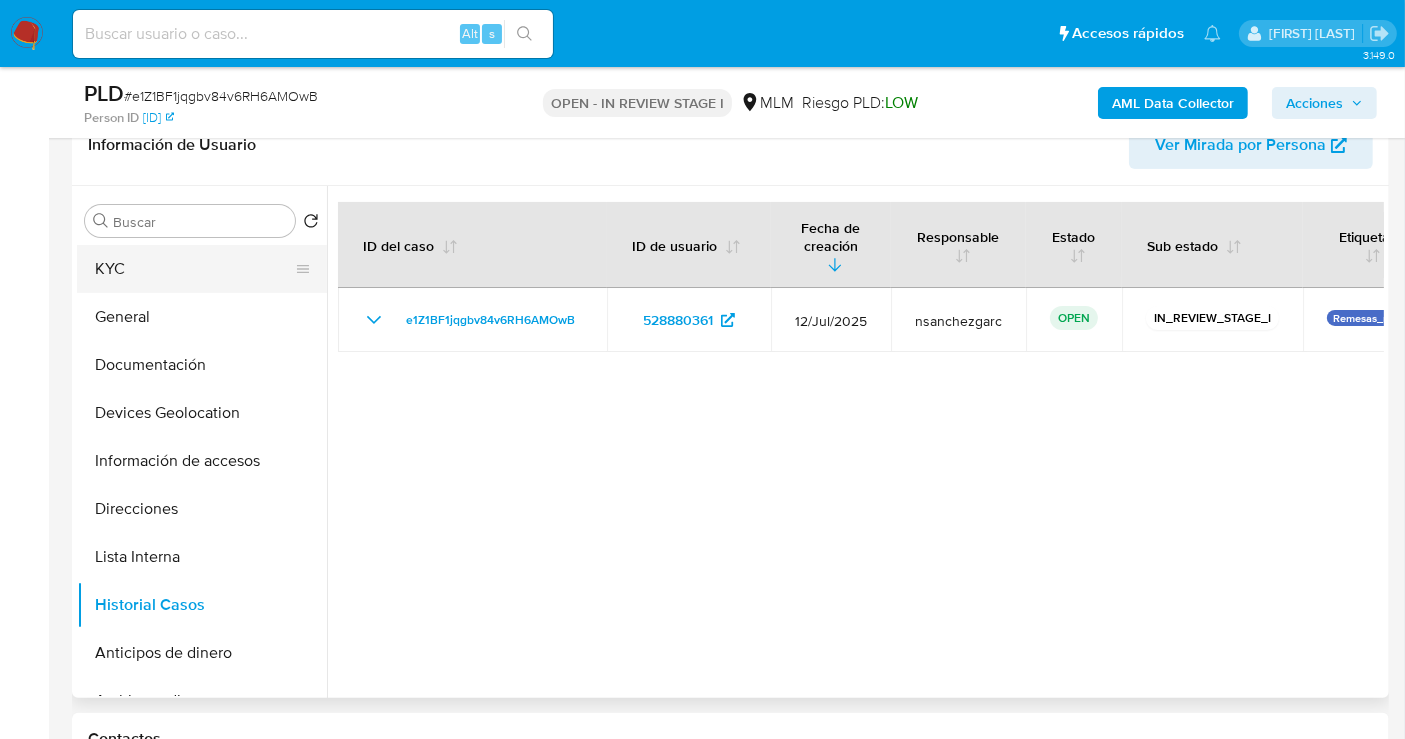 click on "KYC" at bounding box center (194, 269) 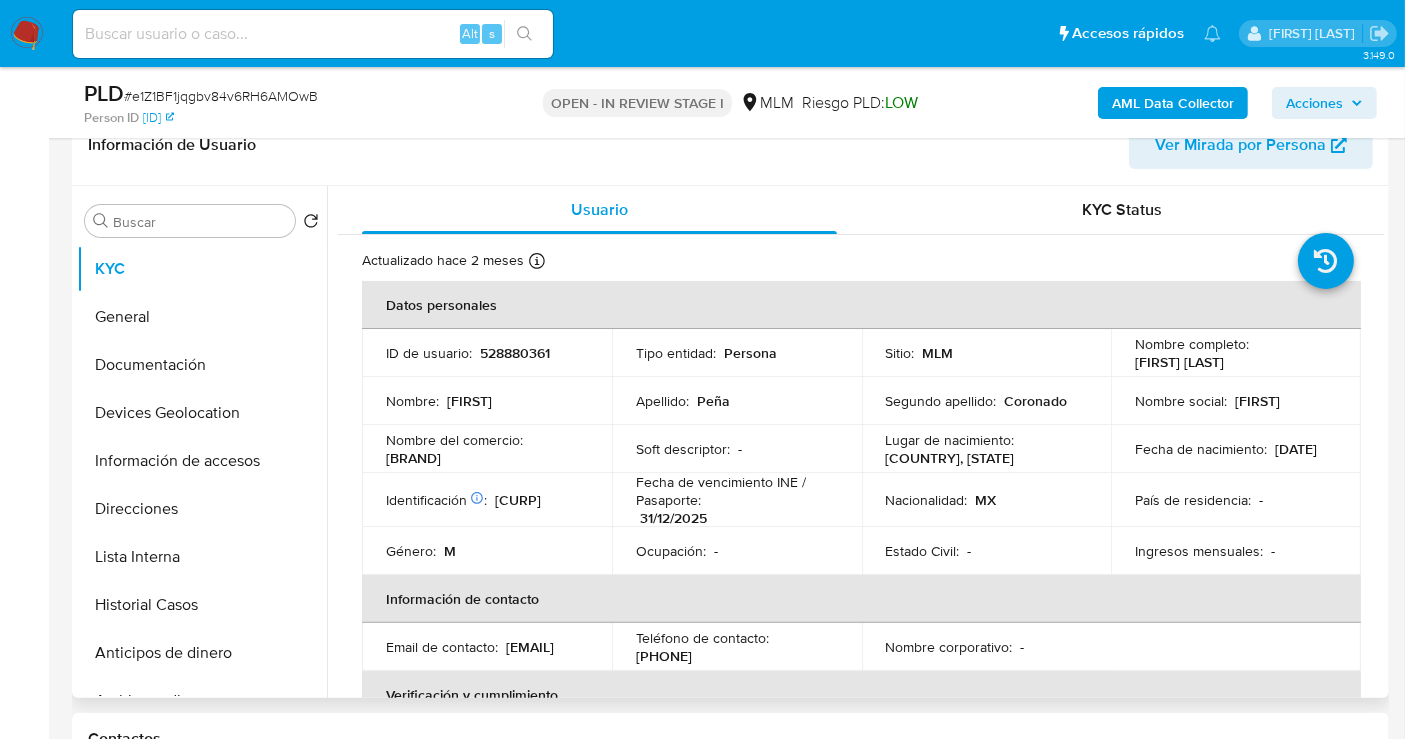 drag, startPoint x: 442, startPoint y: 455, endPoint x: 383, endPoint y: 456, distance: 59.008472 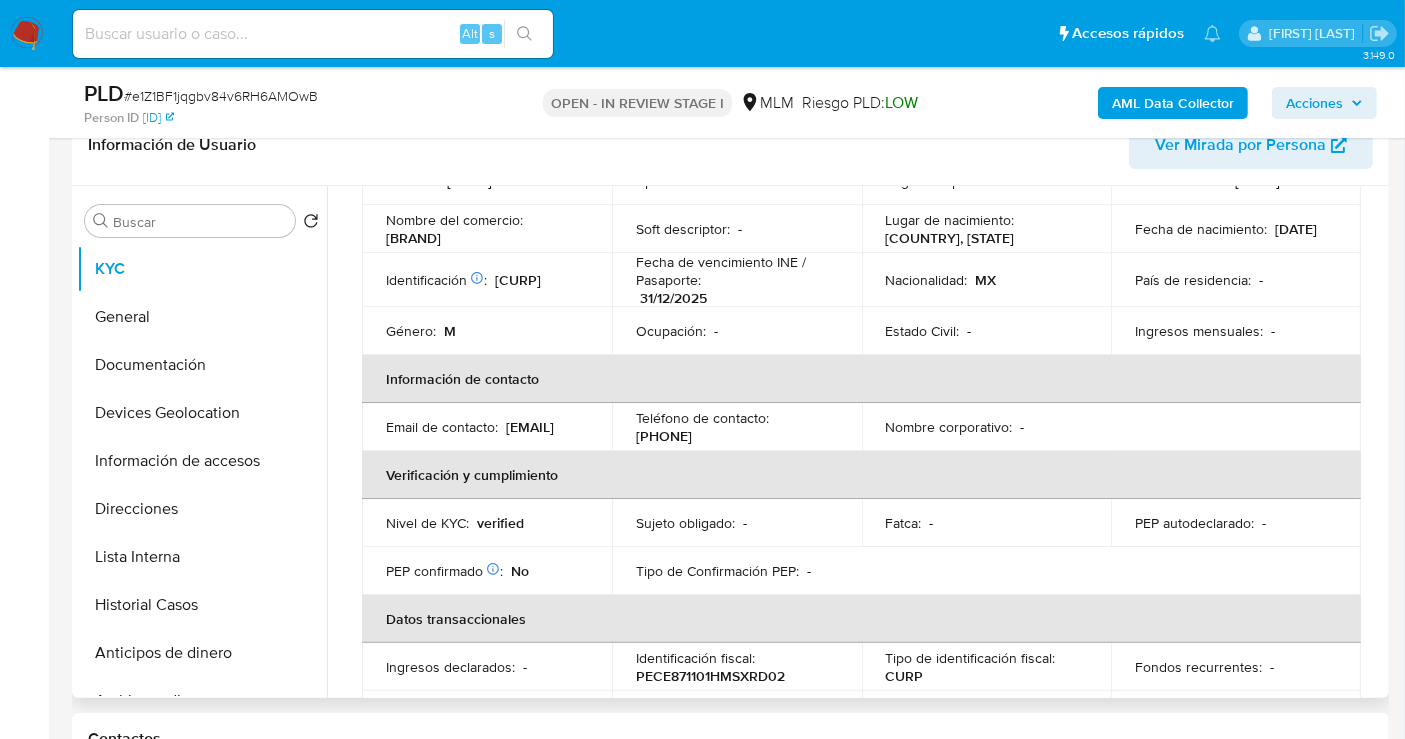 scroll, scrollTop: 222, scrollLeft: 0, axis: vertical 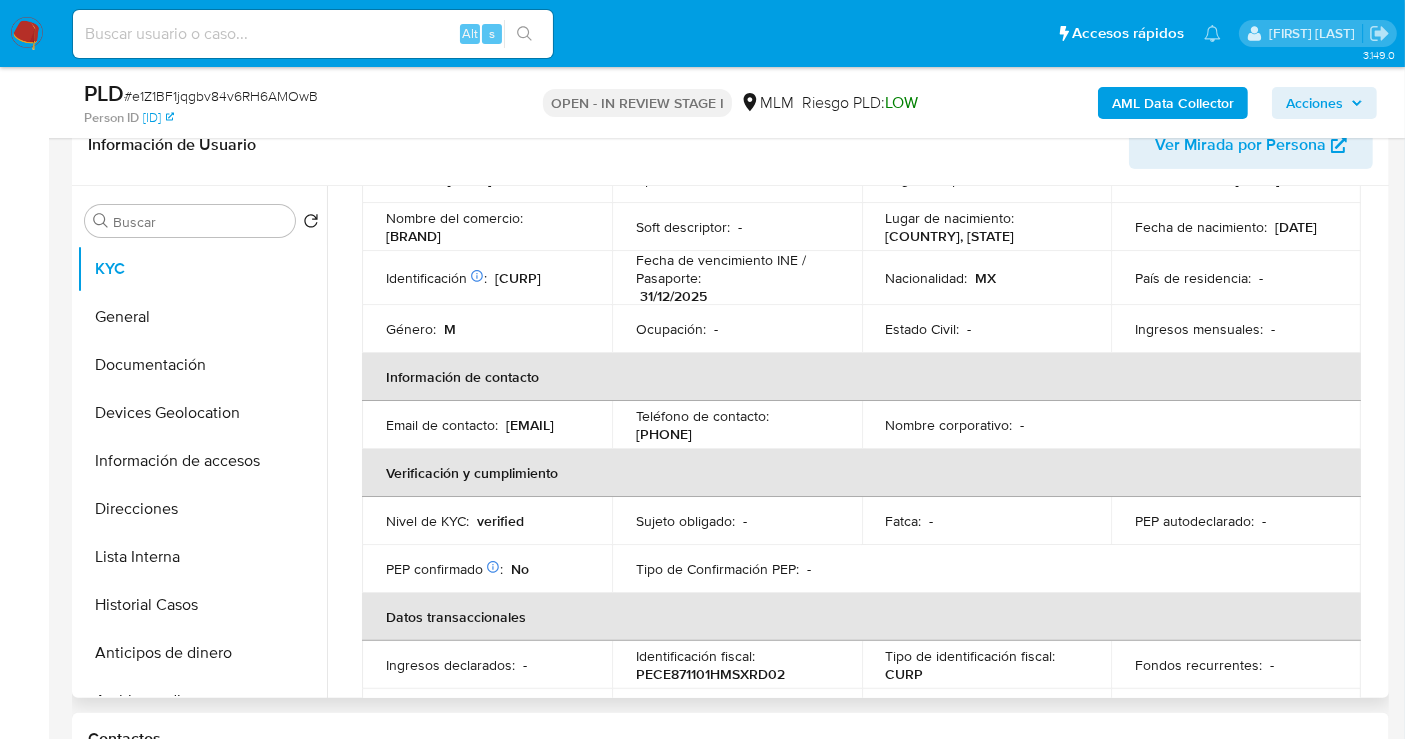 drag, startPoint x: 532, startPoint y: 436, endPoint x: 382, endPoint y: 438, distance: 150.01334 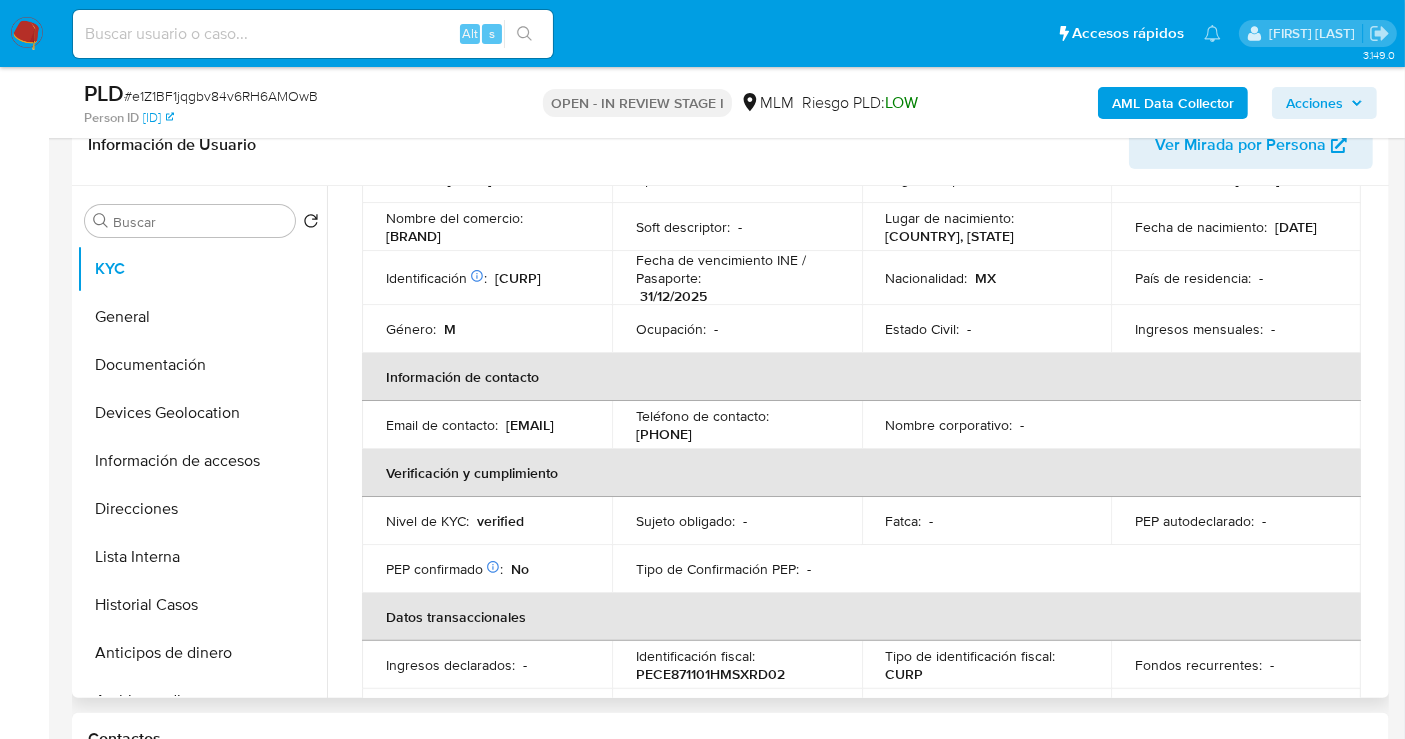 click on "7352997780" at bounding box center [664, 434] 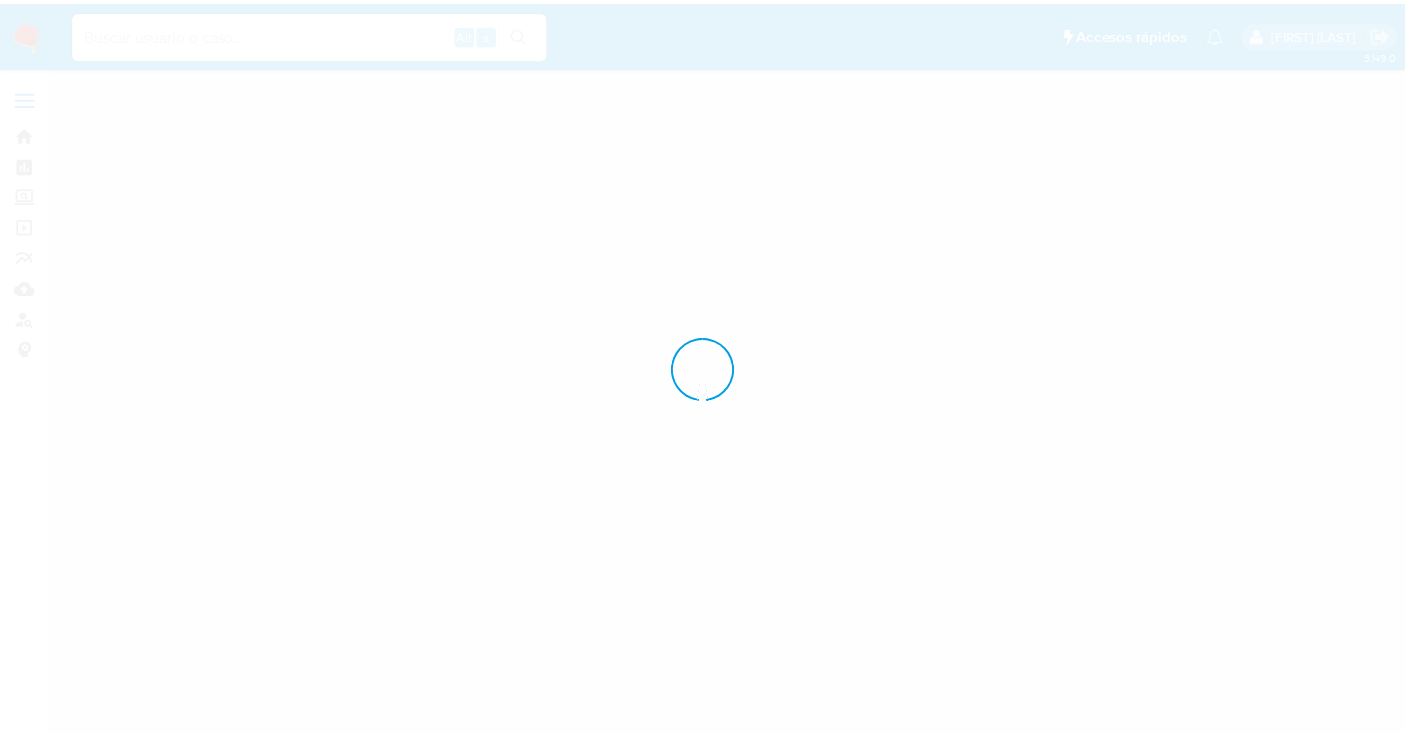 scroll, scrollTop: 0, scrollLeft: 0, axis: both 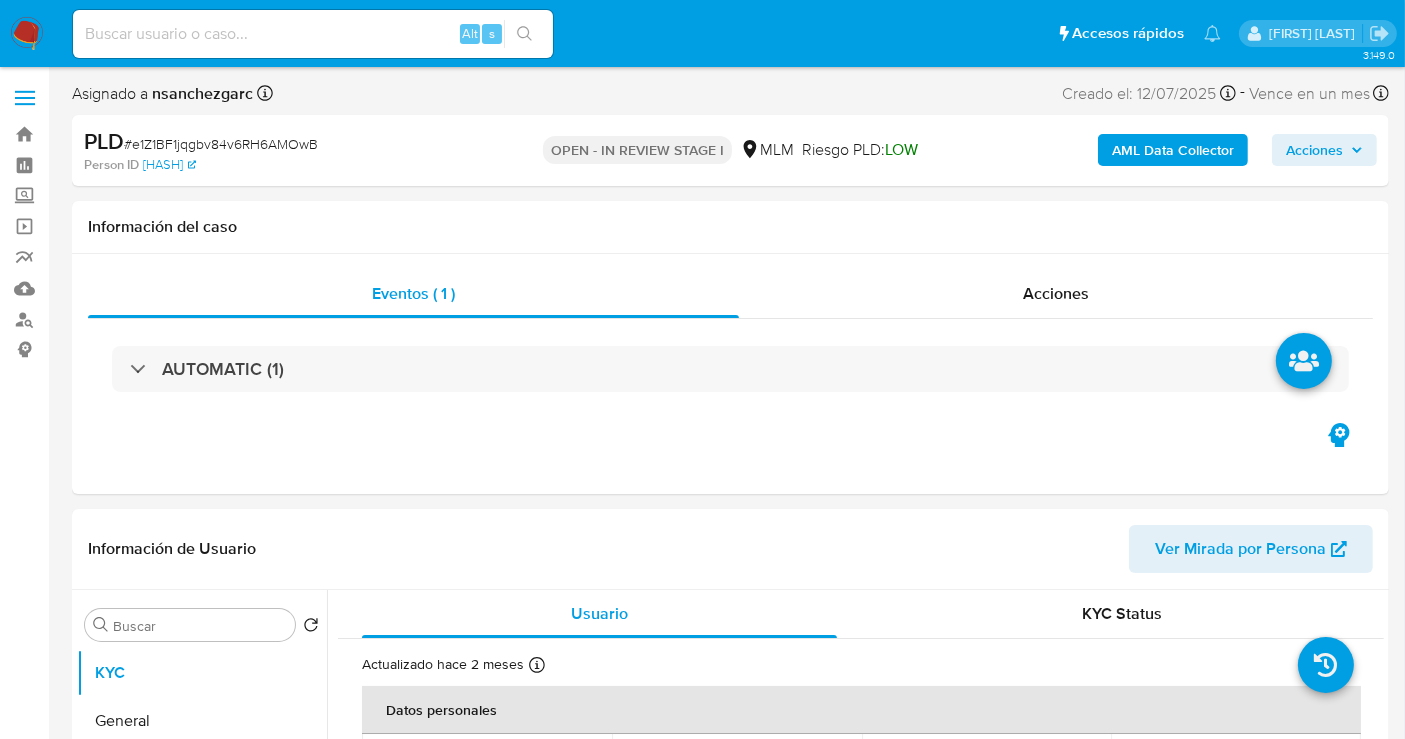 select on "10" 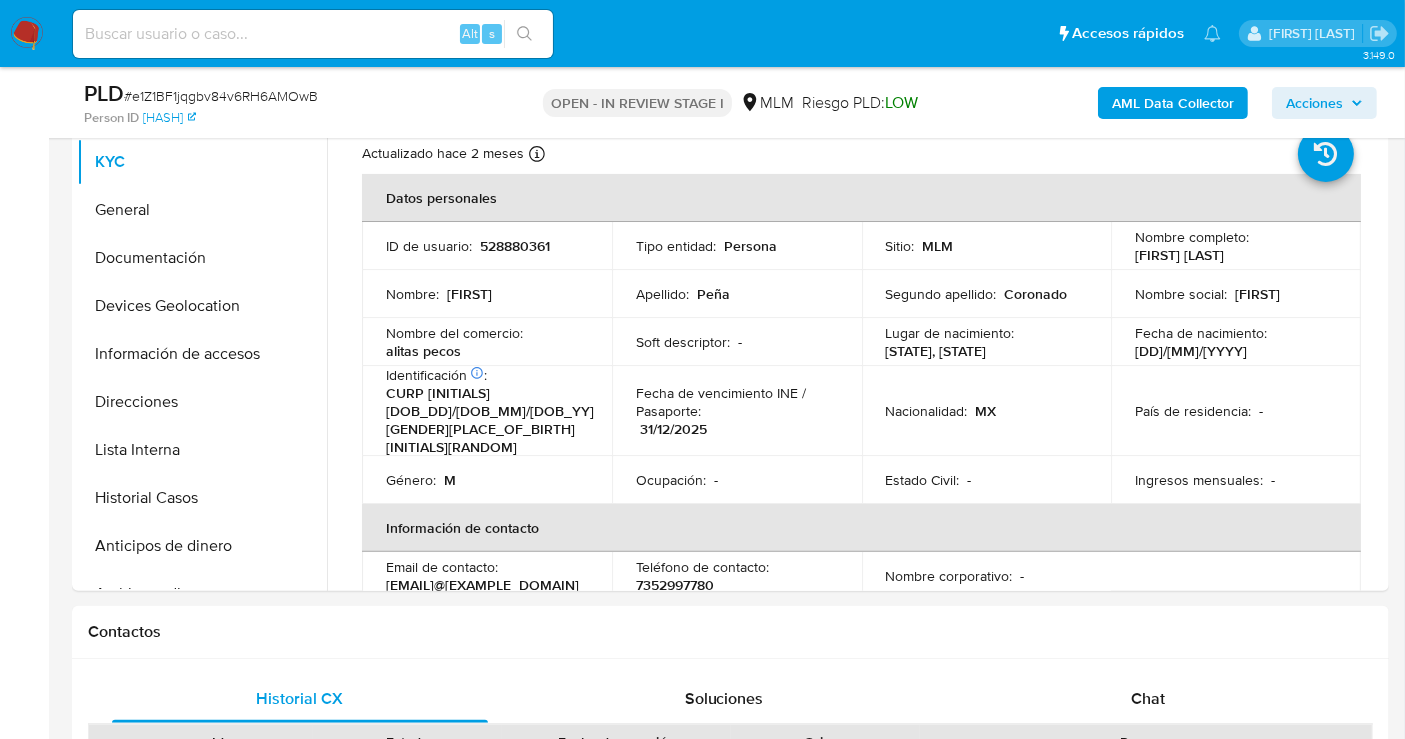 scroll, scrollTop: 444, scrollLeft: 0, axis: vertical 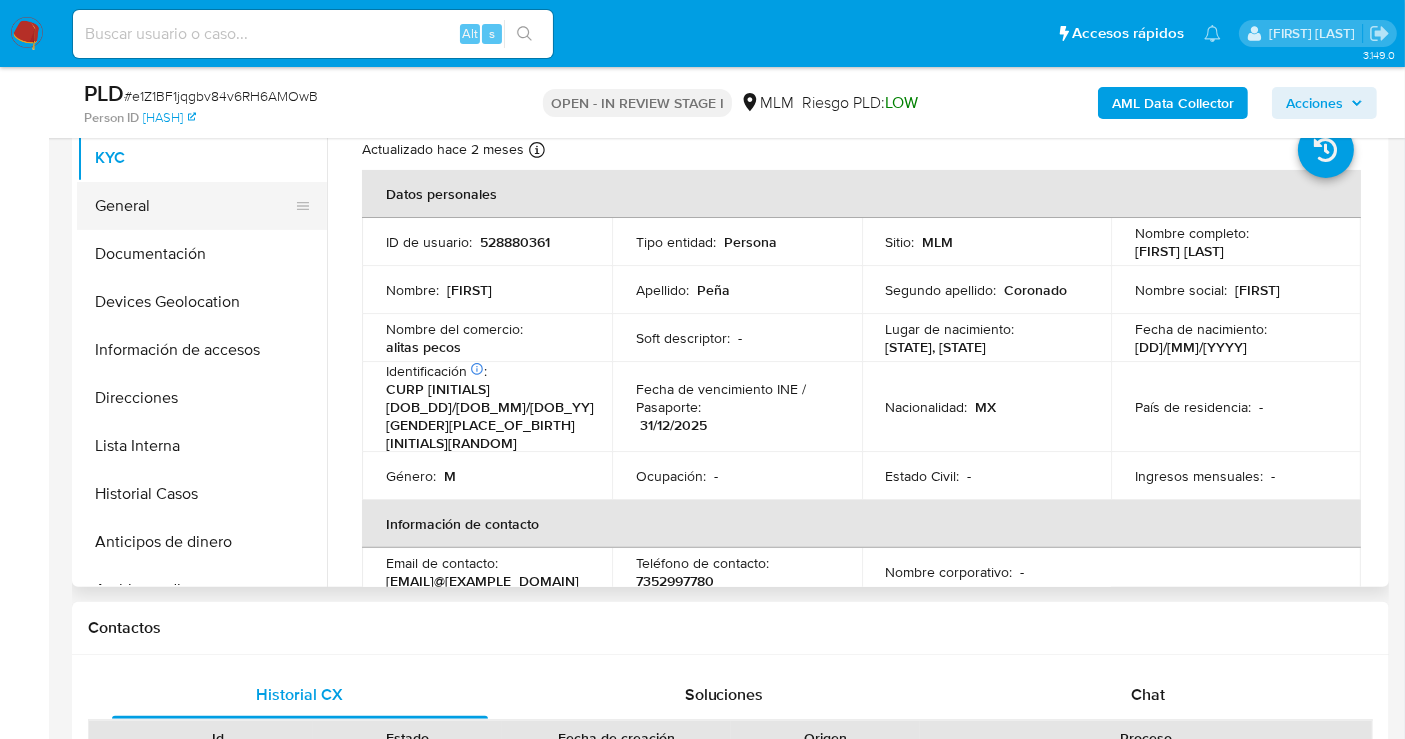 click on "General" at bounding box center [194, 206] 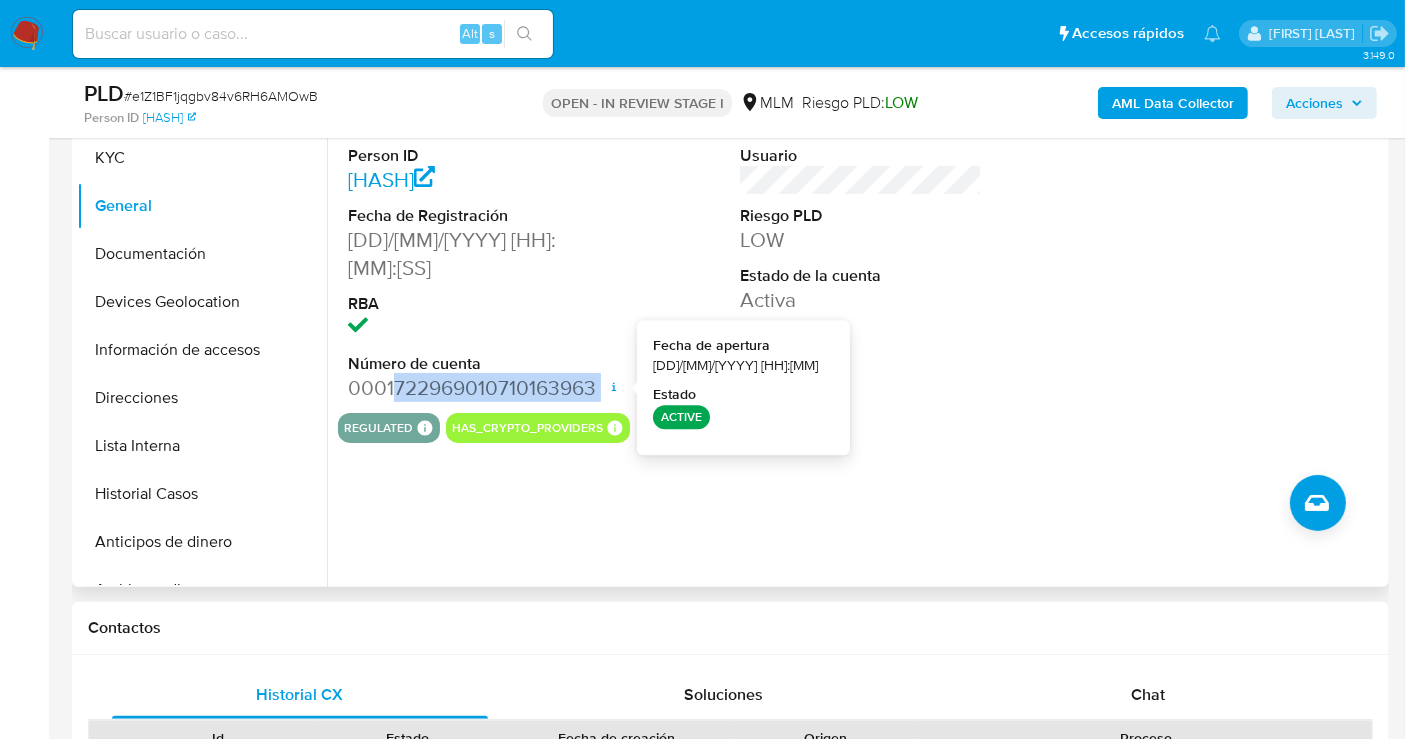 drag, startPoint x: 394, startPoint y: 389, endPoint x: 614, endPoint y: 387, distance: 220.0091 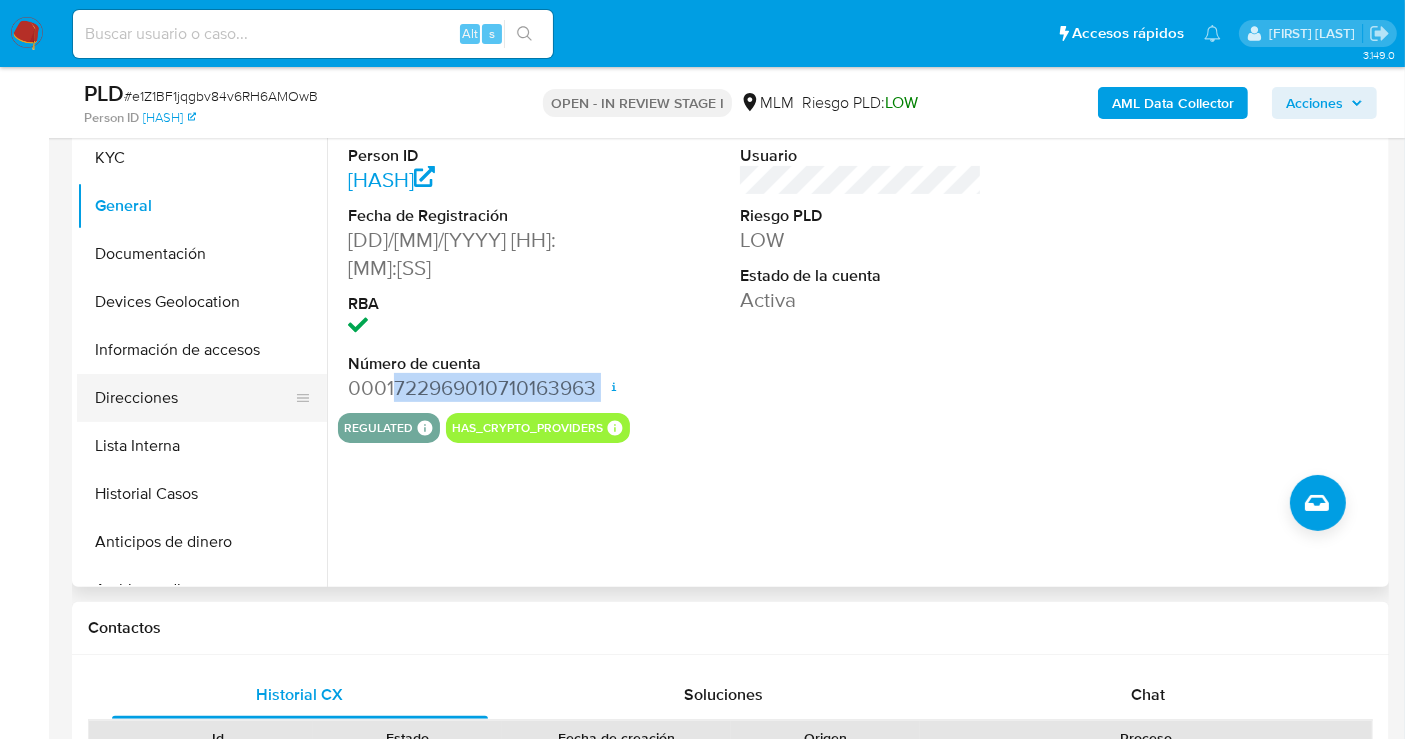 click on "Direcciones" at bounding box center [194, 398] 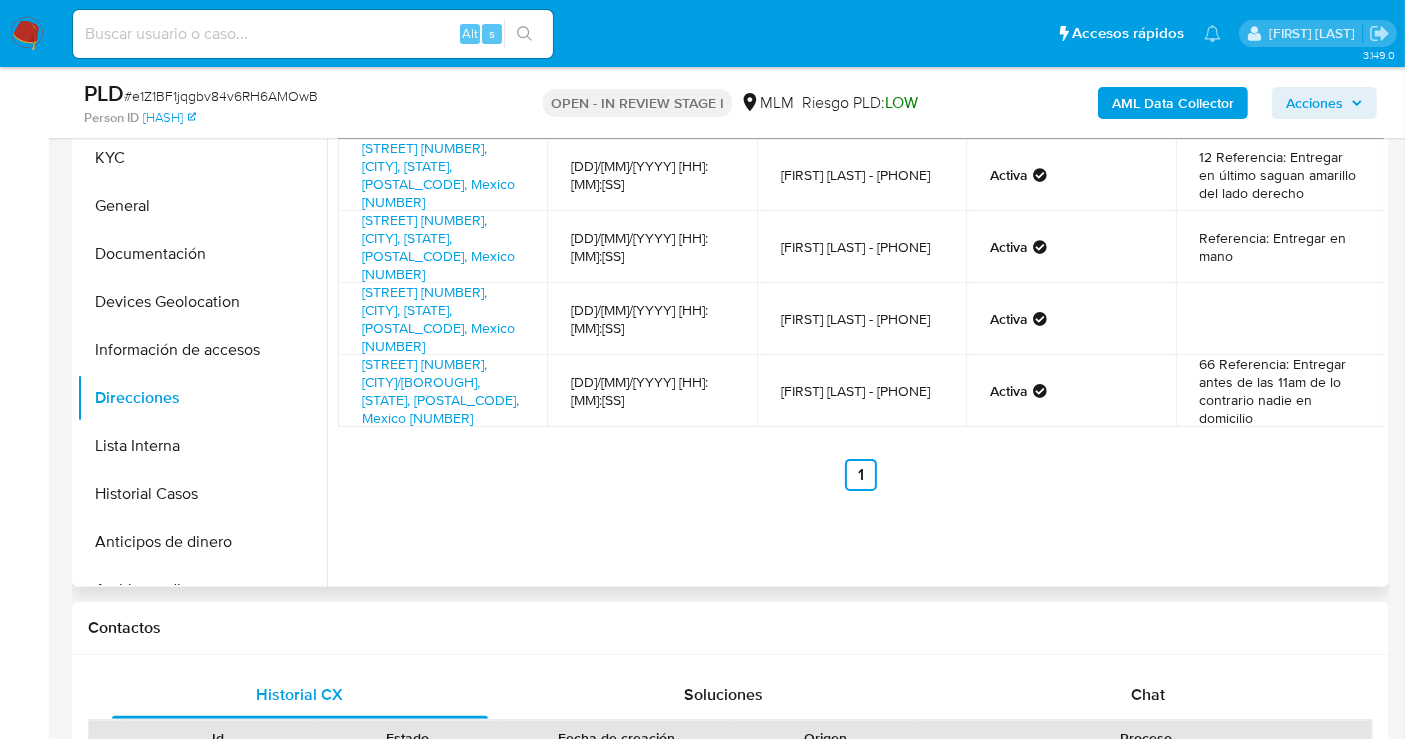 scroll, scrollTop: 333, scrollLeft: 0, axis: vertical 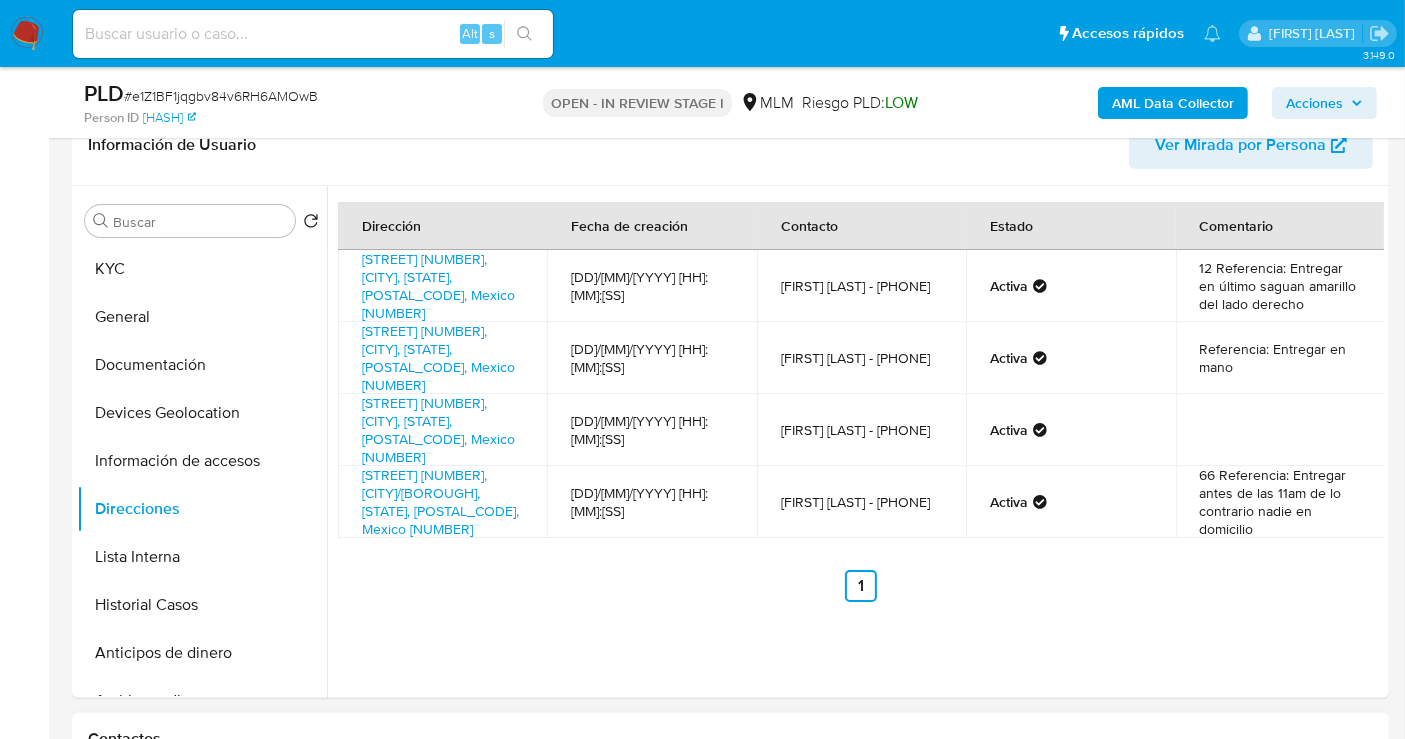 type 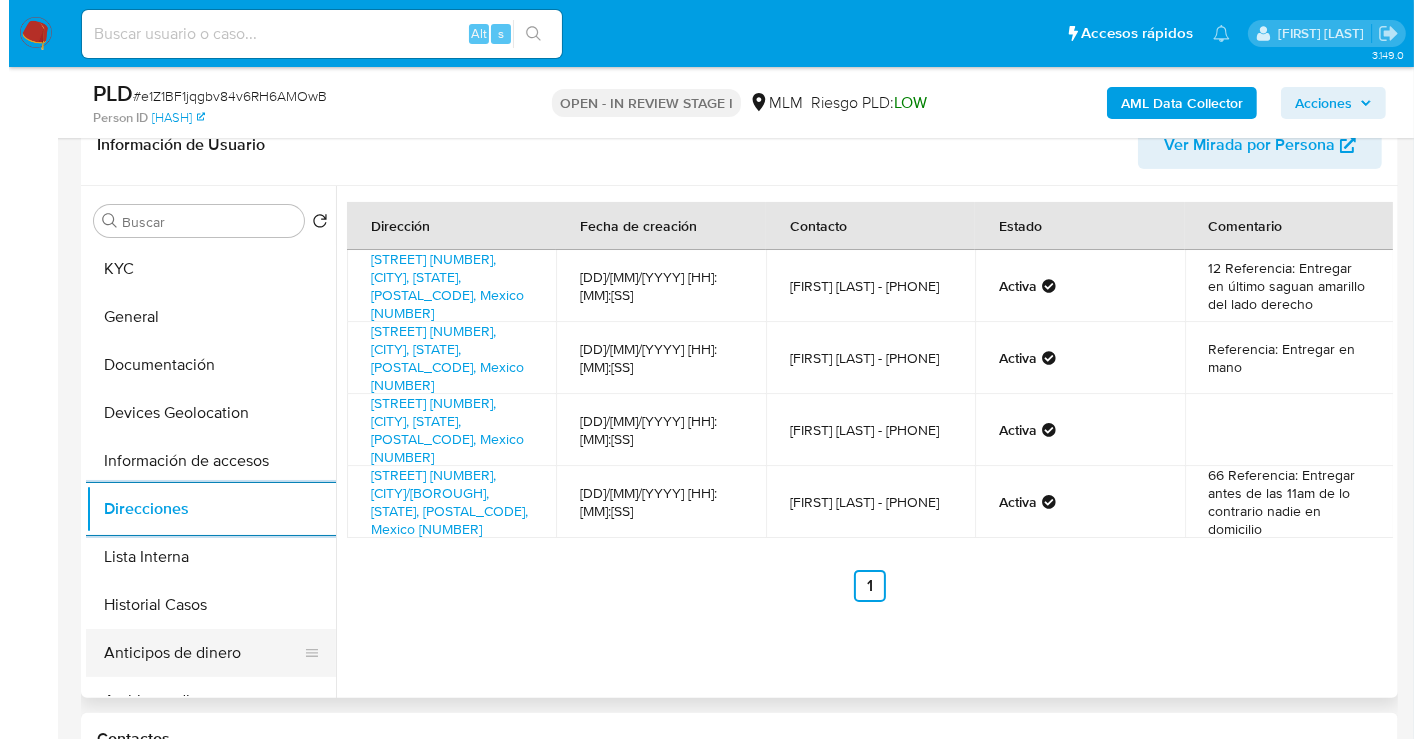 scroll, scrollTop: 111, scrollLeft: 0, axis: vertical 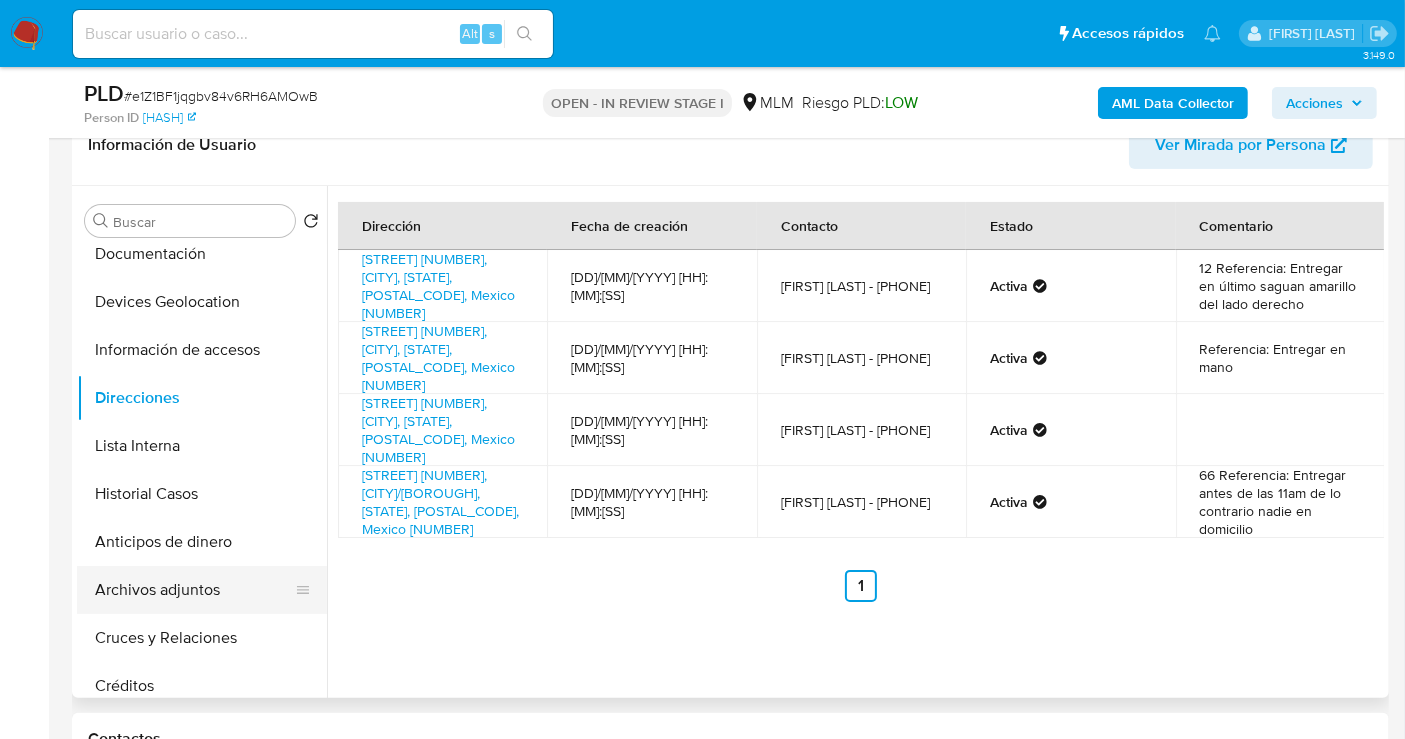click on "Archivos adjuntos" at bounding box center (194, 590) 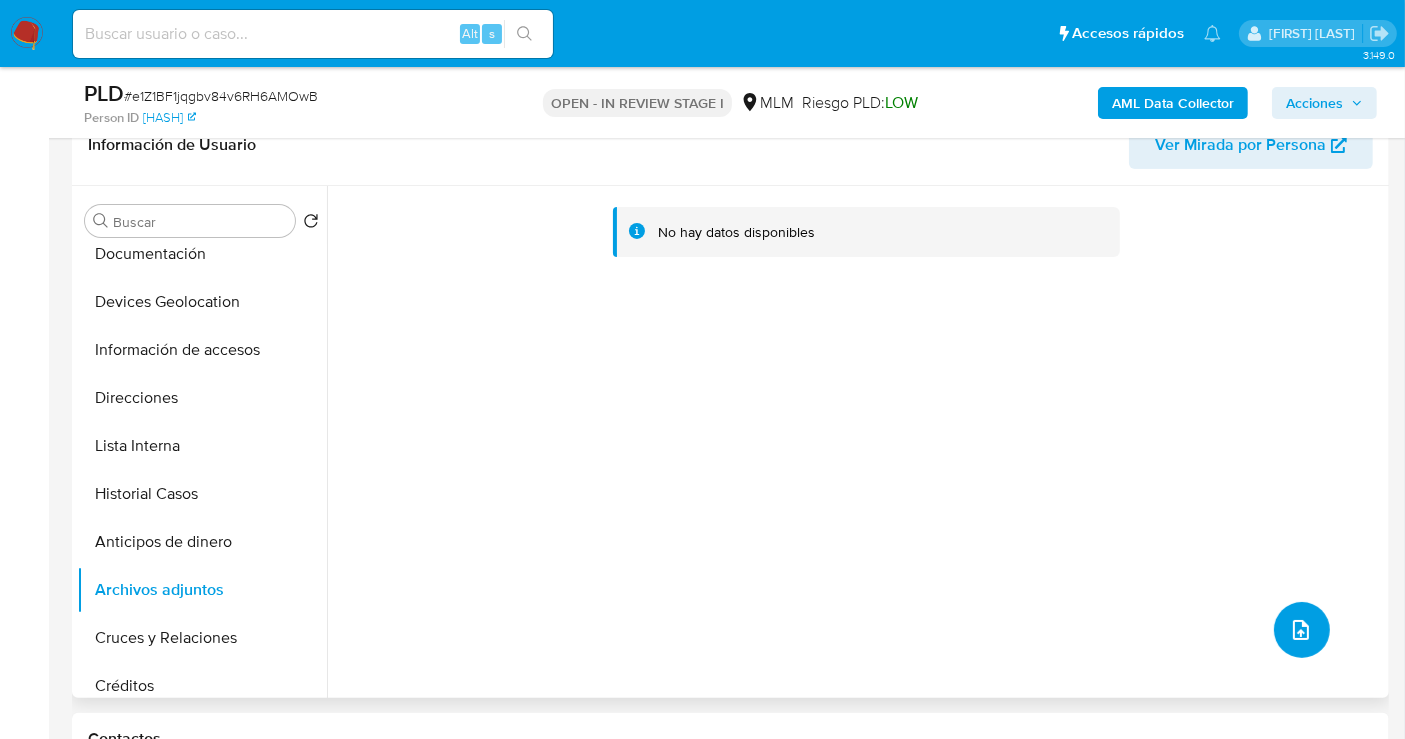 click at bounding box center [1302, 630] 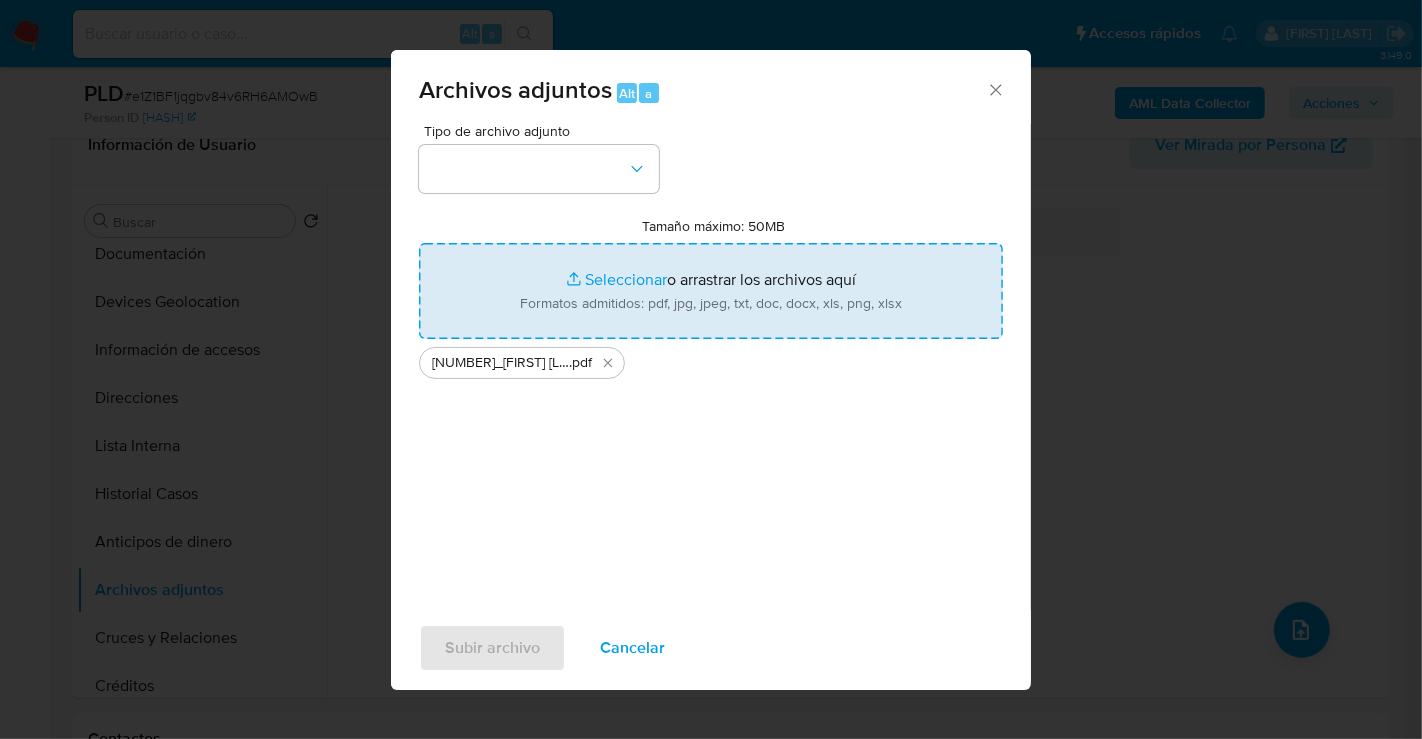 type on "C:\fakepath\528880361_EDGAR PENA CORONADO_JUL25.xlsx" 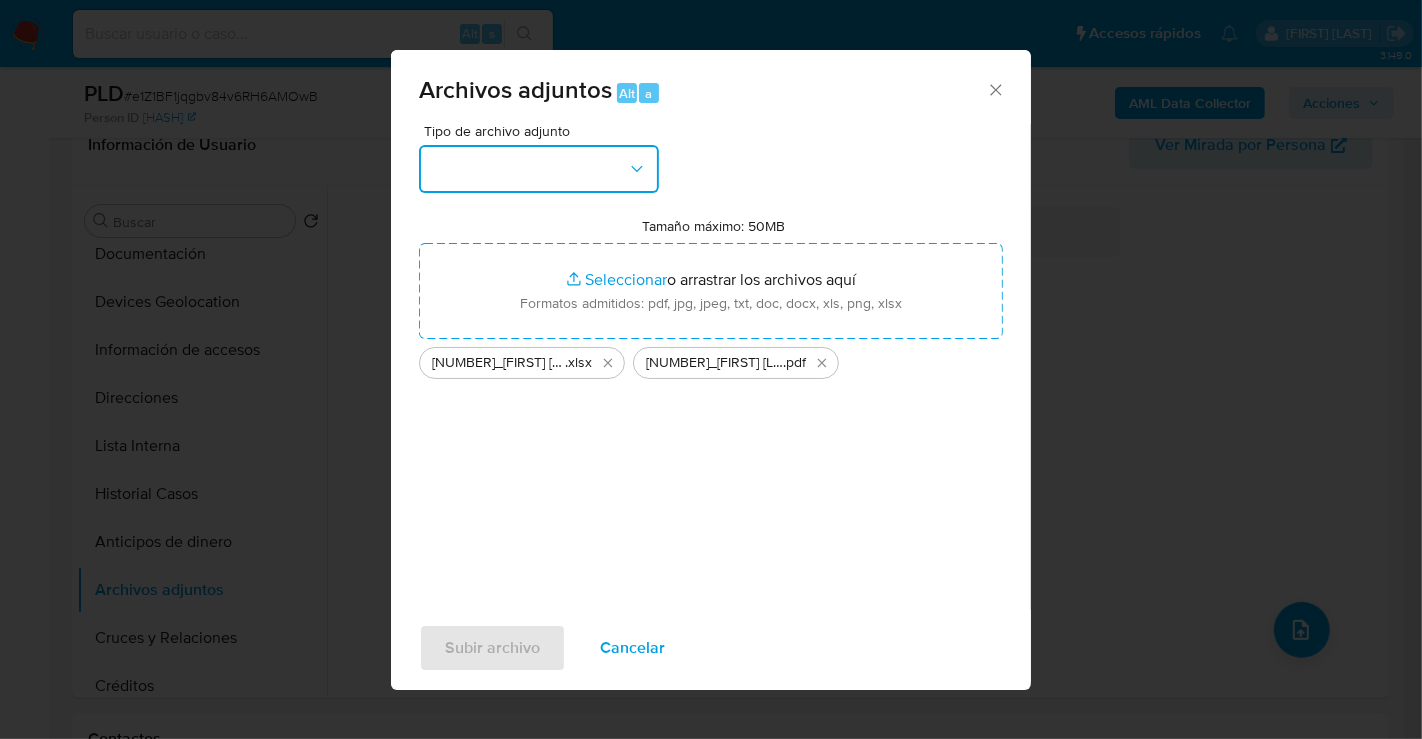 click at bounding box center [539, 169] 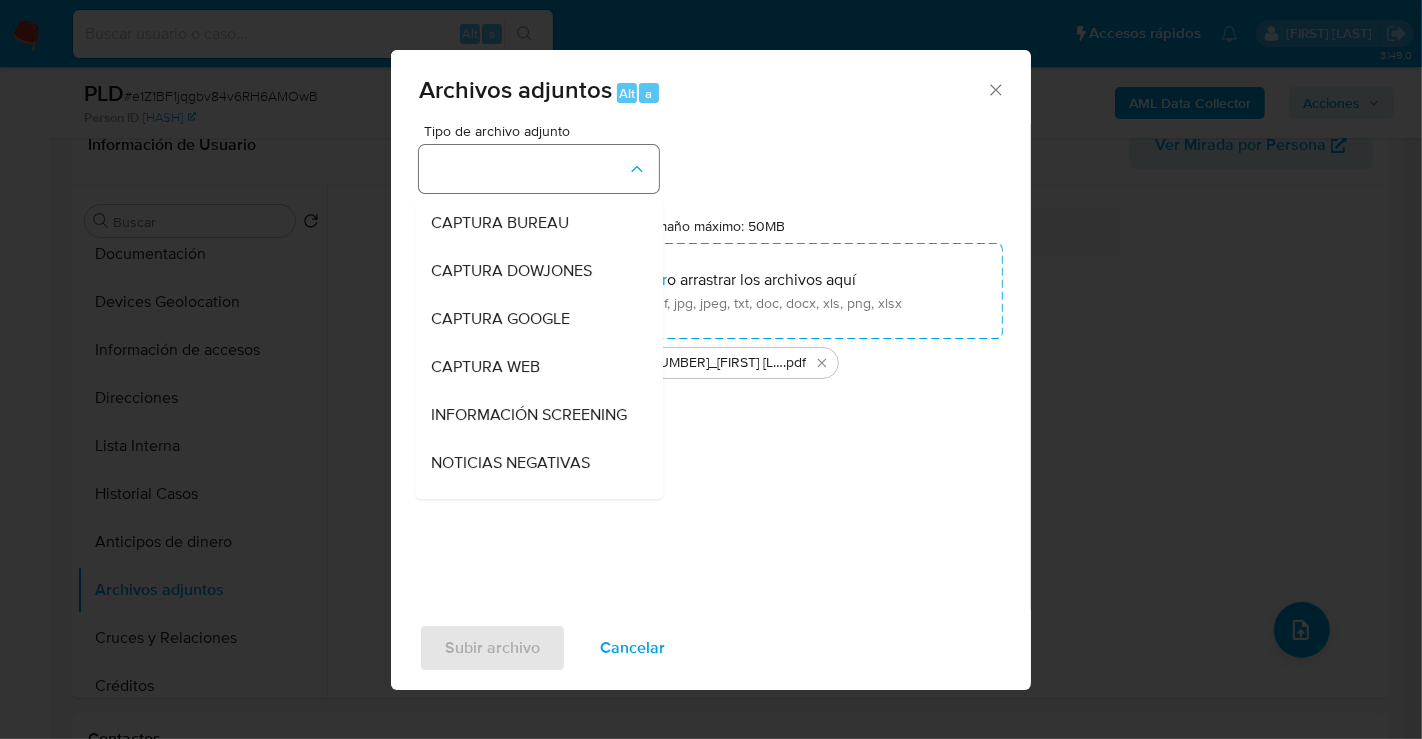 type 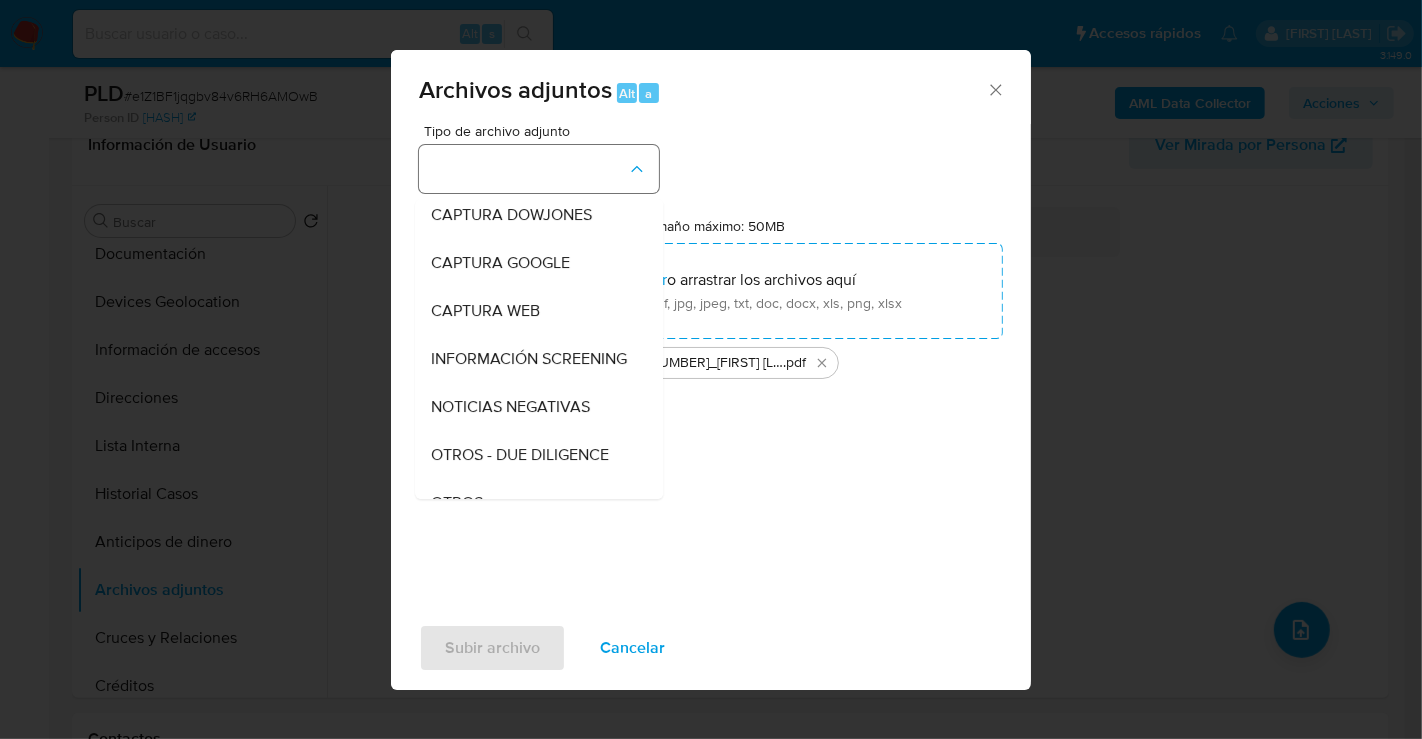 type 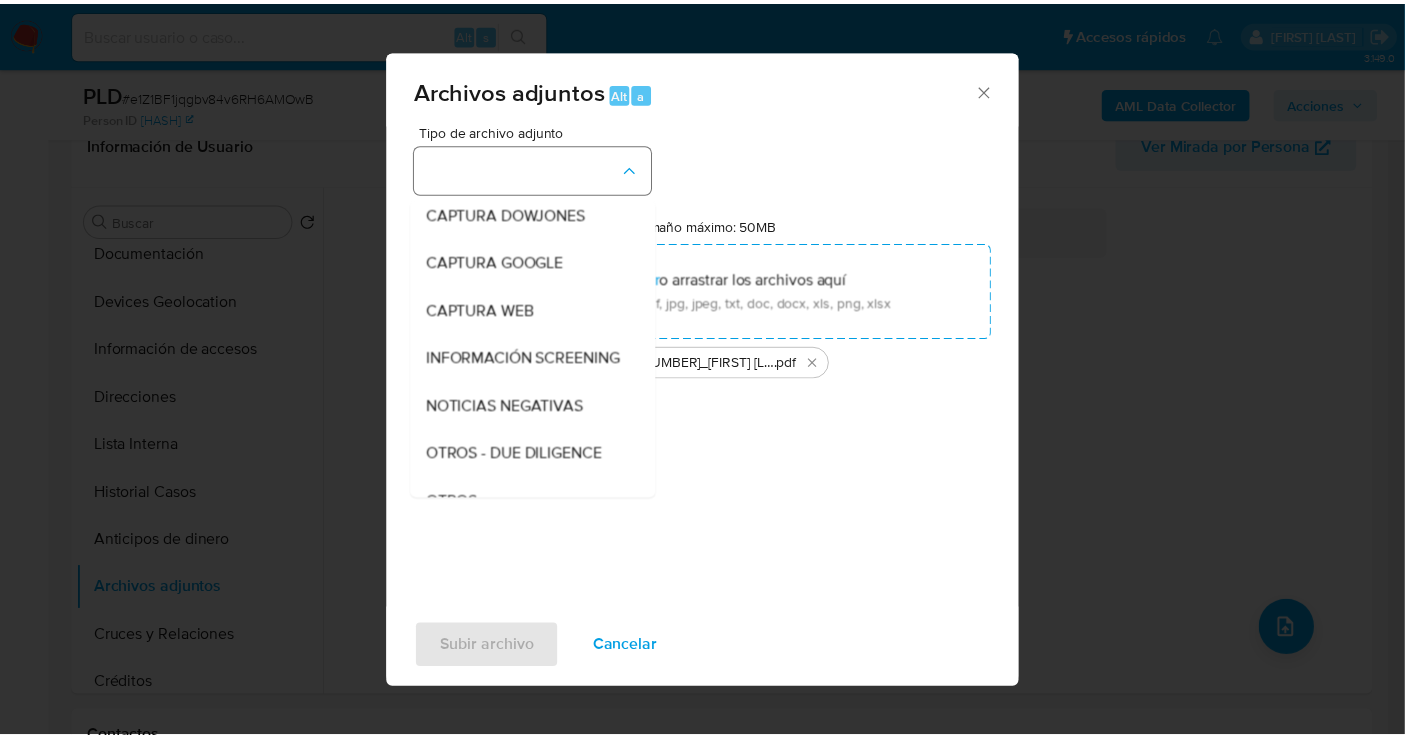 scroll, scrollTop: 103, scrollLeft: 0, axis: vertical 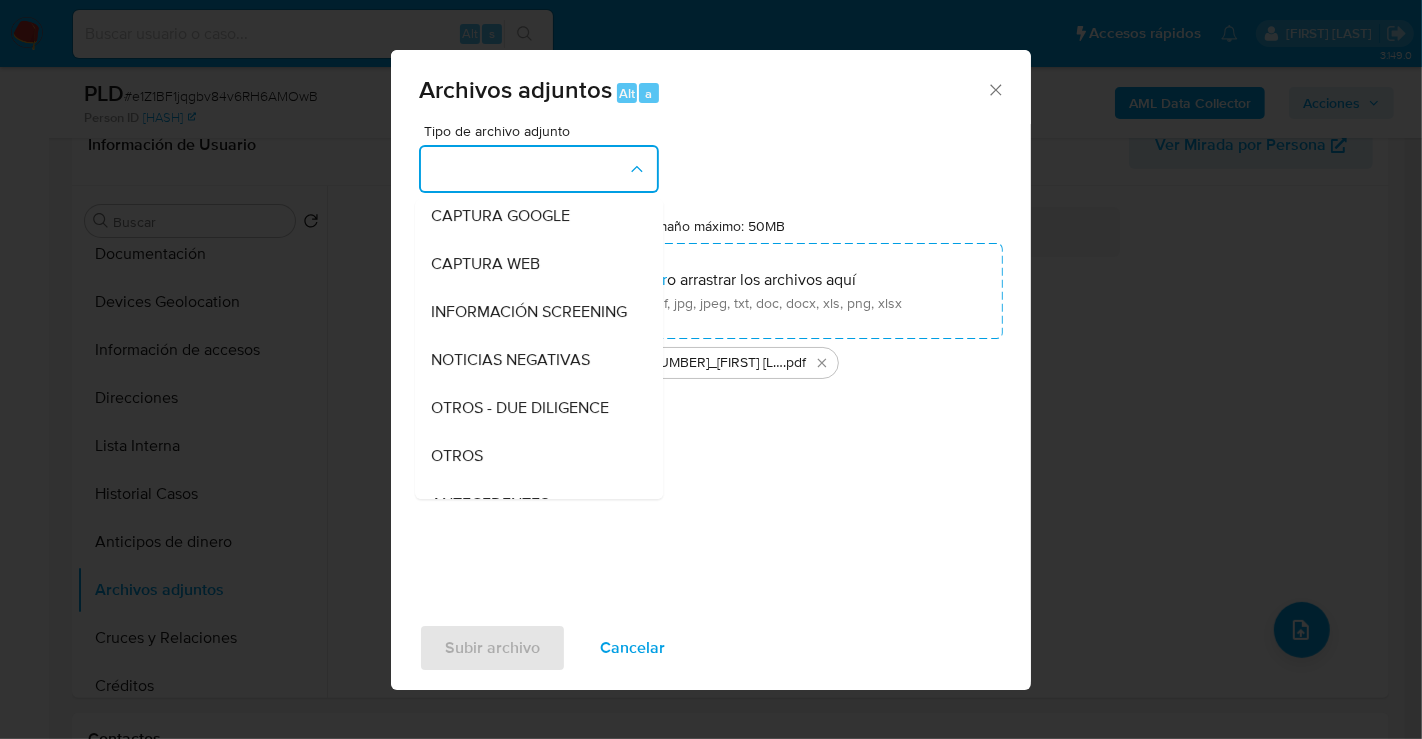 type 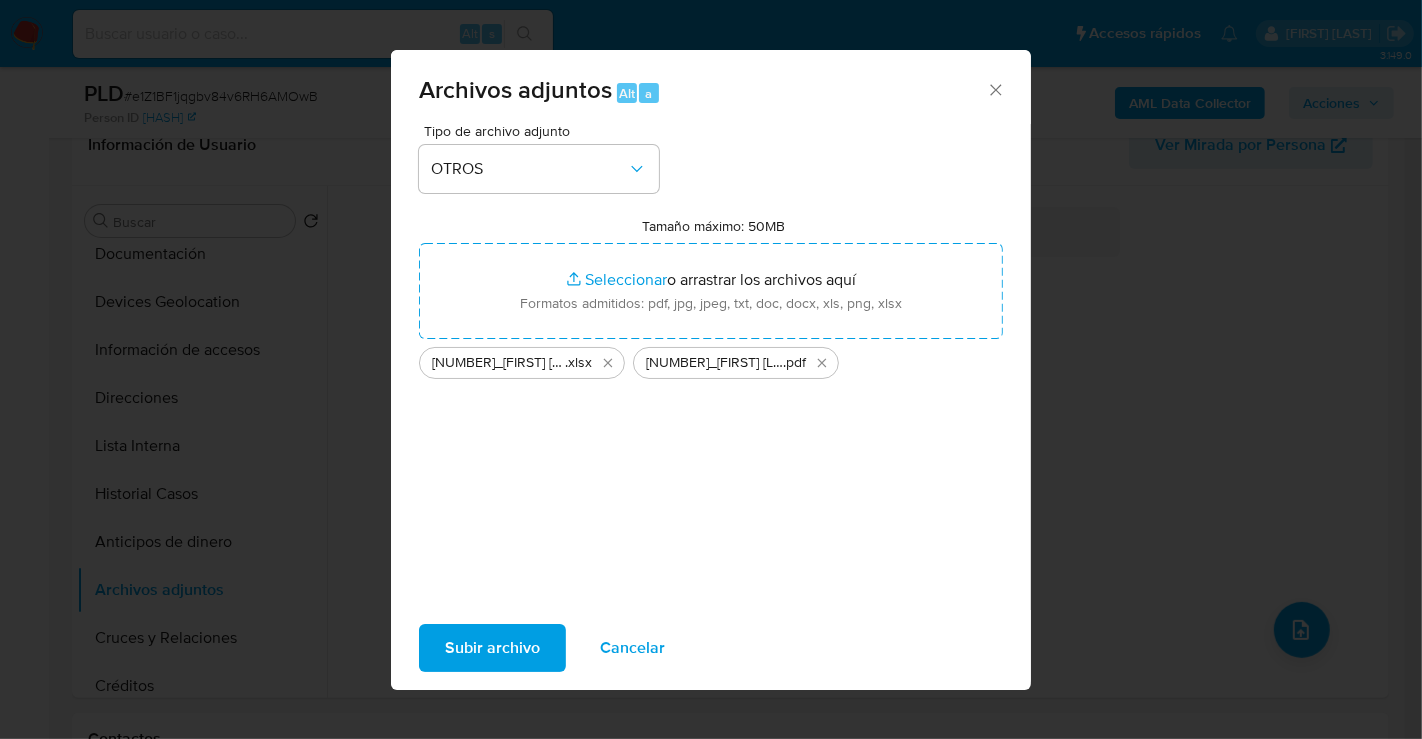 click on "Subir archivo" at bounding box center [492, 648] 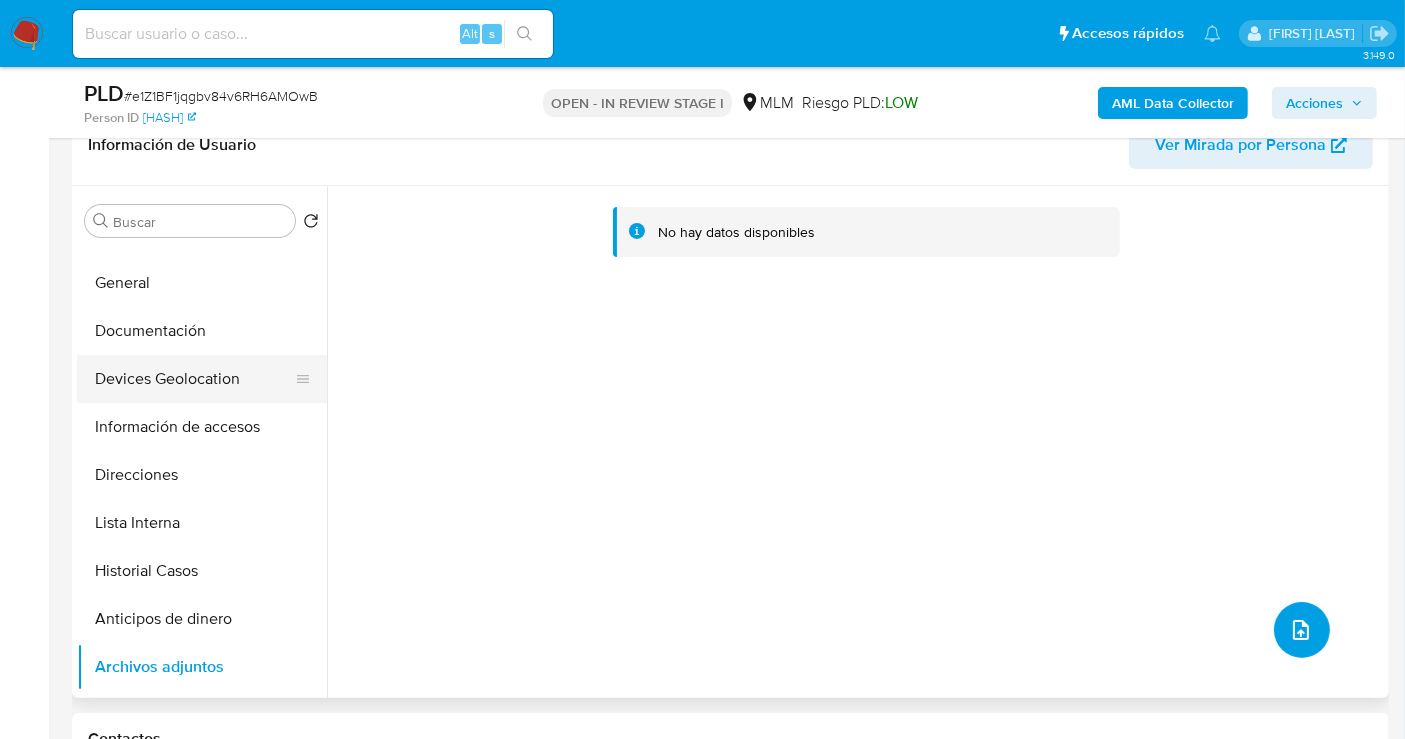 scroll, scrollTop: 0, scrollLeft: 0, axis: both 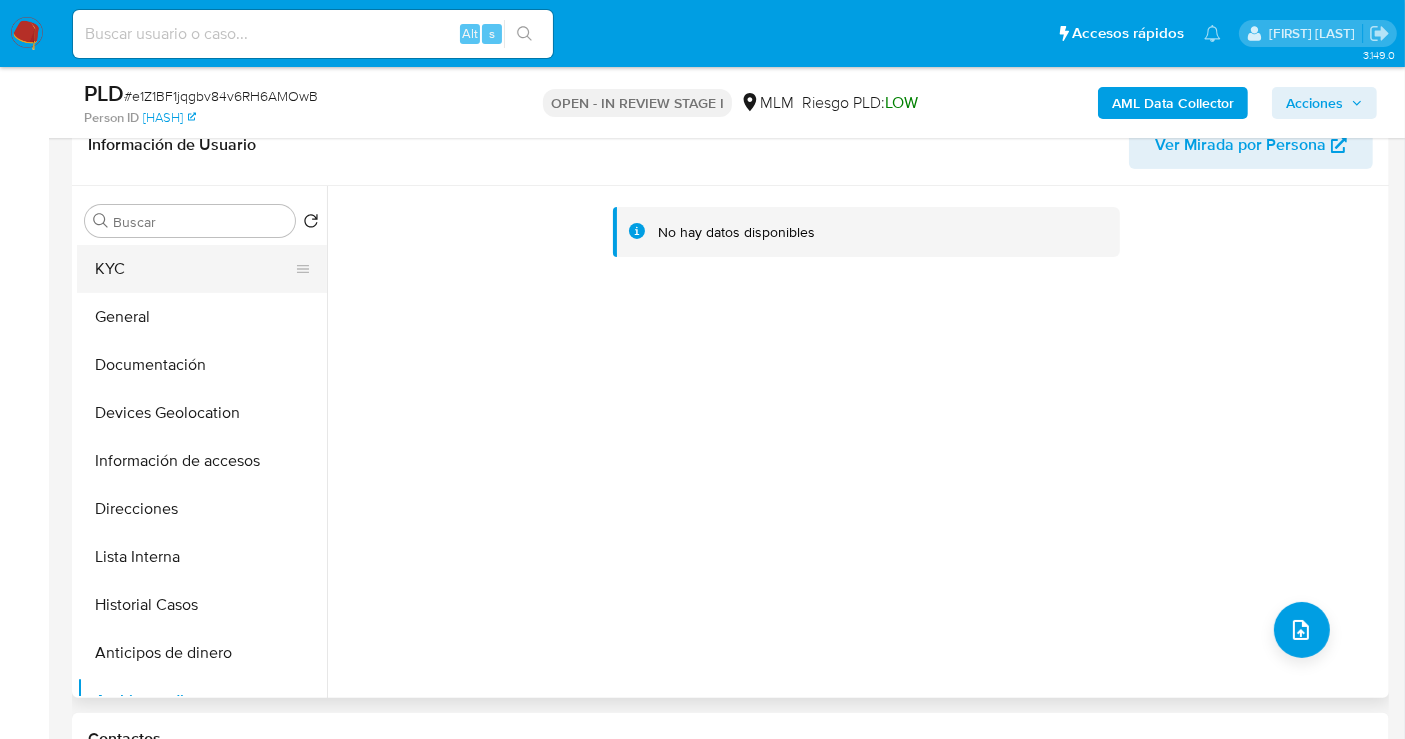 click on "KYC" at bounding box center (194, 269) 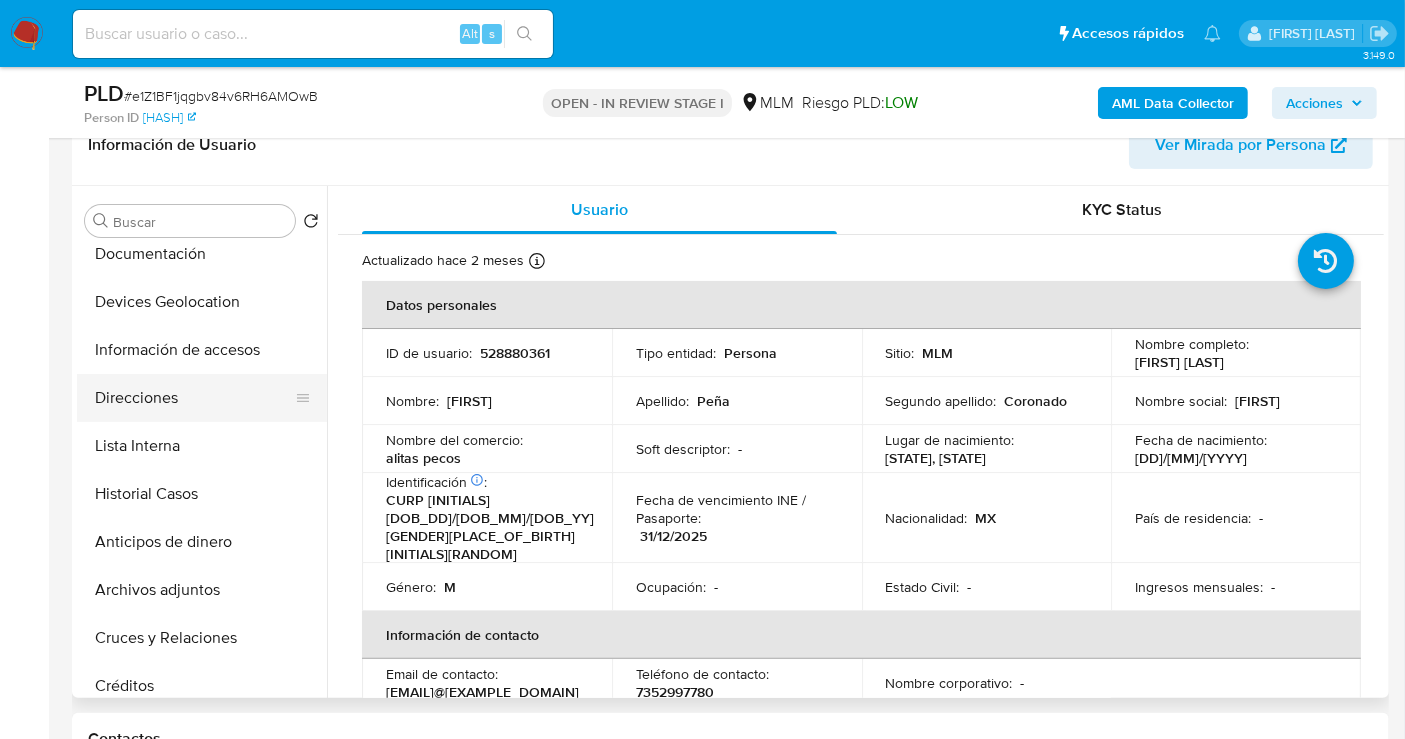scroll, scrollTop: 222, scrollLeft: 0, axis: vertical 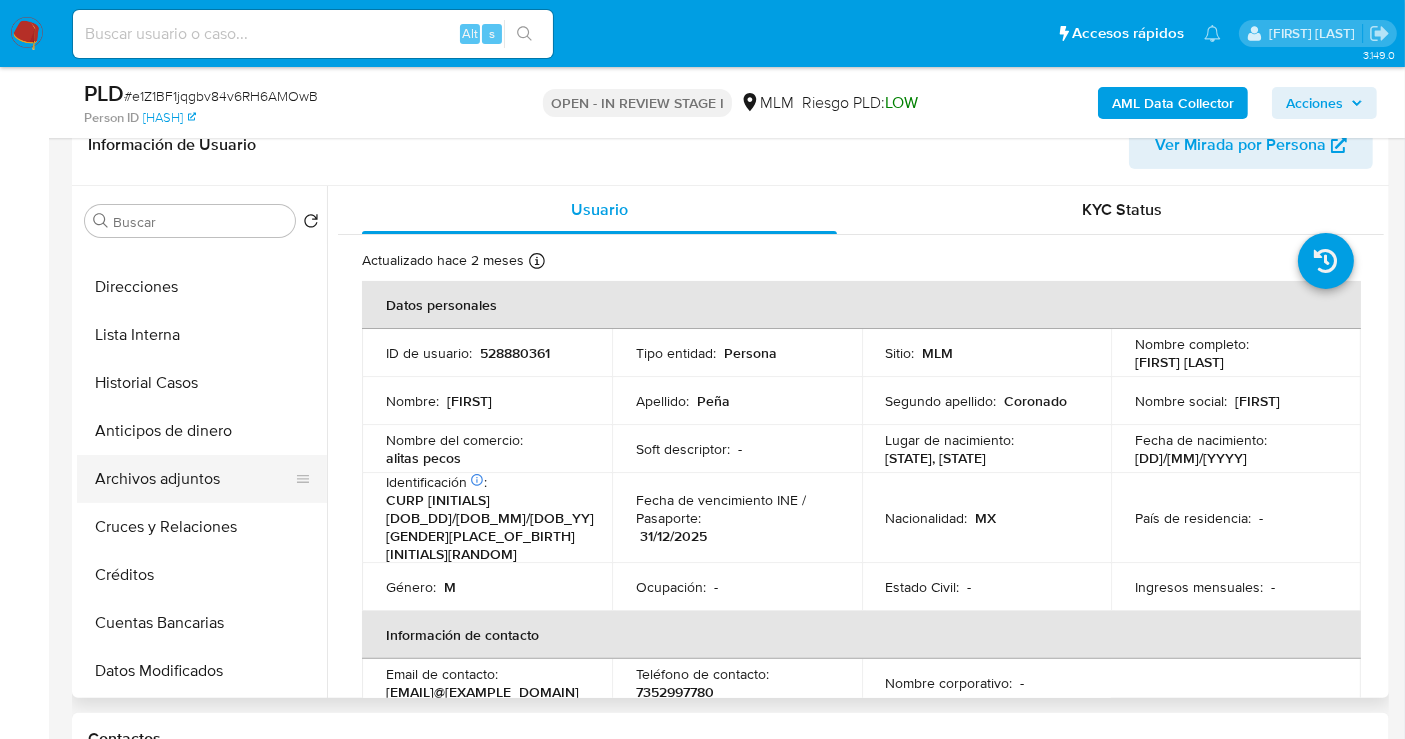 click on "Archivos adjuntos" at bounding box center (194, 479) 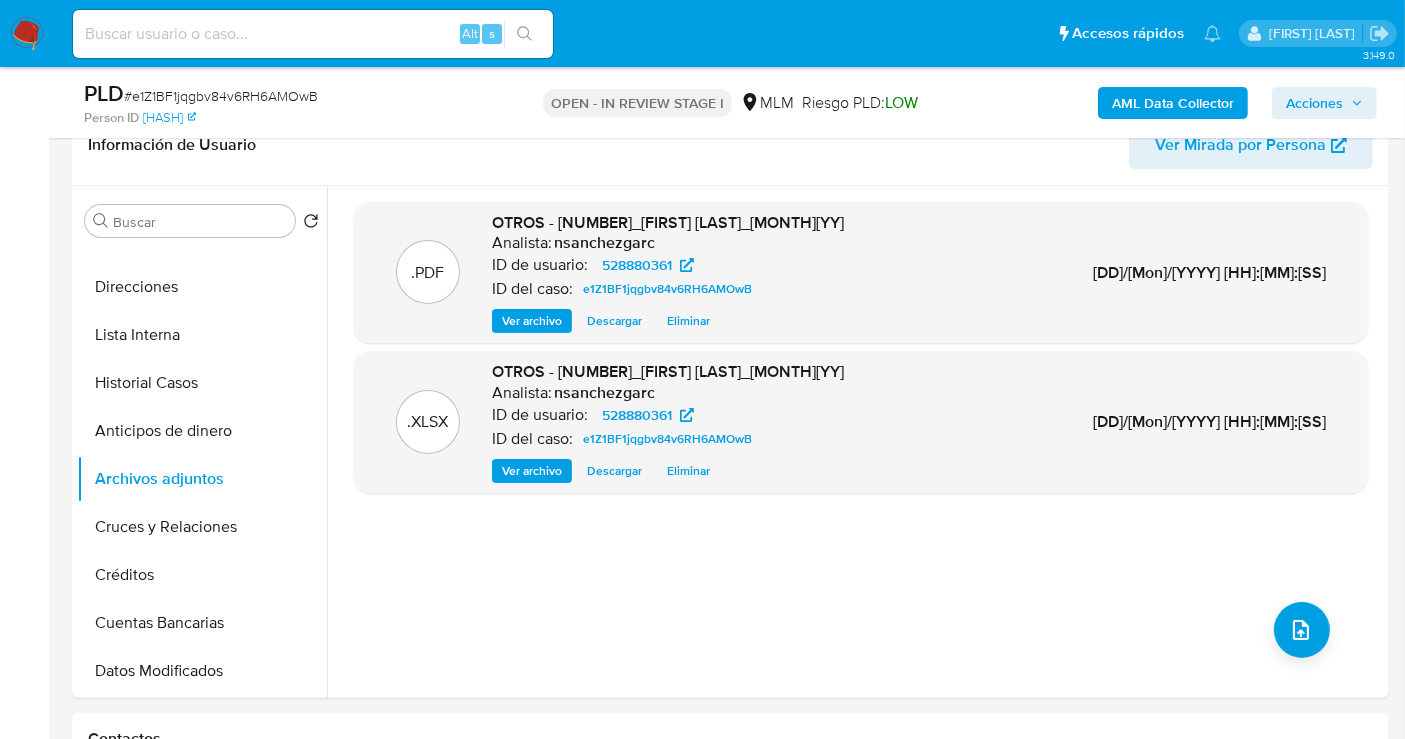 click on "Acciones" at bounding box center [1314, 103] 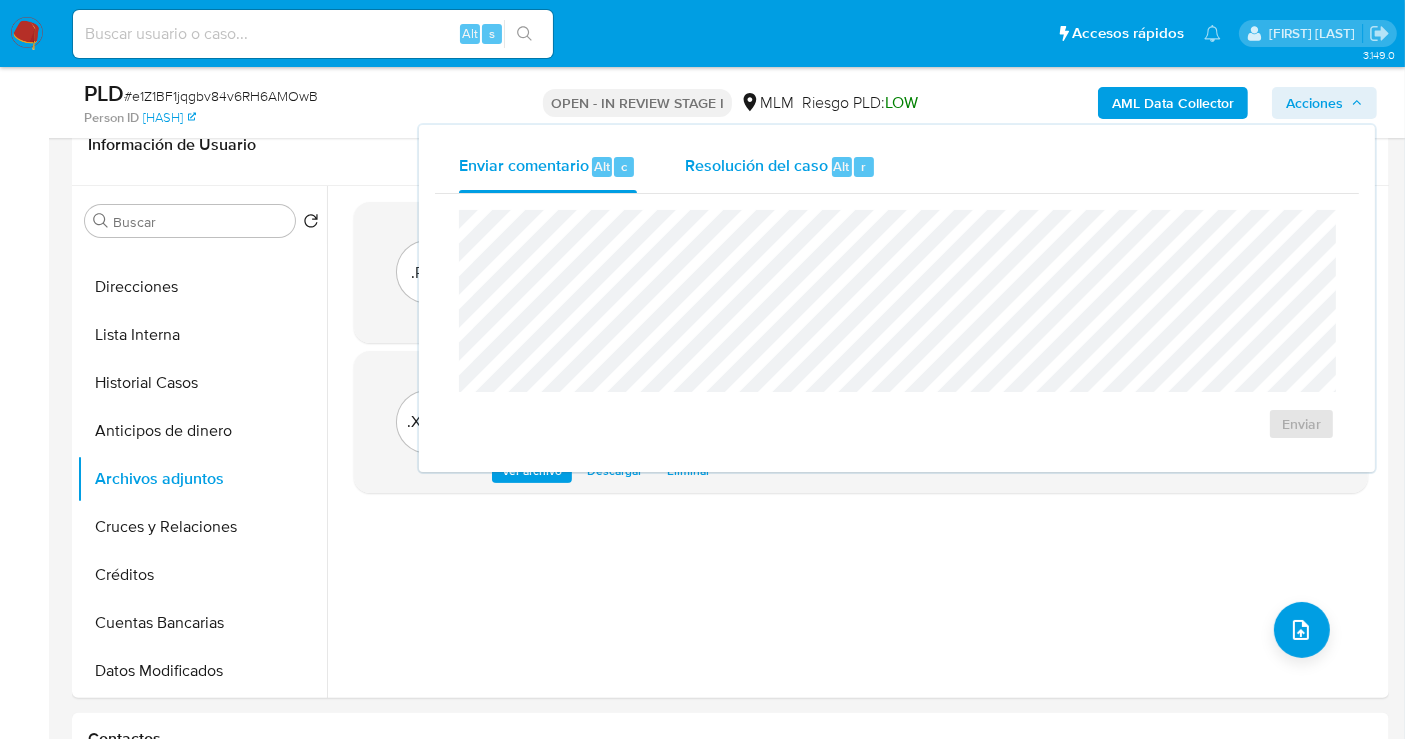 click on "Resolución del caso" at bounding box center (756, 165) 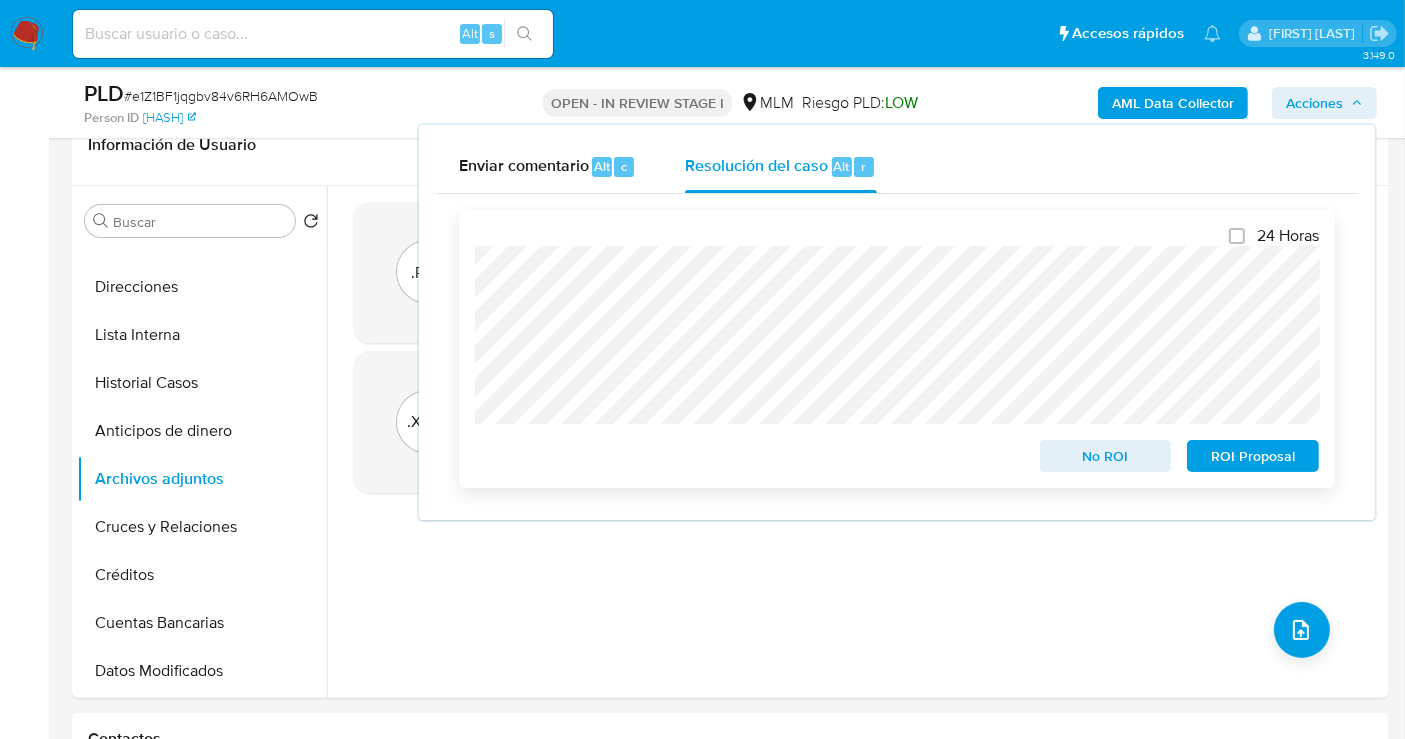 click on "No ROI" at bounding box center [1106, 456] 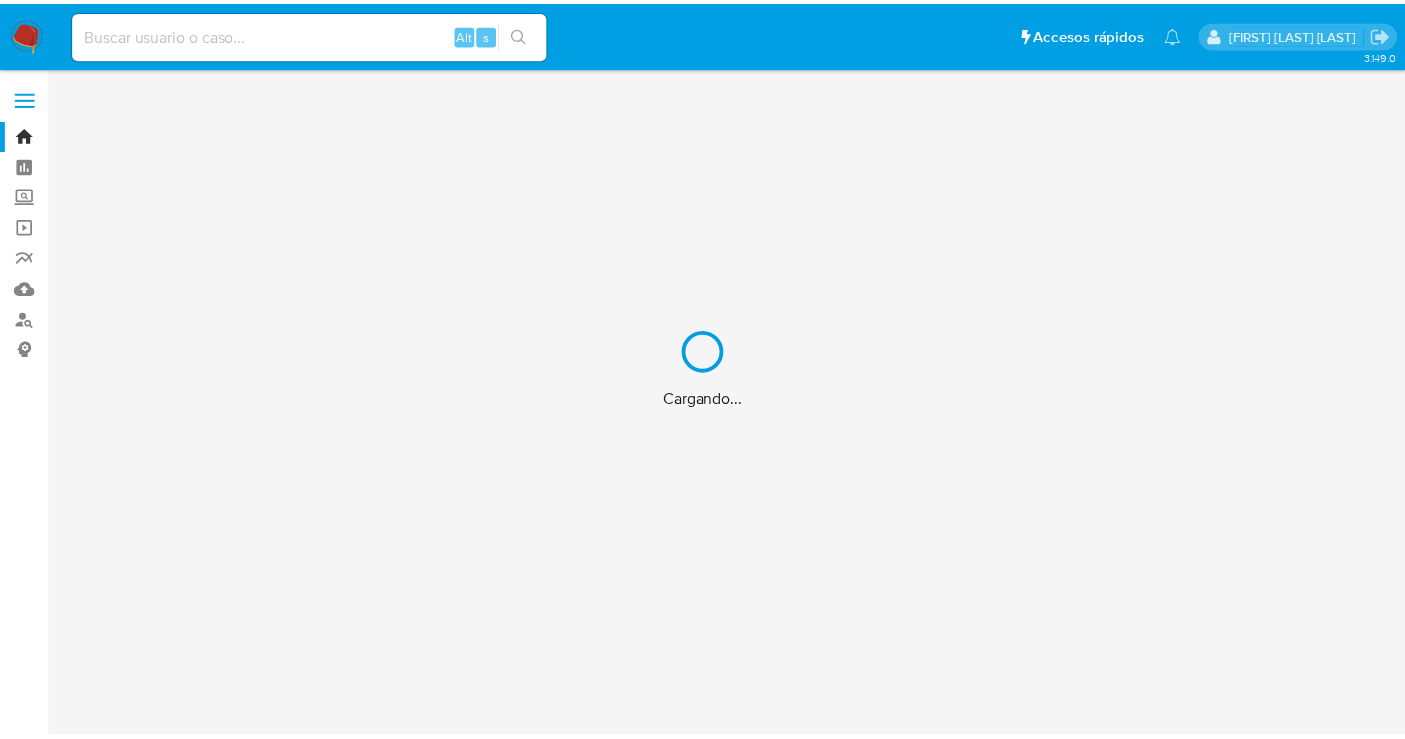 scroll, scrollTop: 0, scrollLeft: 0, axis: both 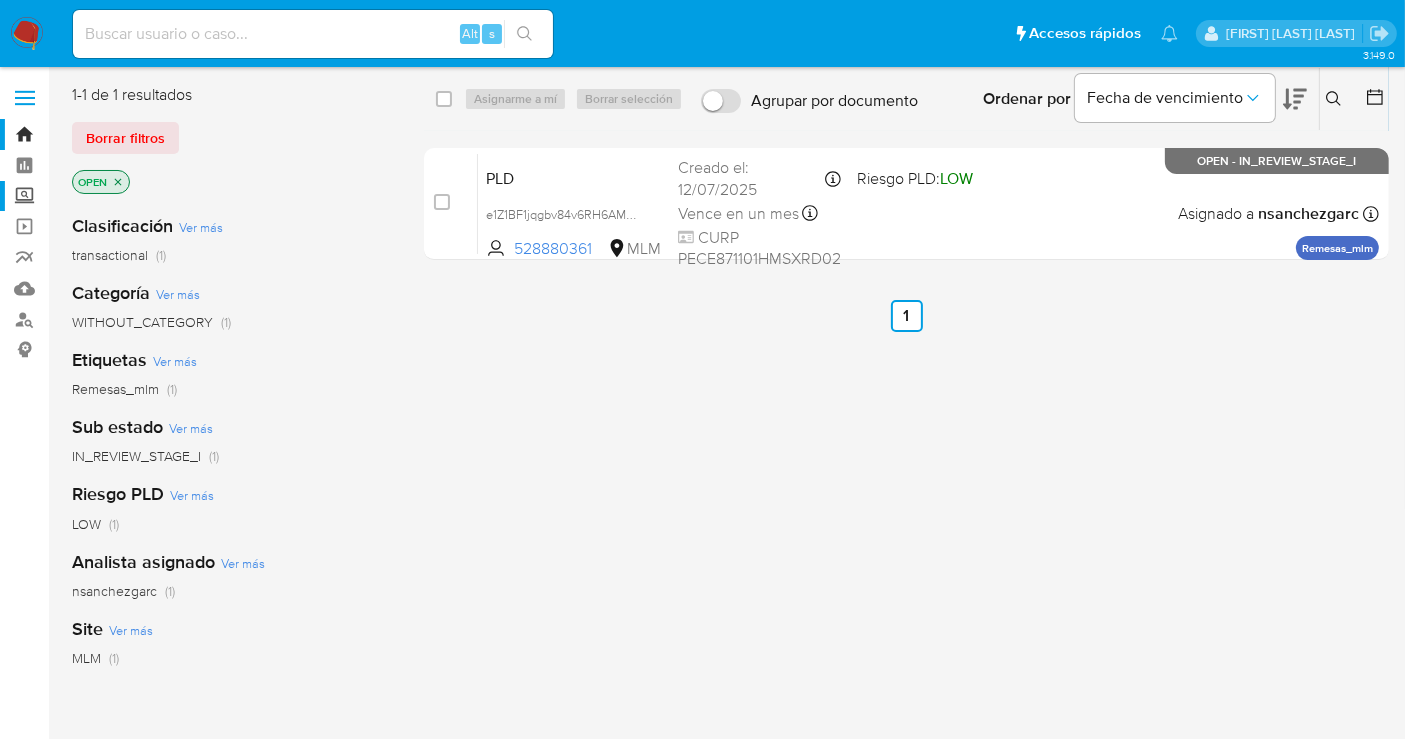 click on "Screening" at bounding box center [119, 196] 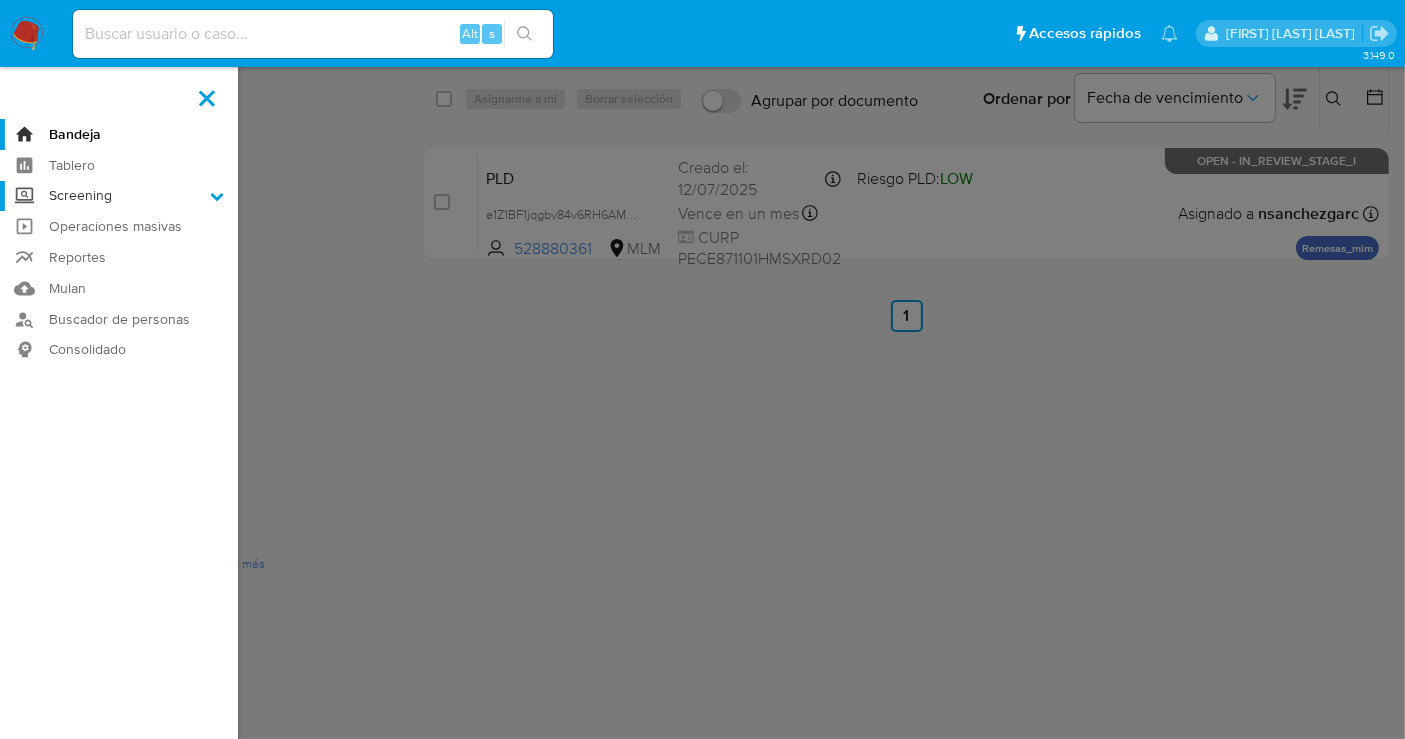 click on "Screening" at bounding box center [0, 0] 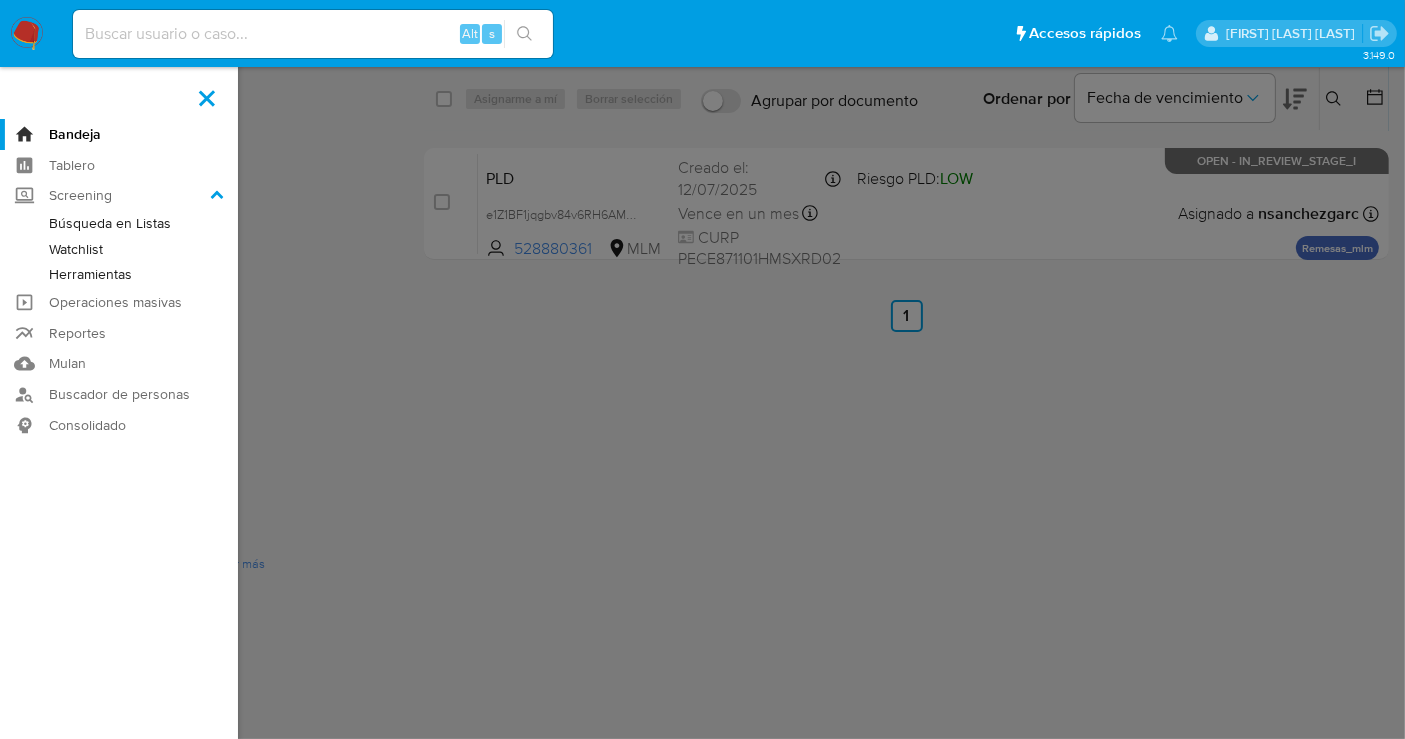 click on "Herramientas" at bounding box center [119, 274] 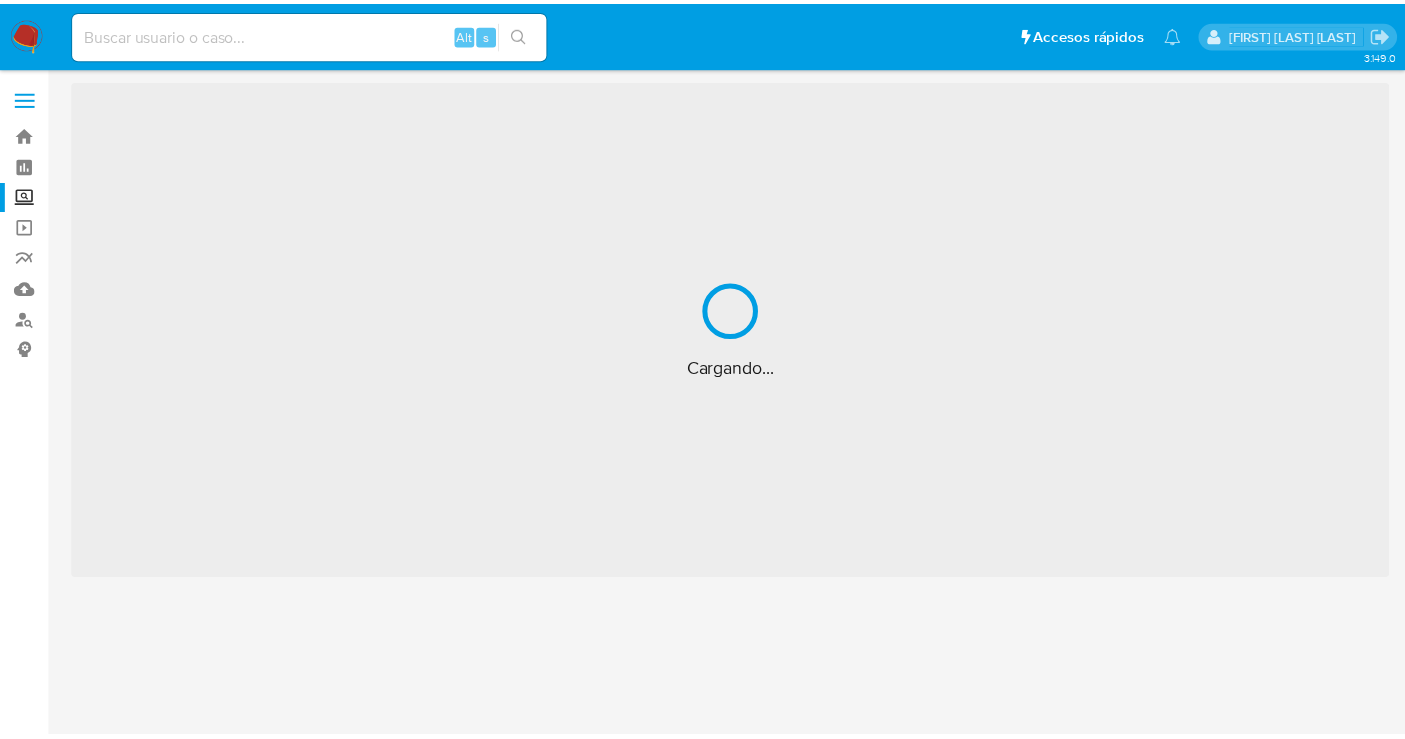 scroll, scrollTop: 0, scrollLeft: 0, axis: both 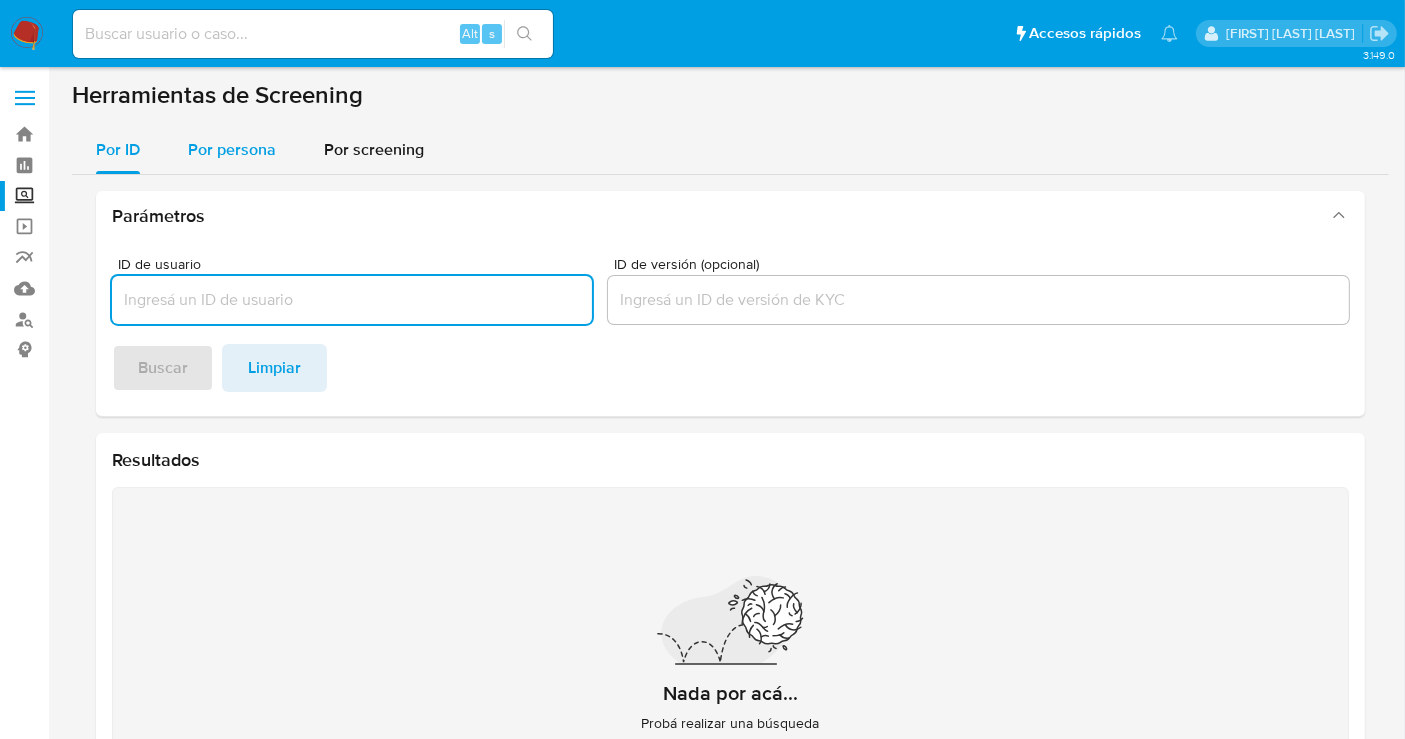 click on "Por persona" at bounding box center (232, 149) 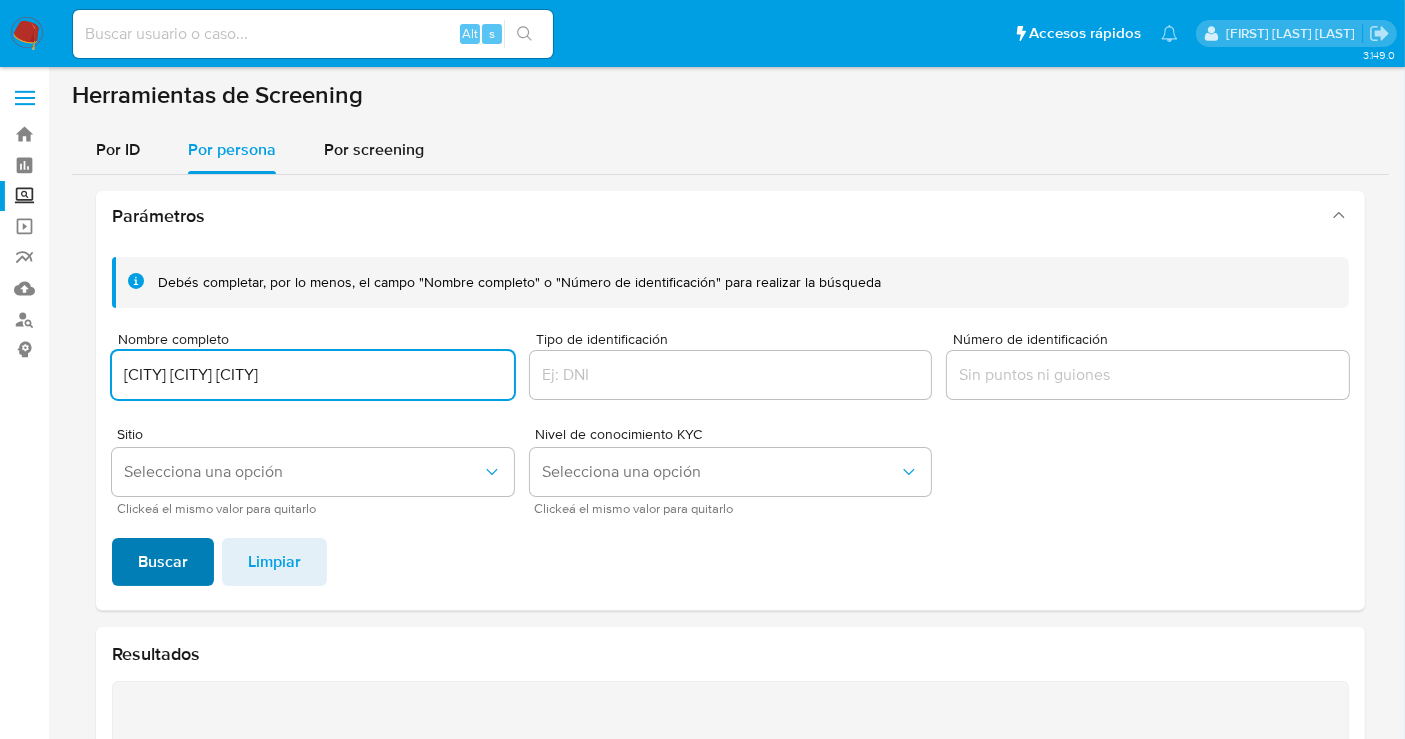 type on "[CITY] [CITY] [CITY]" 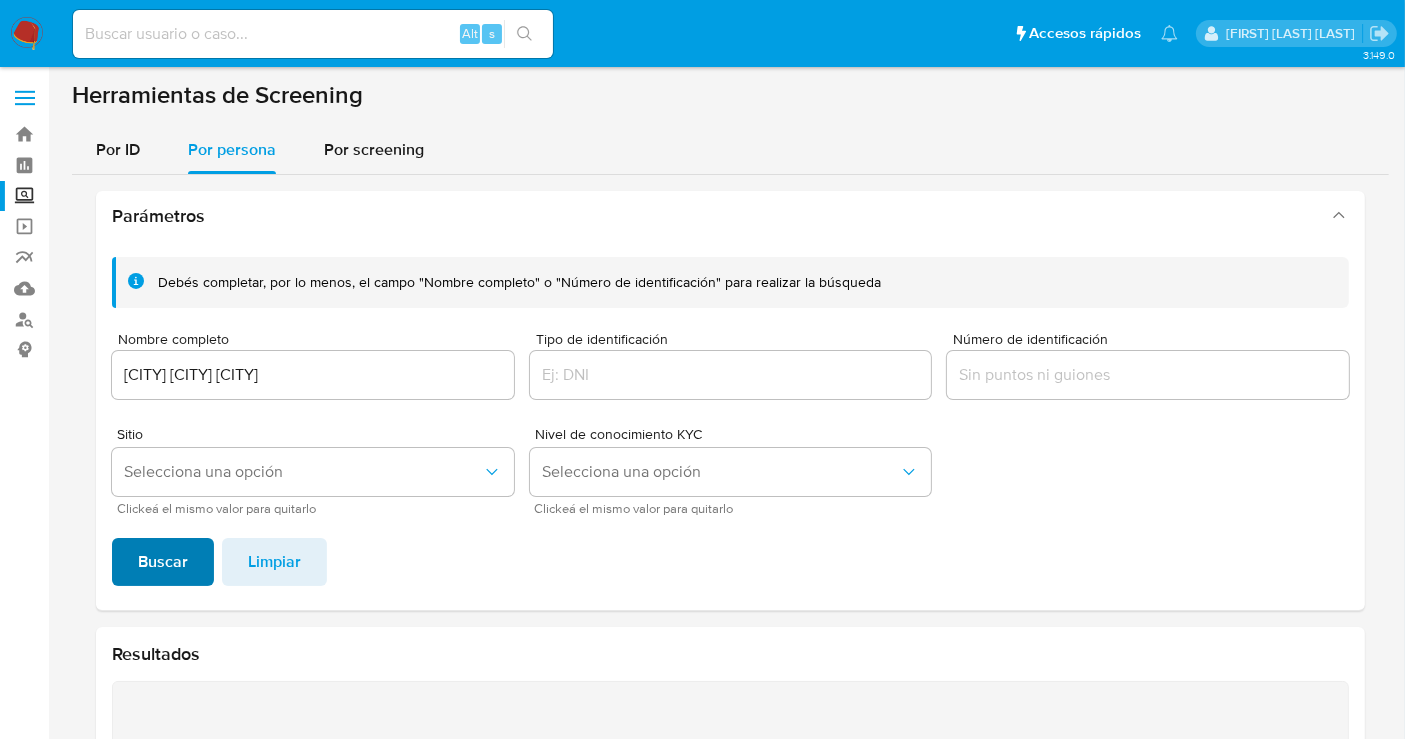 click on "Buscar" at bounding box center [163, 562] 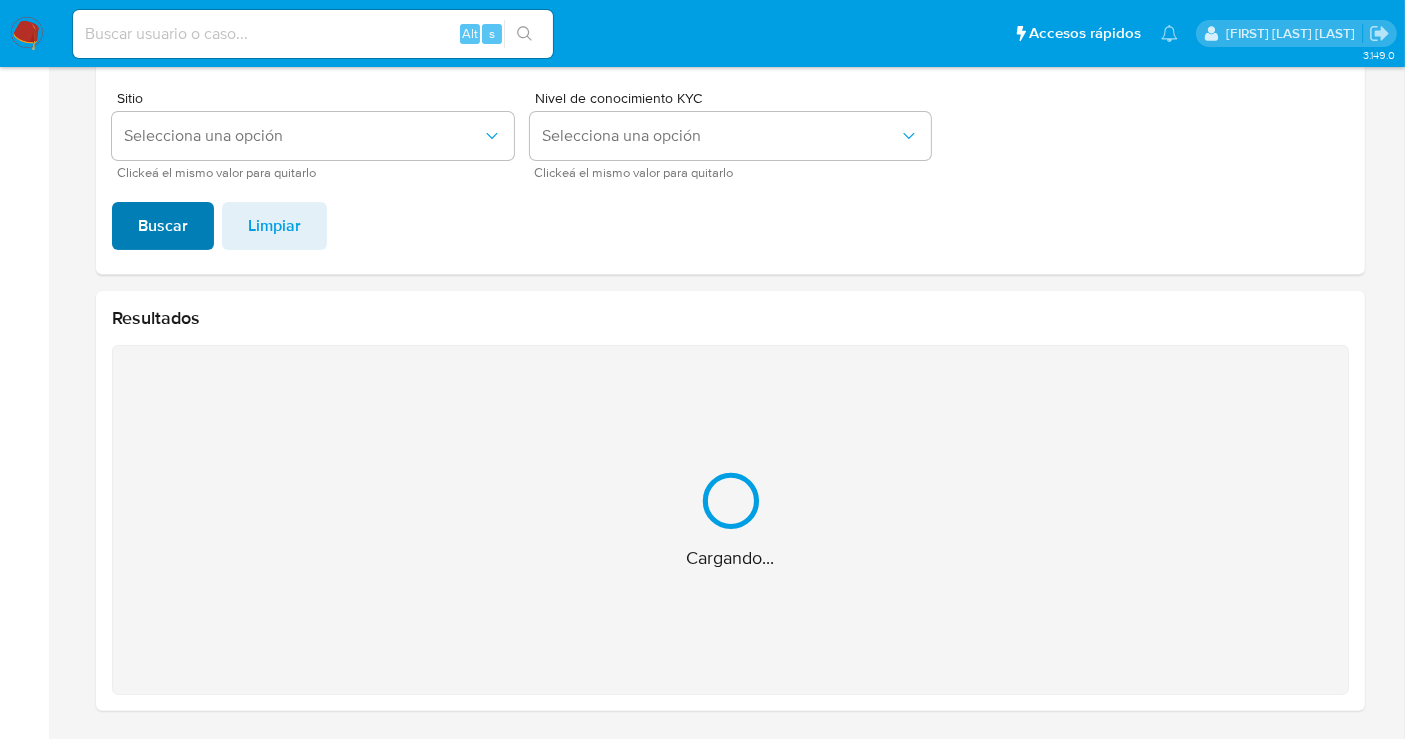 scroll, scrollTop: 17, scrollLeft: 0, axis: vertical 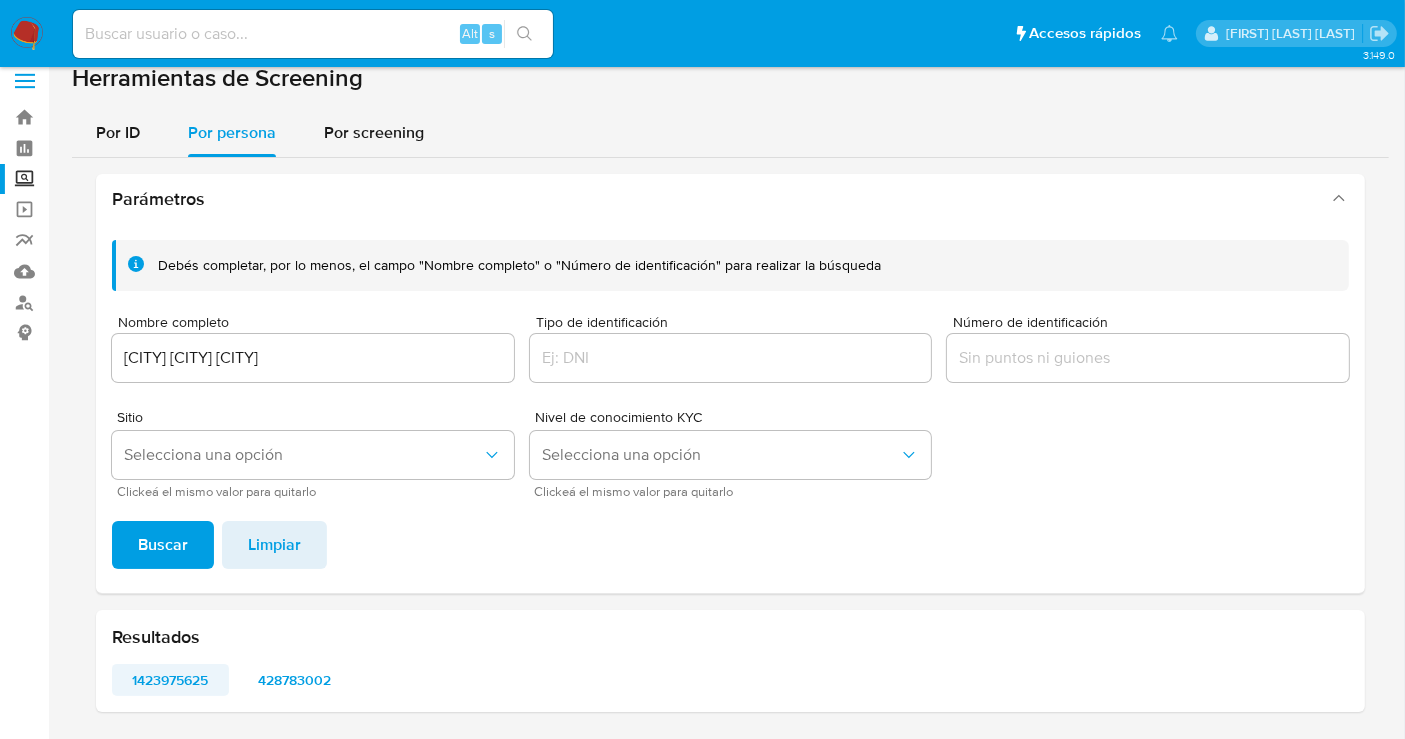 click on "1423975625" at bounding box center [170, 680] 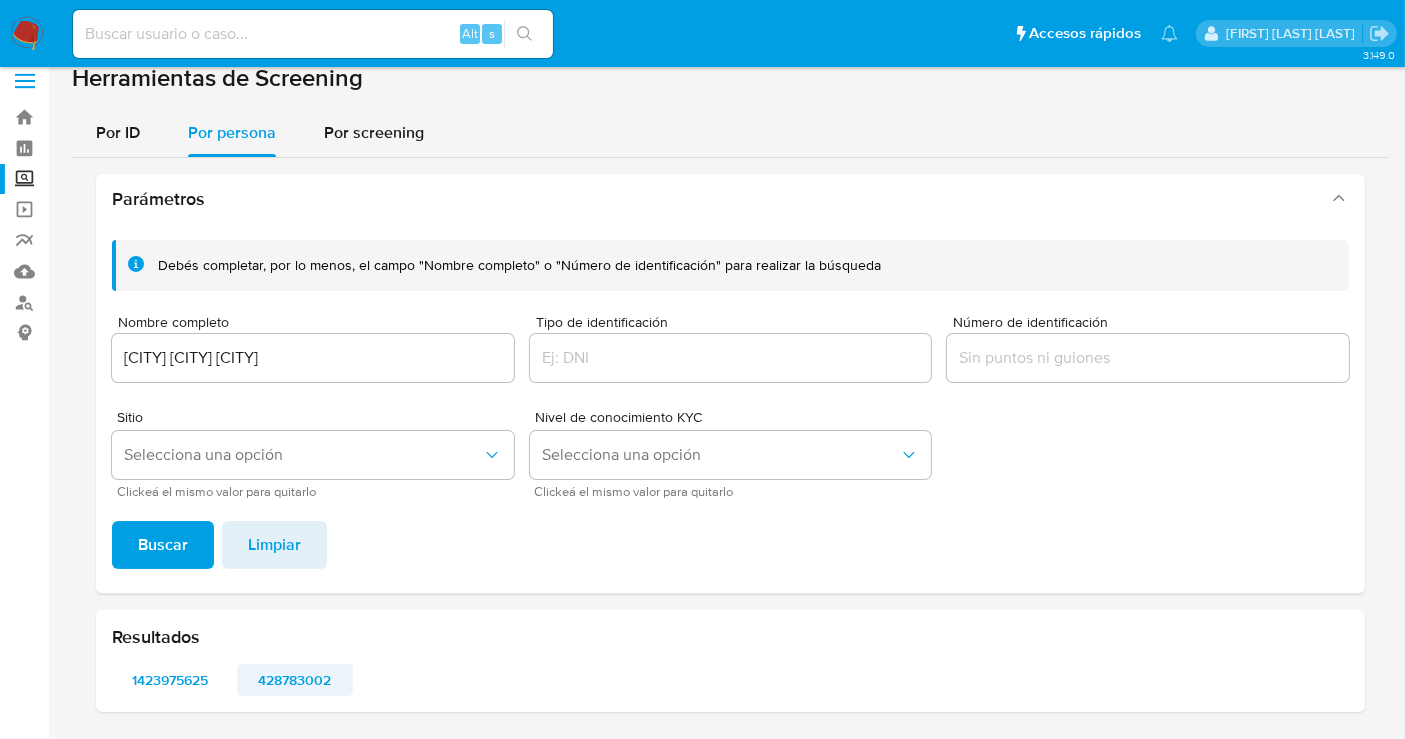 click on "428783002" at bounding box center [295, 680] 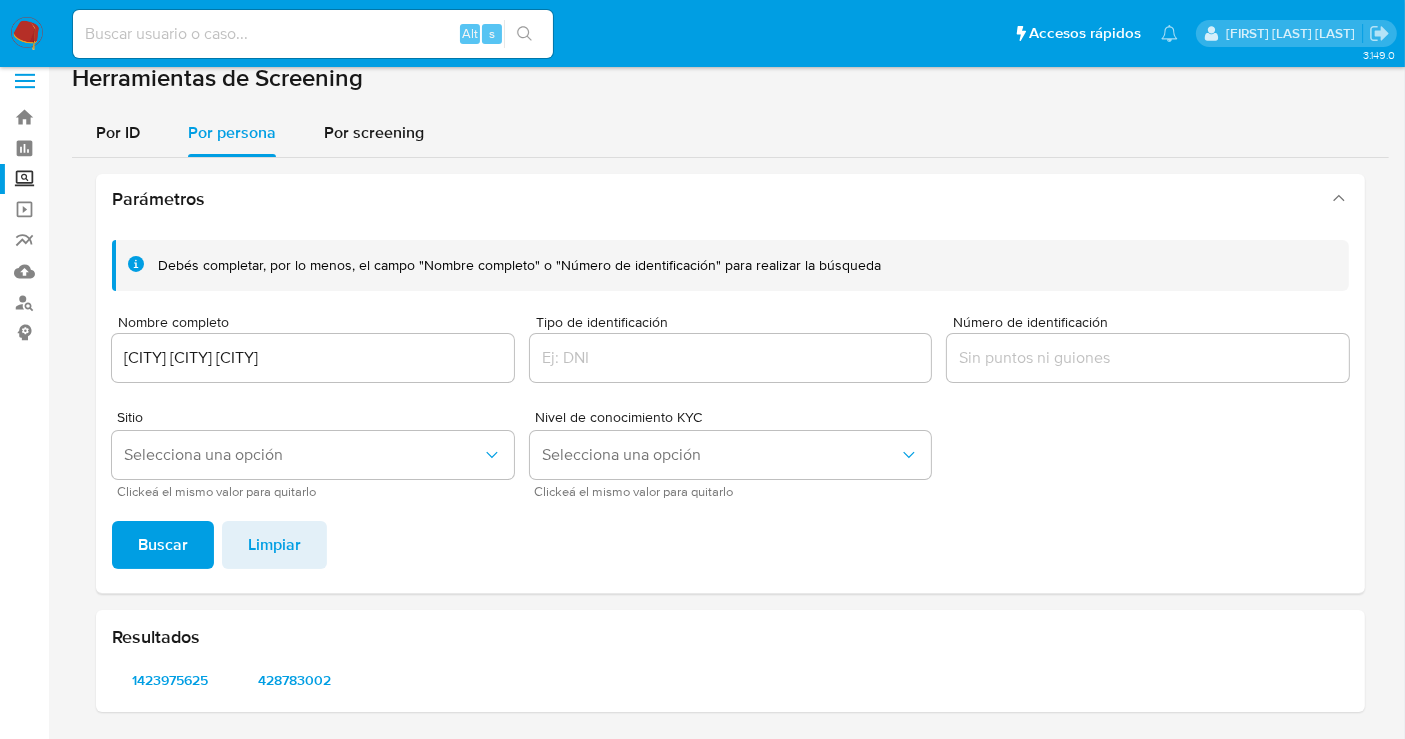 click at bounding box center (27, 34) 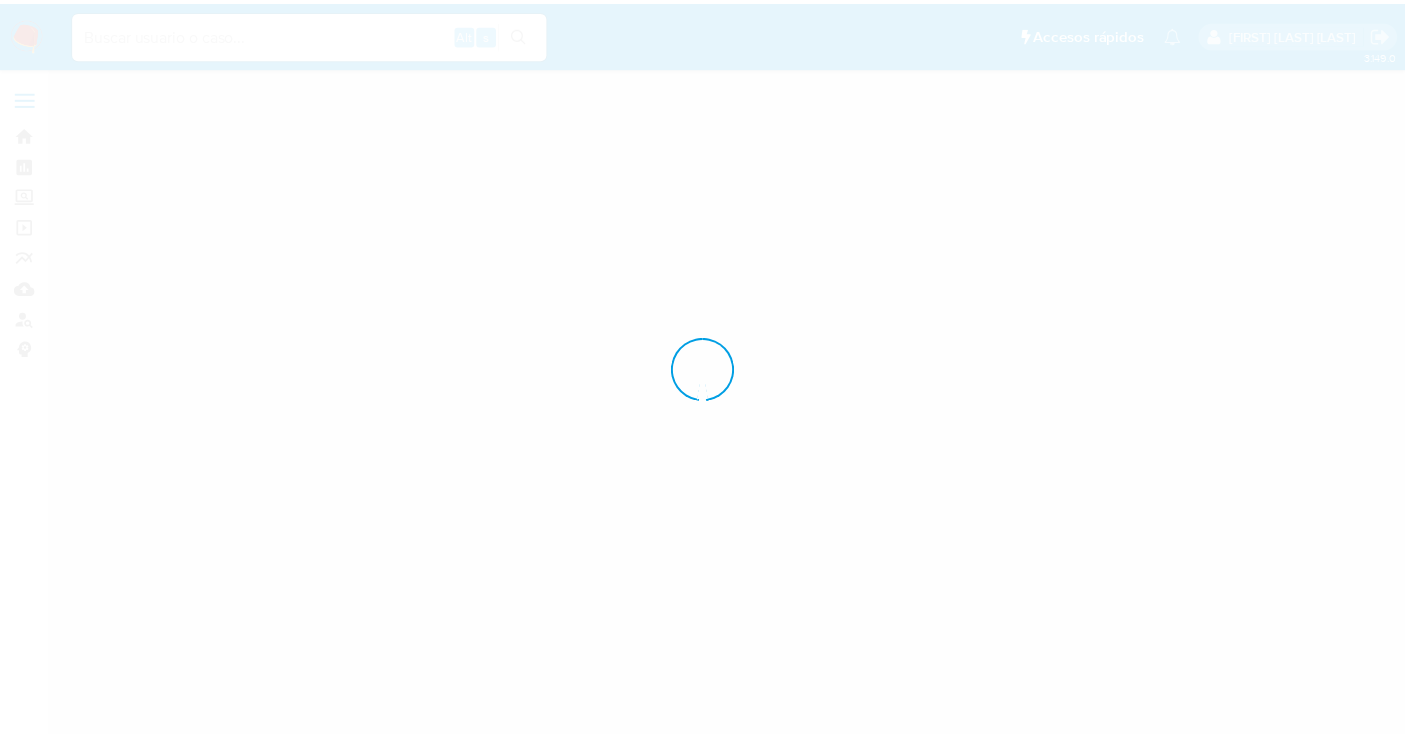 scroll, scrollTop: 0, scrollLeft: 0, axis: both 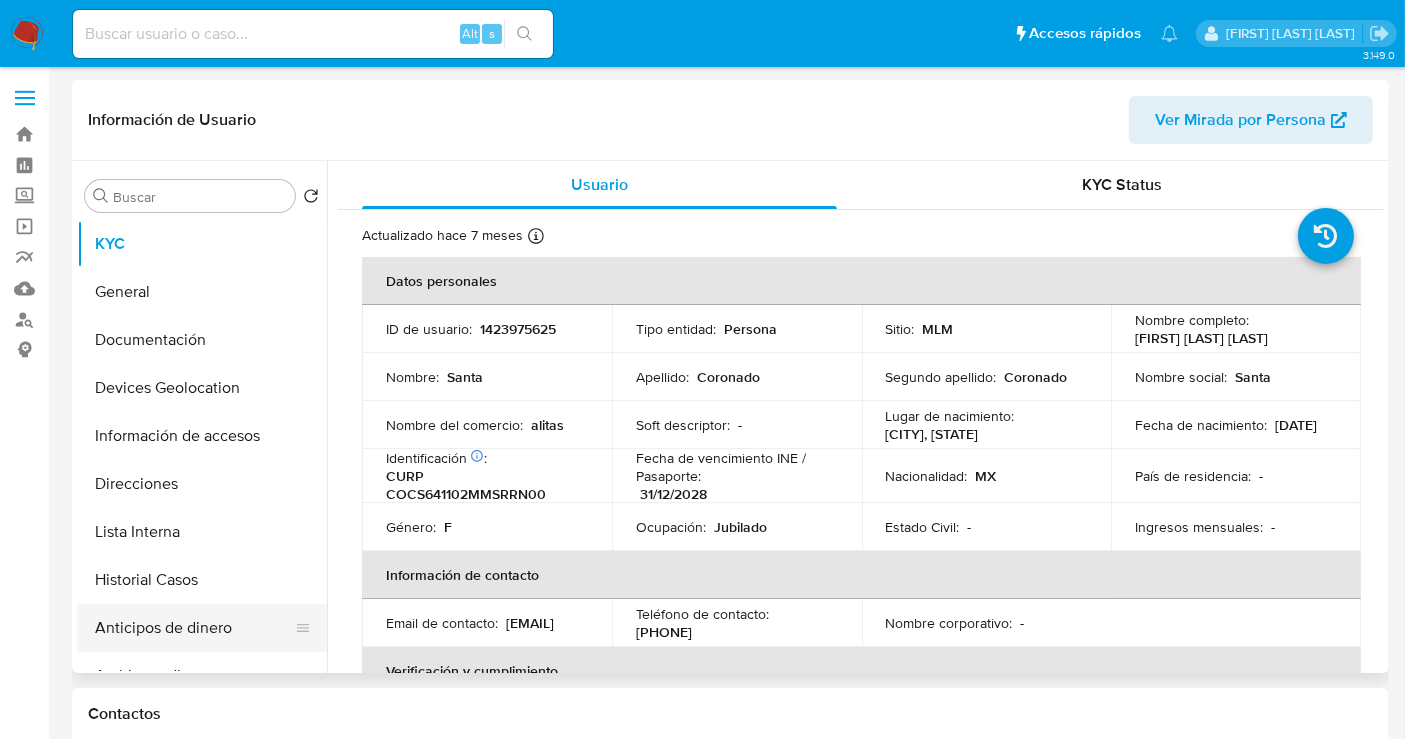 select on "10" 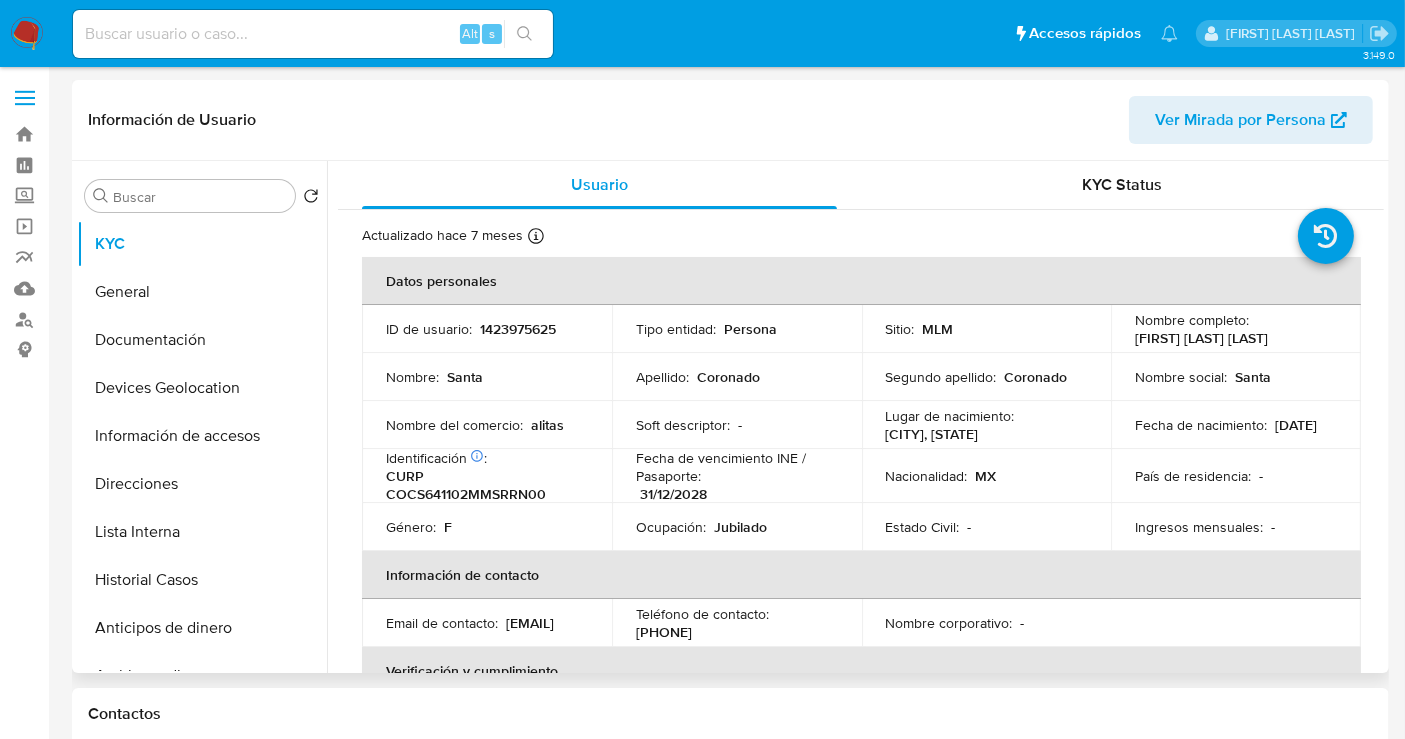 click on "1423975625" at bounding box center (518, 329) 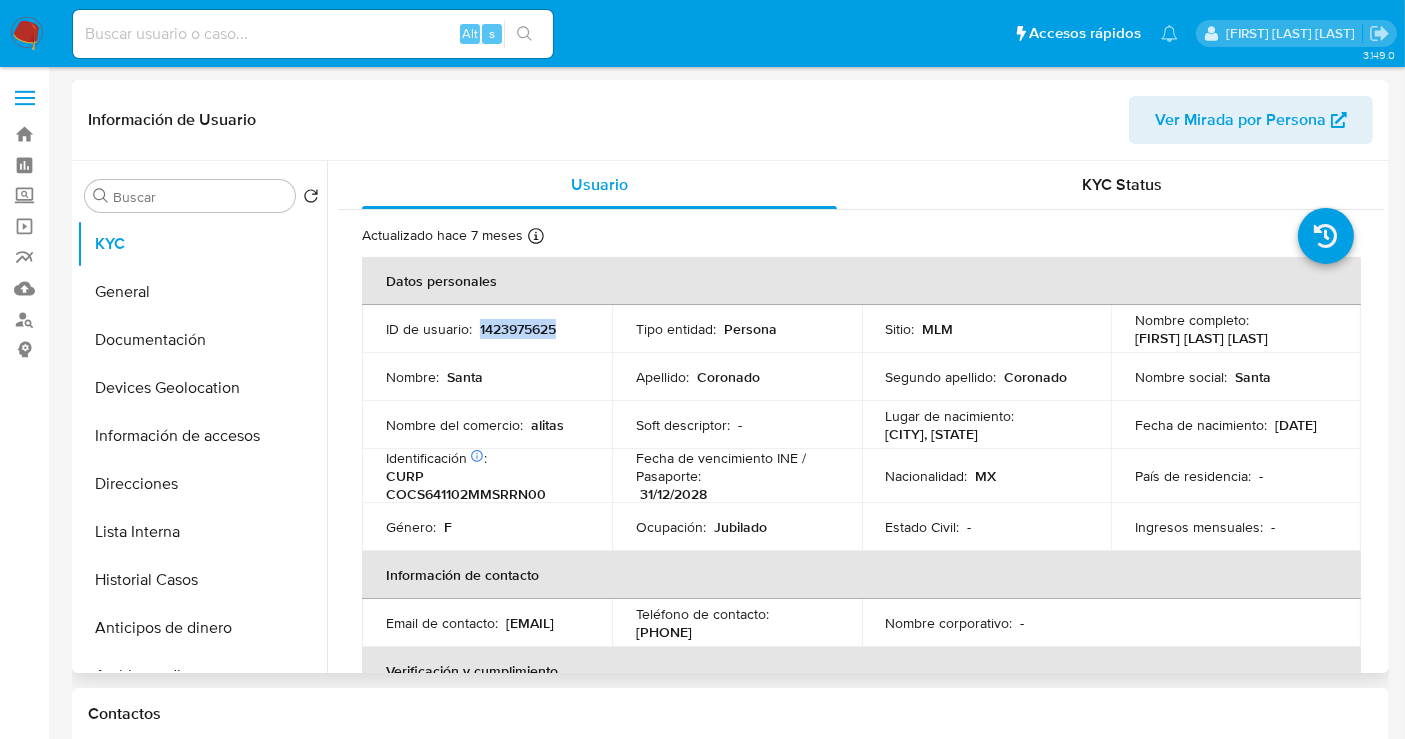 click on "1423975625" at bounding box center [518, 329] 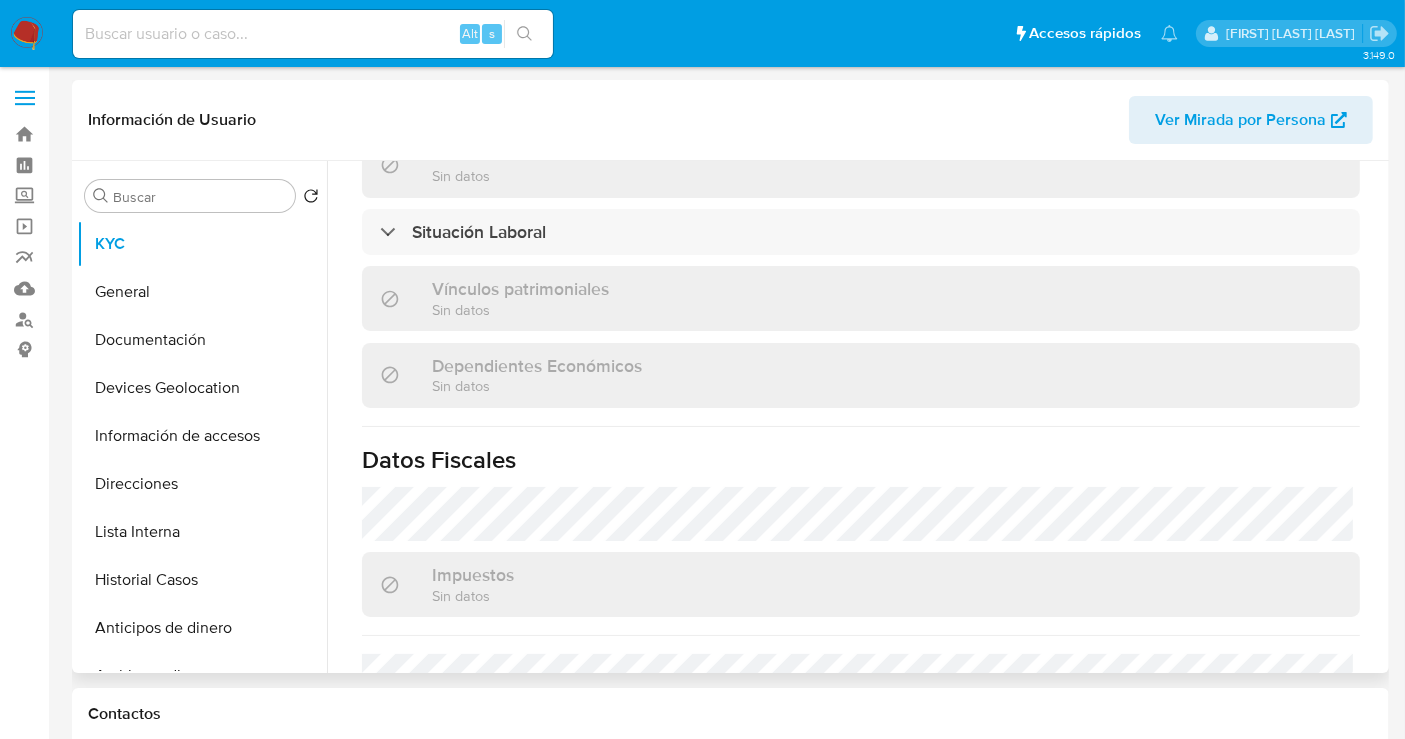 scroll, scrollTop: 1262, scrollLeft: 0, axis: vertical 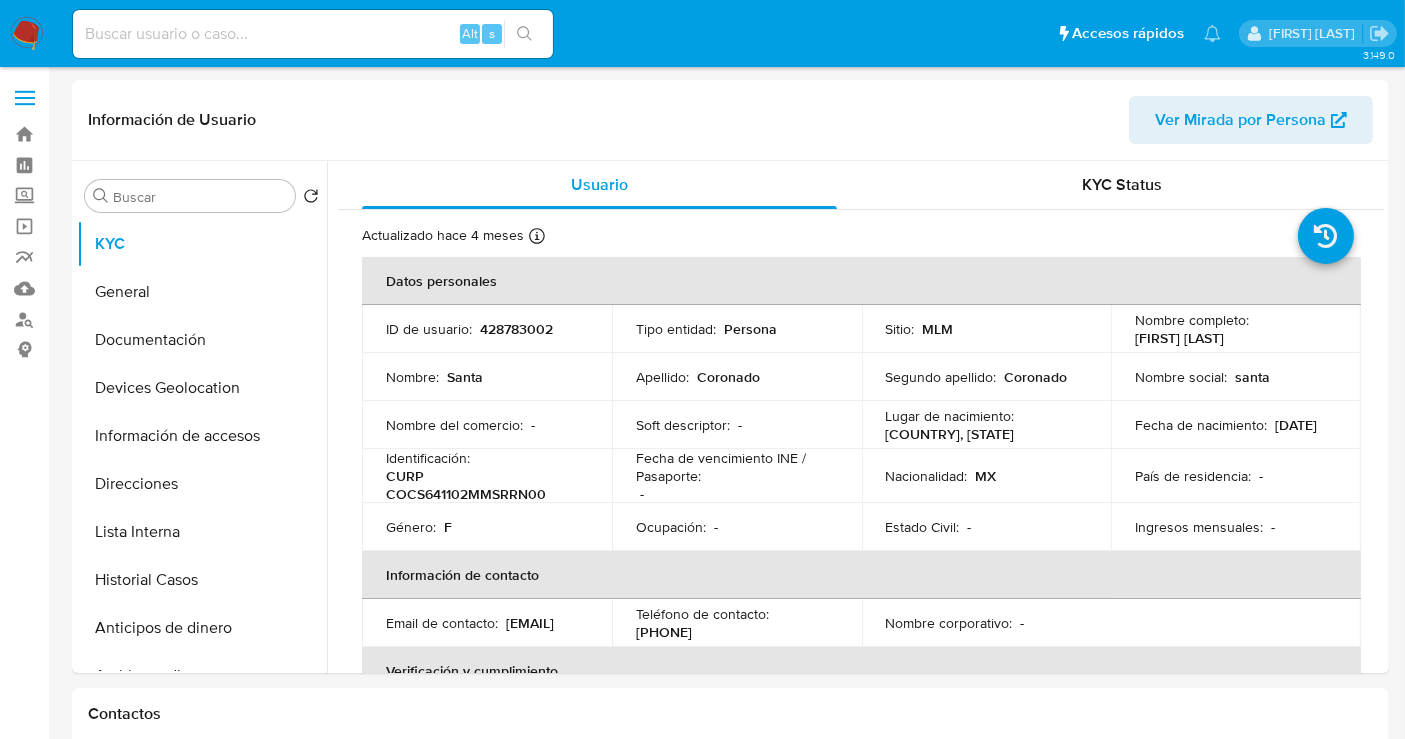 select on "10" 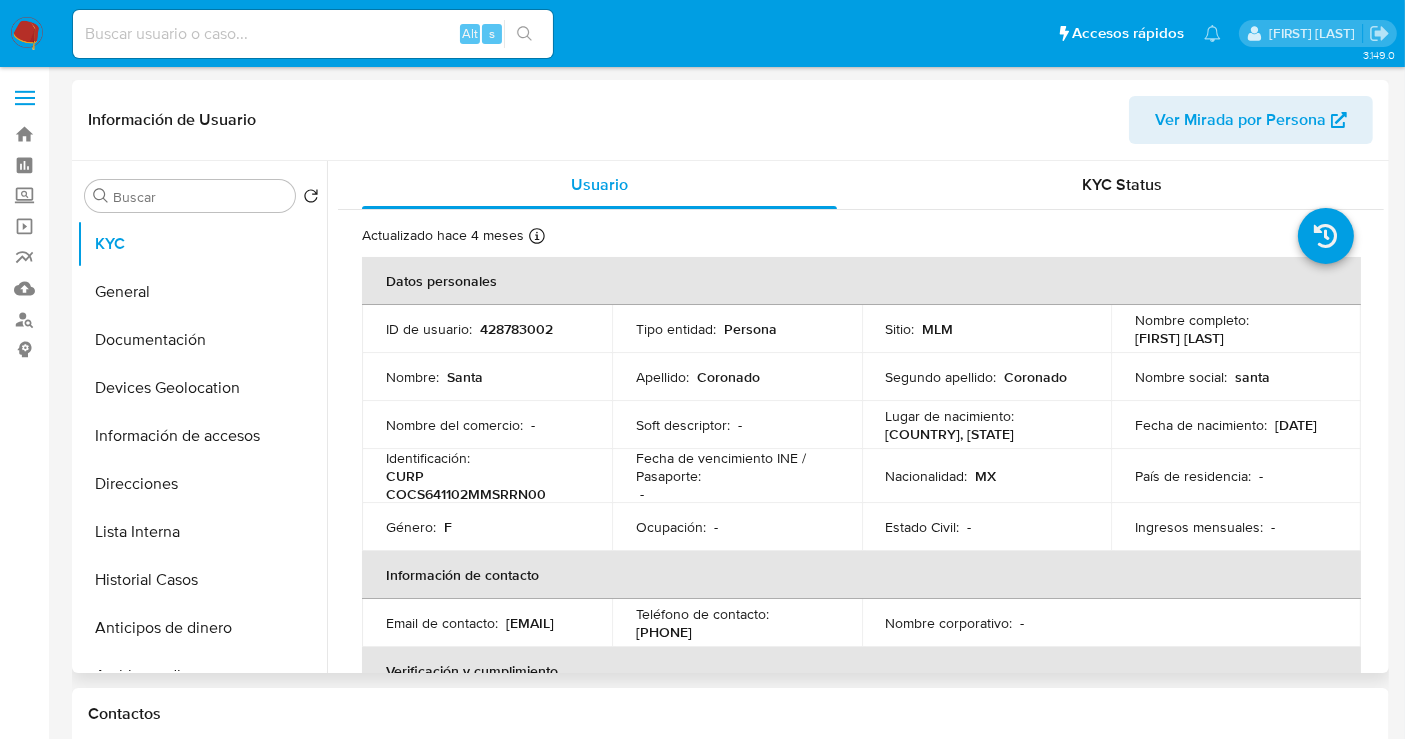 scroll, scrollTop: 111, scrollLeft: 0, axis: vertical 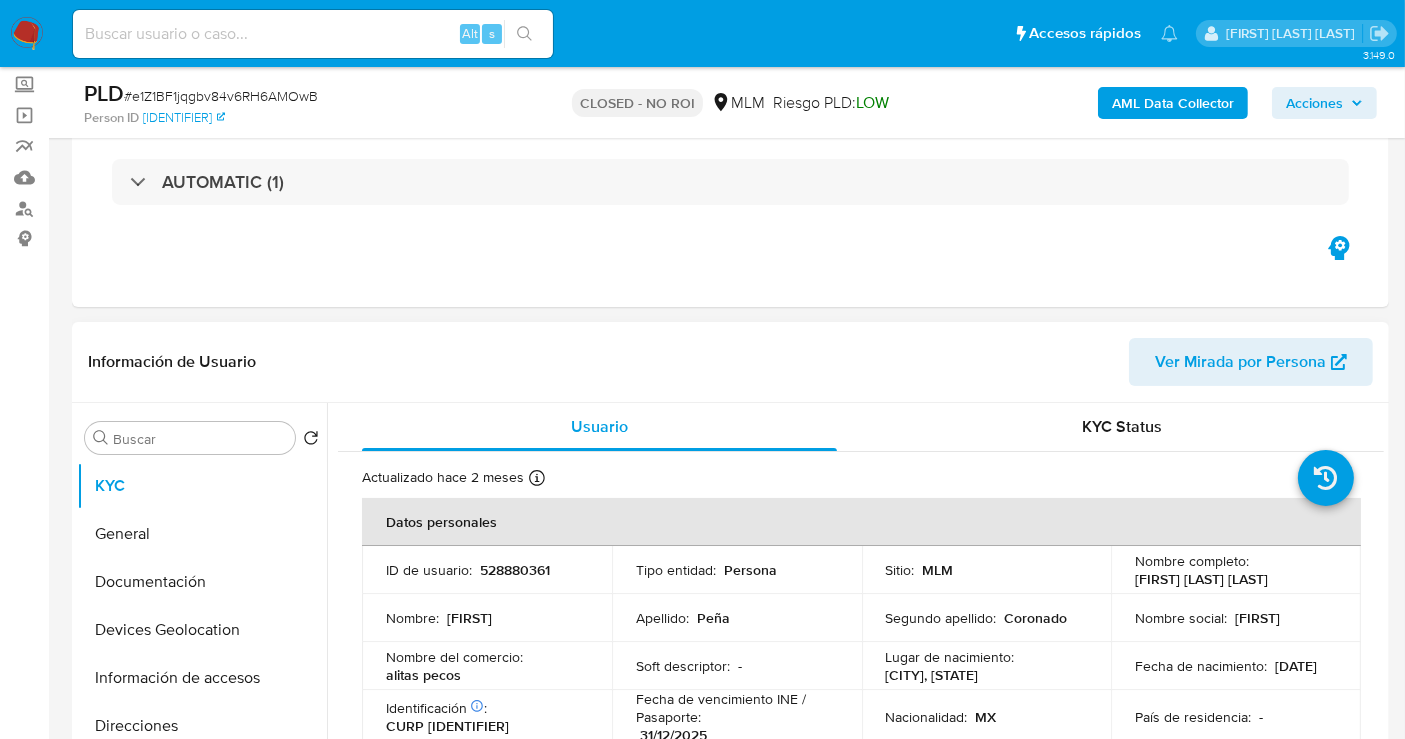 select on "10" 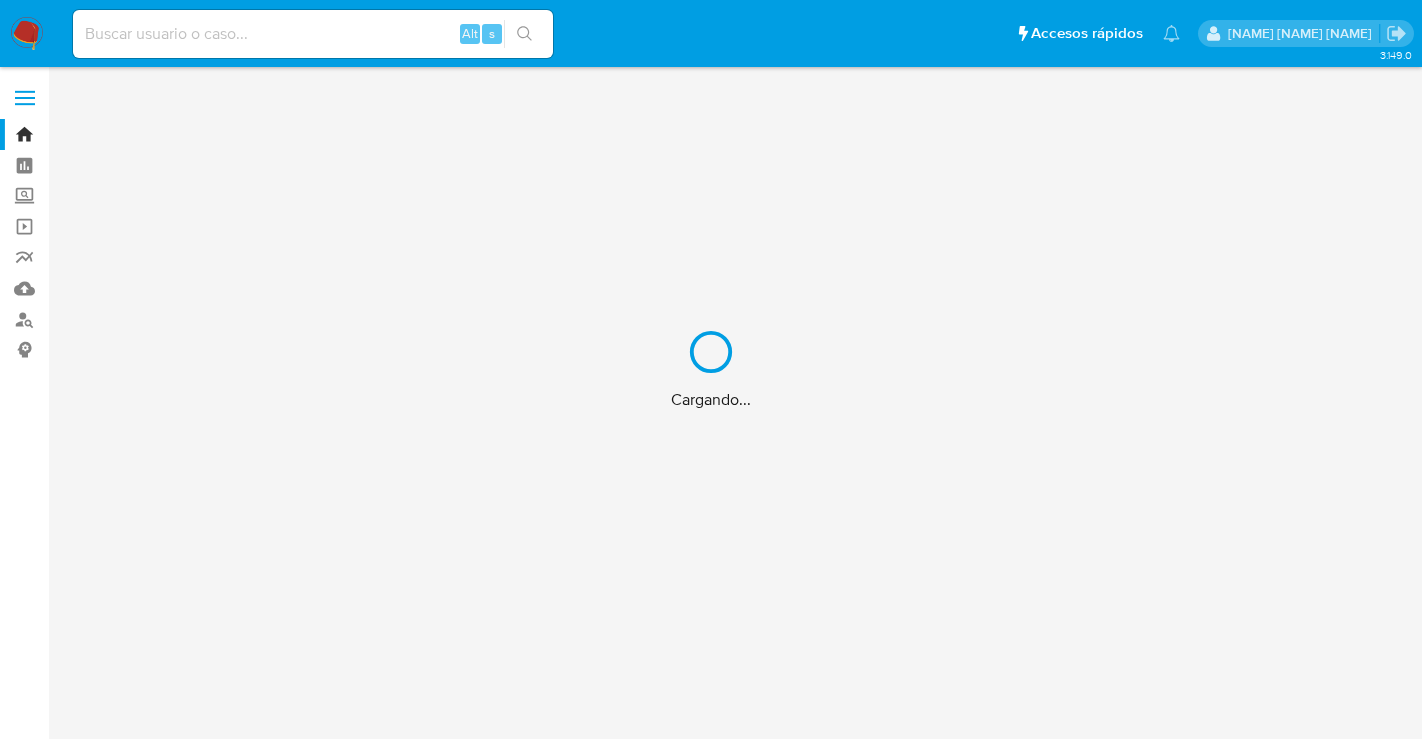 scroll, scrollTop: 0, scrollLeft: 0, axis: both 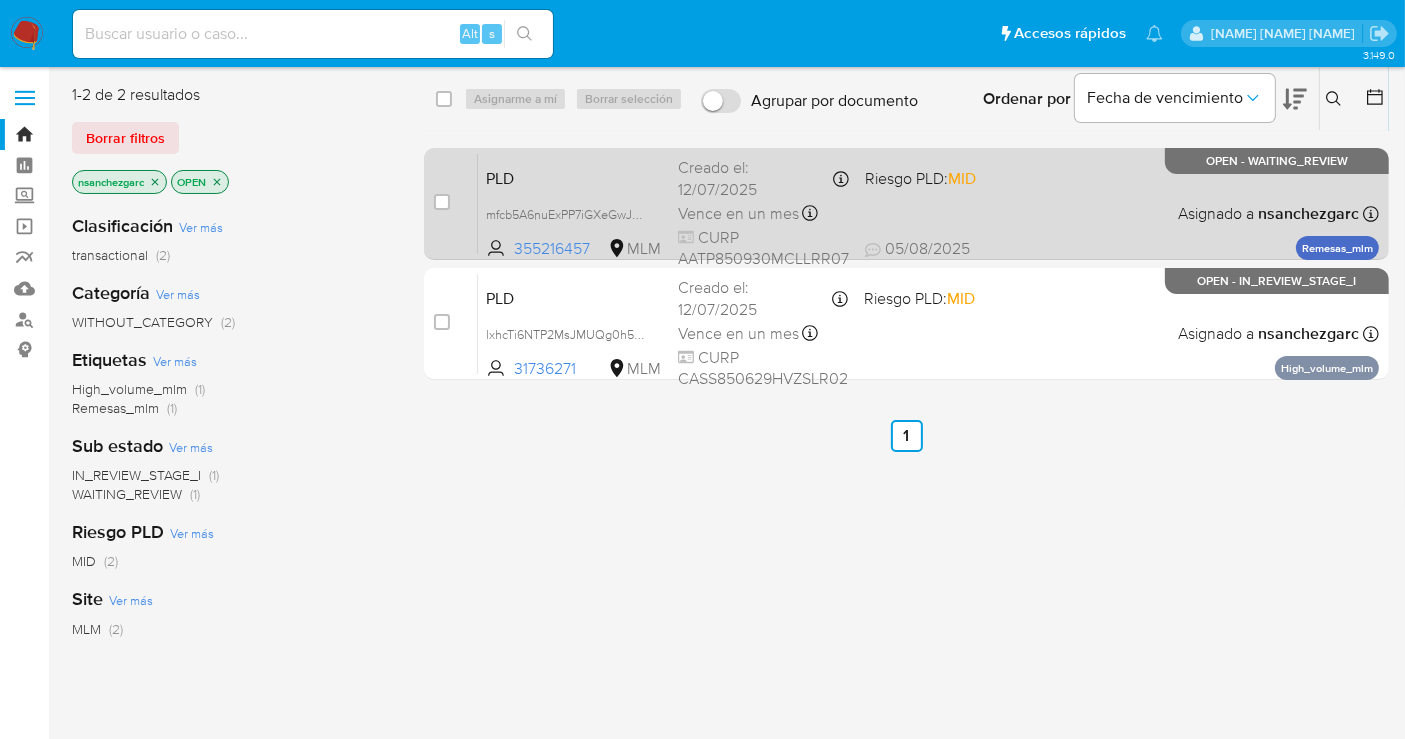 click on "Vence en un mes   Vence el [DATE] [TIME]" at bounding box center [763, 213] 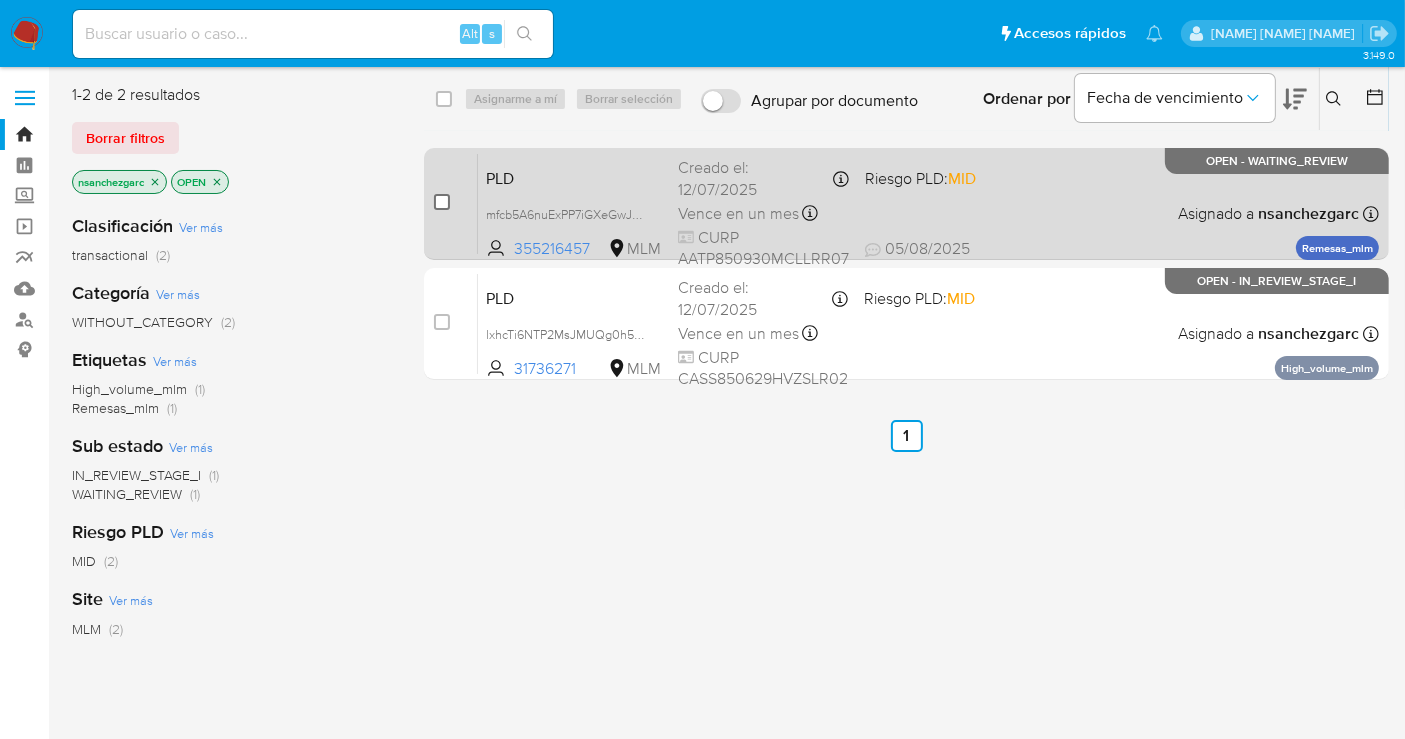 click at bounding box center [442, 202] 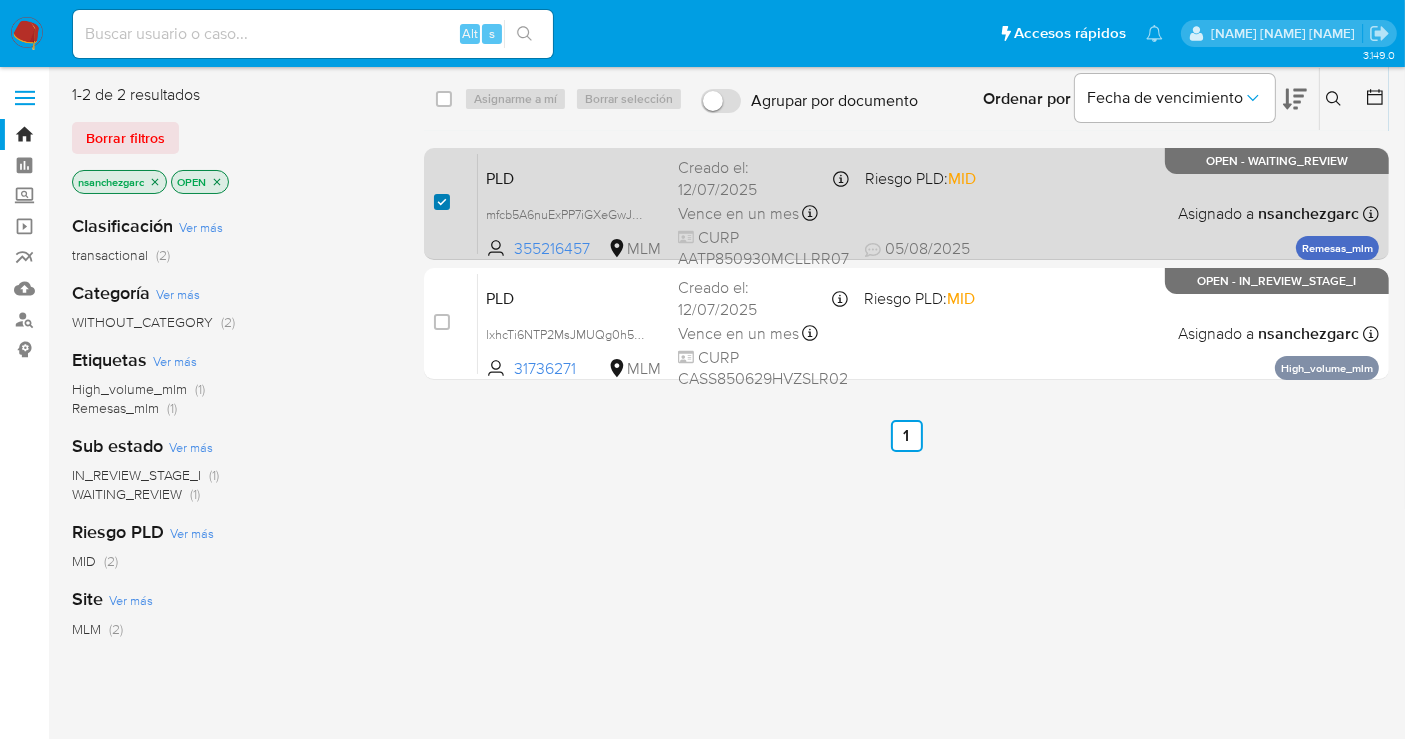 checkbox on "true" 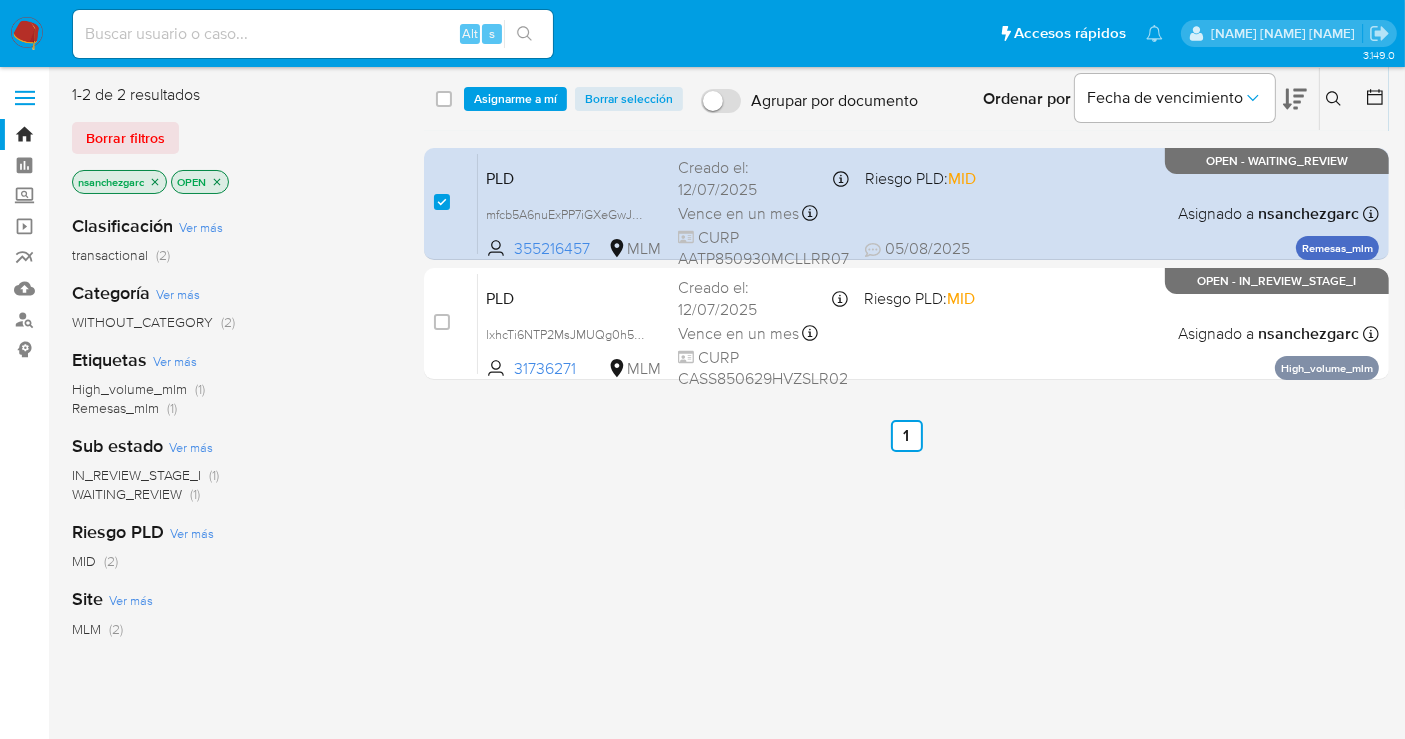 click 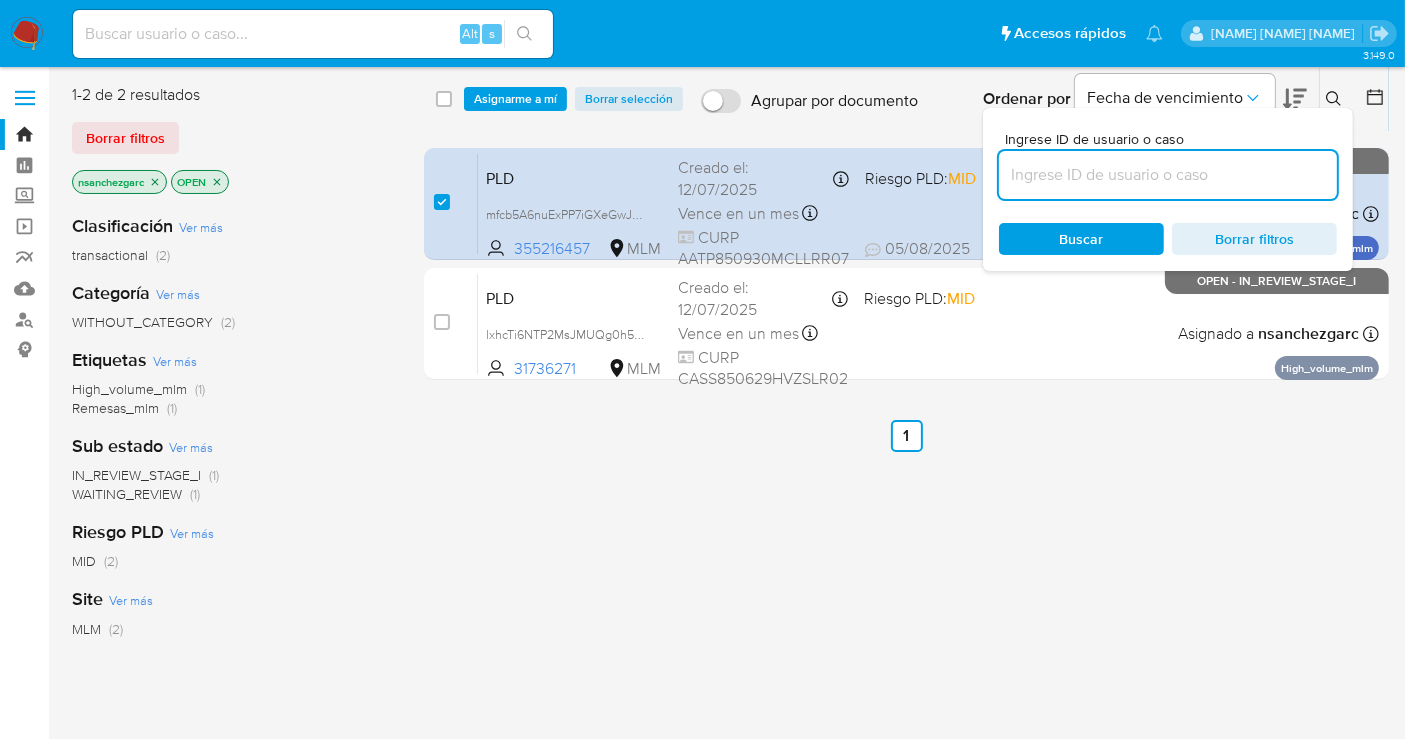 click at bounding box center [1168, 175] 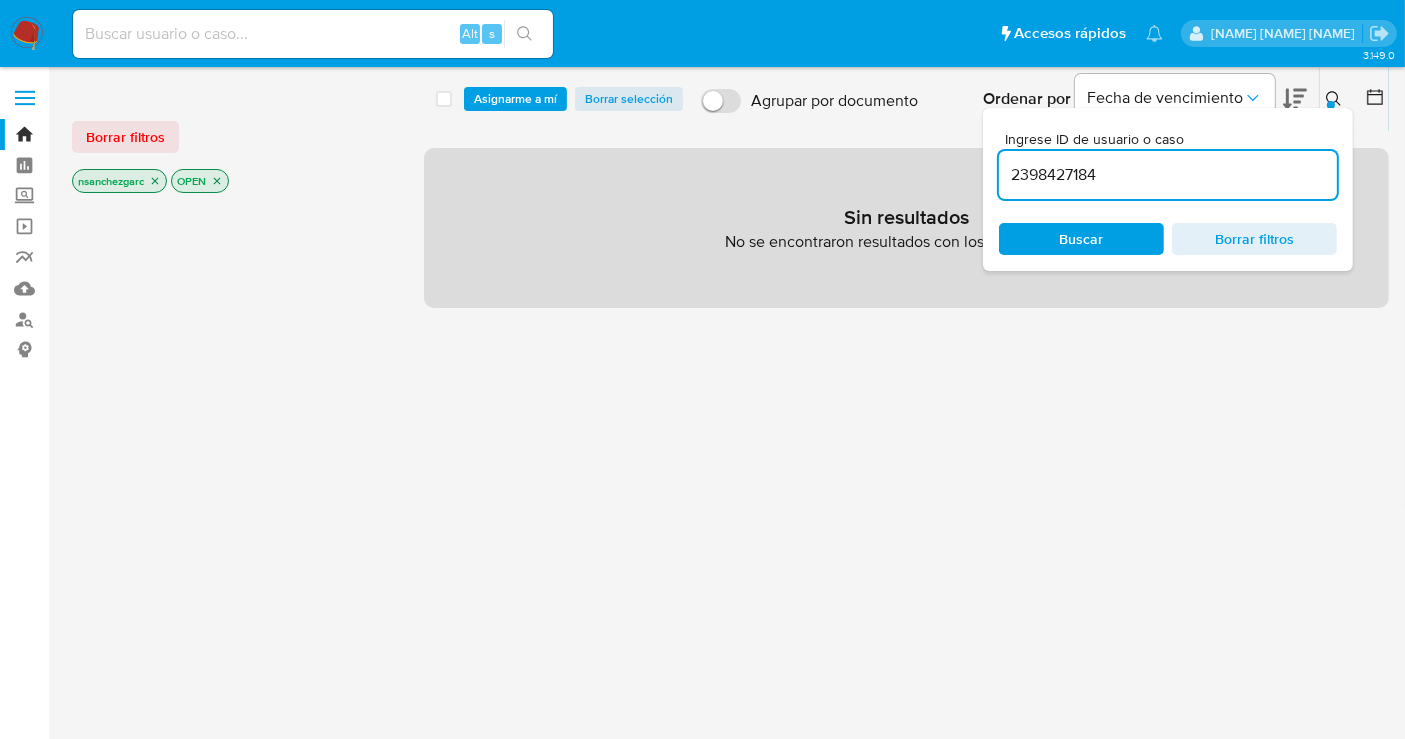 click on "2398427184" at bounding box center [1168, 175] 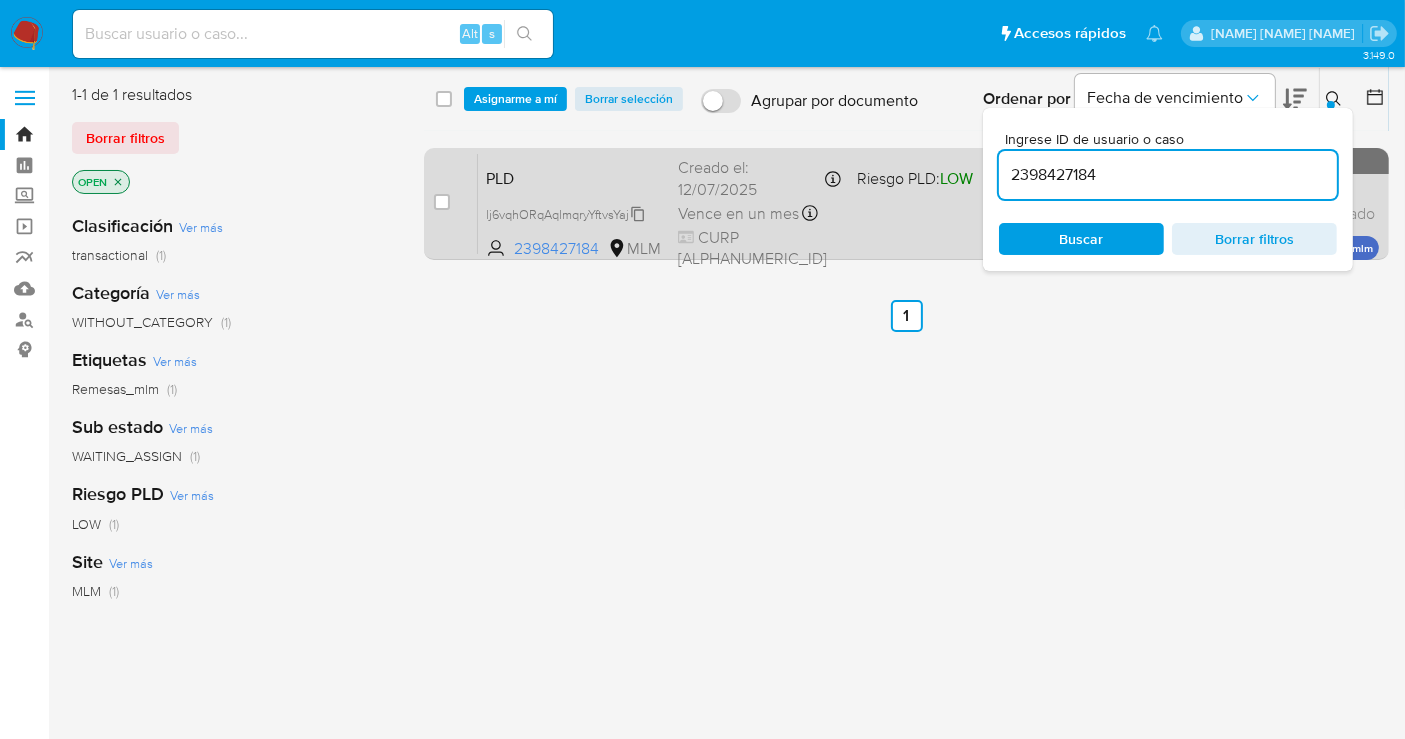 click 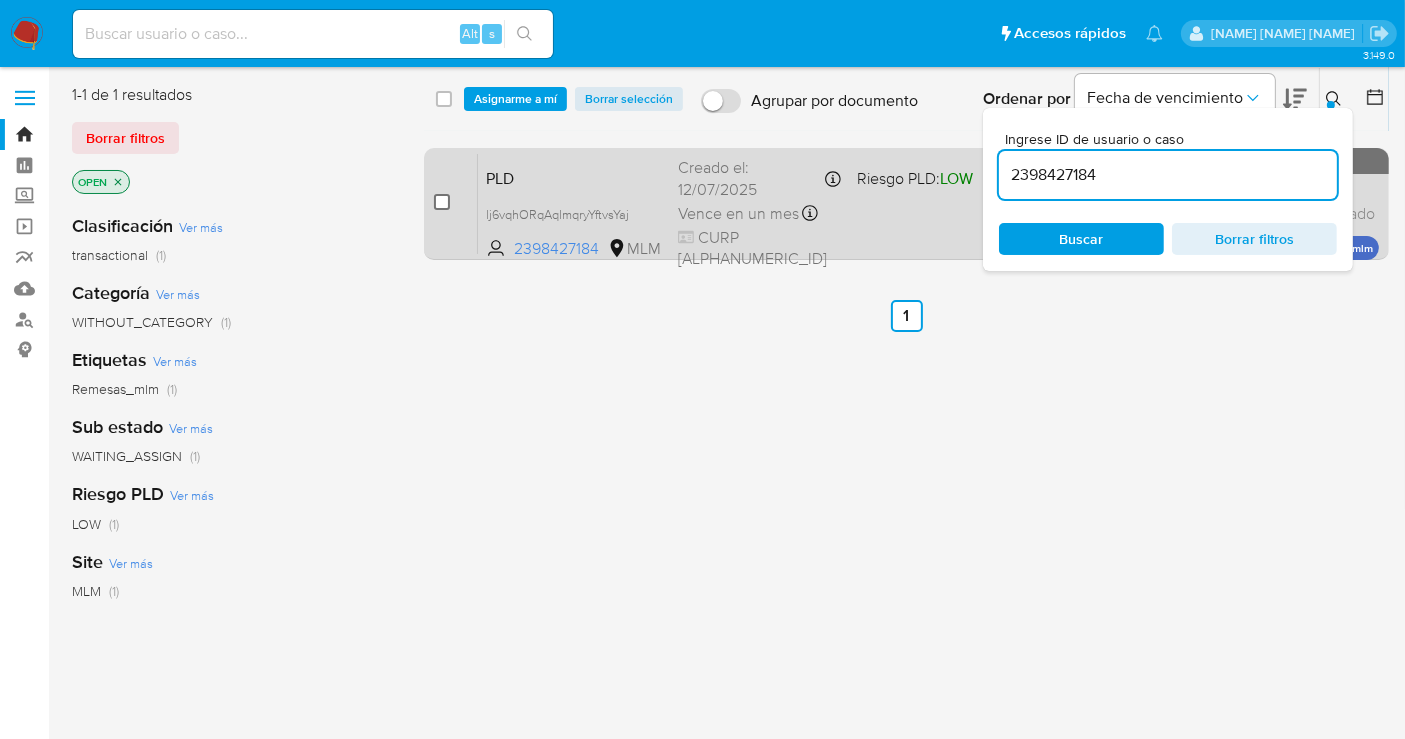 click at bounding box center (442, 202) 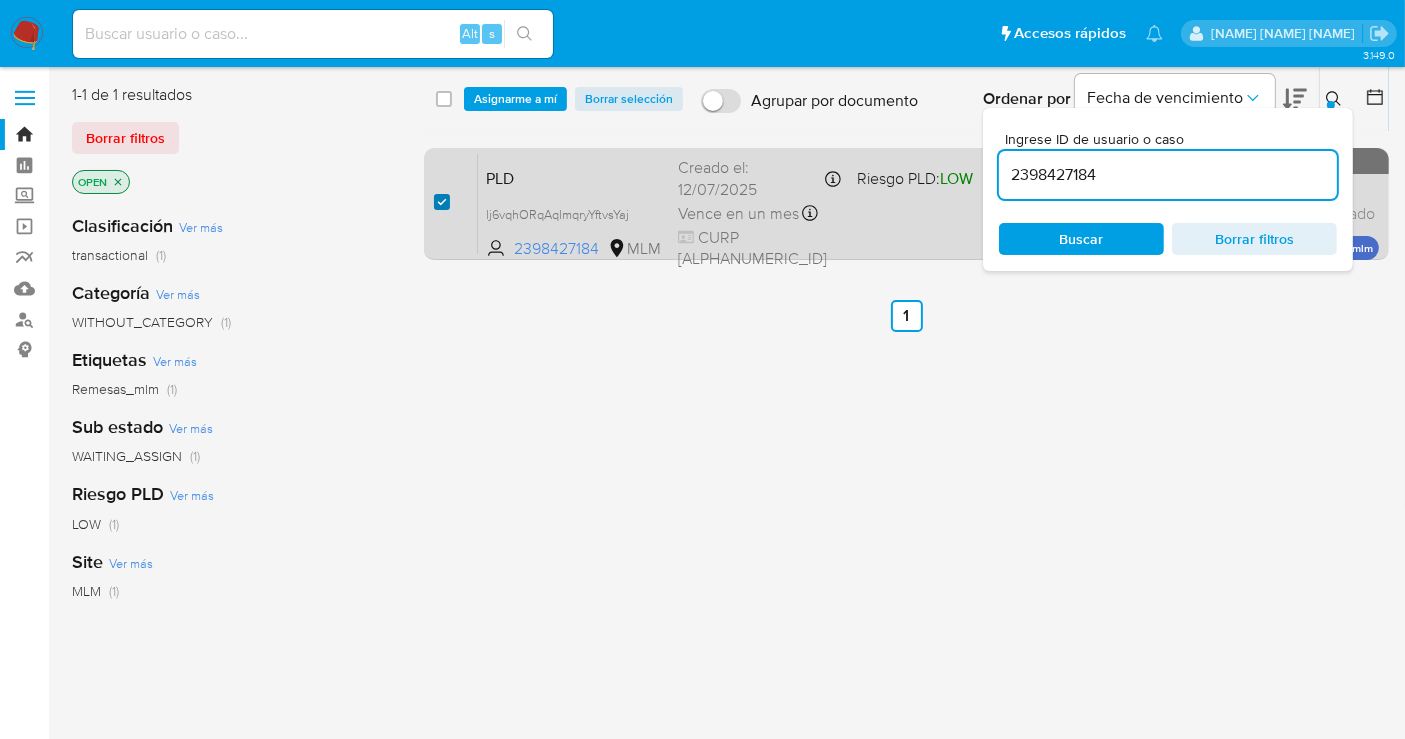 checkbox on "true" 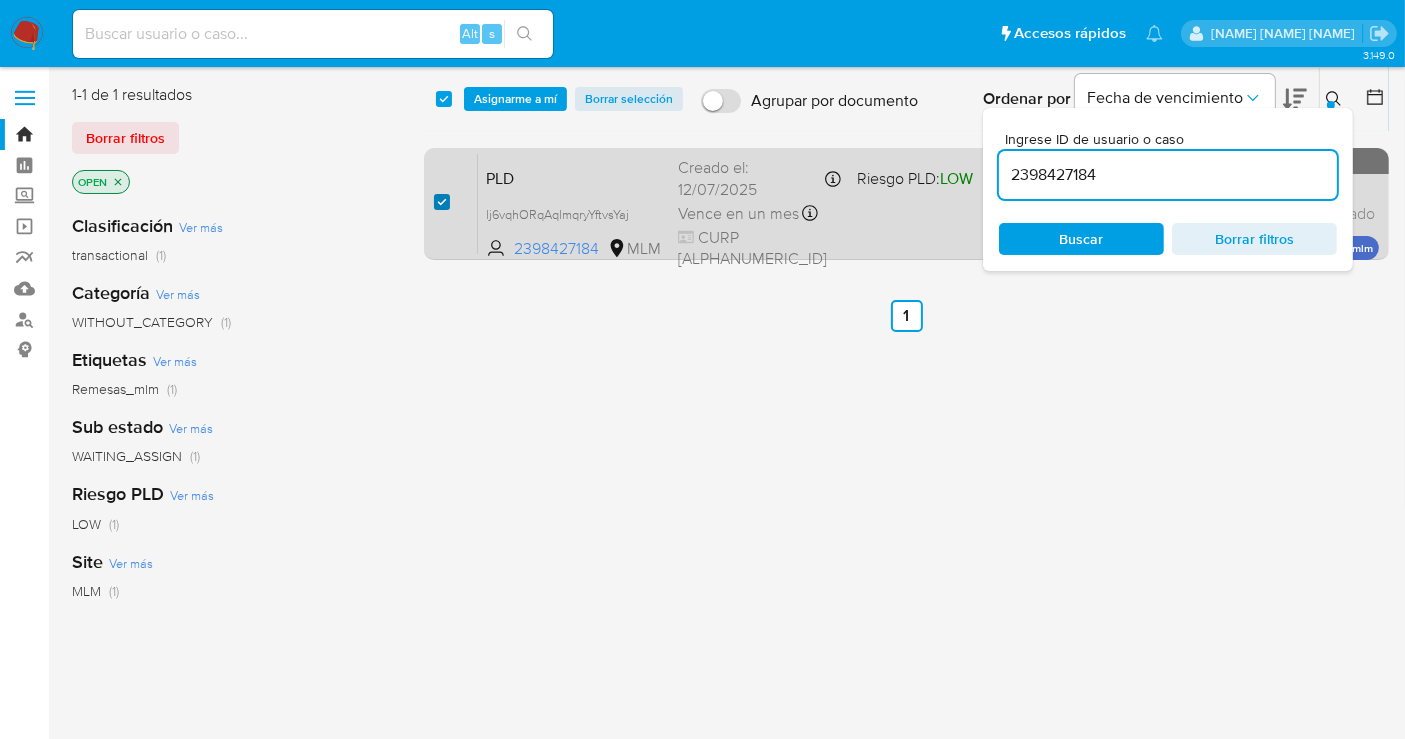 checkbox on "true" 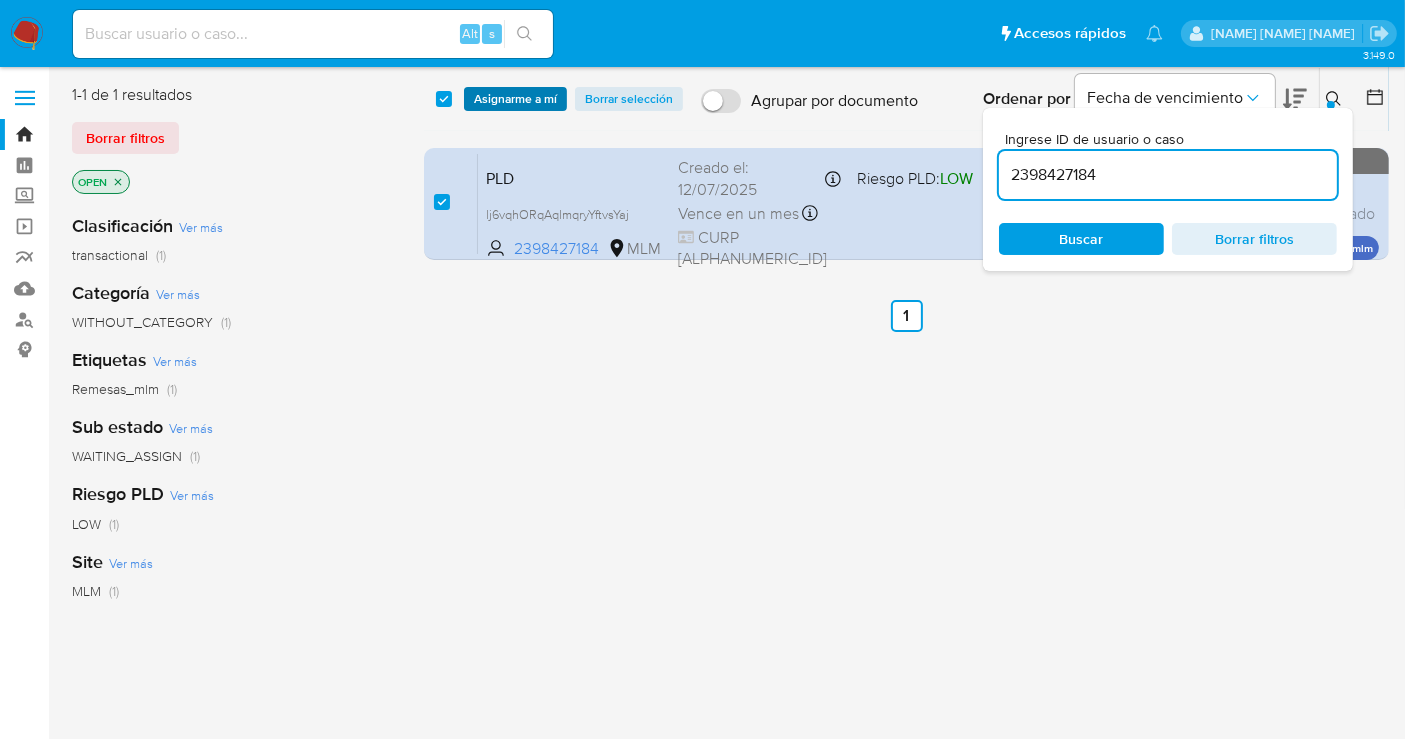 click on "Asignarme a mí" at bounding box center (515, 99) 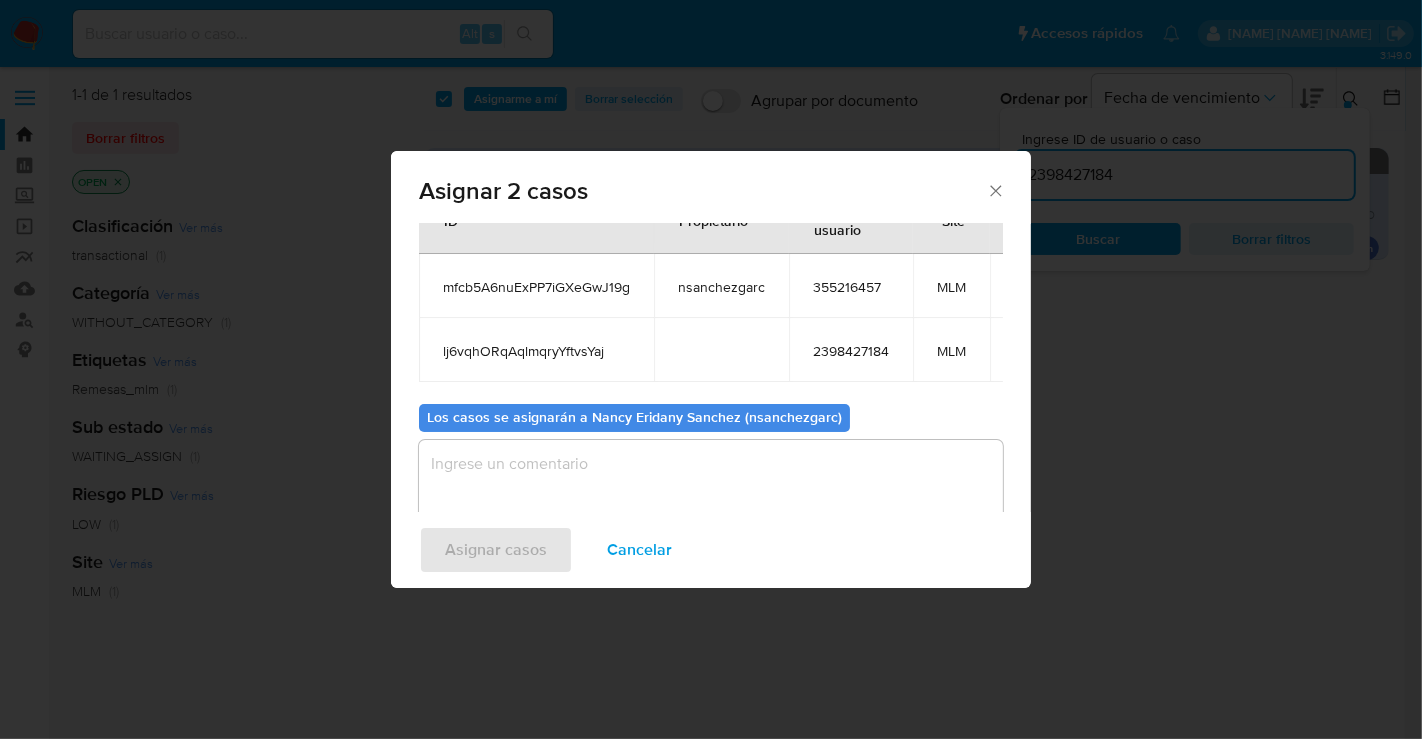 scroll, scrollTop: 131, scrollLeft: 0, axis: vertical 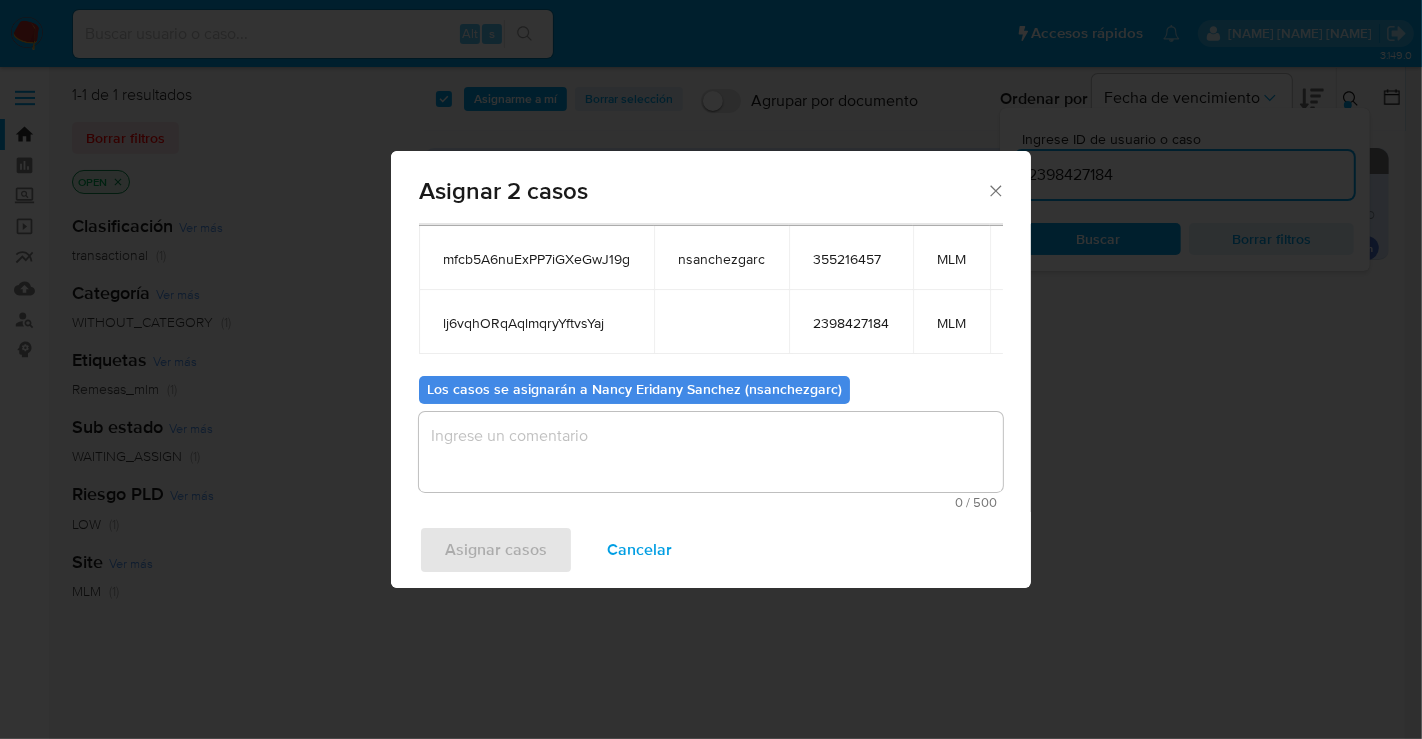 click at bounding box center [711, 452] 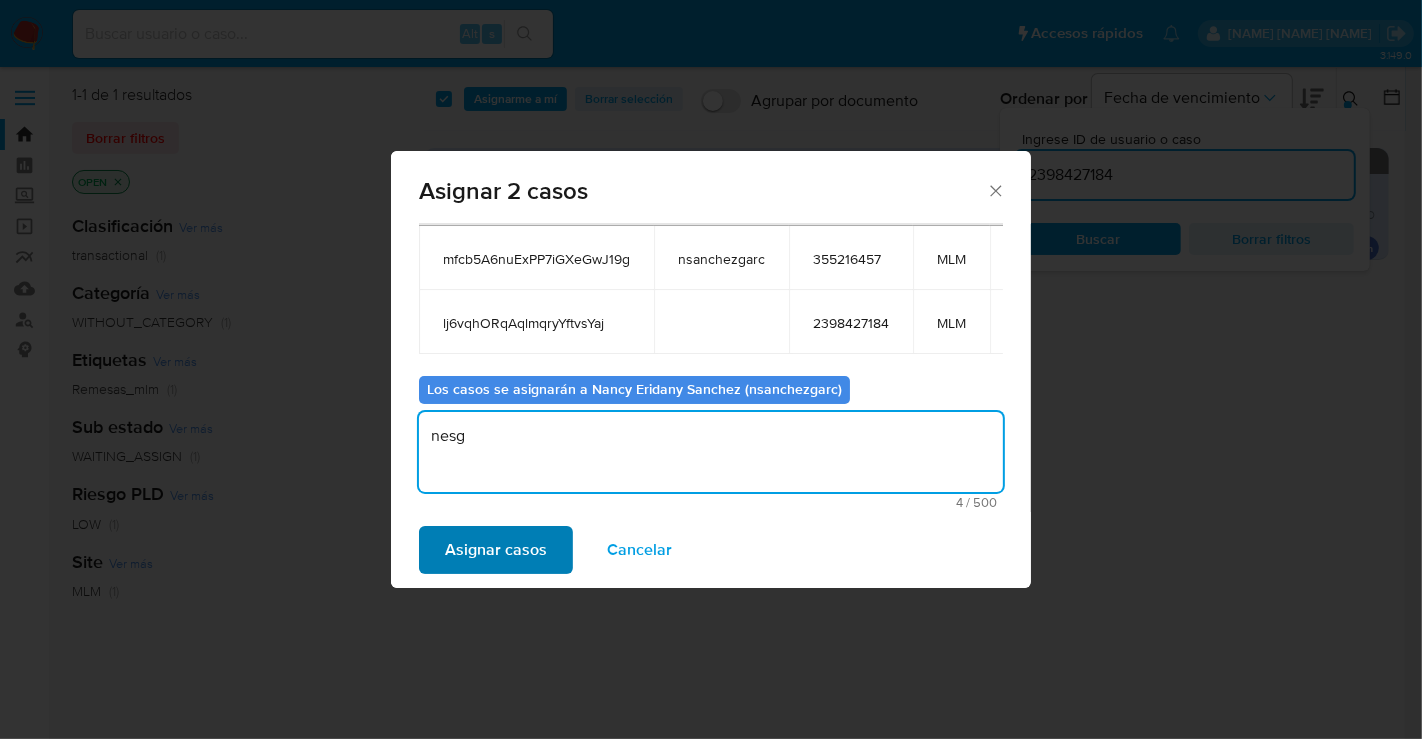 type on "nesg" 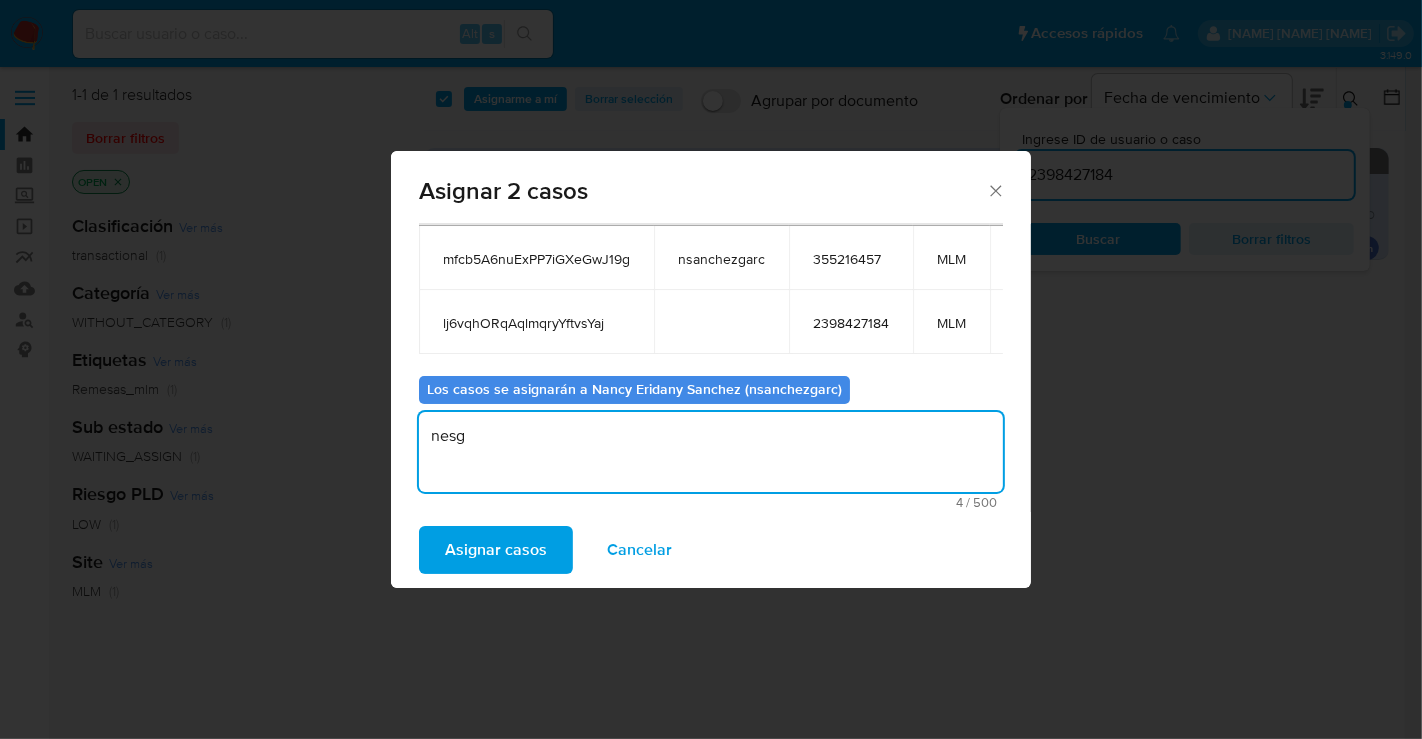 click on "Asignar casos" at bounding box center (496, 550) 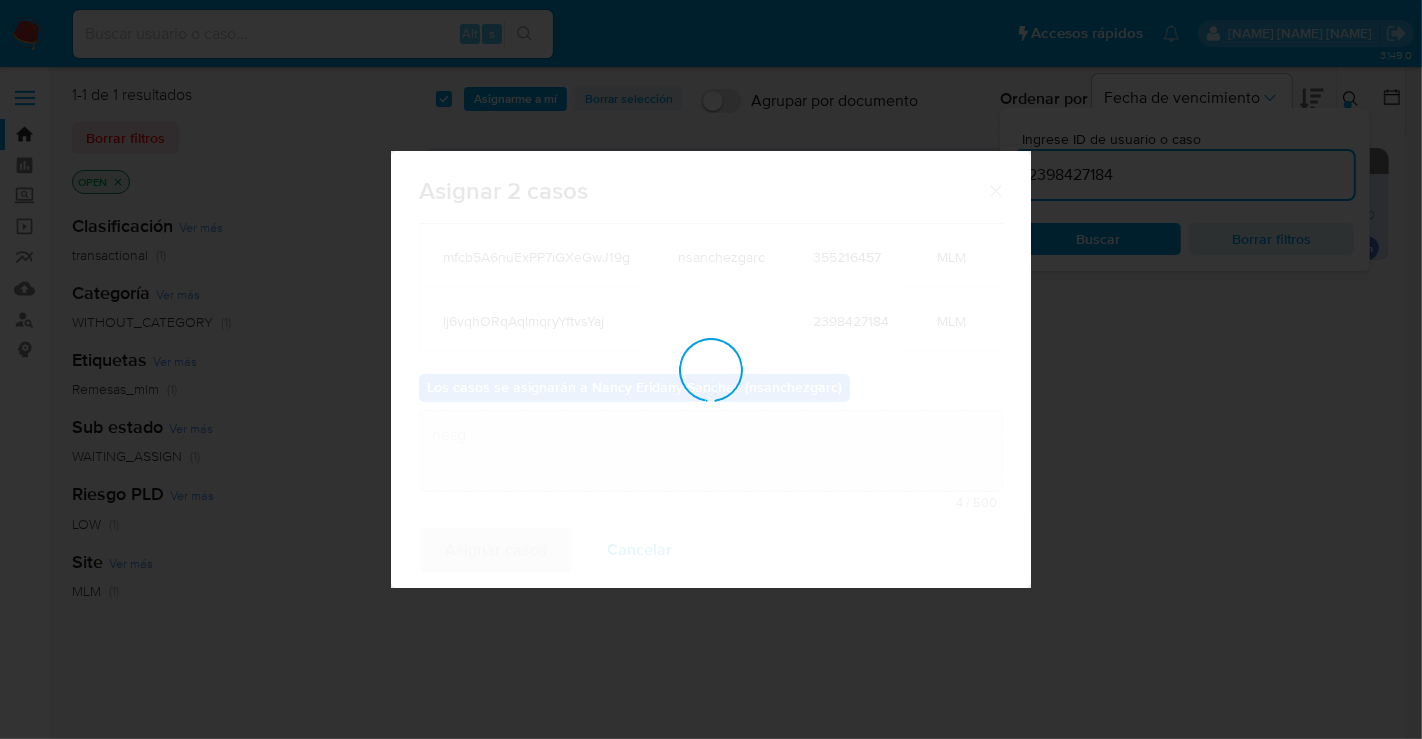 type 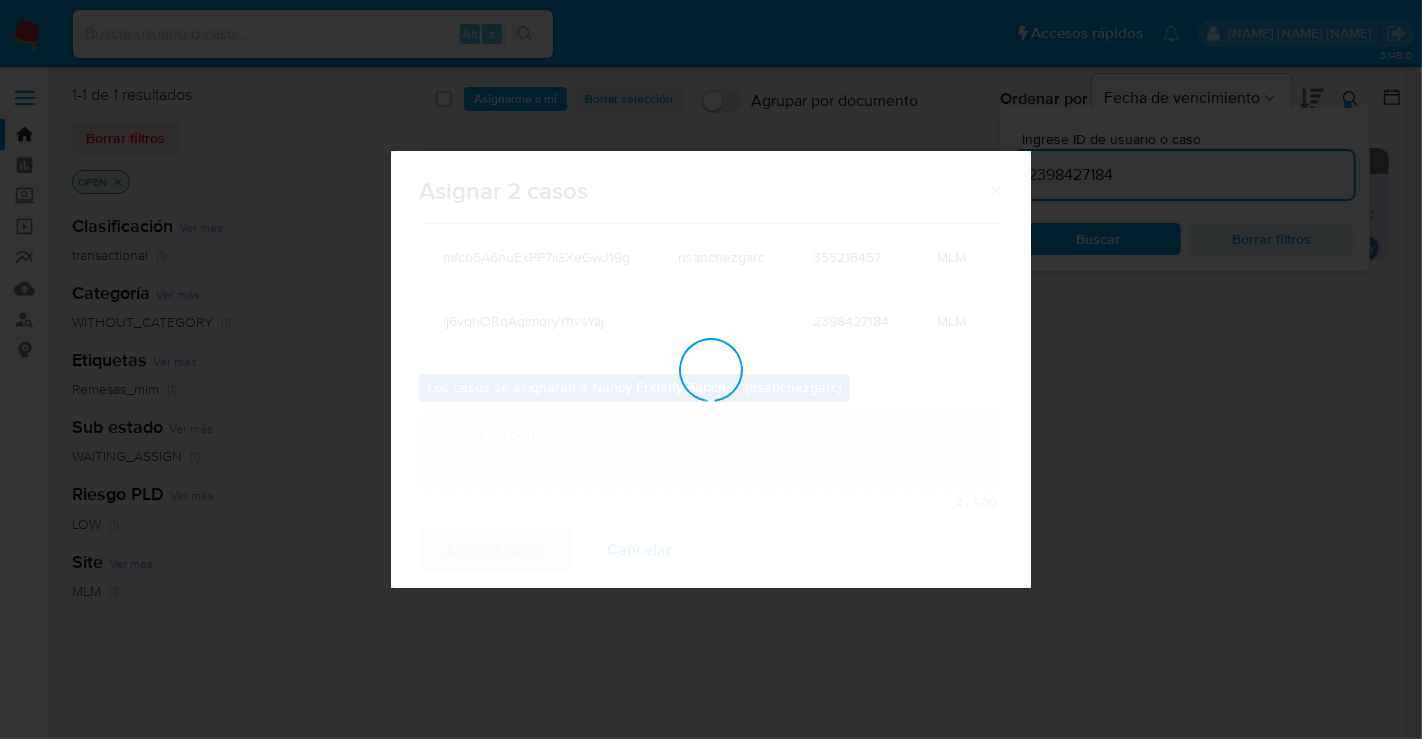 checkbox on "false" 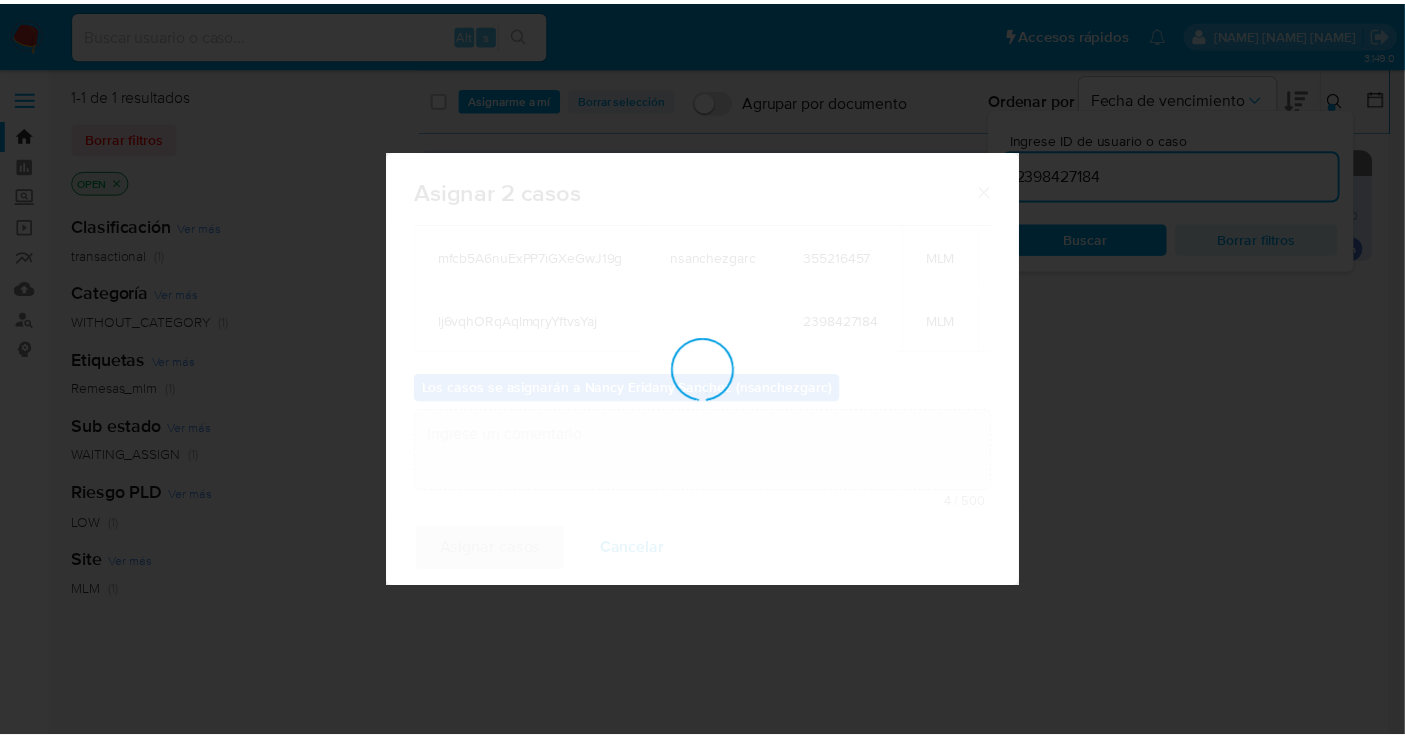 scroll, scrollTop: 120, scrollLeft: 0, axis: vertical 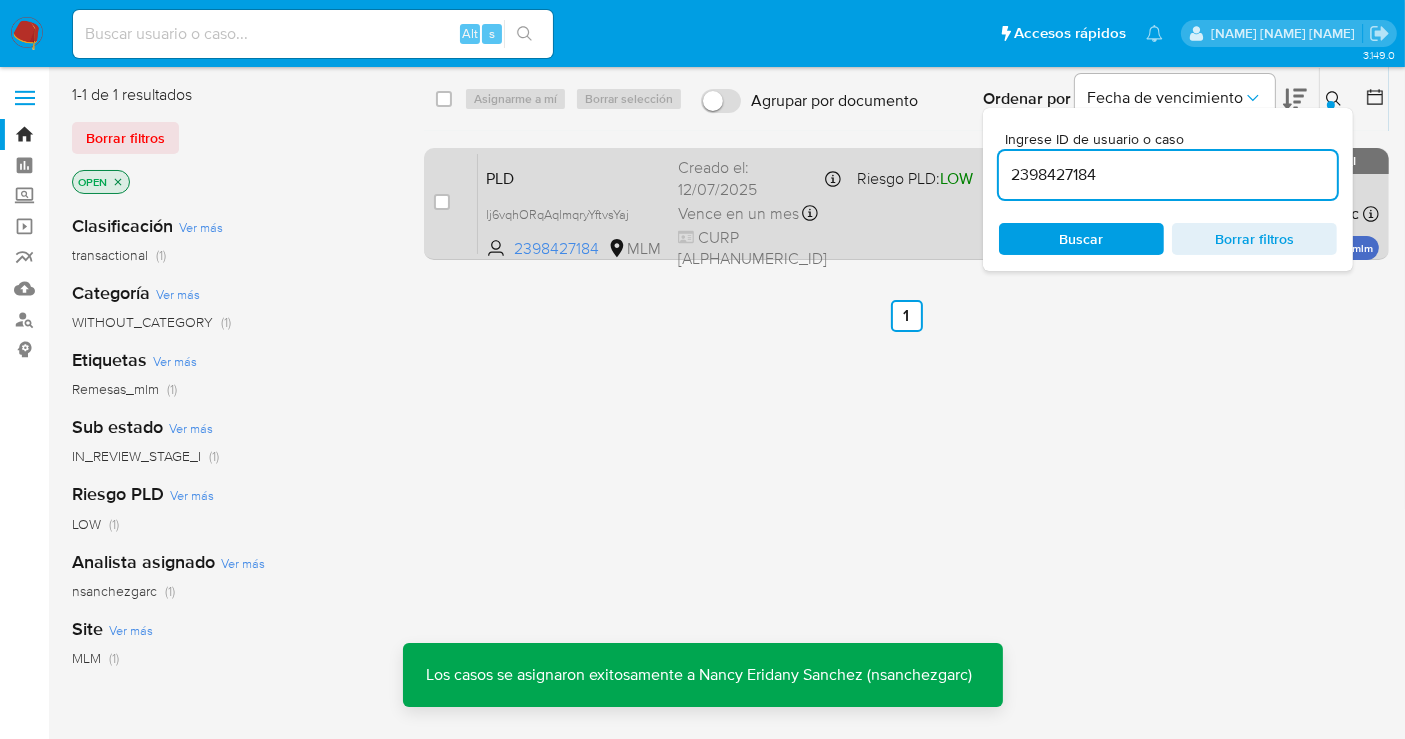 click on "Vence en un mes" at bounding box center [738, 214] 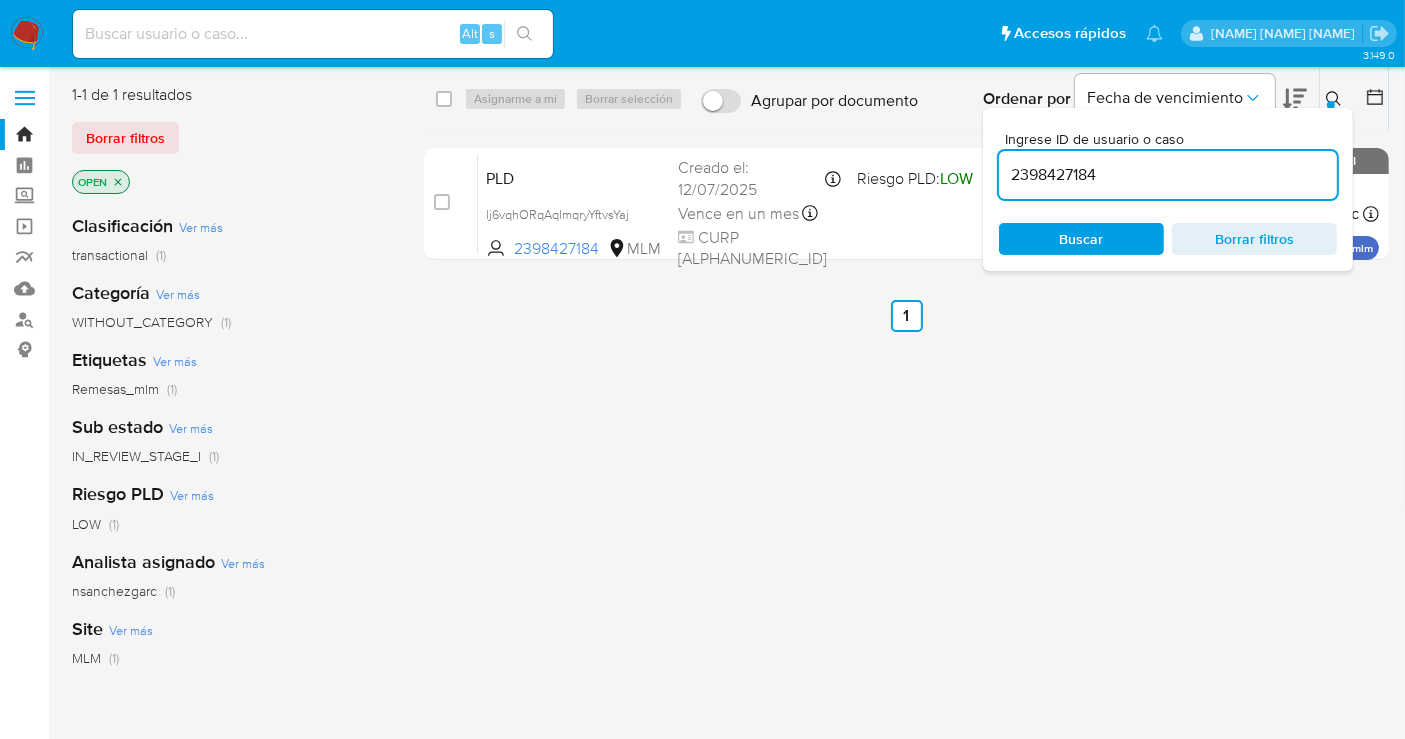 click at bounding box center (27, 34) 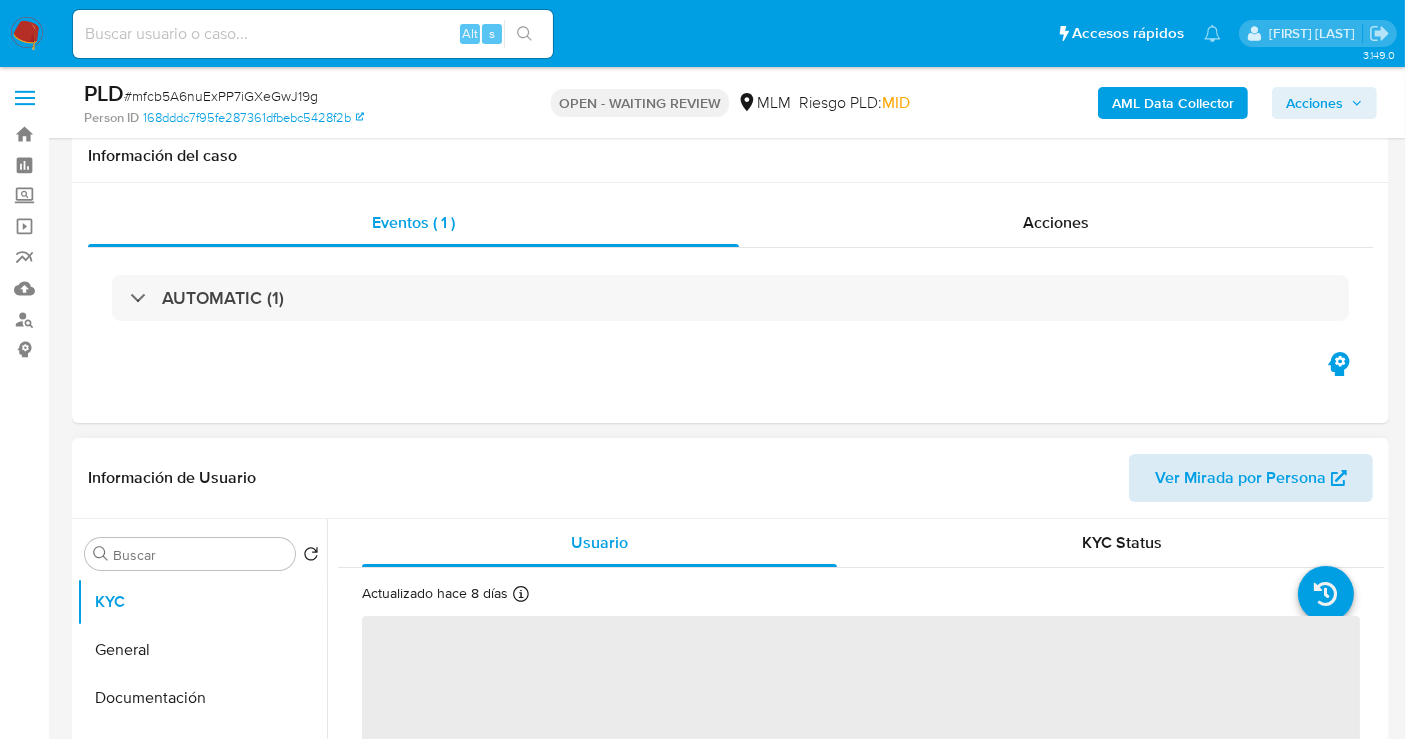 scroll, scrollTop: 444, scrollLeft: 0, axis: vertical 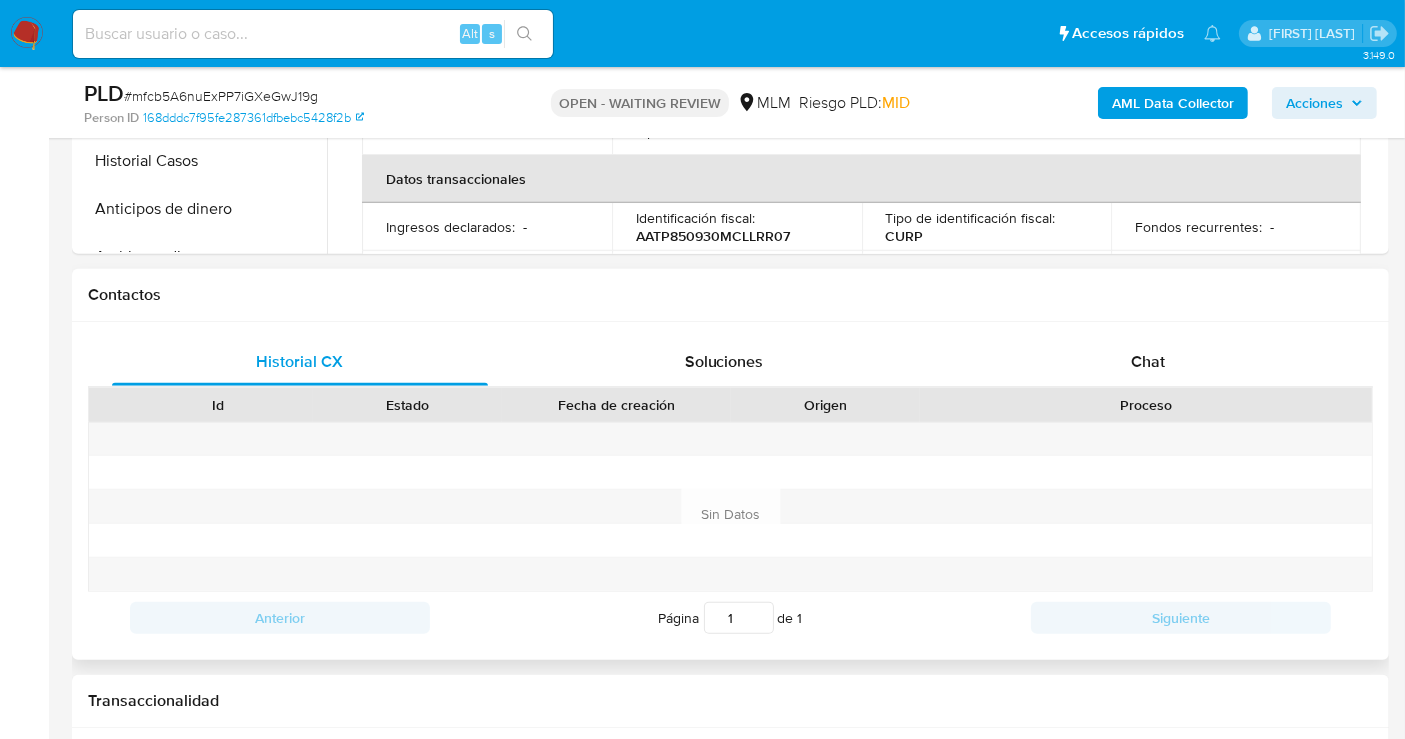select on "10" 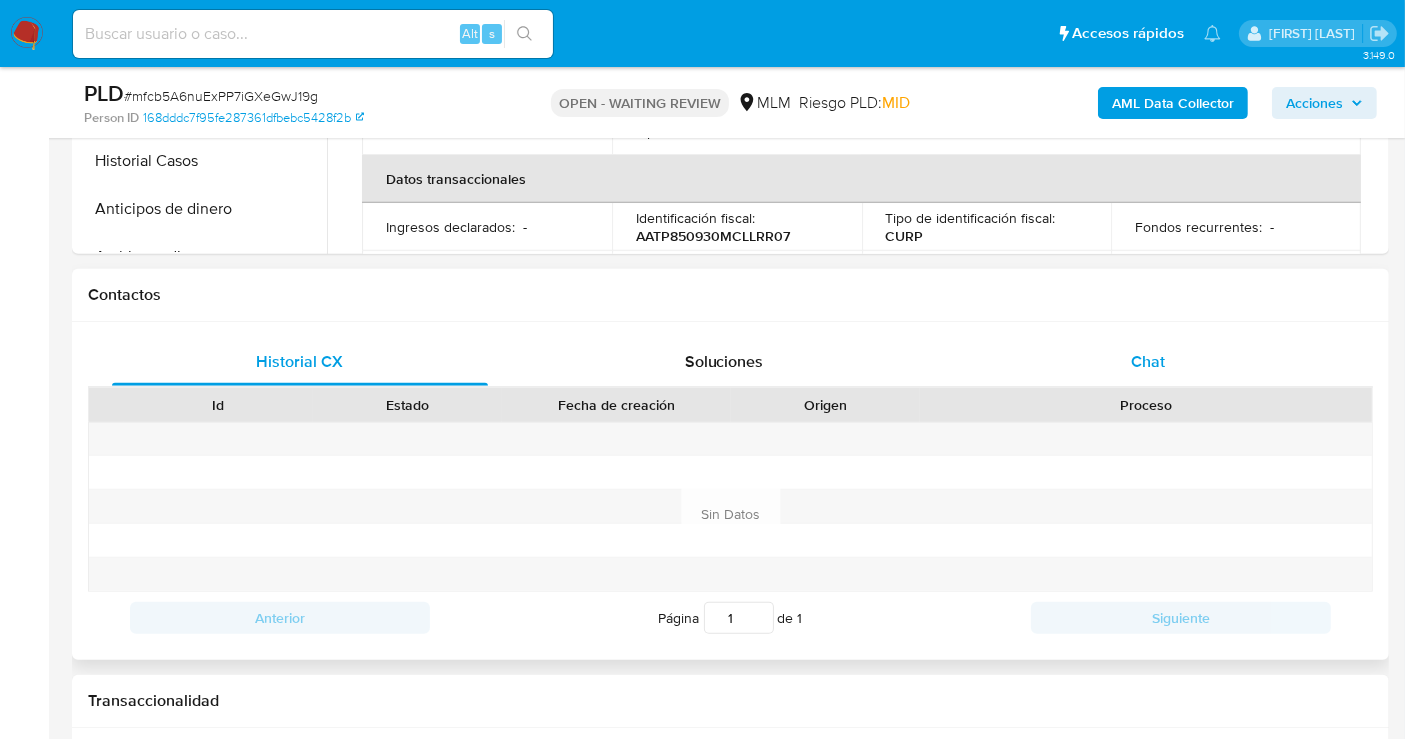 click on "Chat" at bounding box center [1148, 361] 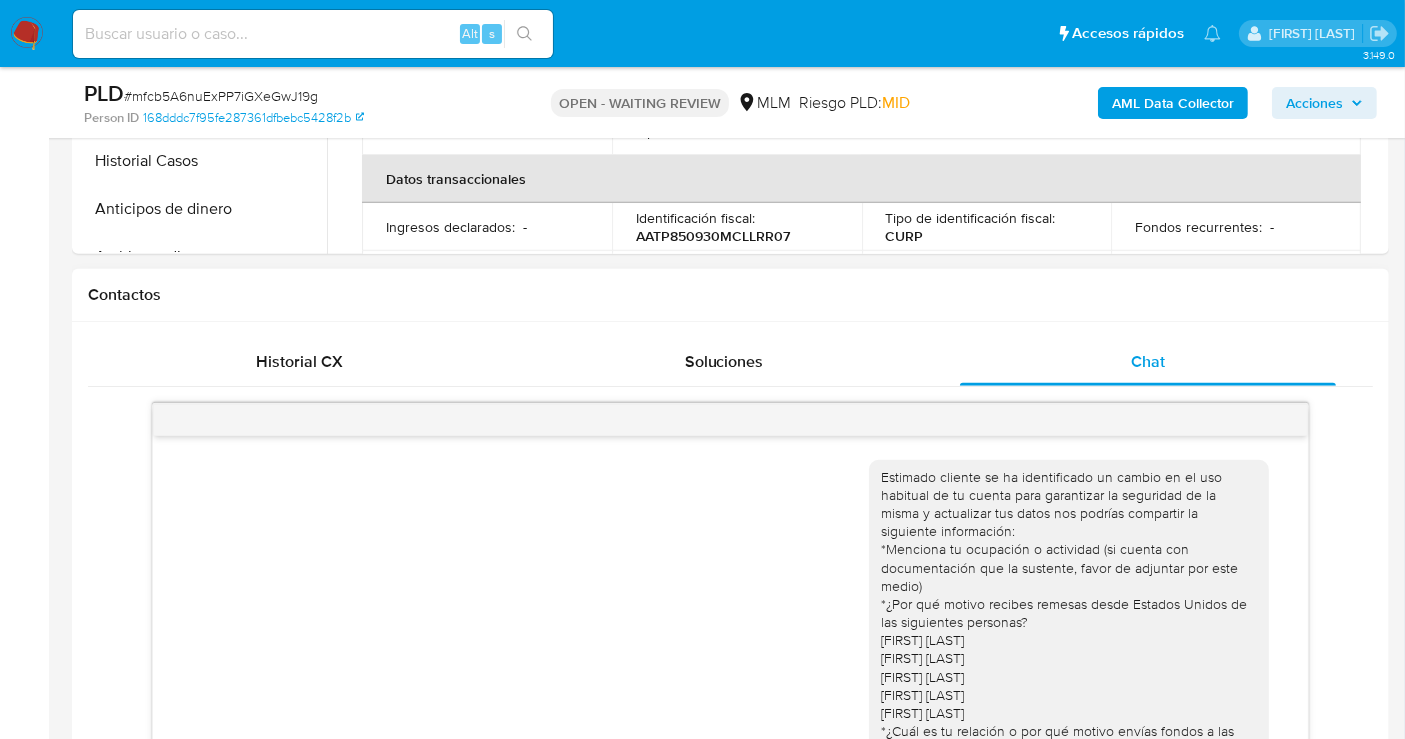 scroll, scrollTop: 454, scrollLeft: 0, axis: vertical 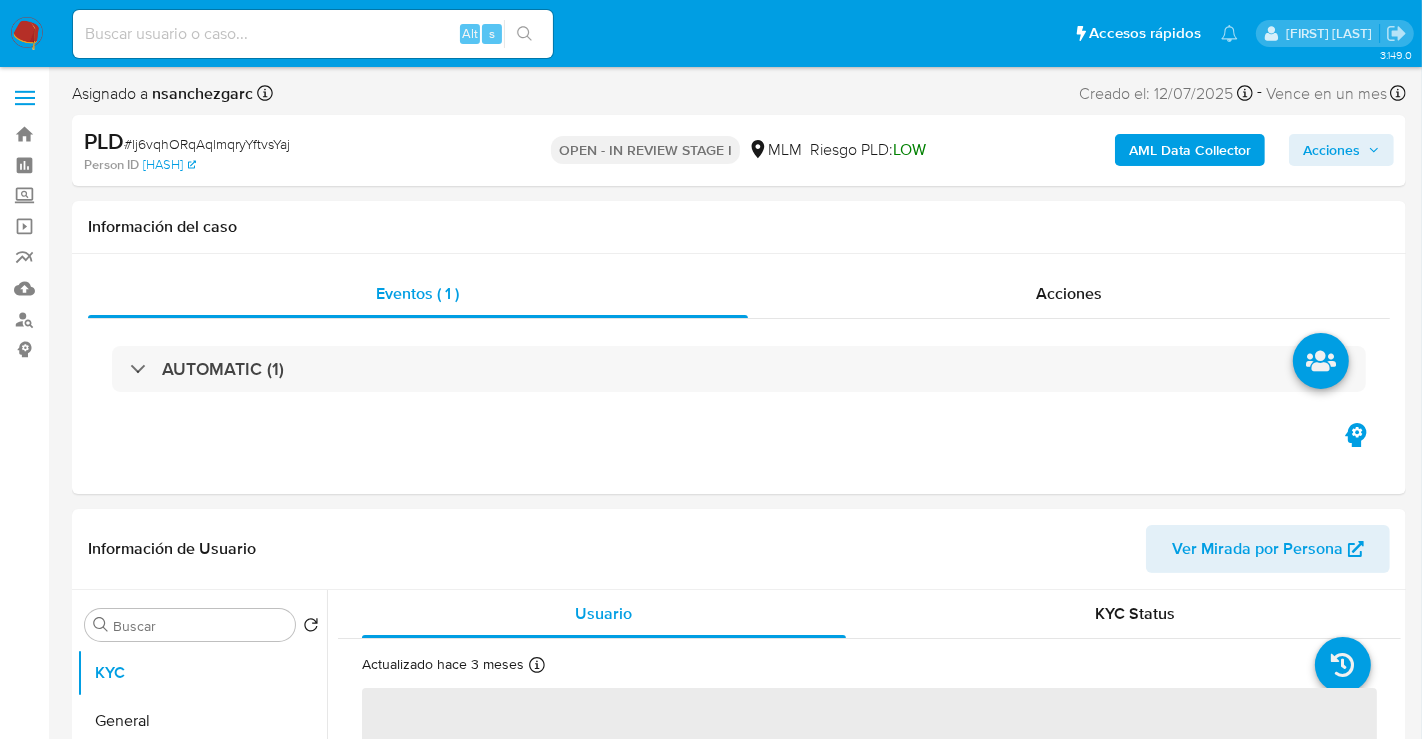select on "10" 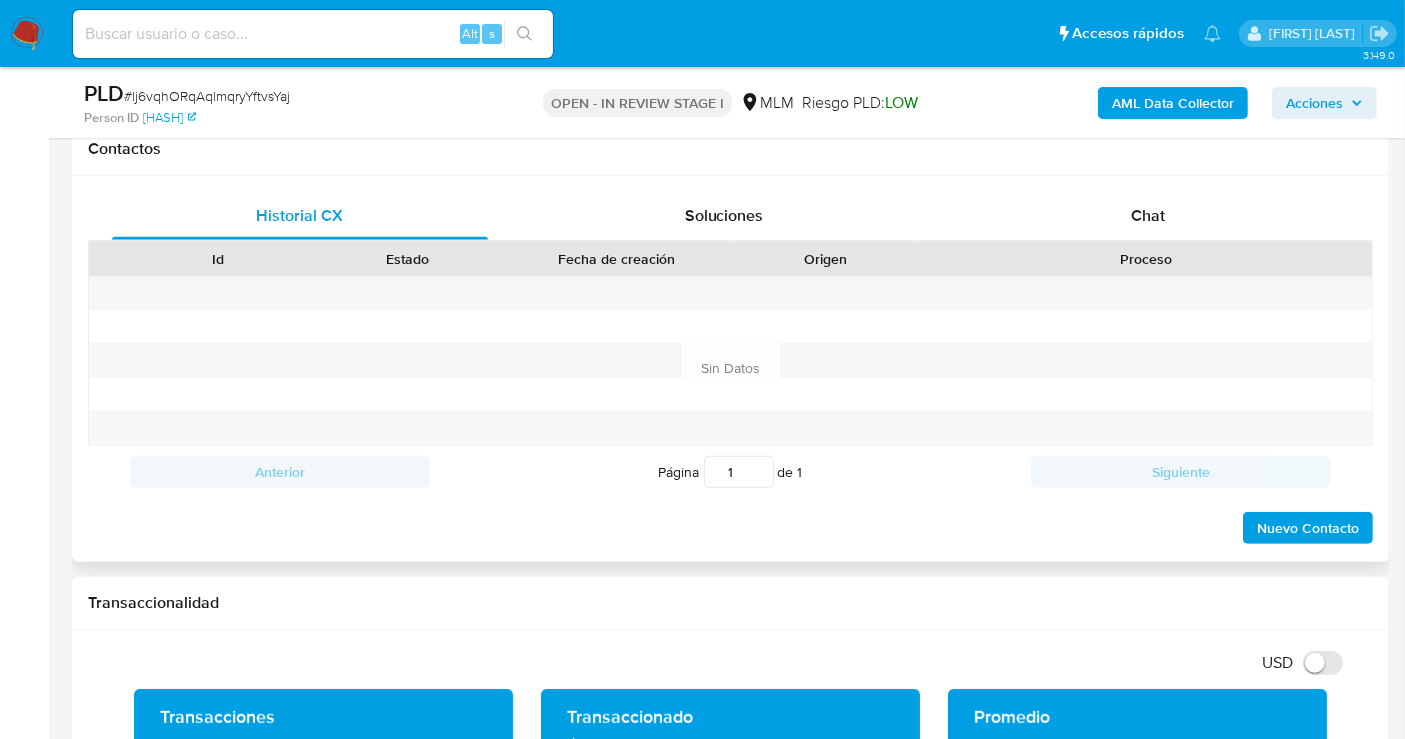 scroll, scrollTop: 888, scrollLeft: 0, axis: vertical 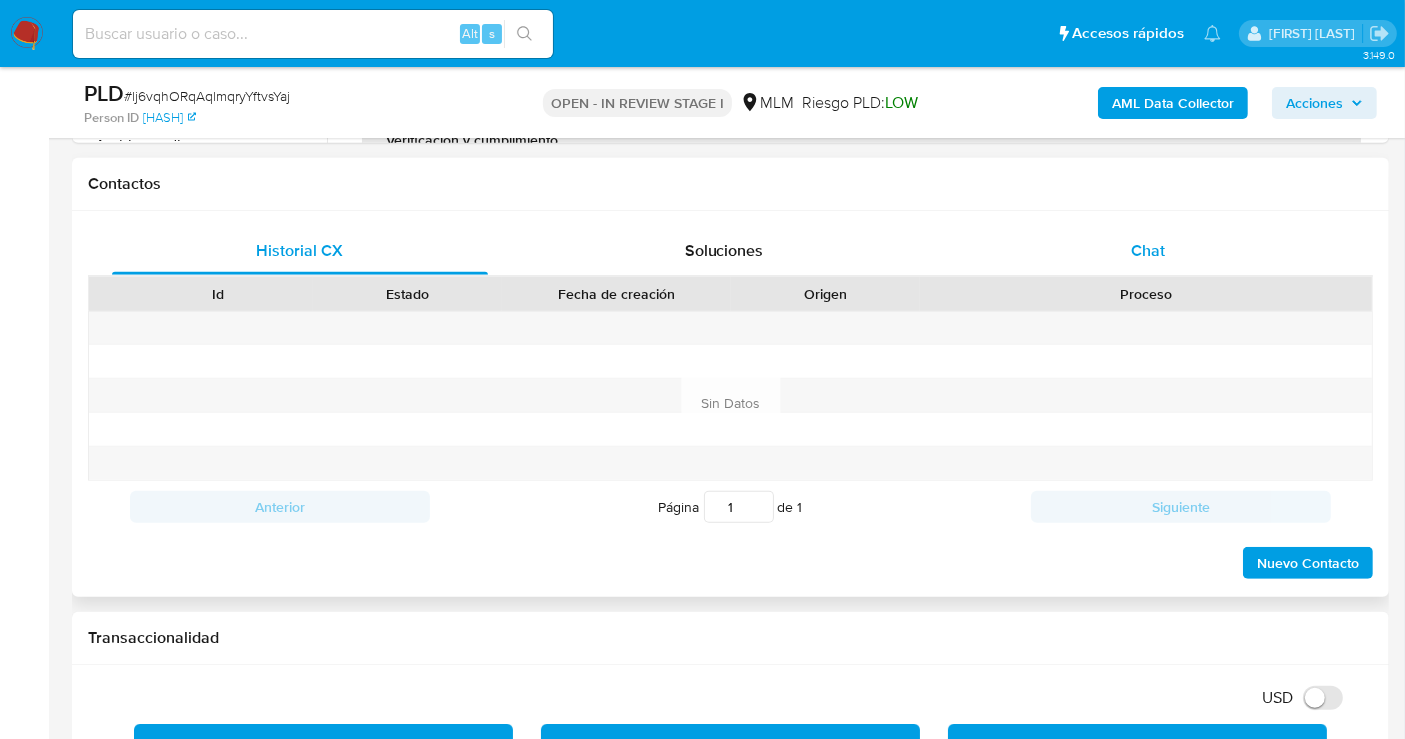 click on "Chat" at bounding box center [1148, 250] 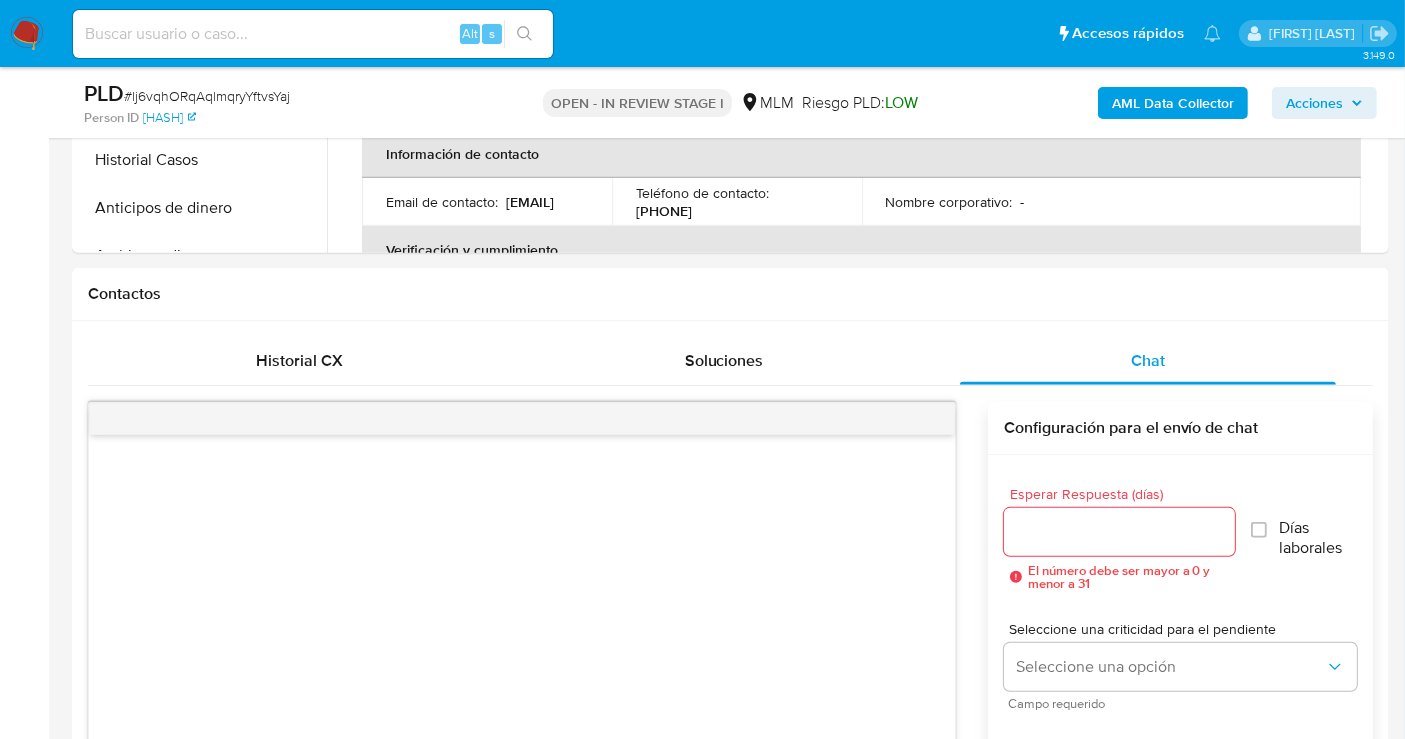 scroll, scrollTop: 777, scrollLeft: 0, axis: vertical 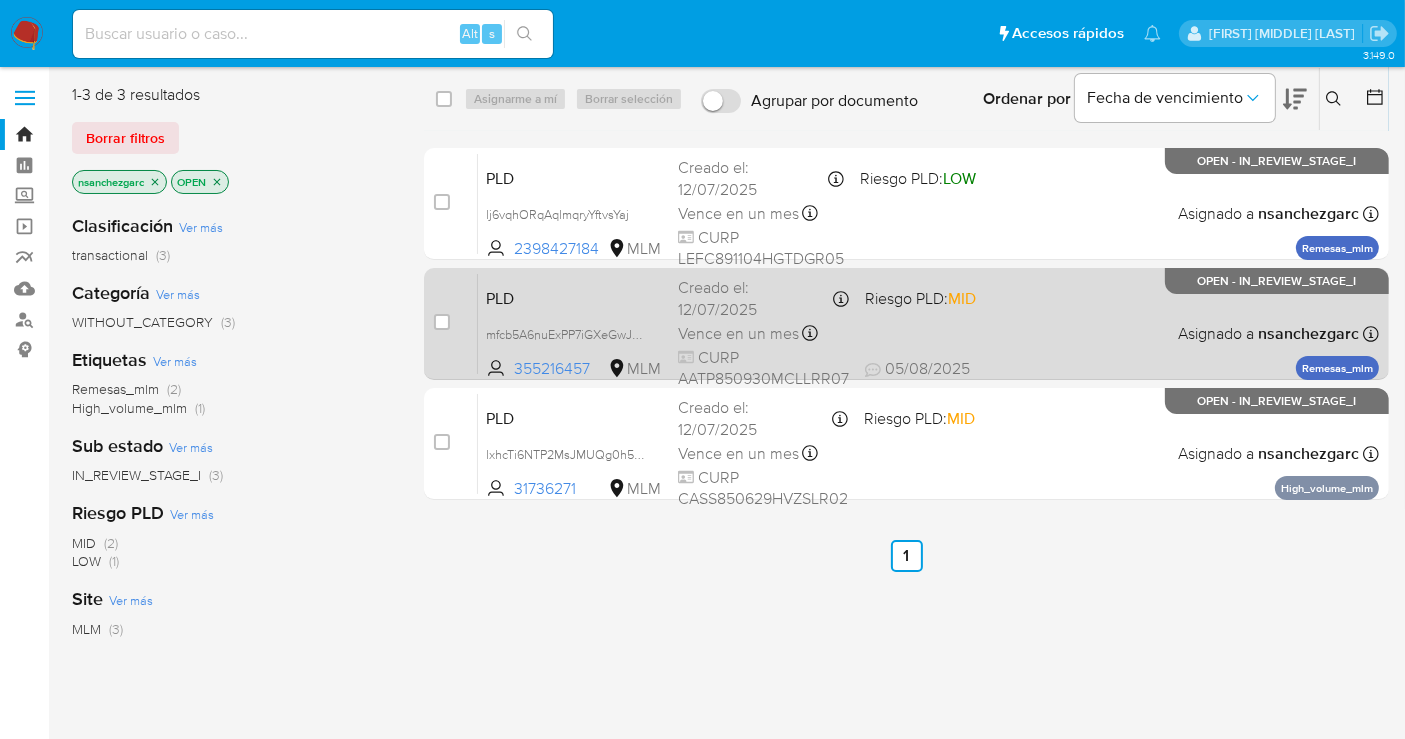 click on "Creado el: [DATE]   Creado el: [DATE] [TIME]" at bounding box center [763, 298] 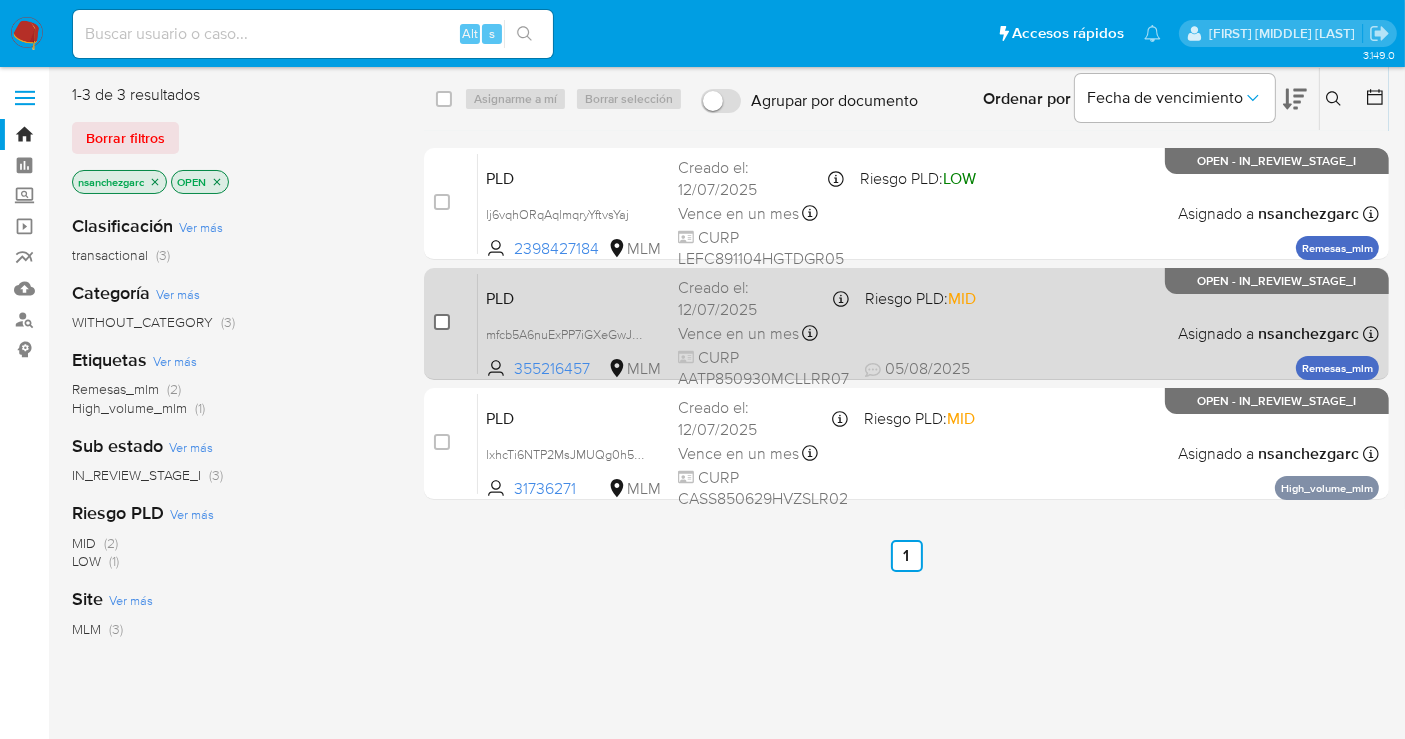 click at bounding box center (442, 322) 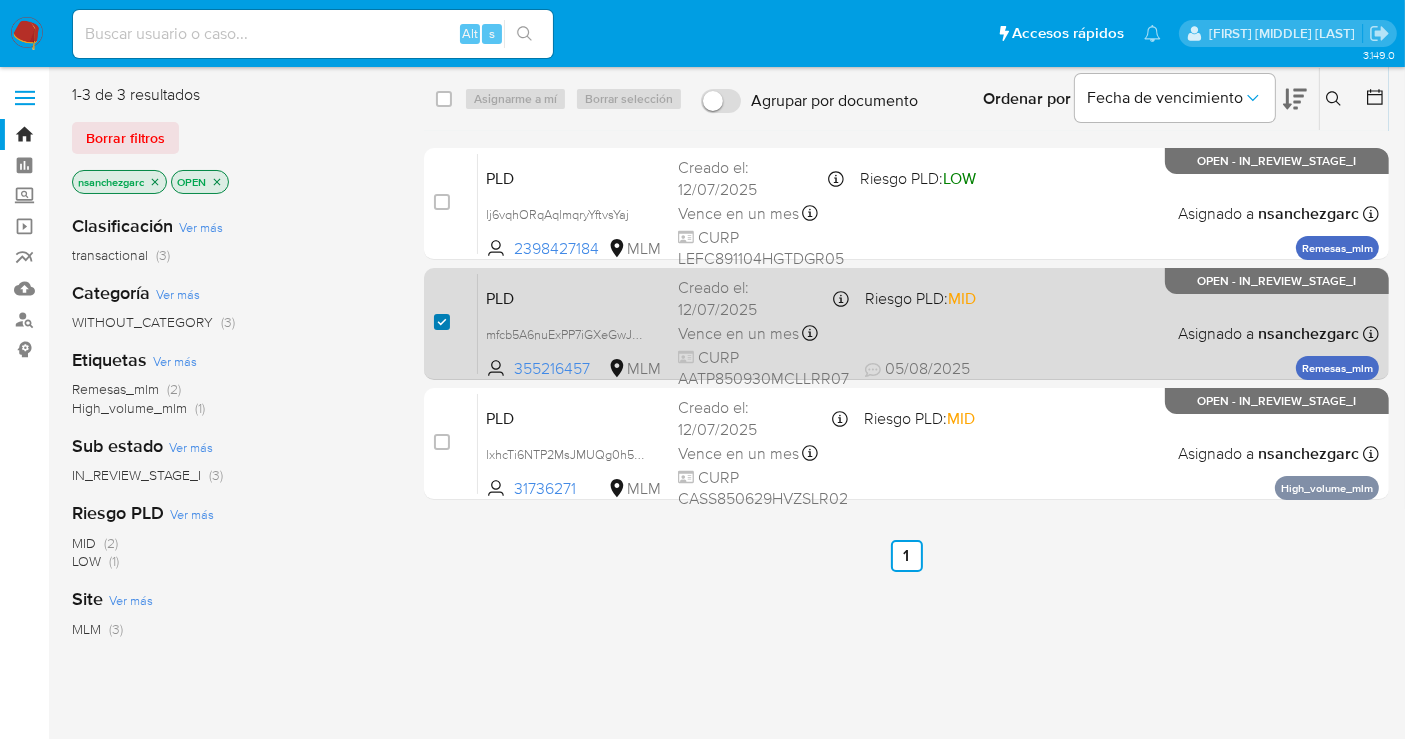 checkbox on "true" 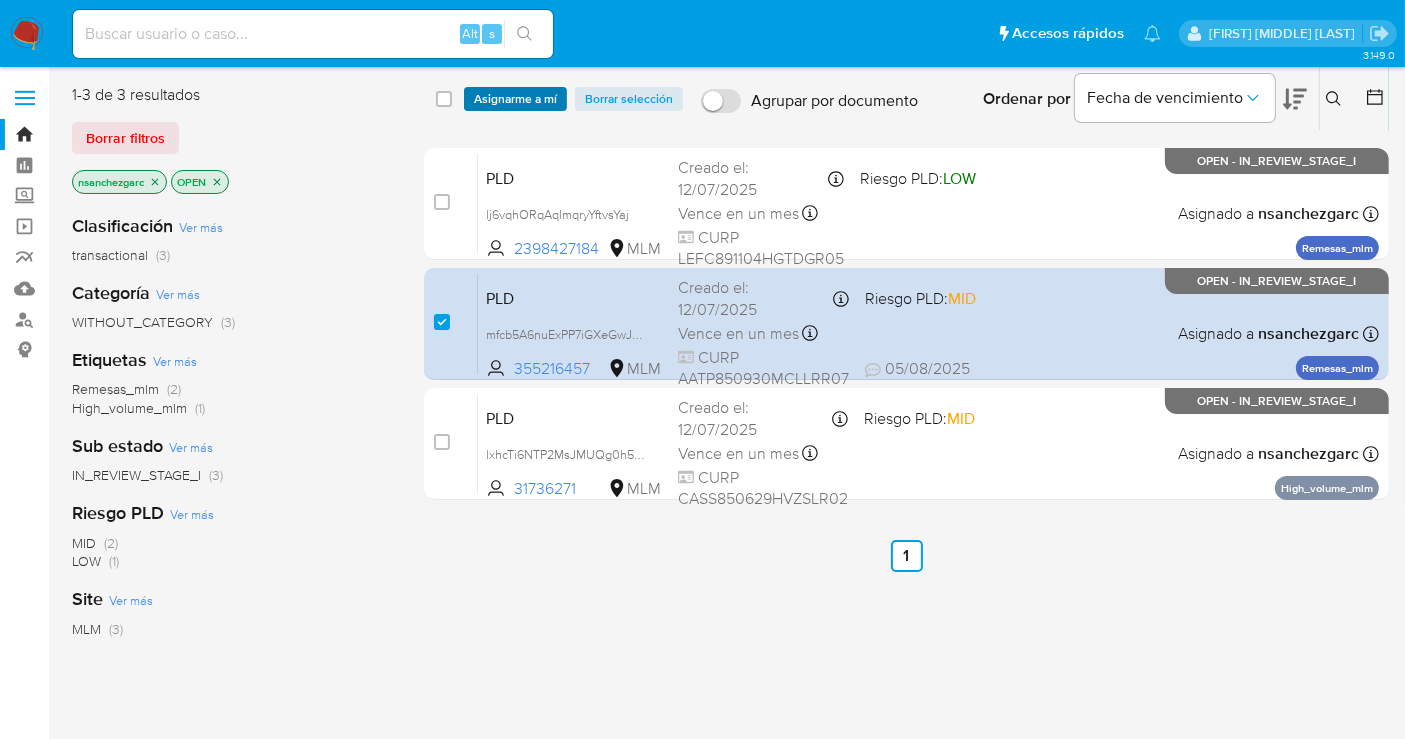 click on "Asignarme a mí" at bounding box center [515, 99] 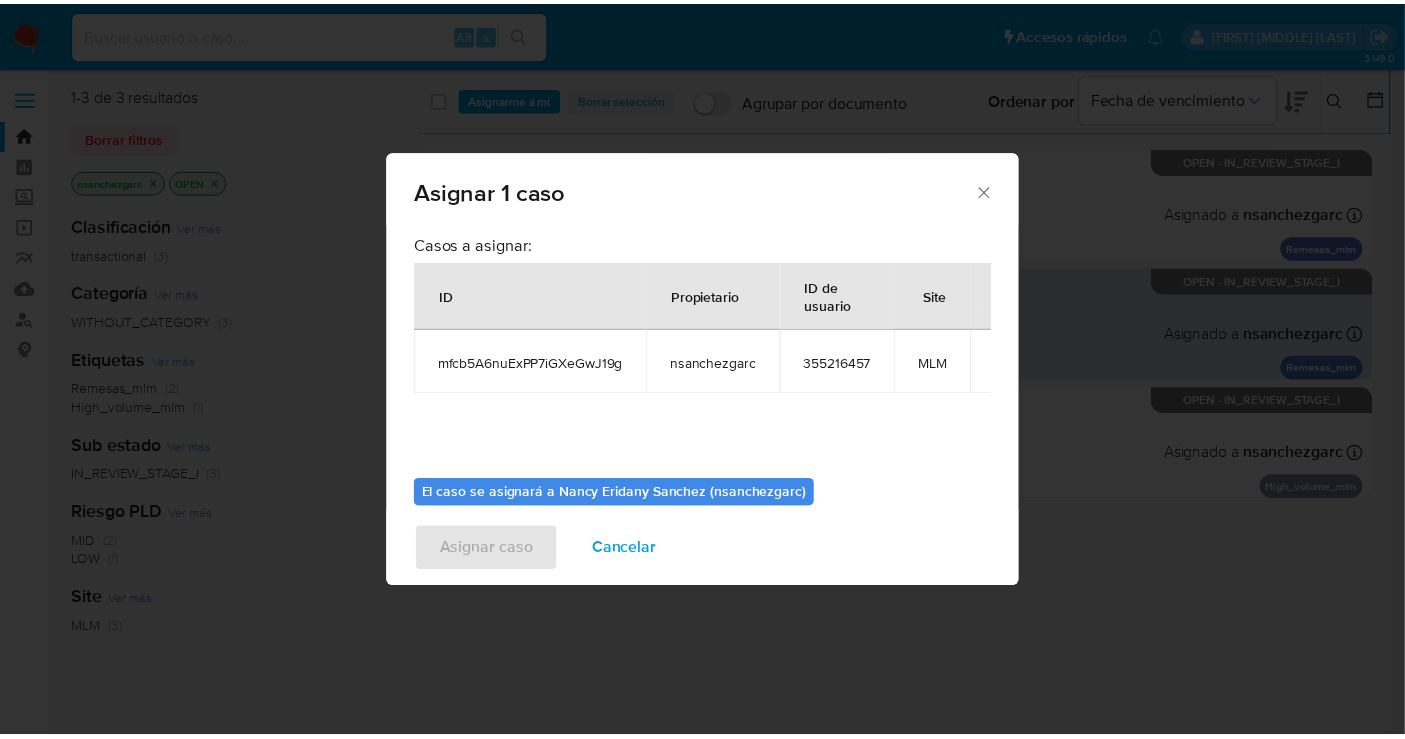 scroll, scrollTop: 102, scrollLeft: 0, axis: vertical 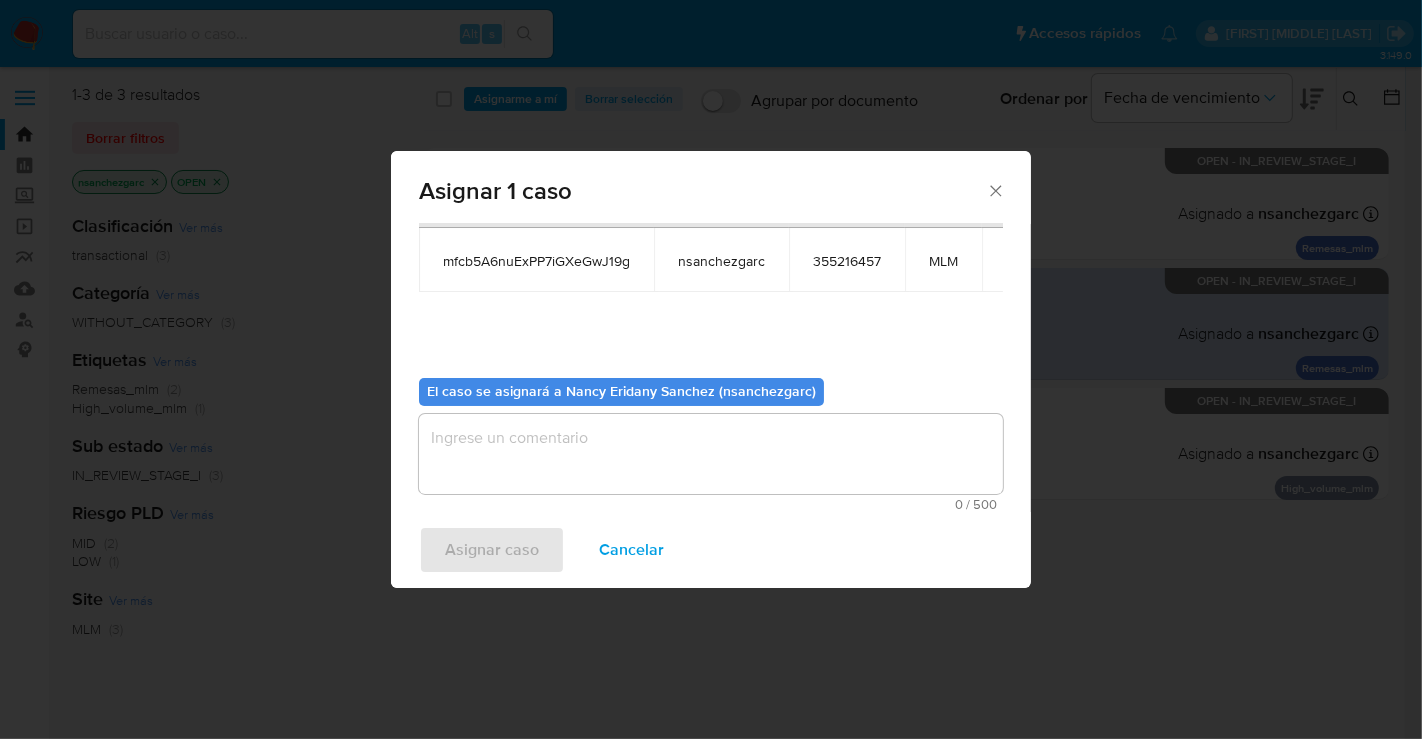 click at bounding box center [711, 454] 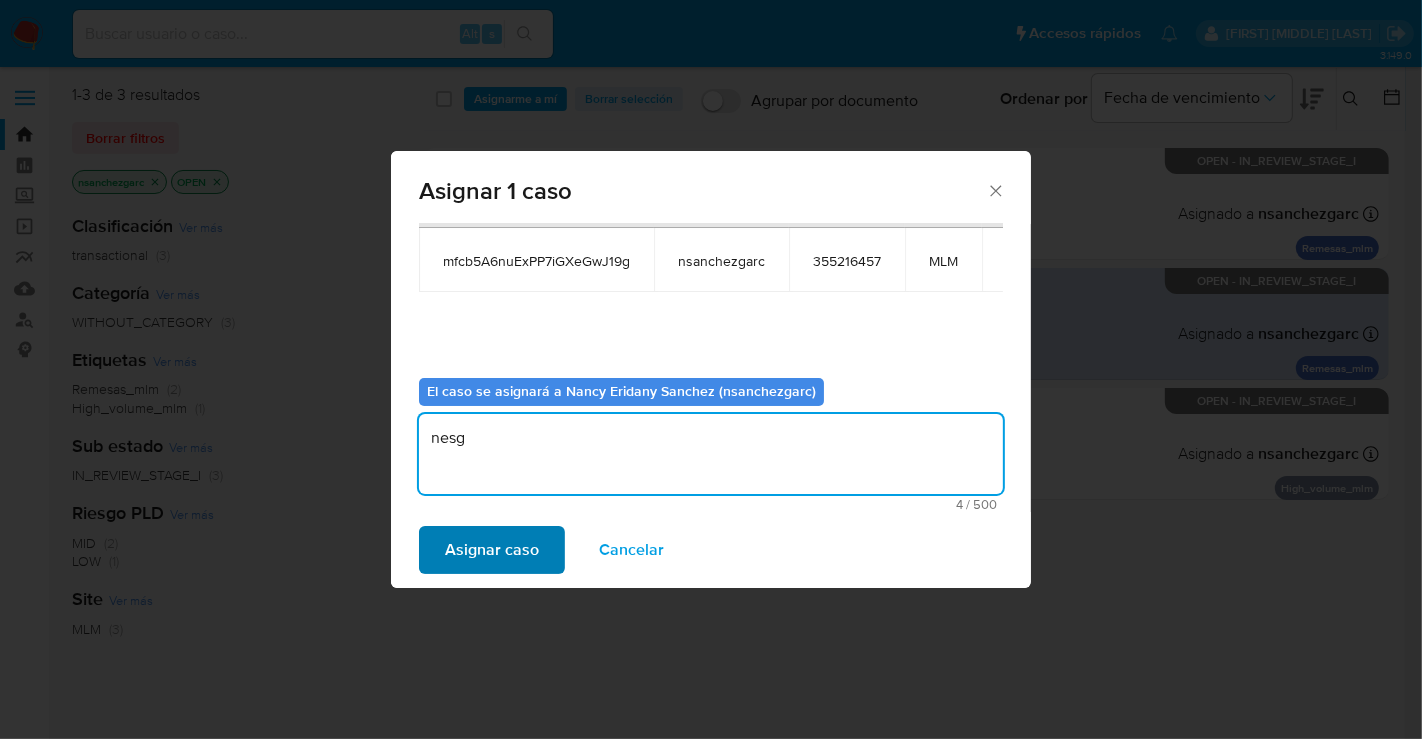 type on "nesg" 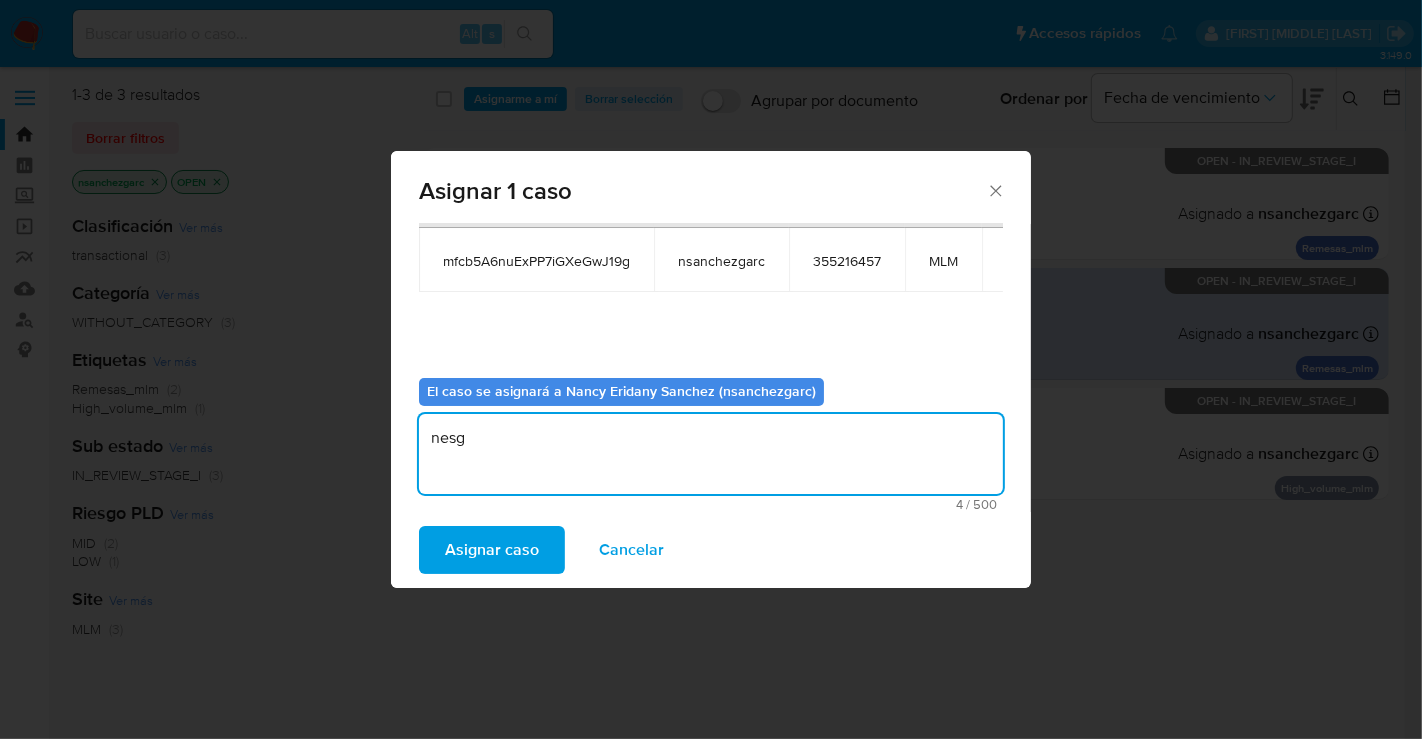 click on "Asignar caso" at bounding box center [492, 550] 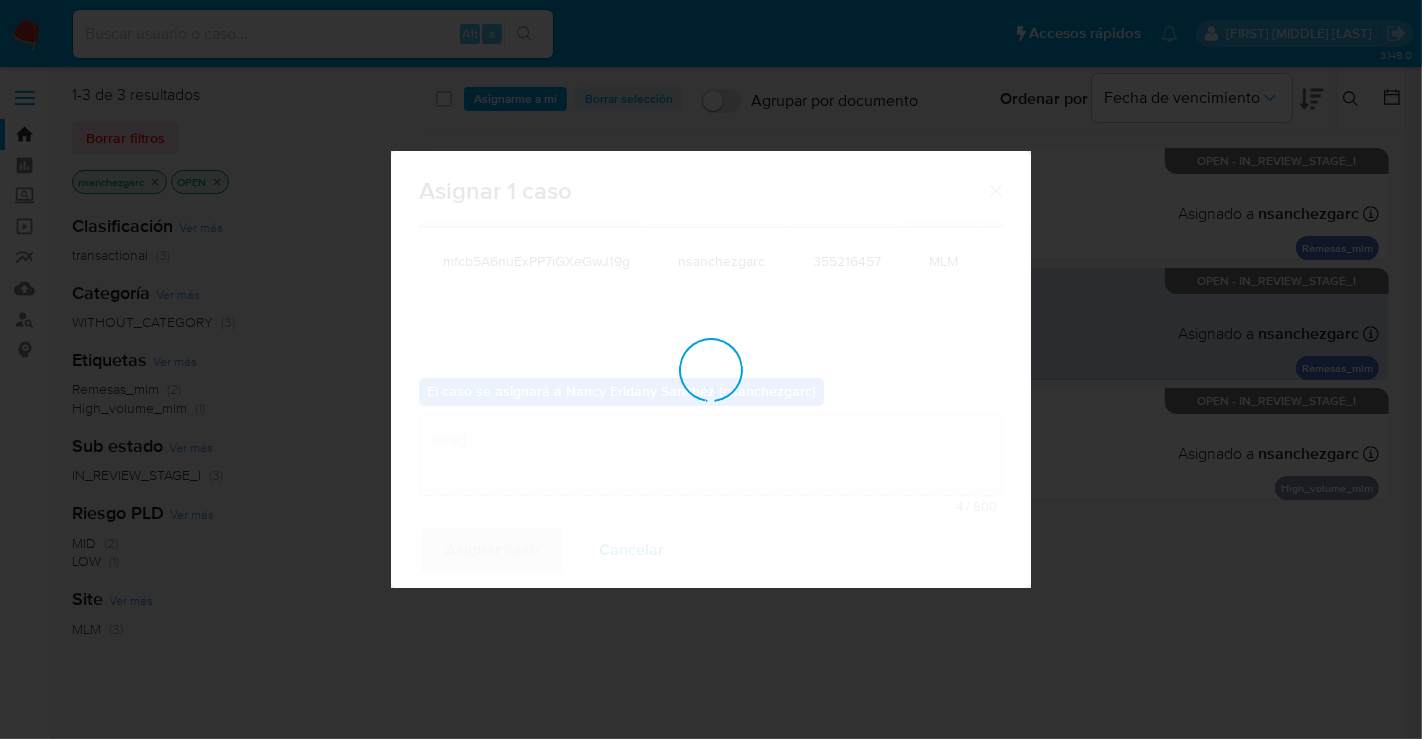 type 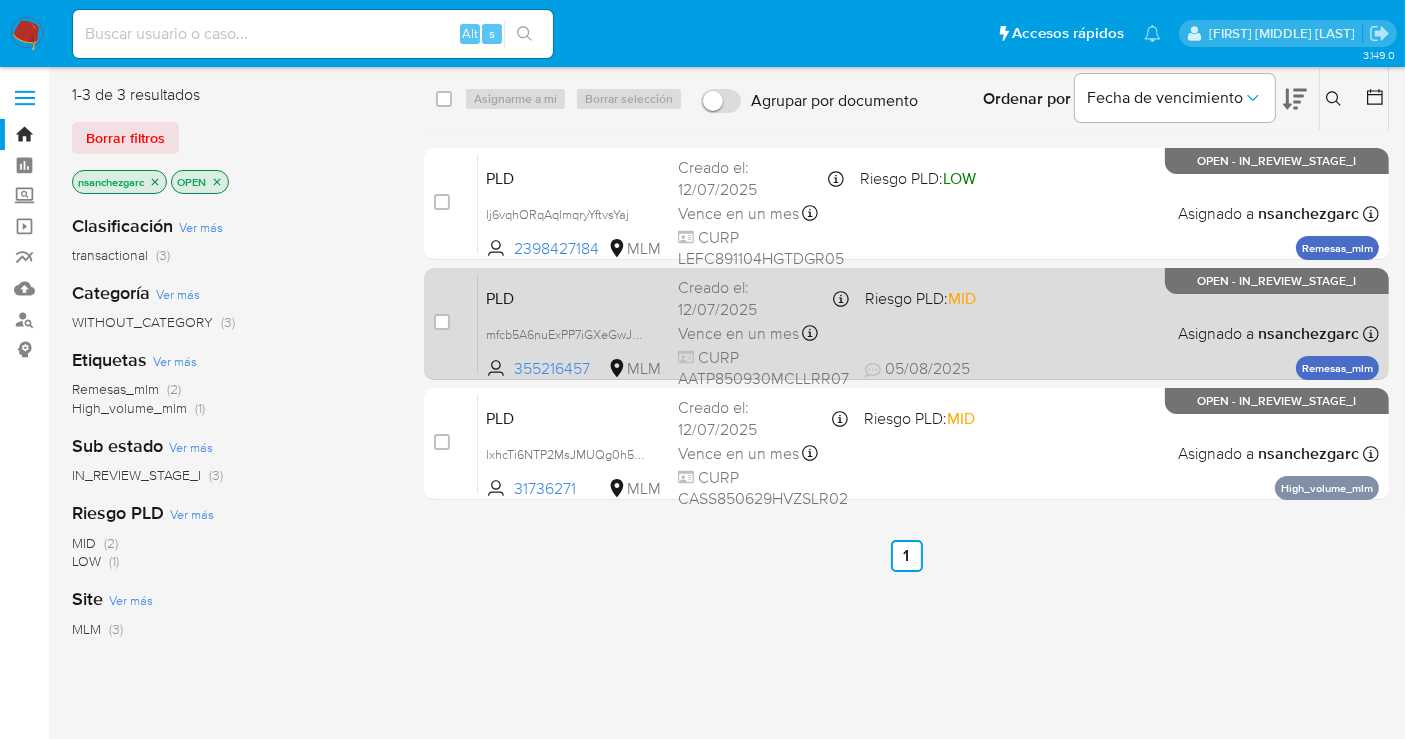 click on "Creado el: [DATE]   Creado el: [DATE] [TIME]" at bounding box center [763, 298] 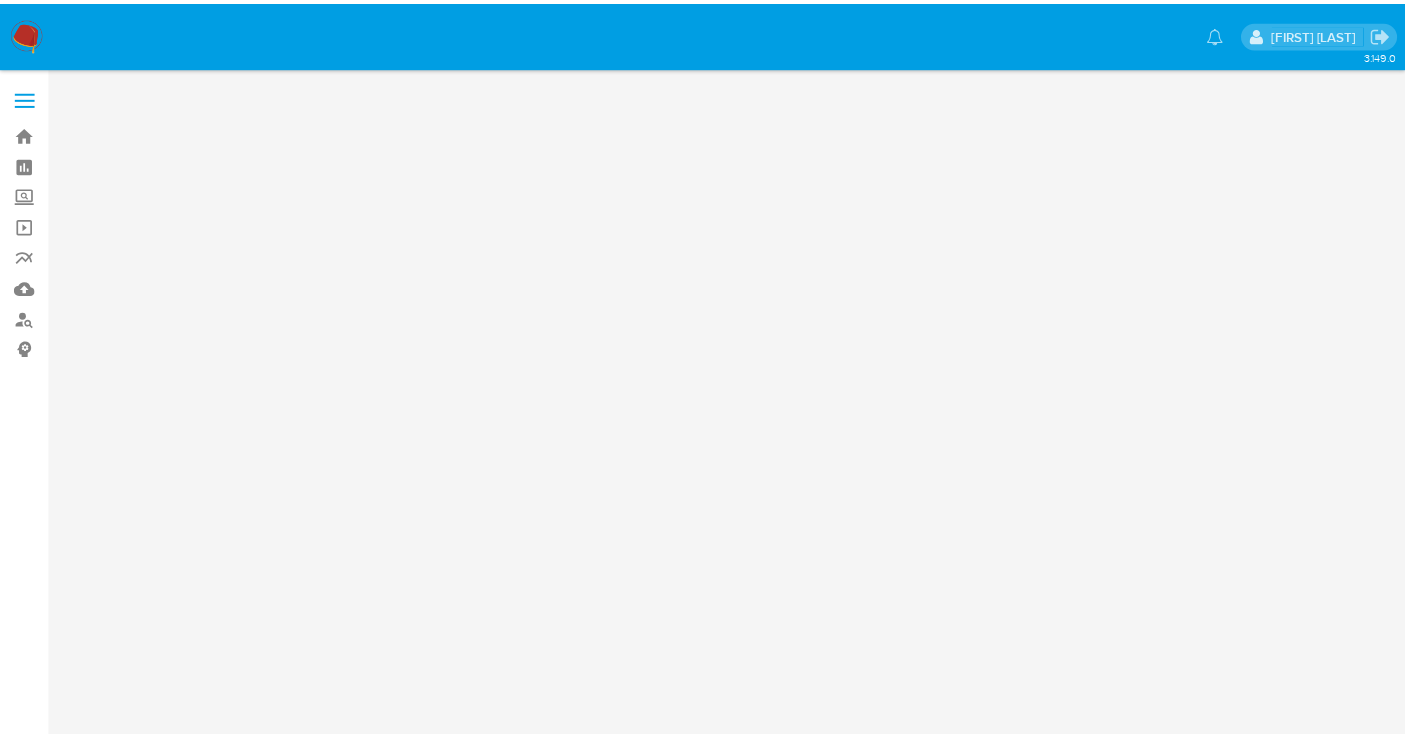 scroll, scrollTop: 0, scrollLeft: 0, axis: both 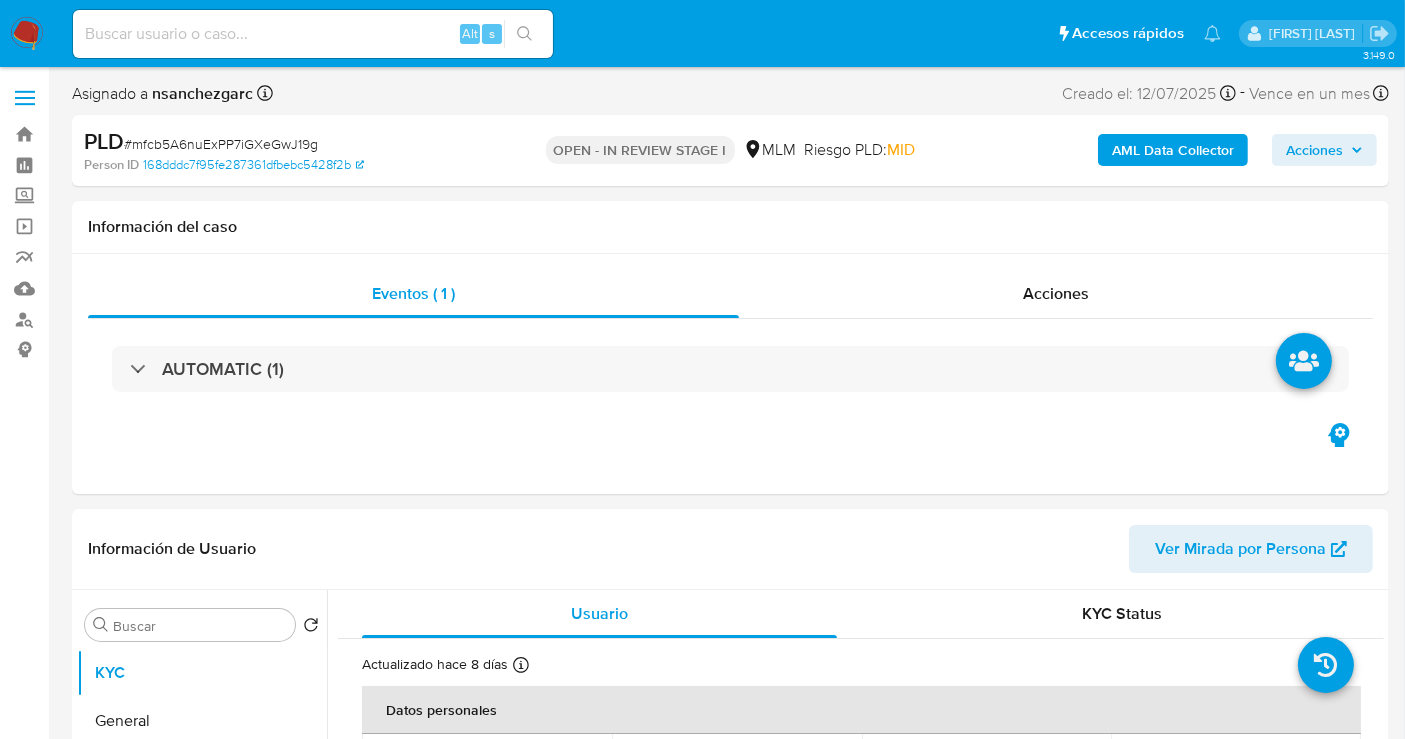 select on "10" 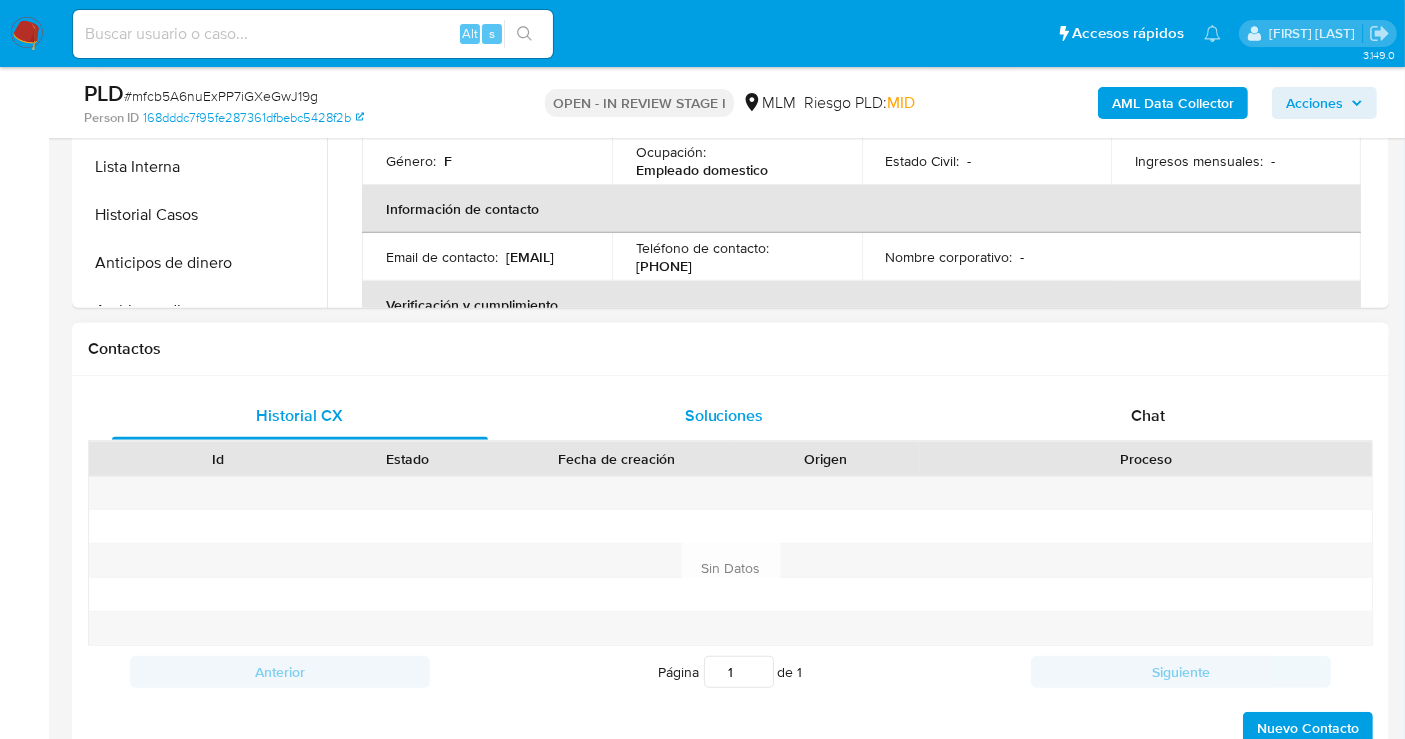 scroll, scrollTop: 777, scrollLeft: 0, axis: vertical 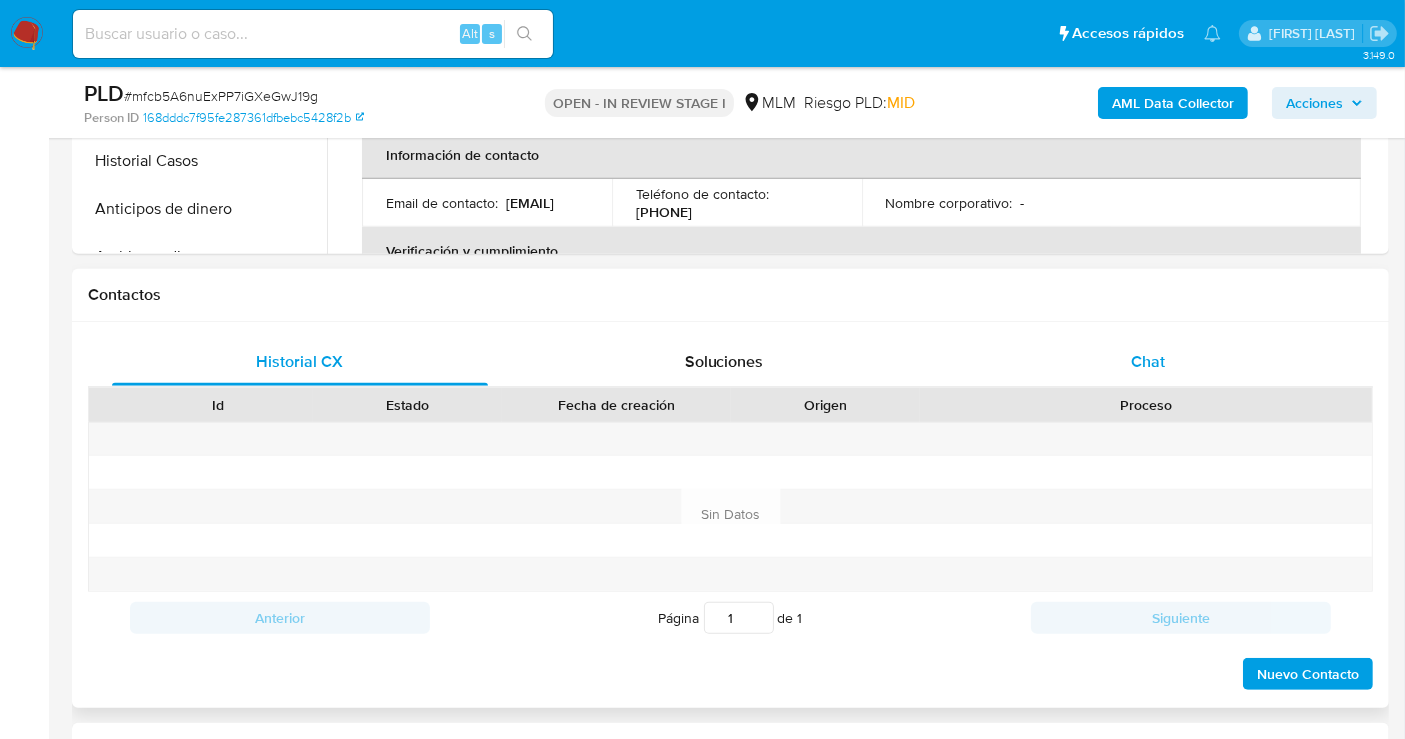 click on "Chat" at bounding box center (1148, 362) 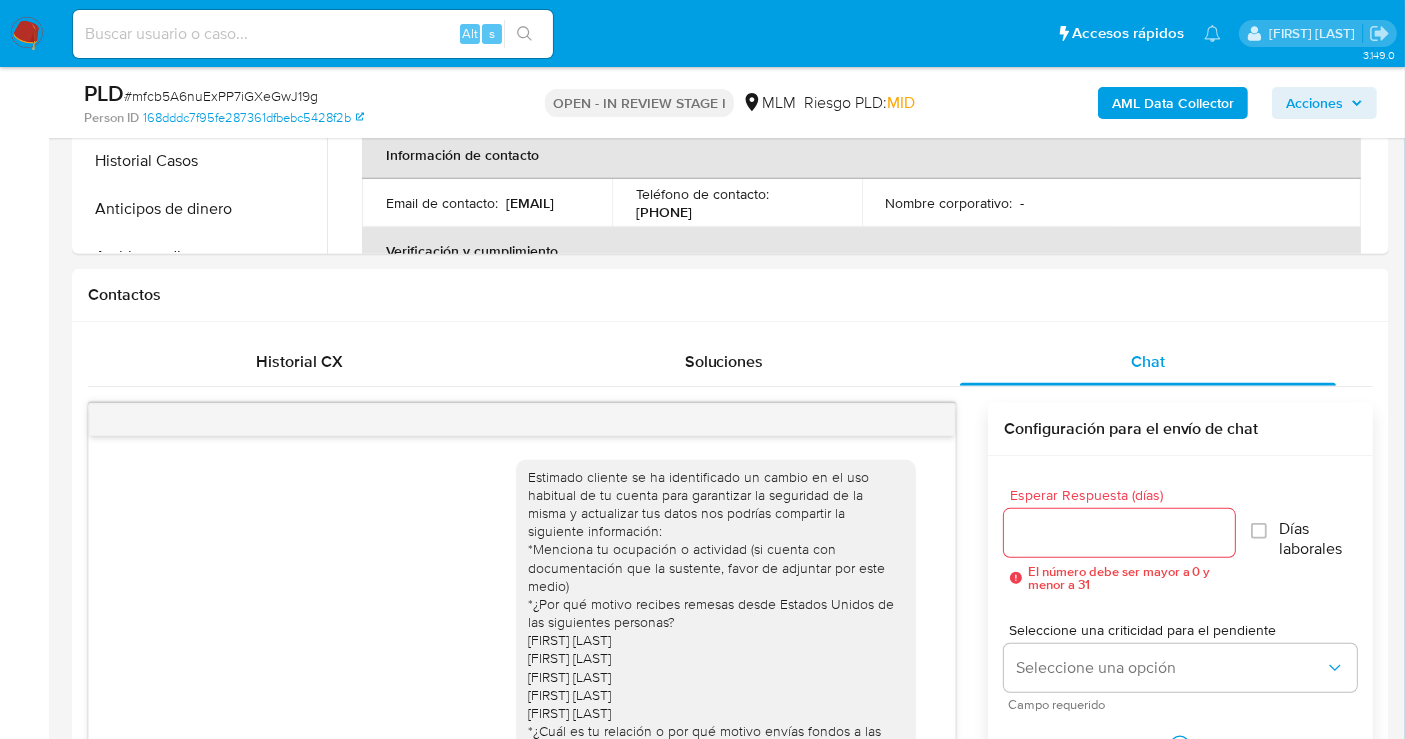 scroll, scrollTop: 454, scrollLeft: 0, axis: vertical 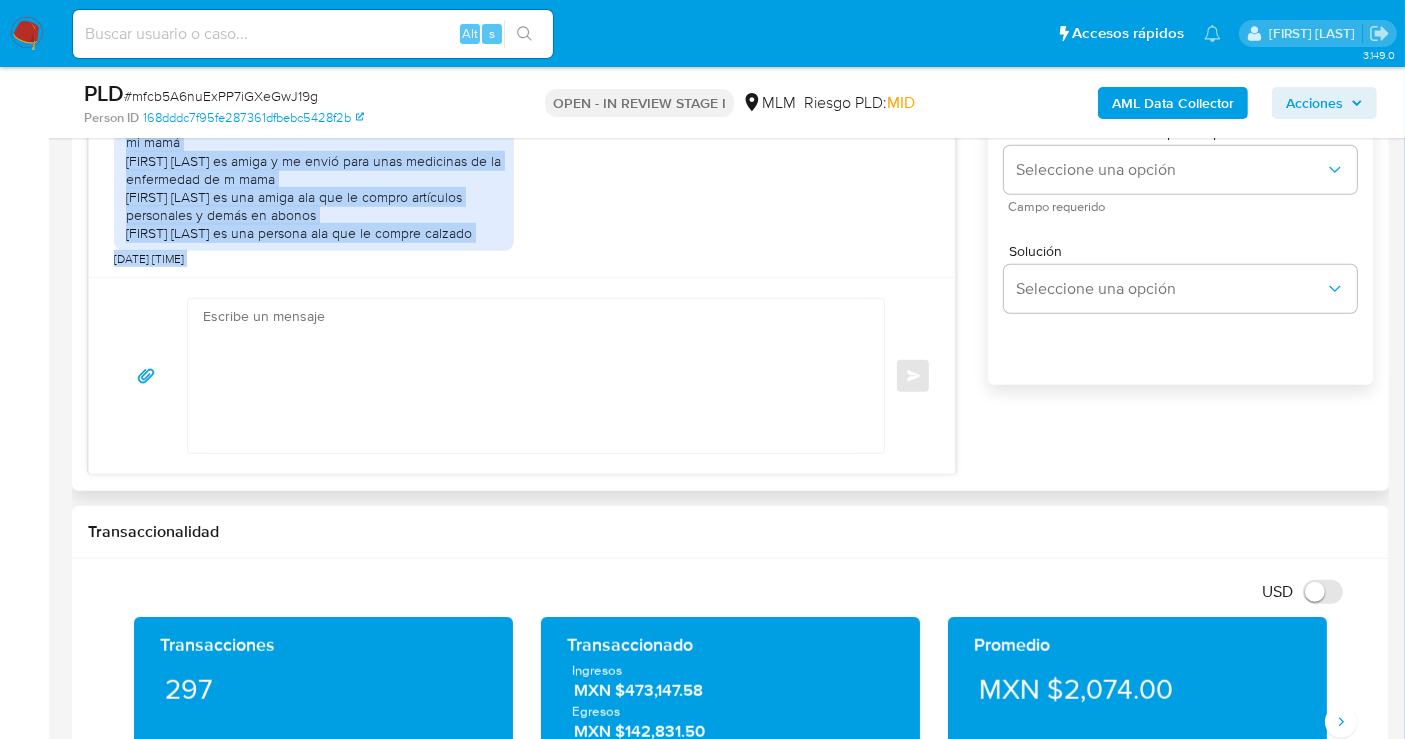 drag, startPoint x: 128, startPoint y: 460, endPoint x: 470, endPoint y: 475, distance: 342.3288 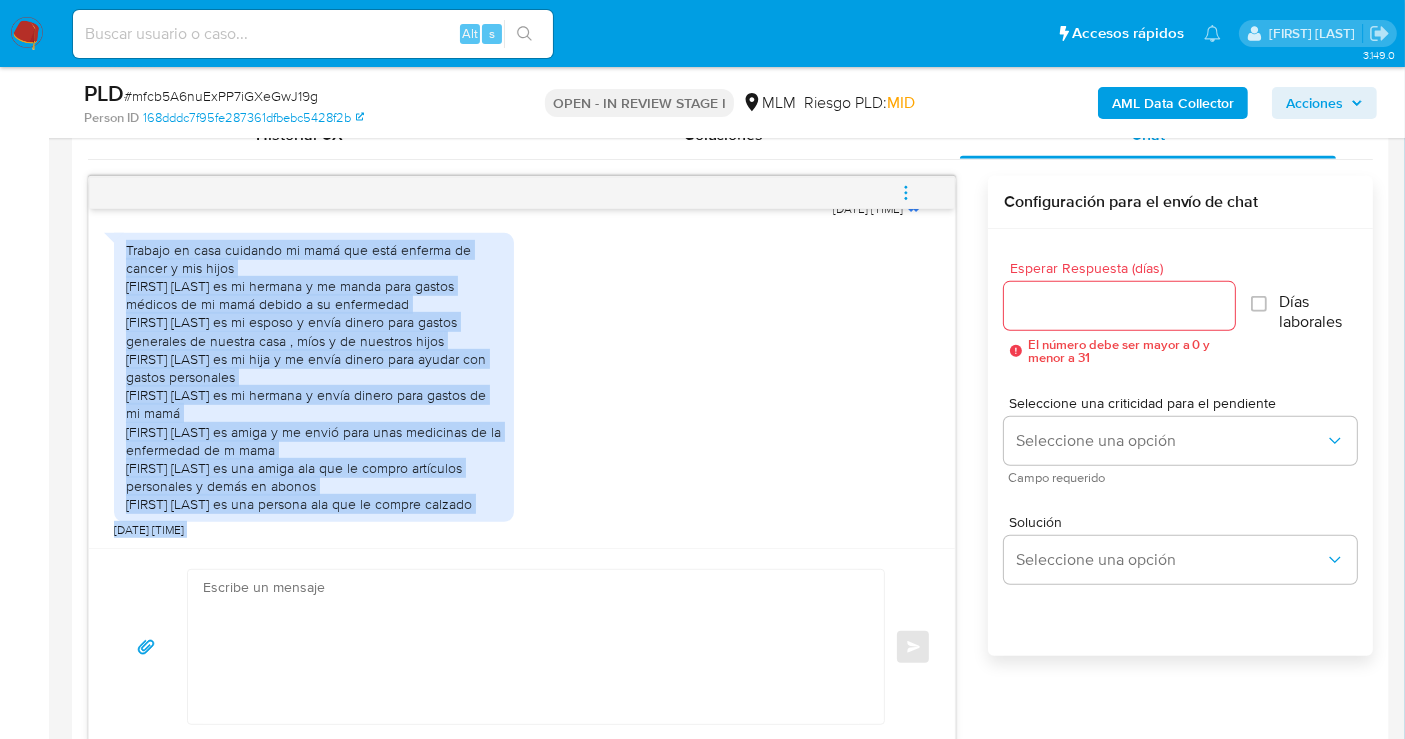 scroll, scrollTop: 942, scrollLeft: 0, axis: vertical 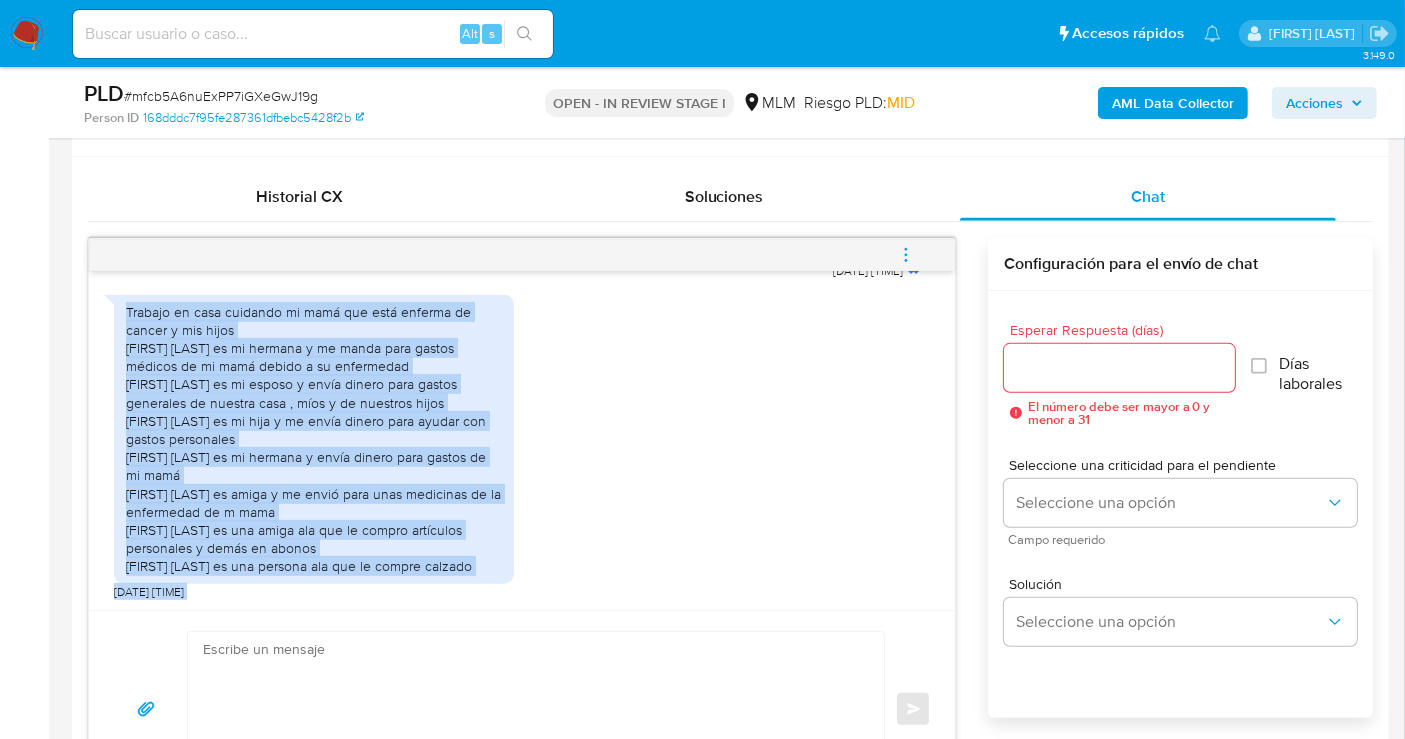 click on "Trabajo en casa cuidando mi mamá que está enferma de cancer y mis hijos
Esmeralda Alvarado es mi hermana y me manda para gastos médicos de mi mamá debido a su enfermedad
David Juárez es mi esposo y envía dinero para gastos generales de nuestra casa , míos y de nuestros hijos
Daisy Patíno es mi hija y me envía dinero para ayudar con gastos personales
Claudia Alvarado es mi hermana y envía dinero para gastos de mi mamá
Elvia Carmina Hernández es amiga y me envió para unas medicinas de la enfermedad de m mama
Karen Janneth Acosta García es una amiga ala que le compro artículos personales y demás en abonos
Jorge Félix Ramírez Medina es una persona ala que le compre calzado" at bounding box center [314, 439] 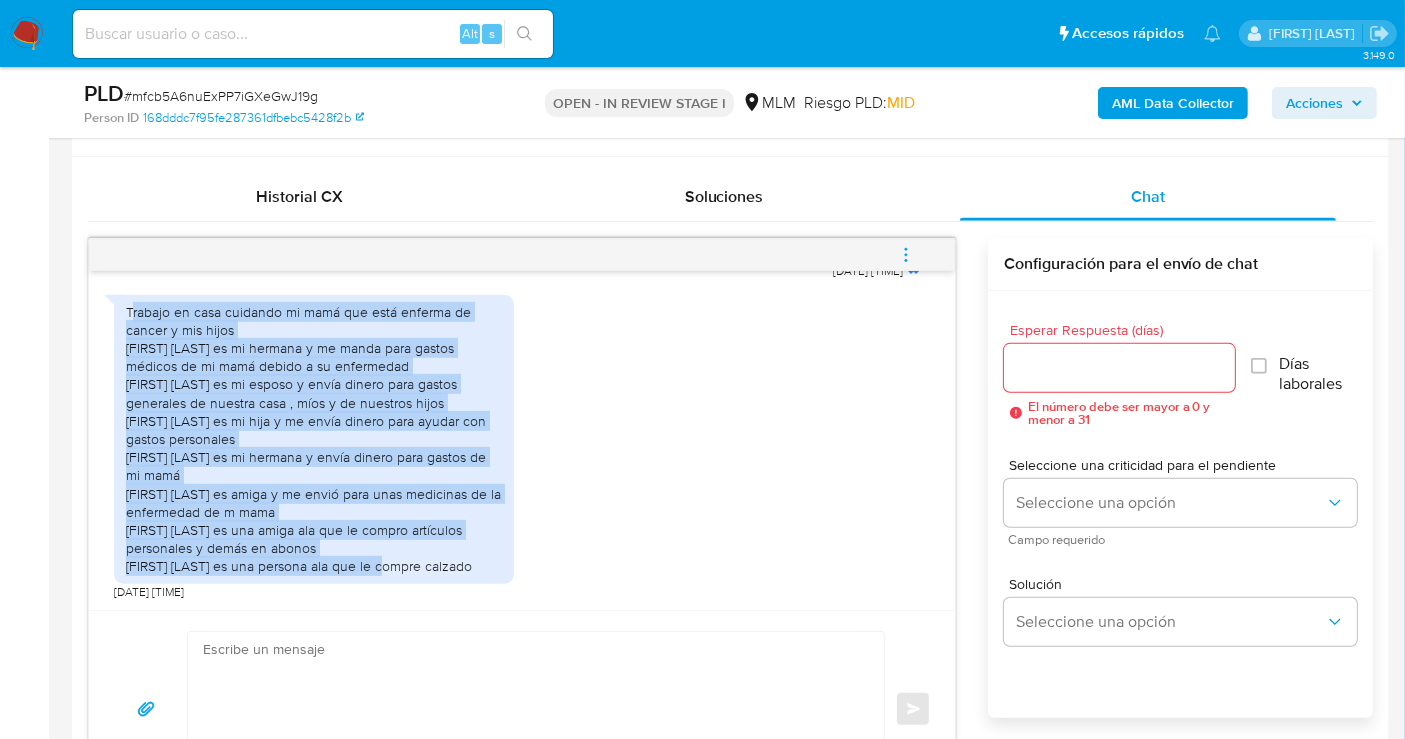 drag, startPoint x: 129, startPoint y: 292, endPoint x: 217, endPoint y: 524, distance: 248.129 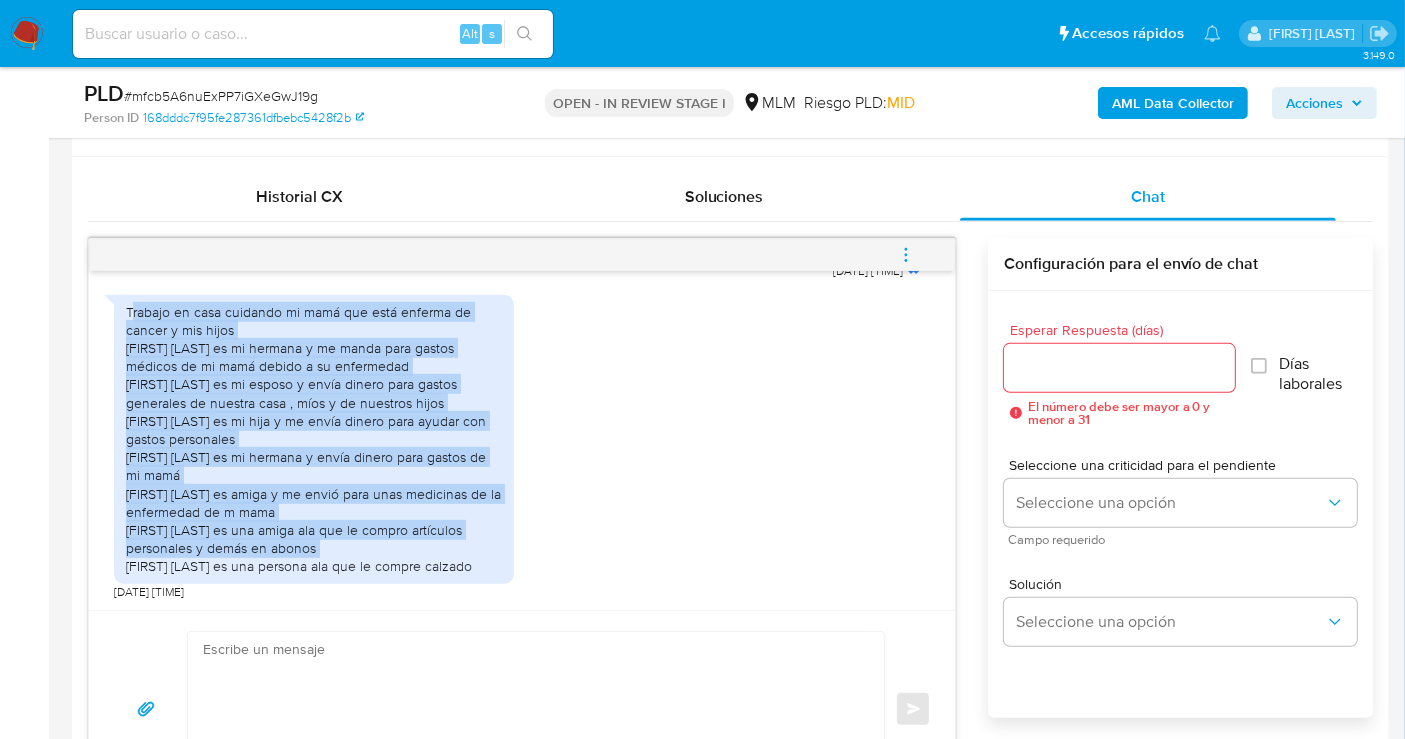 click on "Trabajo en casa cuidando mi mamá que está enferma de cancer y mis hijos
[FIRST] [LAST] es mi hermana y me manda para gastos médicos de mi mamá debido a su enfermedad
[FIRST] [LAST] es mi esposo y envía dinero para gastos generales de nuestra casa , míos y de nuestros hijos
[FIRST] [LAST] es mi hija y me envía dinero para ayudar con gastos personales
[FIRST] [LAST] es mi hermana y envía dinero para gastos de mi mamá
[FIRST] [LAST] es amiga y me envió para unas medicinas de la enfermedad de m mama
[FIRST] [LAST] es una amiga ala que le compro artículos personales y demás en abonos
[FIRST] [LAST] es una persona ala que le compre calzado" at bounding box center (314, 439) 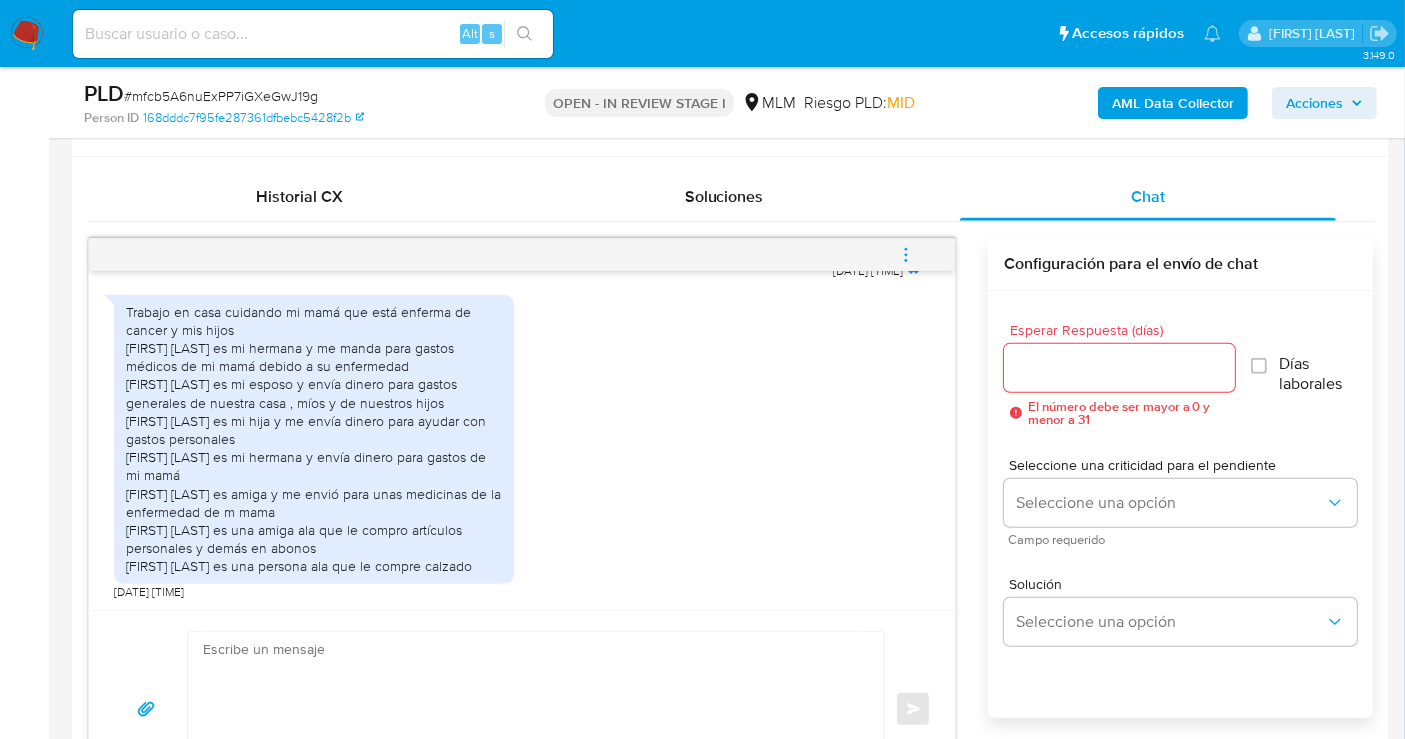 drag, startPoint x: 125, startPoint y: 292, endPoint x: 225, endPoint y: 570, distance: 295.43866 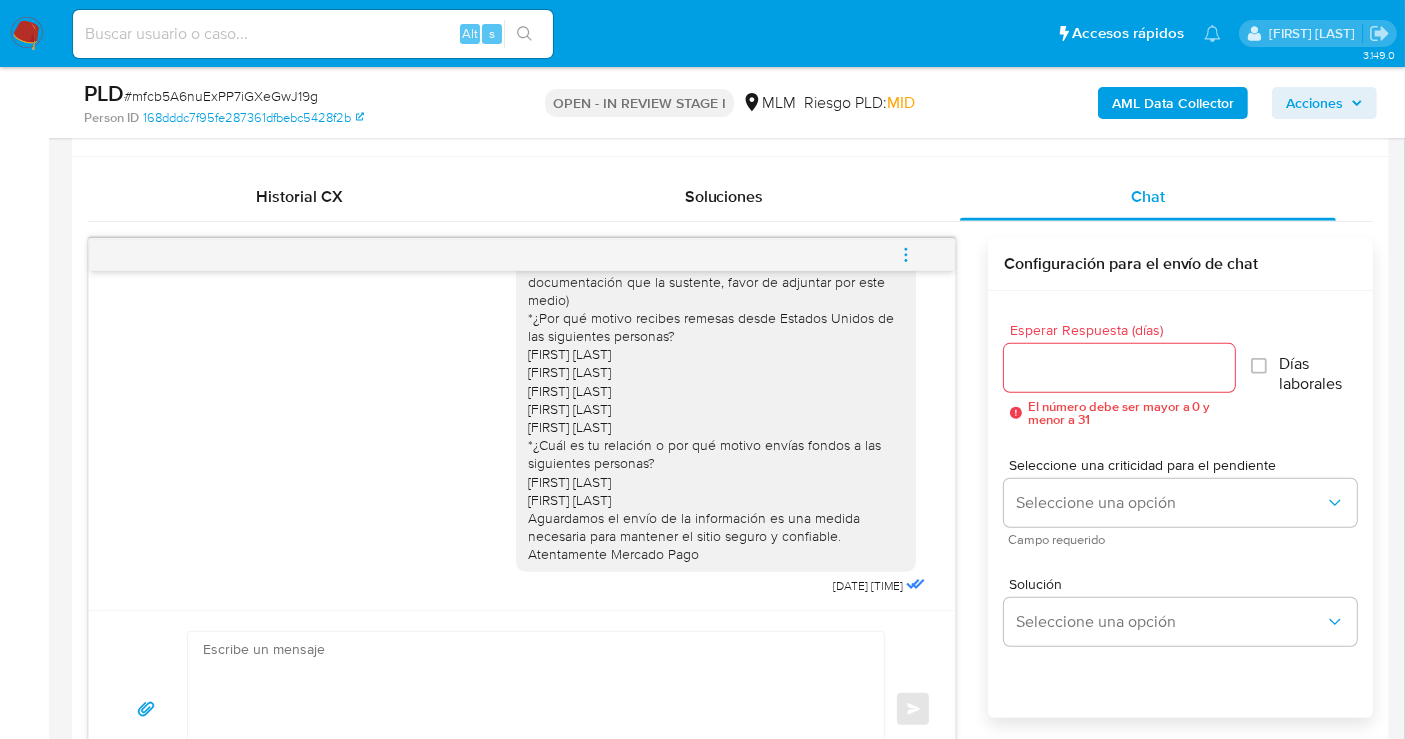 scroll, scrollTop: 0, scrollLeft: 0, axis: both 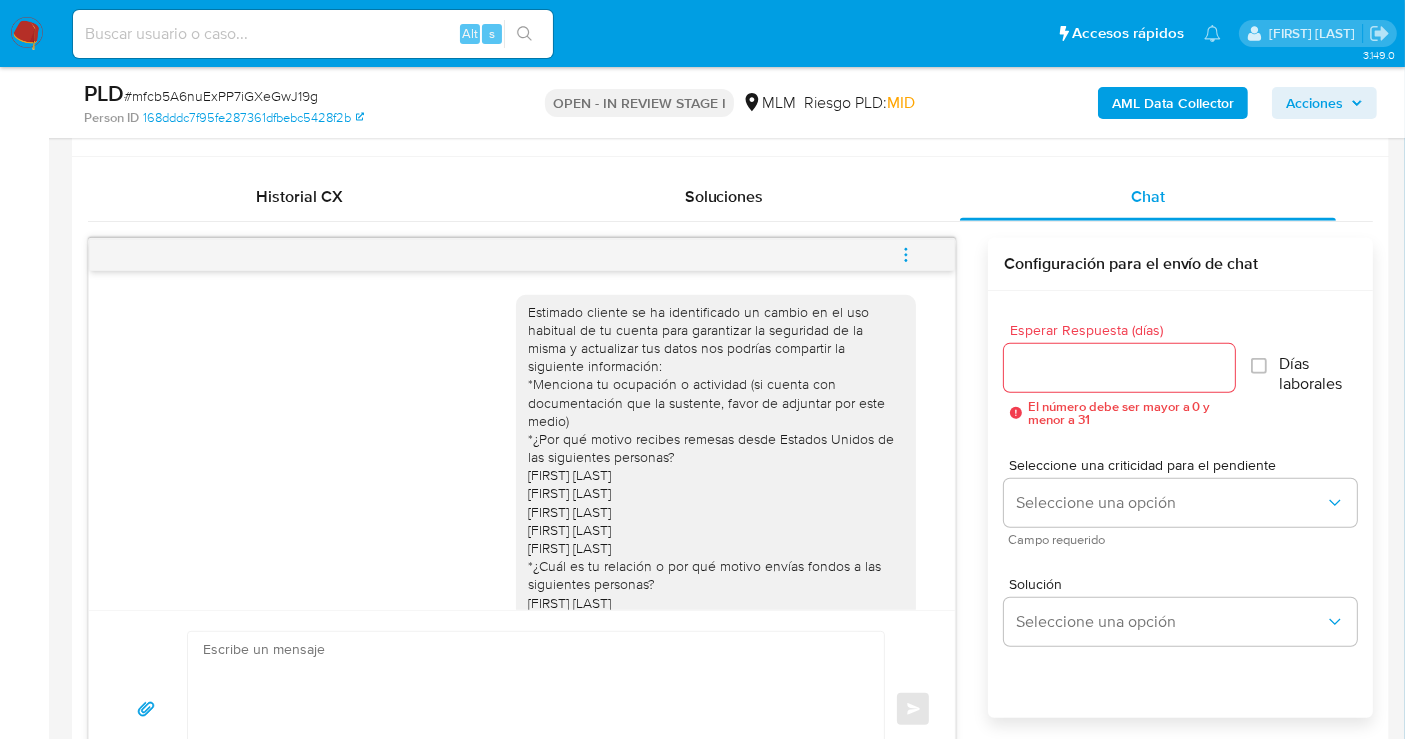 click on "Esperar Respuesta (días)" at bounding box center (1119, 368) 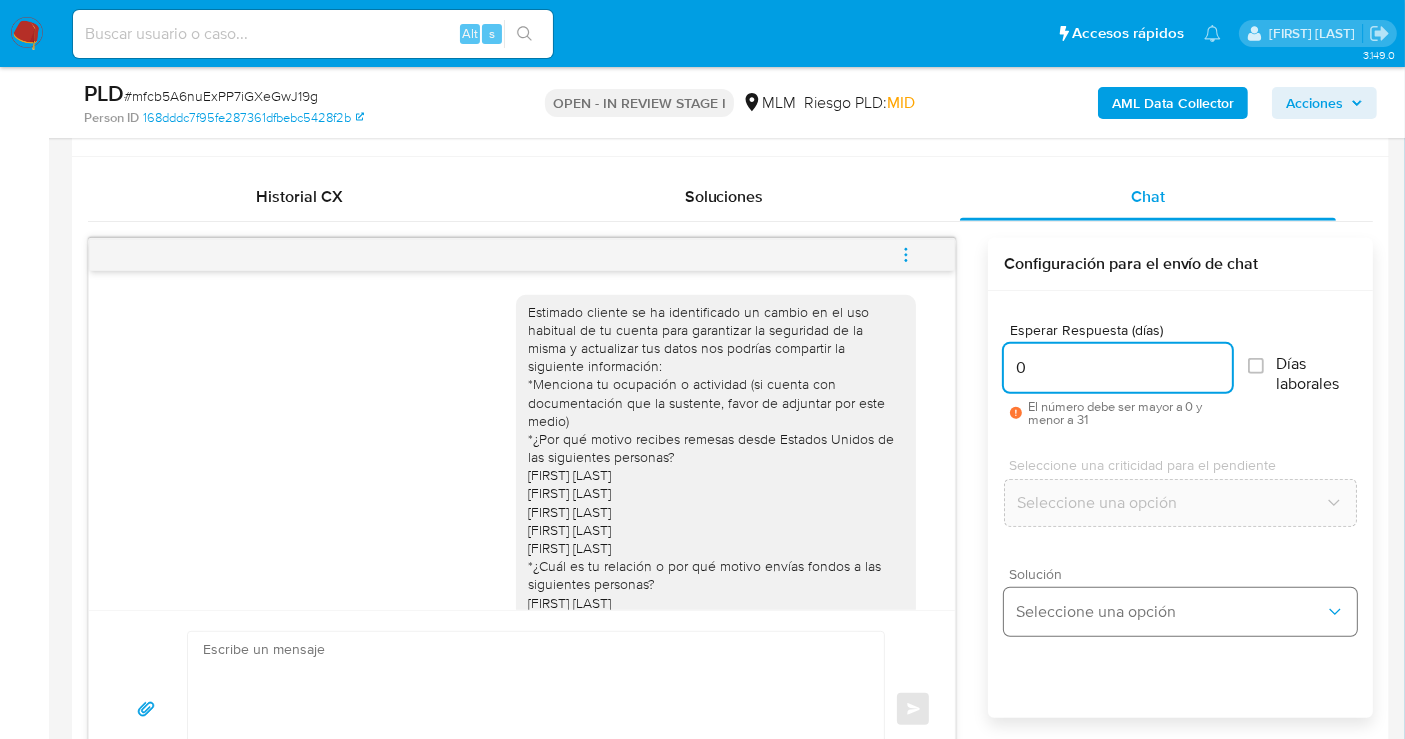 type on "0" 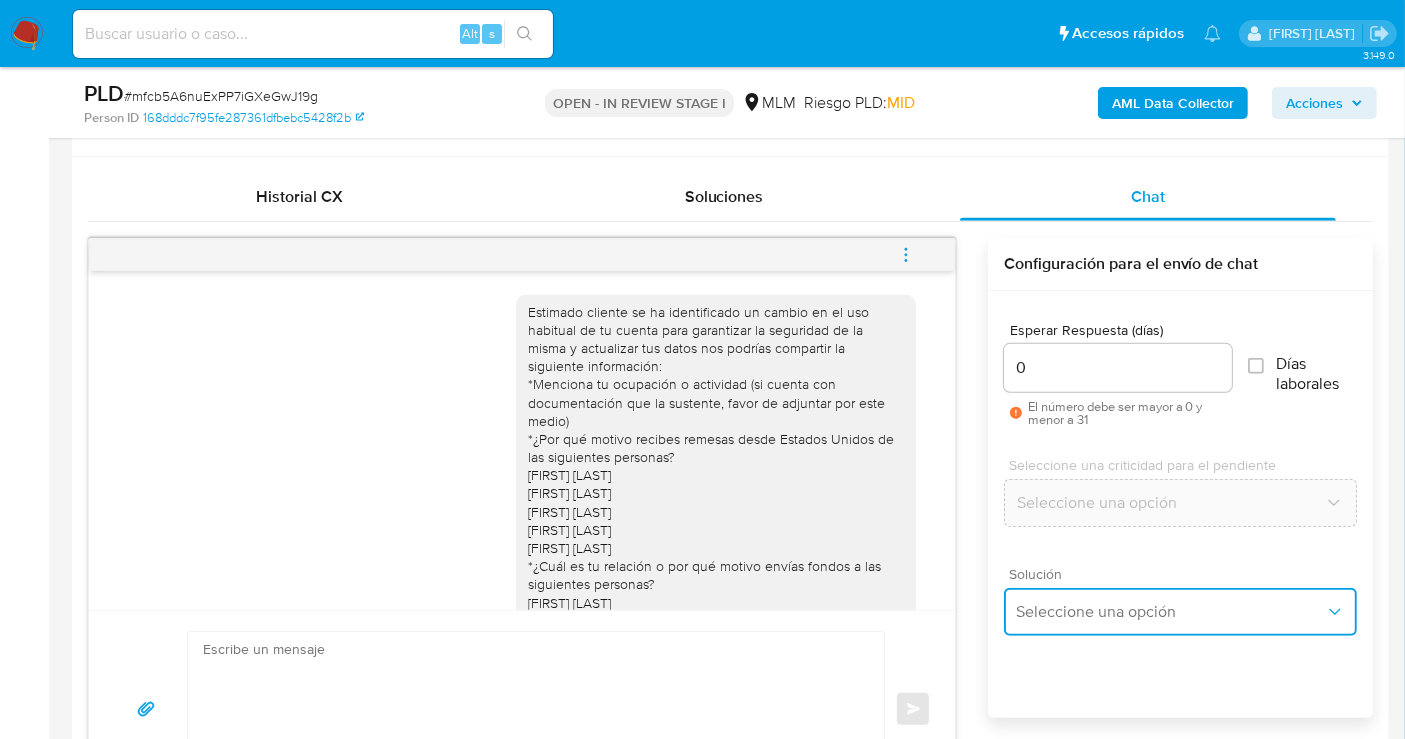 click on "Seleccione una opción" at bounding box center (1170, 612) 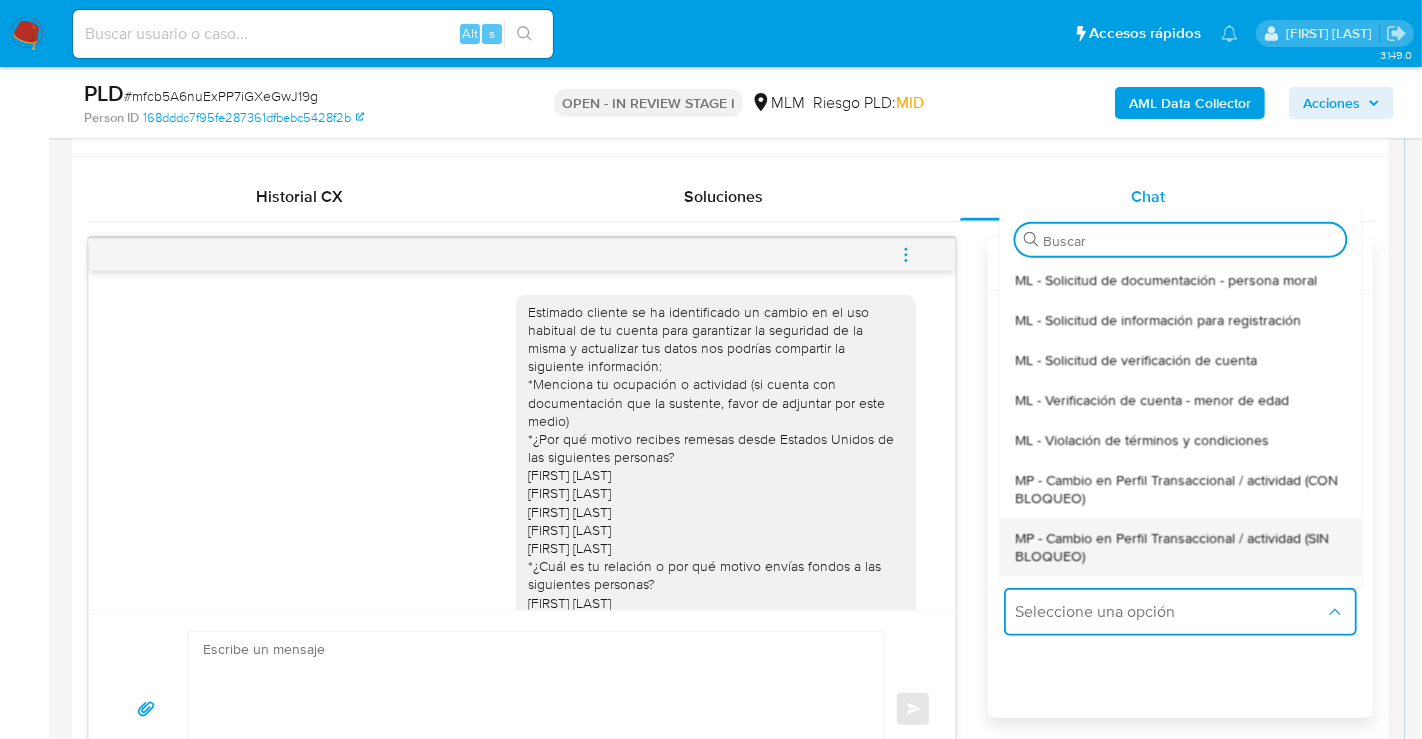 click on "MP - Cambio en Perfil Transaccional / actividad (SIN BLOQUEO)" at bounding box center (1180, 546) 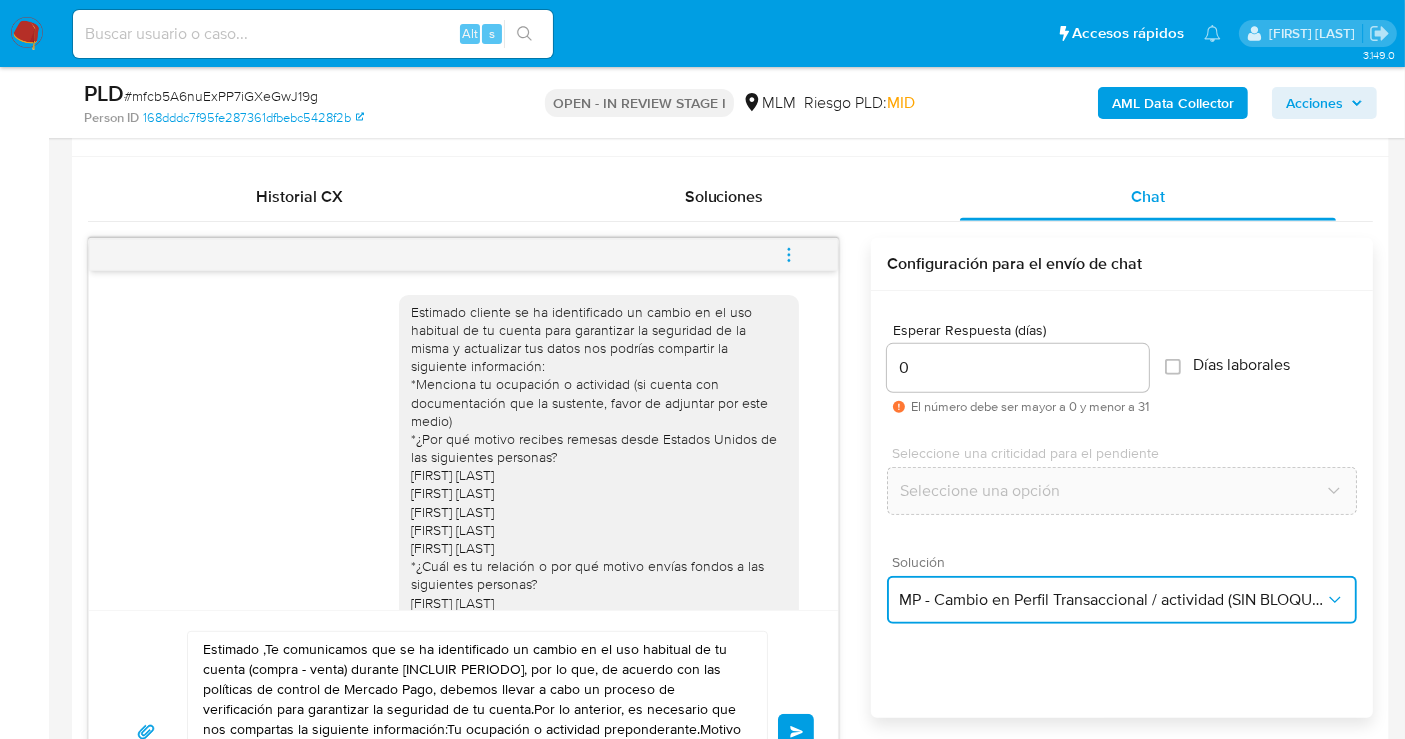 scroll, scrollTop: 34, scrollLeft: 0, axis: vertical 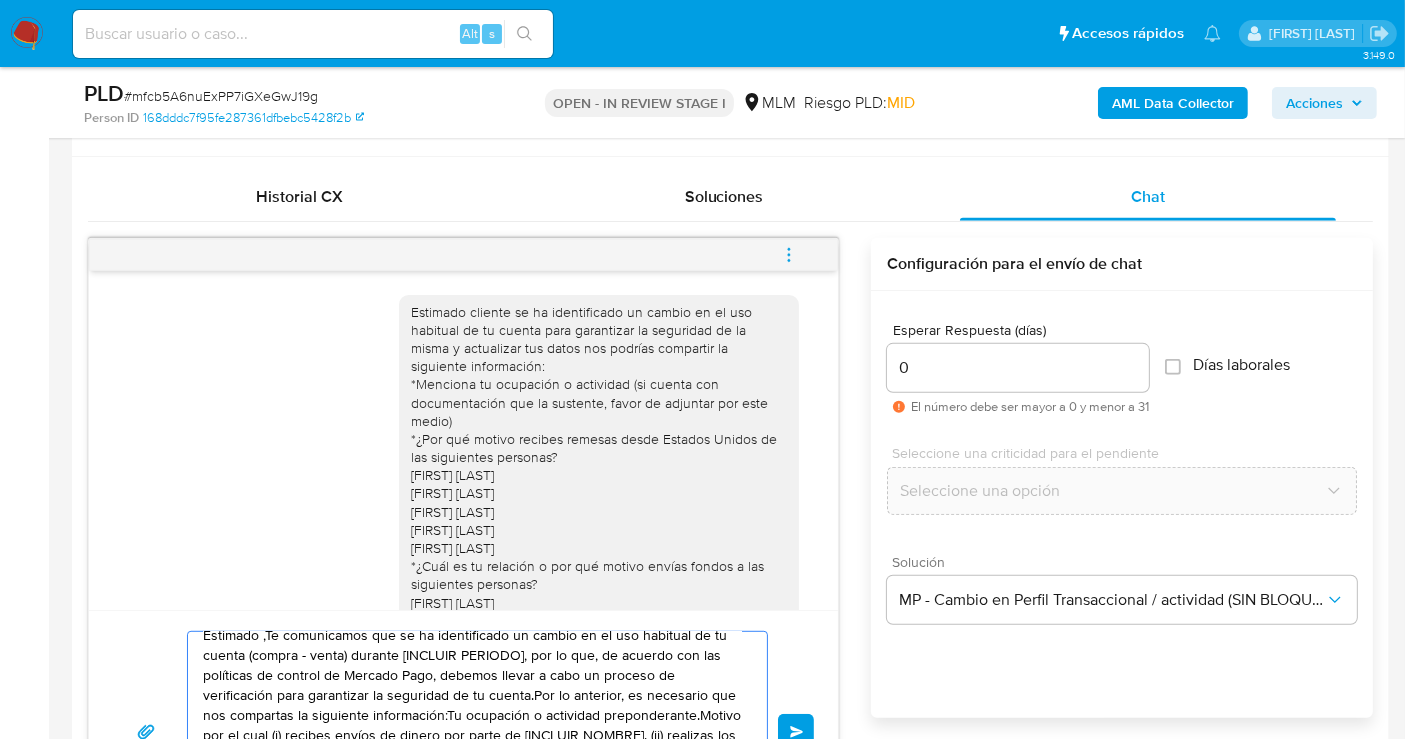 click on "Estimado ,Te comunicamos que se ha identificado un cambio en el uso habitual de tu cuenta (compra - venta) durante [INCLUIR PERIODO], por lo que, de acuerdo con las políticas de control de Mercado Pago, debemos llevar a cabo un proceso de verificación para garantizar la seguridad de tu cuenta.Por lo anterior, es necesario que nos compartas la siguiente información:Tu ocupación o actividad preponderante.Motivo por el cual (i) recibes envíos de dinero por parte de [INCLUIR NOMBRE]. (ii) realizas los mismos pagos / compras con [INCLUIR NOMBRE]. Aguardamos el envío de la información para evitar algún inconveniente o restricción en tu cuenta.Lamentamos el malestar que esta situación te pudiera ocasionar, pero es una medida necesaria para mantener el sitio seguro y confiable.Atentamente,Mercado Pago" at bounding box center (472, 732) 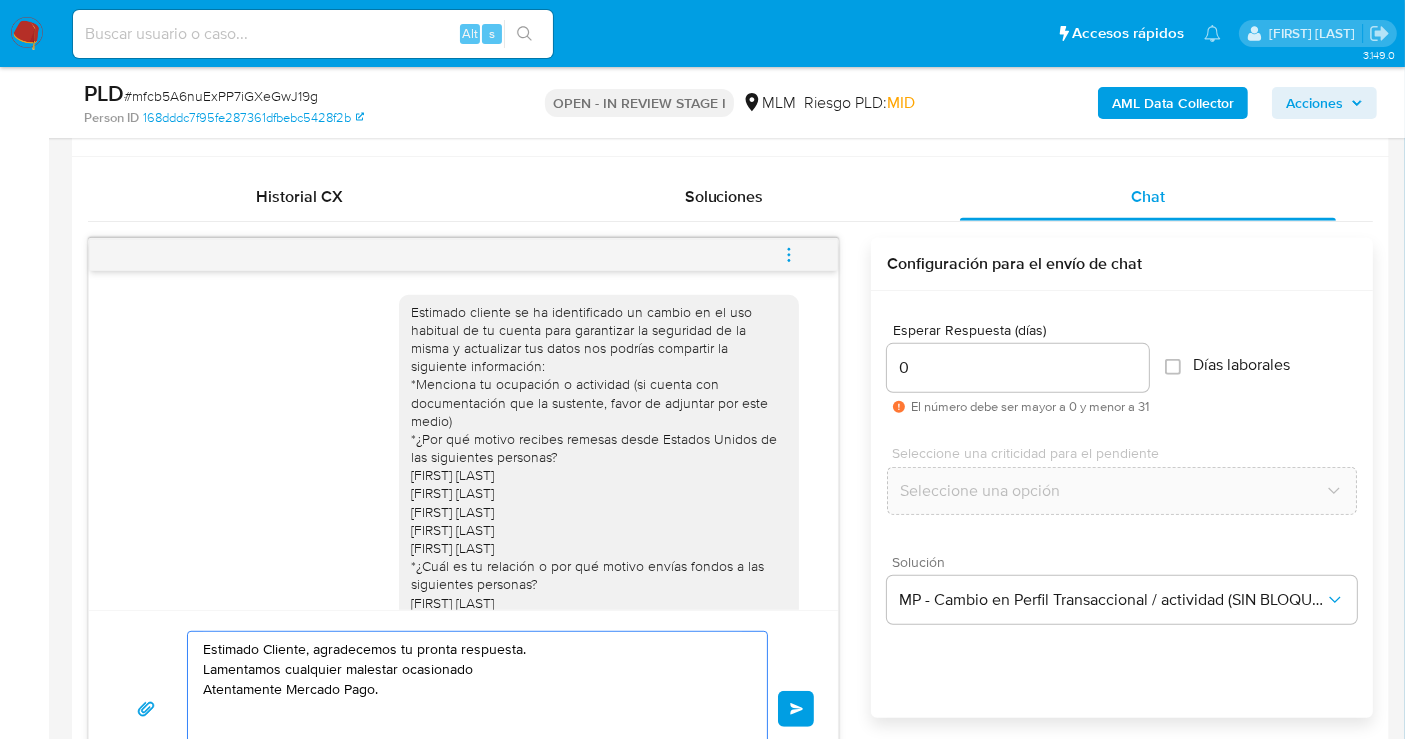 scroll, scrollTop: 0, scrollLeft: 0, axis: both 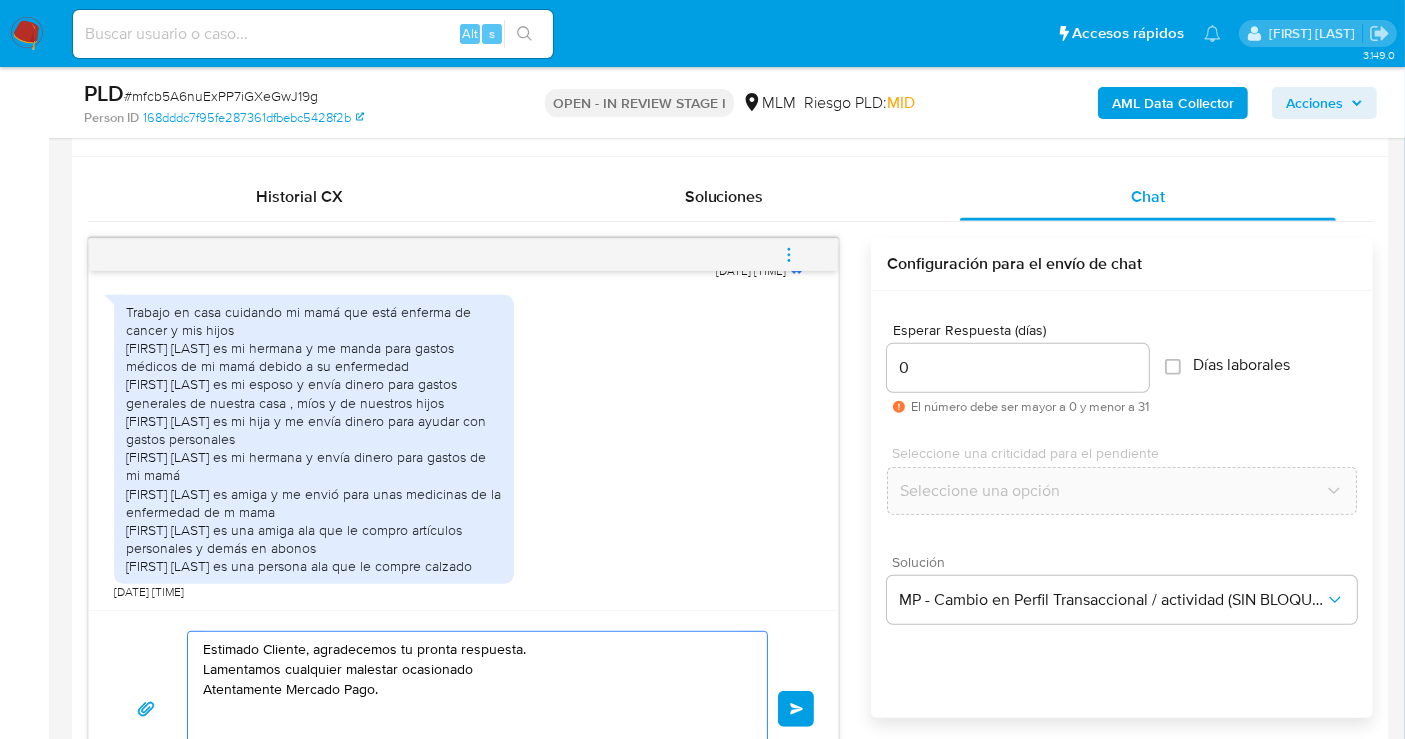 type on "Estimado Cliente, agradecemos tu pronta respuesta.
Lamentamos cualquier malestar ocasionado
Atentamente Mercado Pago." 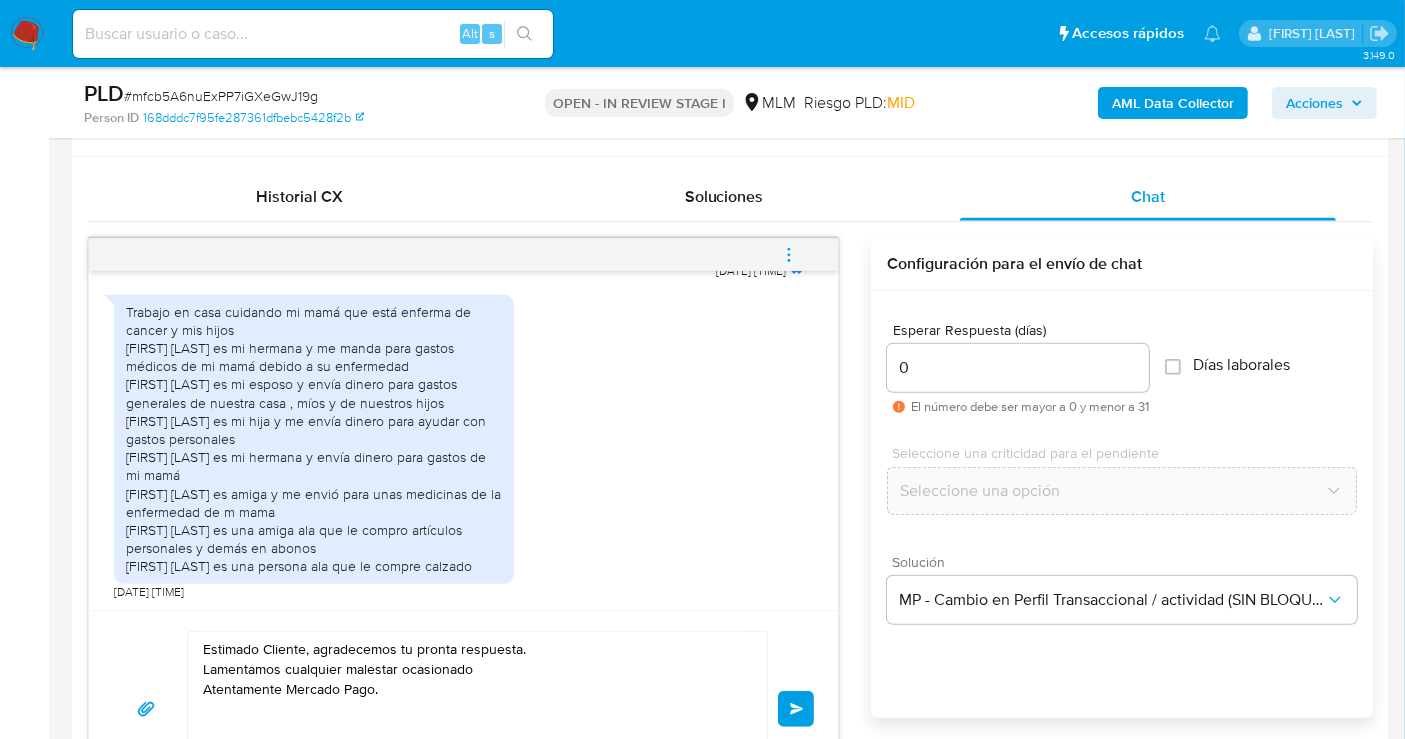click on "Enviar" at bounding box center [797, 709] 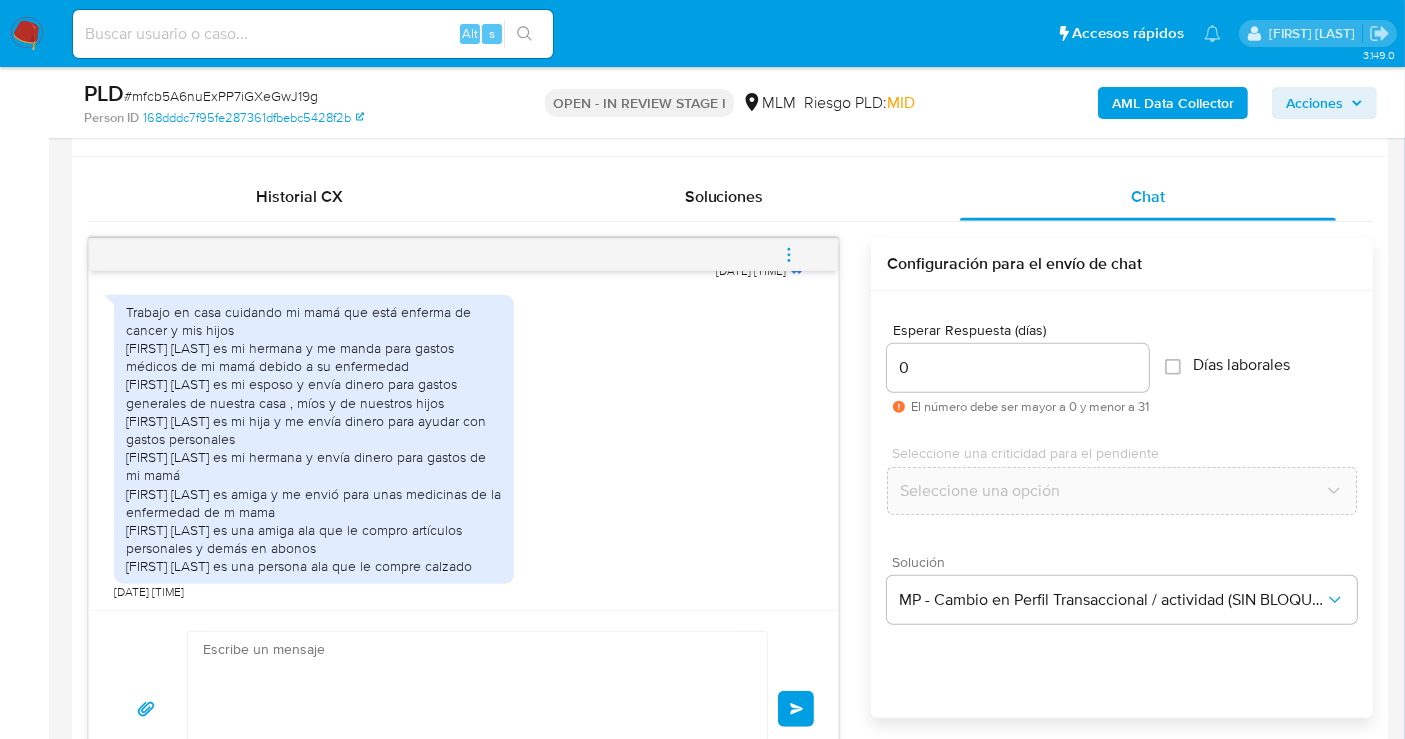 scroll, scrollTop: 568, scrollLeft: 0, axis: vertical 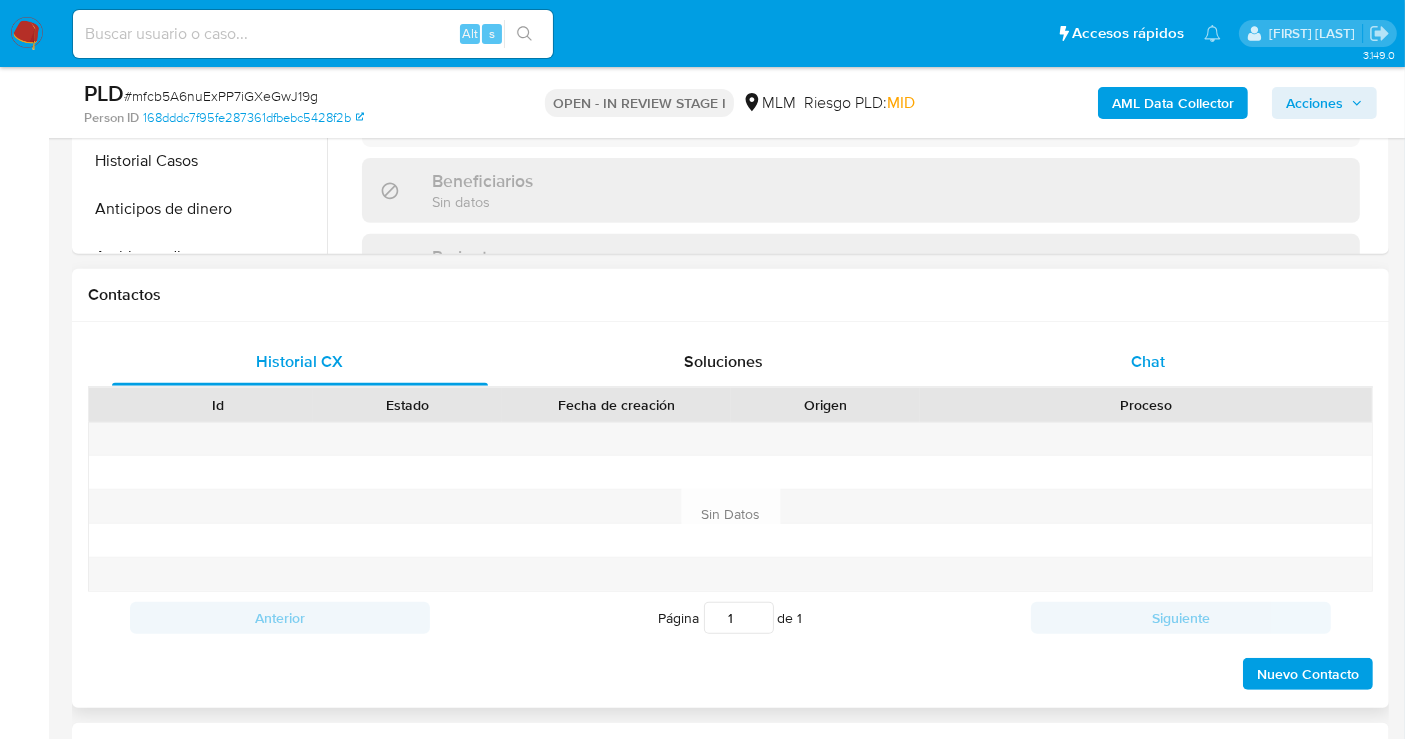 select on "10" 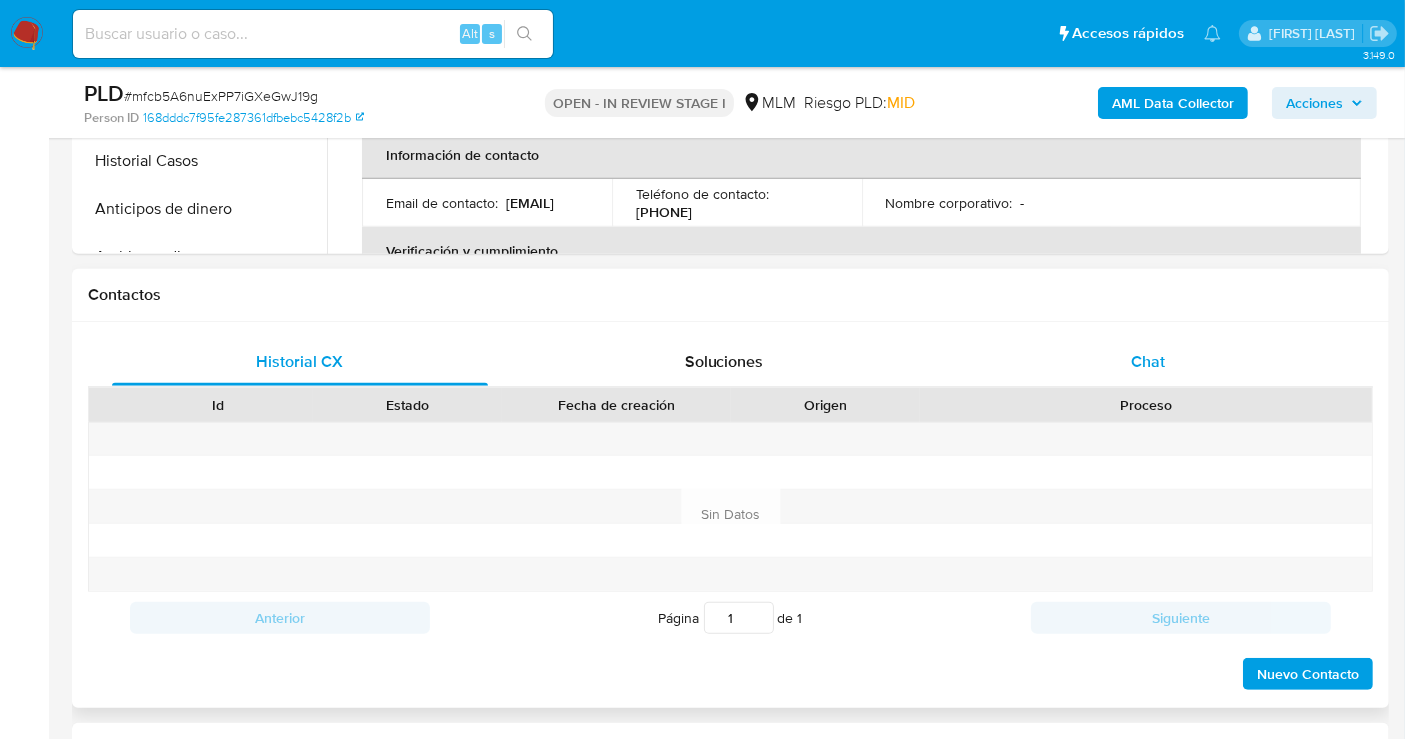 click on "Chat" at bounding box center [1148, 361] 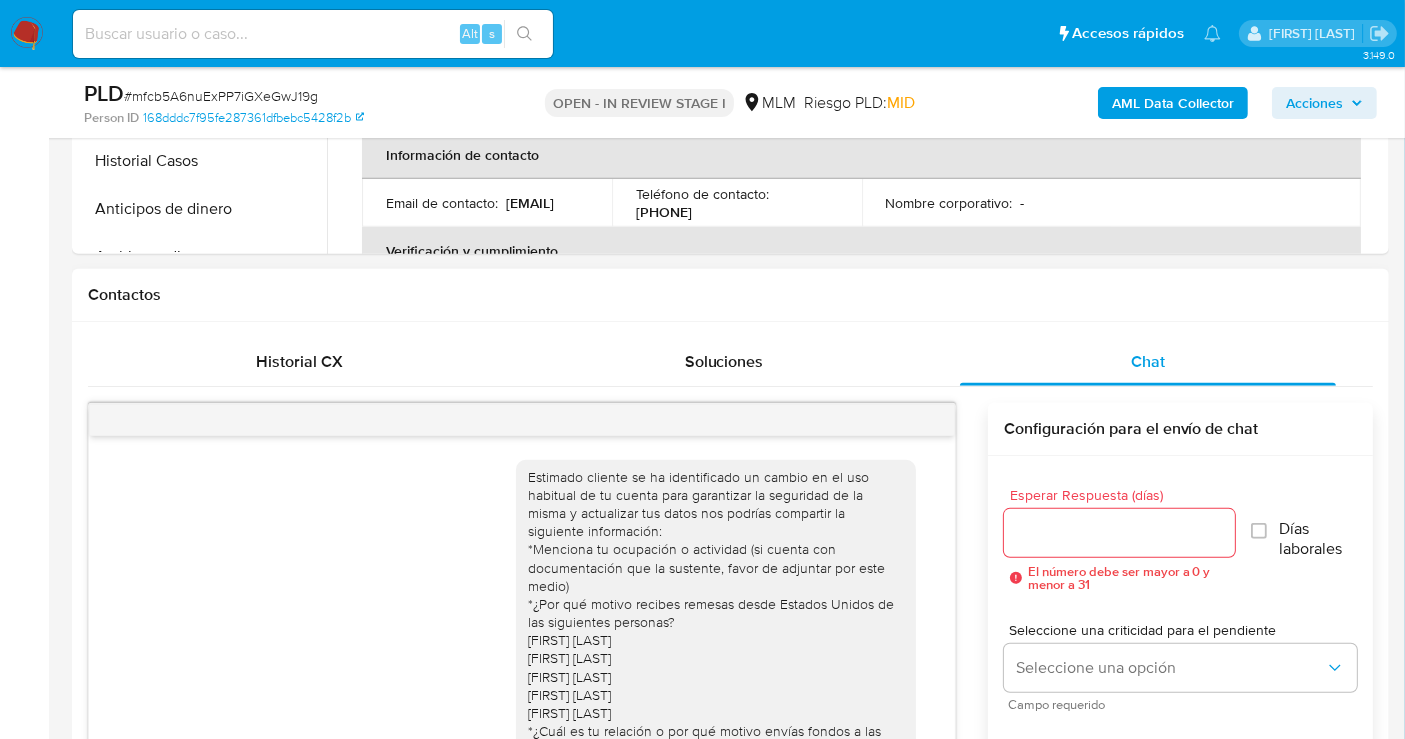 scroll, scrollTop: 568, scrollLeft: 0, axis: vertical 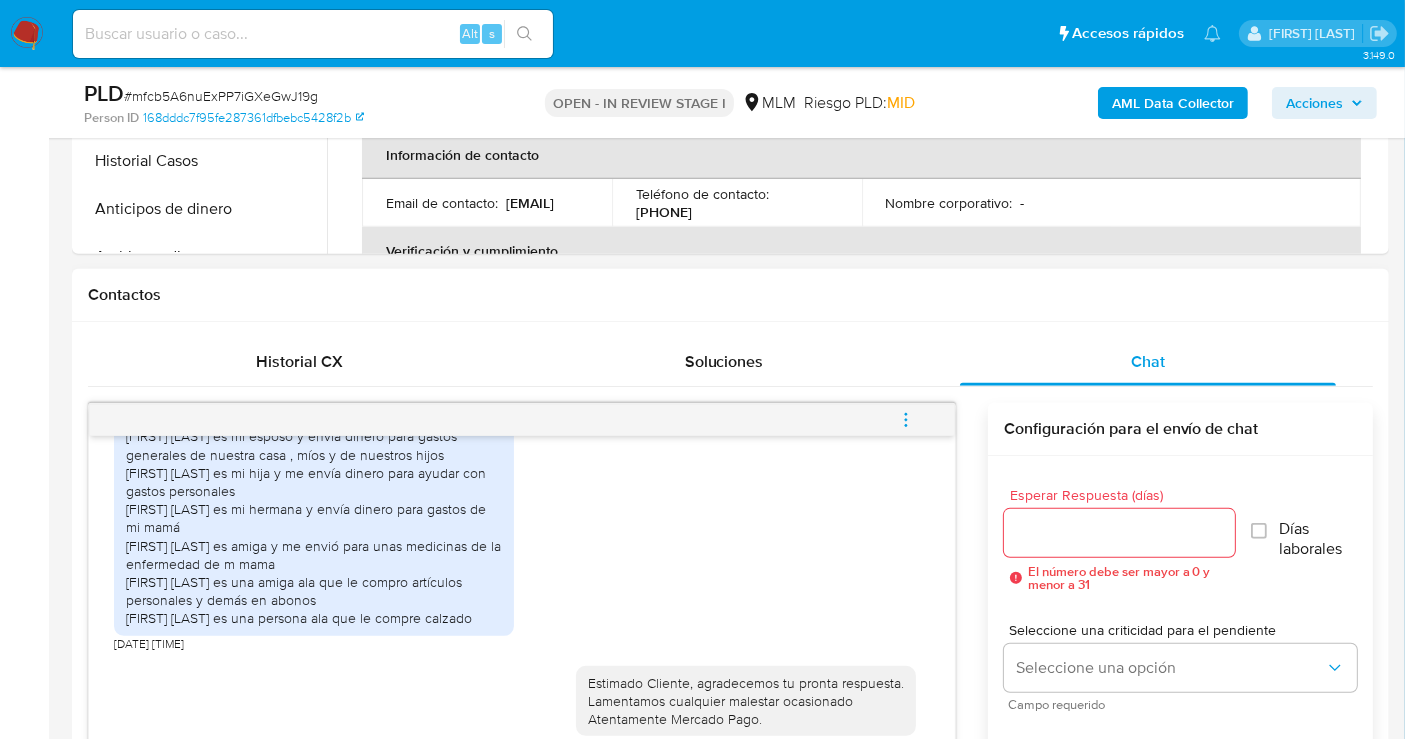 click 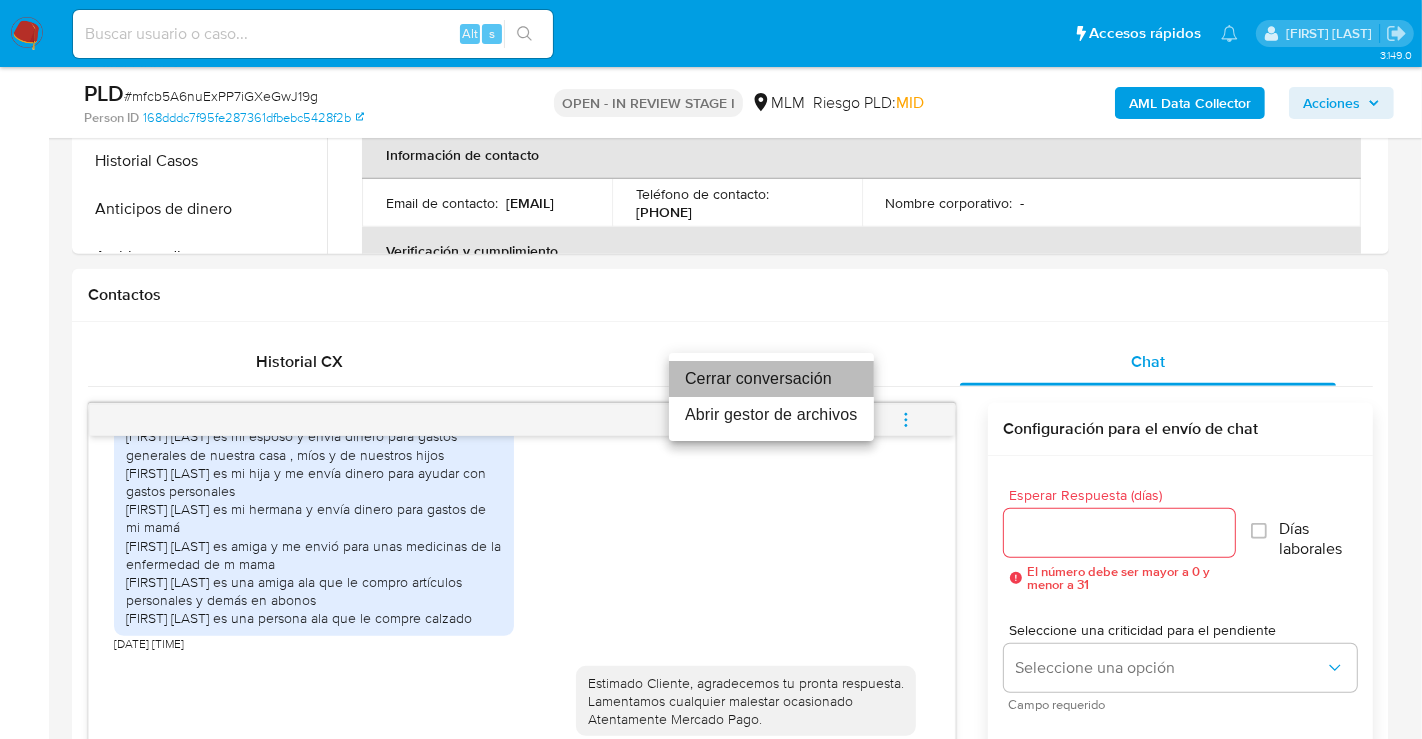 click on "Cerrar conversación" at bounding box center [771, 379] 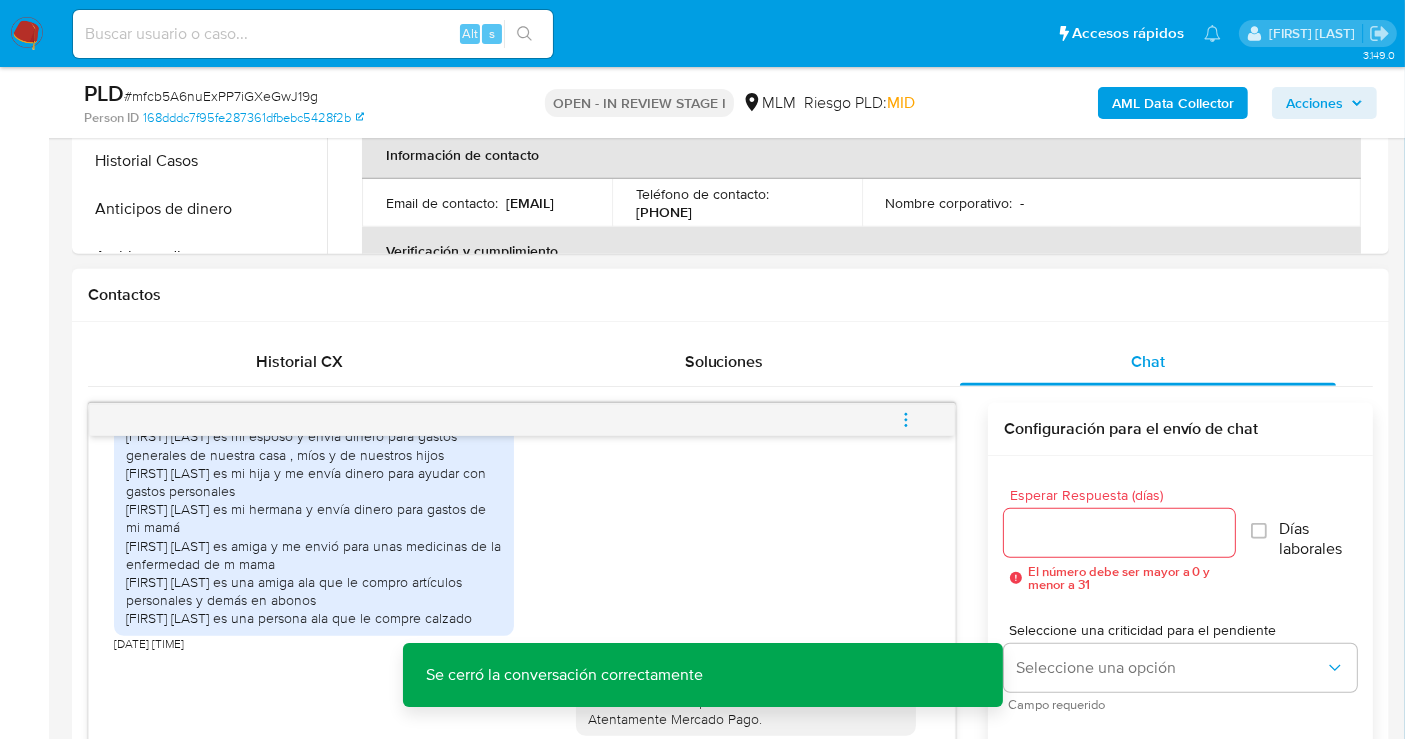 scroll, scrollTop: 567, scrollLeft: 0, axis: vertical 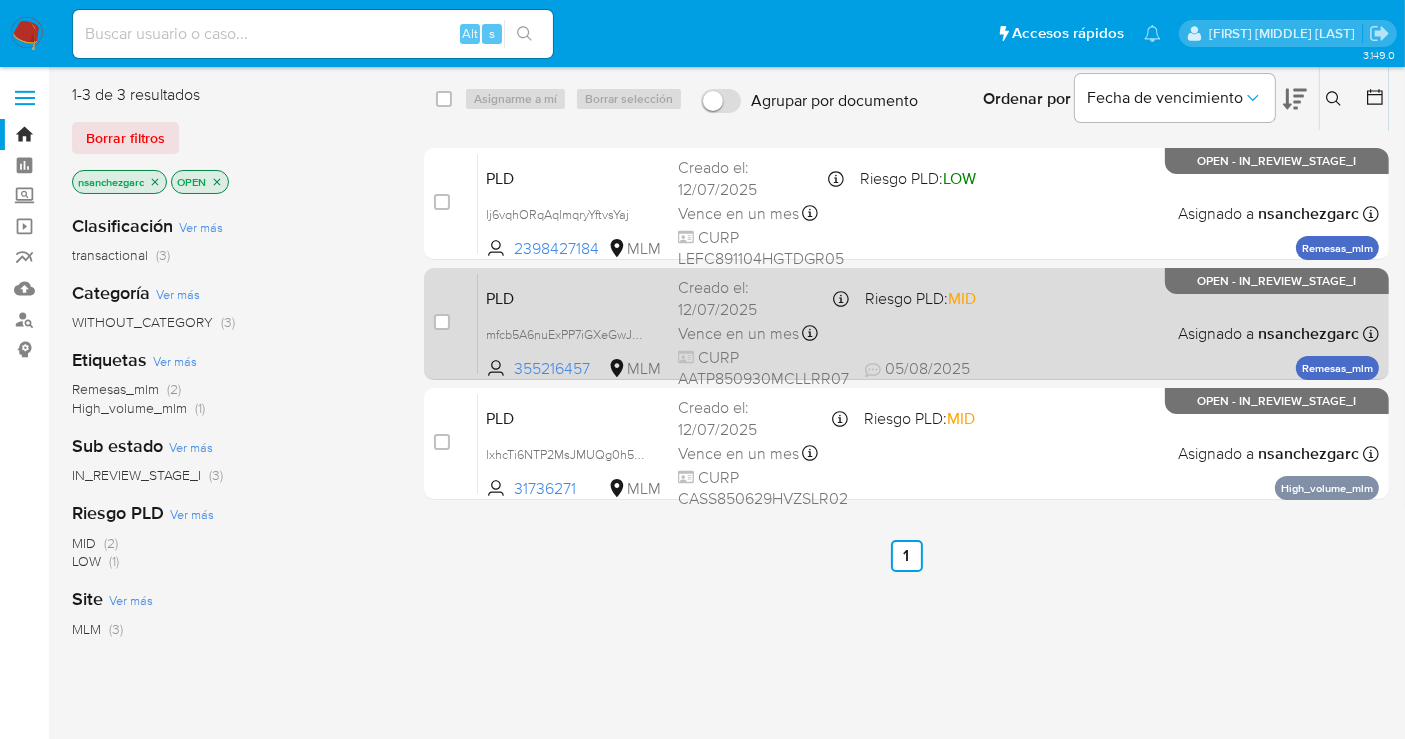 click on "Creado el: 12/07/2025   Creado el: 12/07/2025 02:09:35" at bounding box center [763, 298] 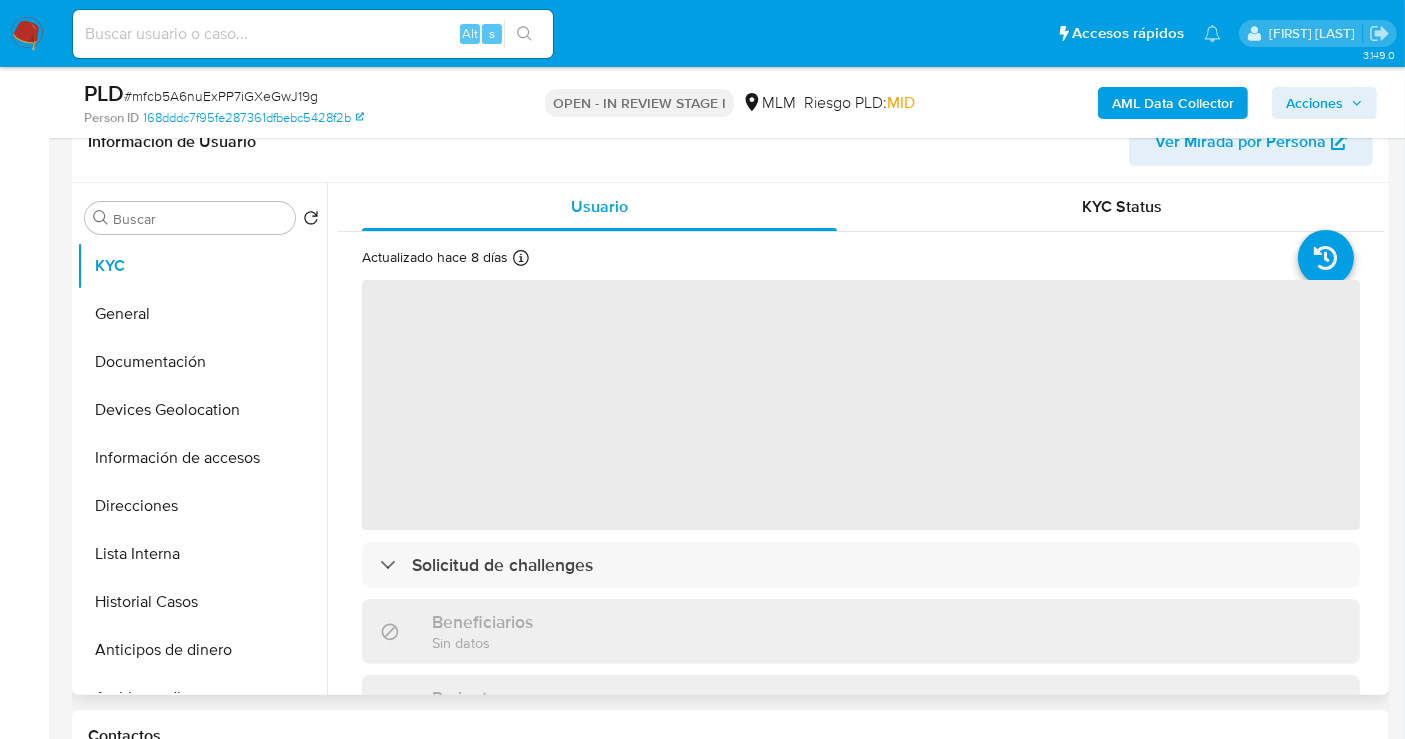 scroll, scrollTop: 333, scrollLeft: 0, axis: vertical 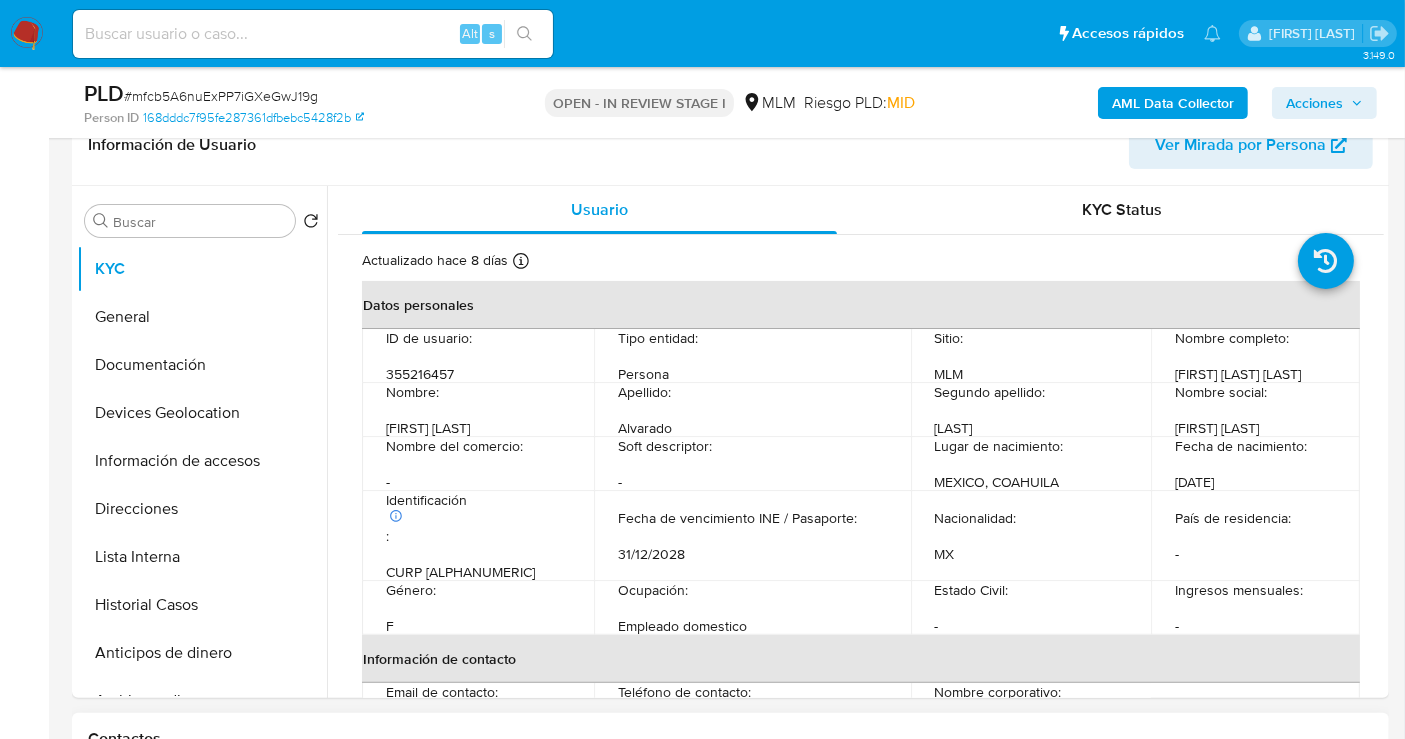 select on "10" 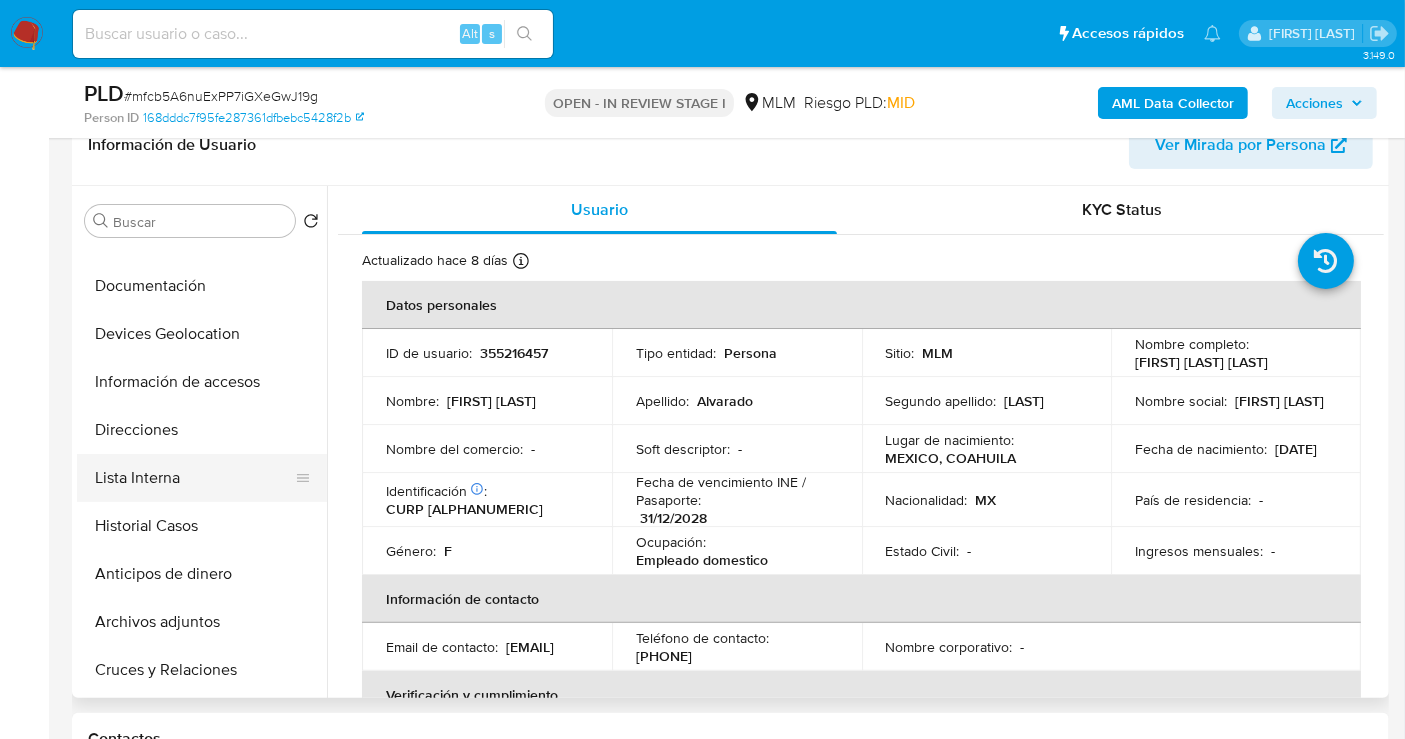 scroll, scrollTop: 222, scrollLeft: 0, axis: vertical 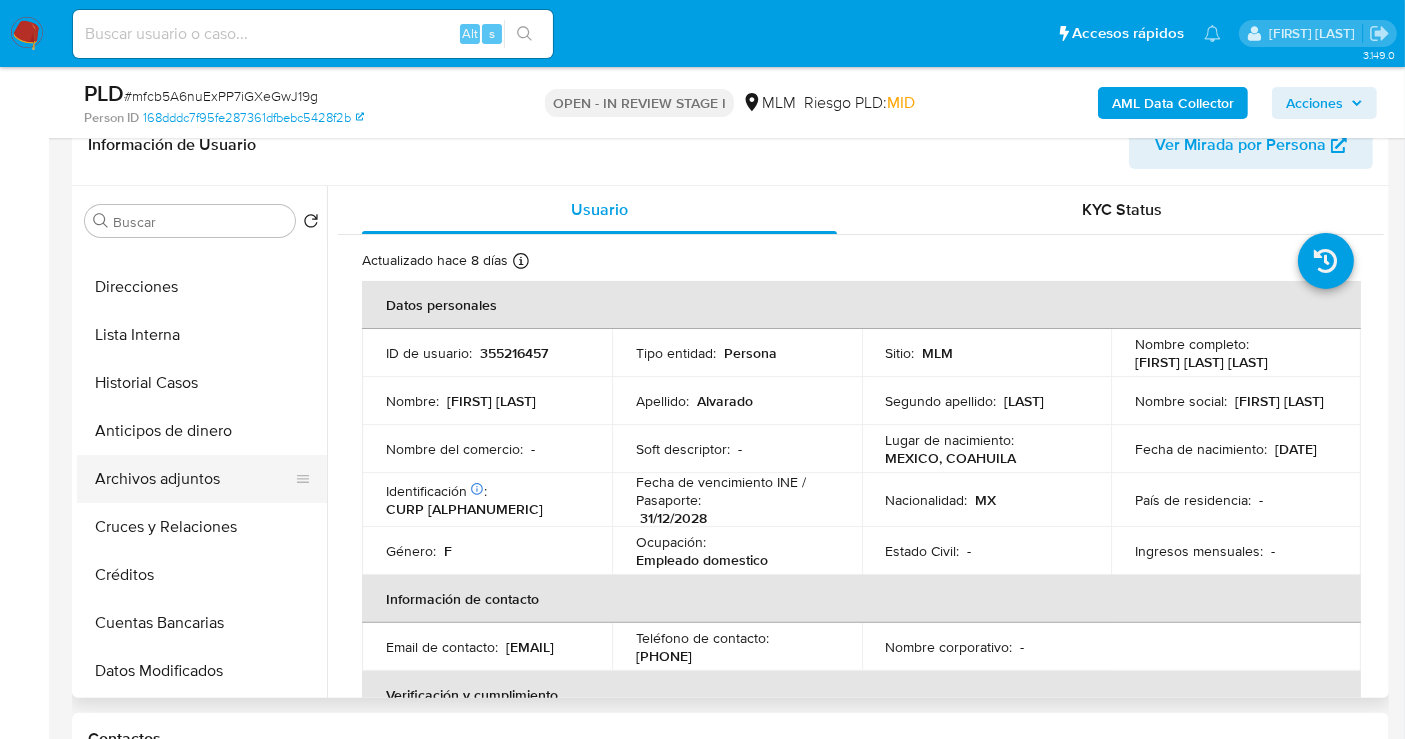 click on "Archivos adjuntos" at bounding box center [194, 479] 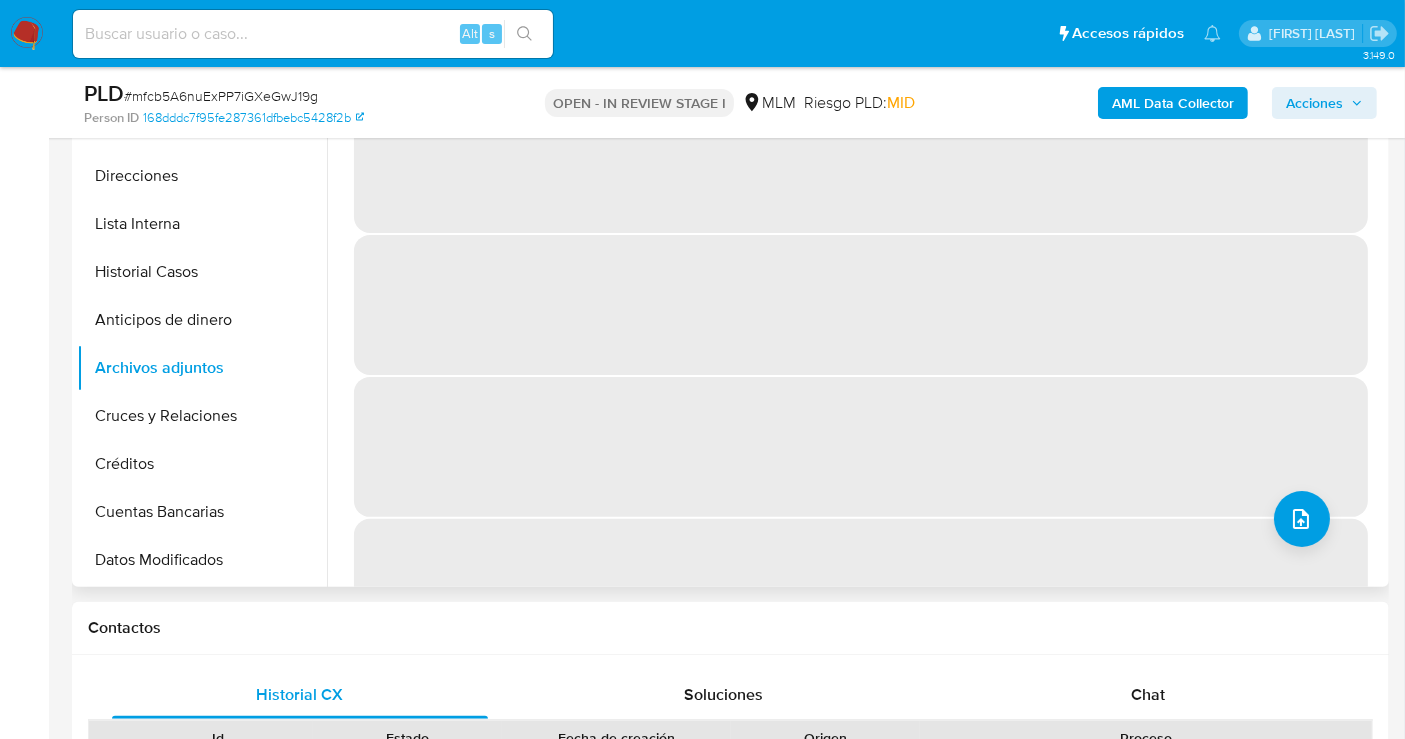 scroll, scrollTop: 333, scrollLeft: 0, axis: vertical 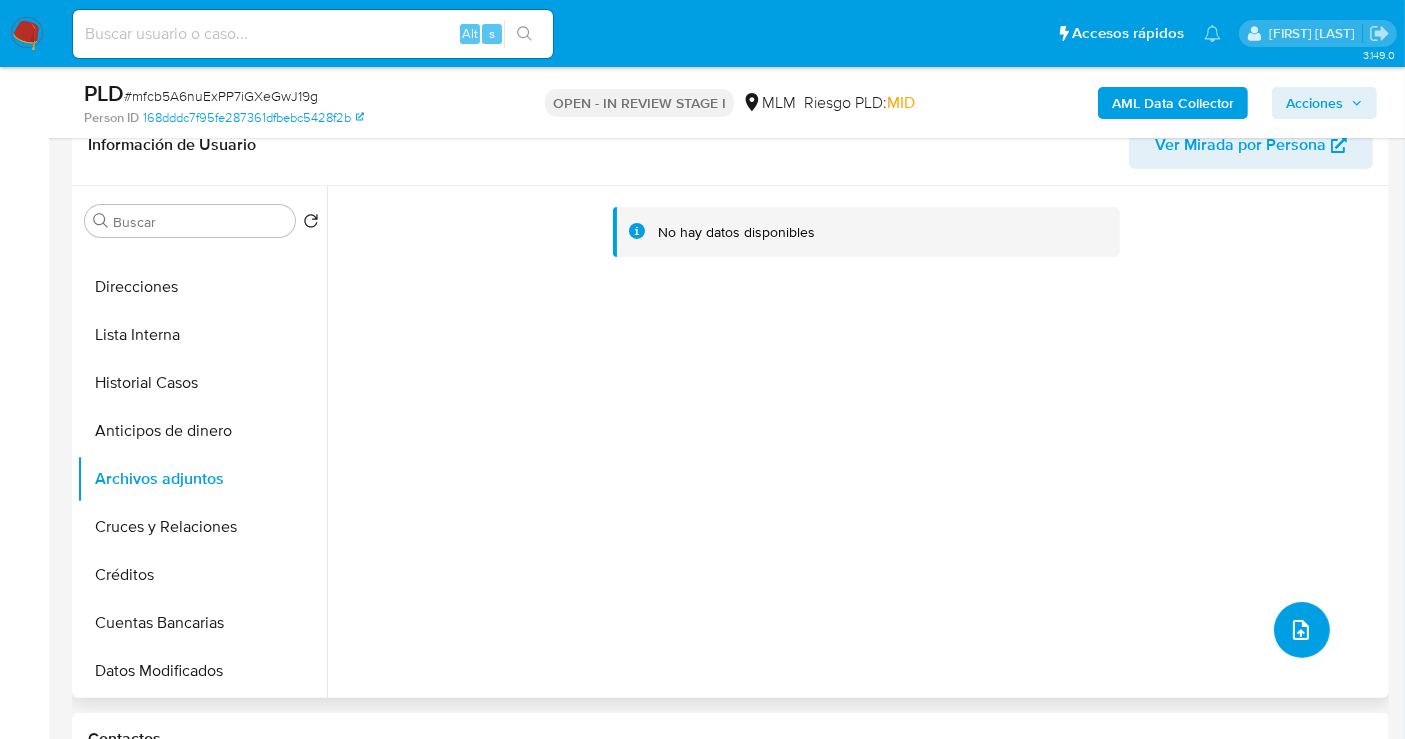 click 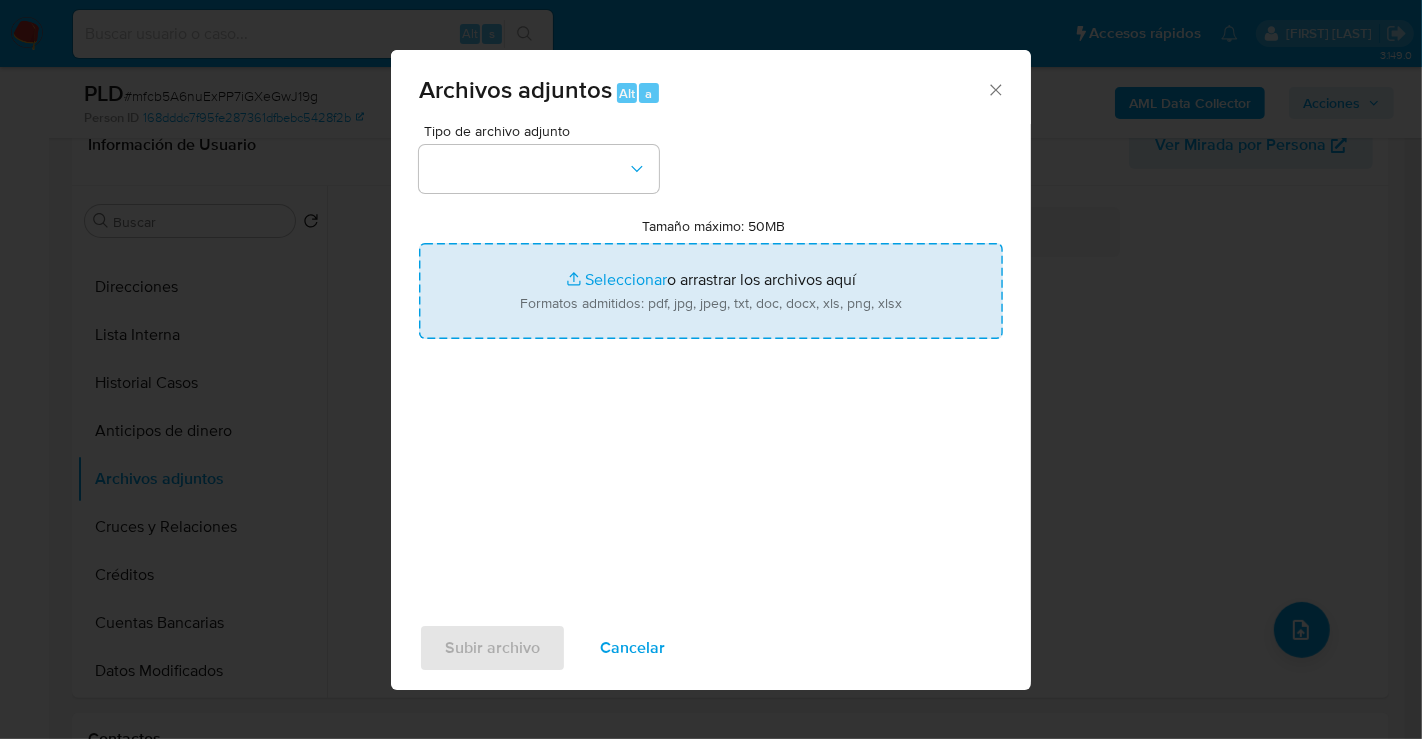 type on "C:\fakepath\[NUMBER]_[FIRST] [LAST]_[MONTH][YEAR].pdf" 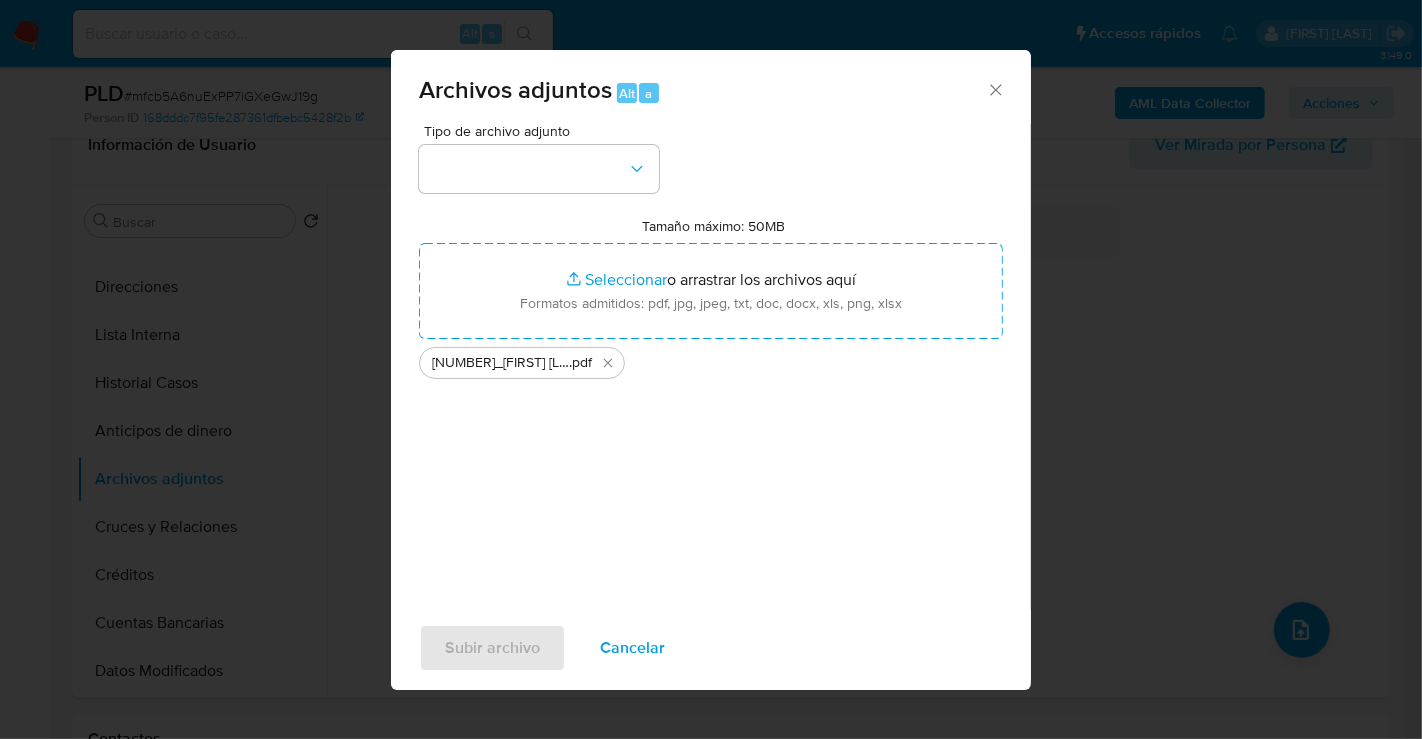 click 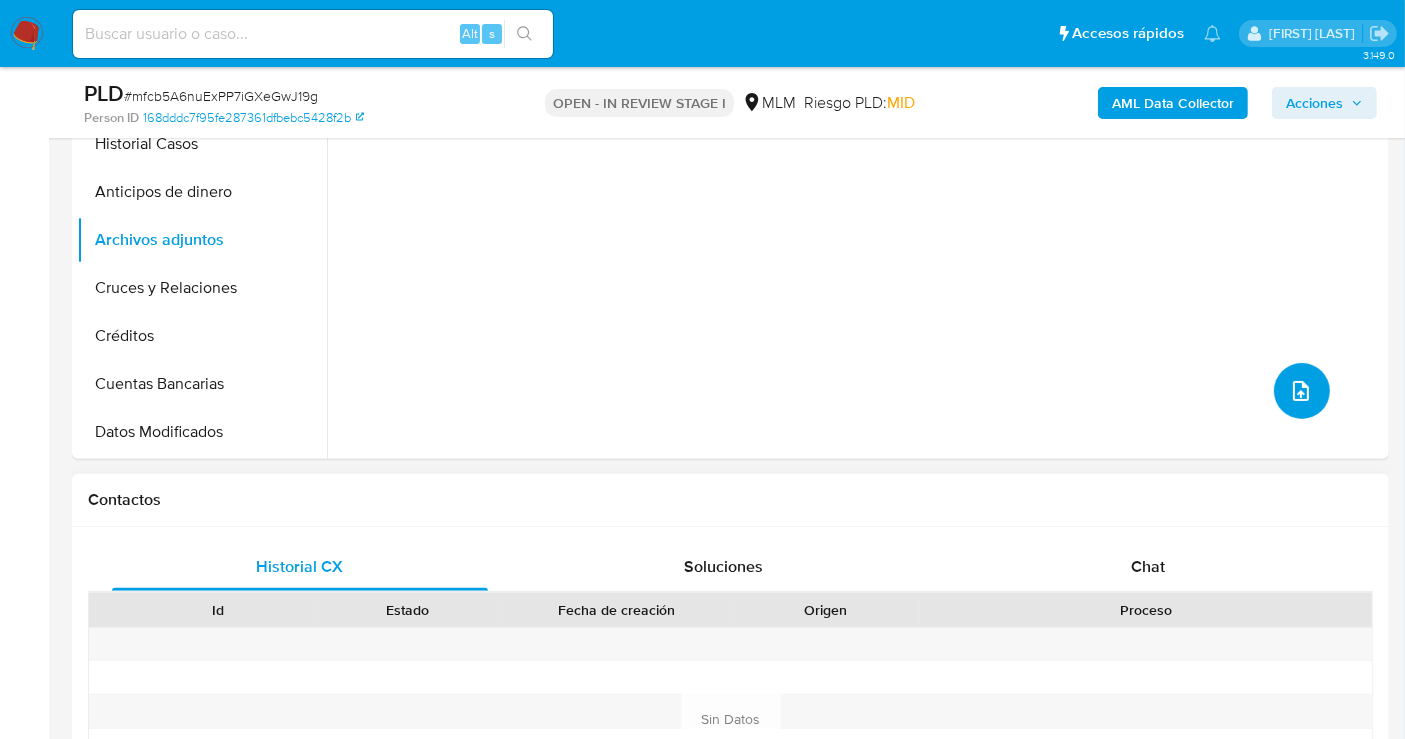 scroll, scrollTop: 666, scrollLeft: 0, axis: vertical 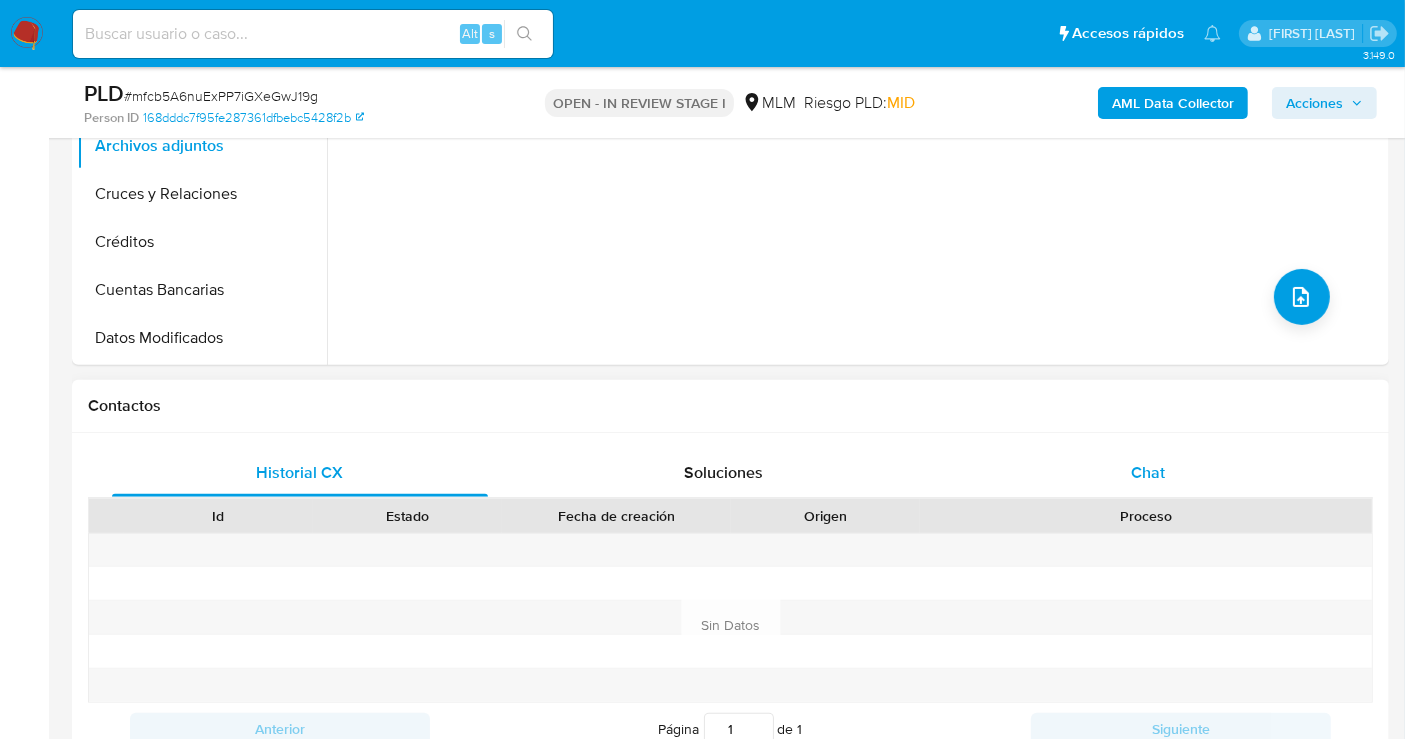 click on "Chat" at bounding box center [1148, 472] 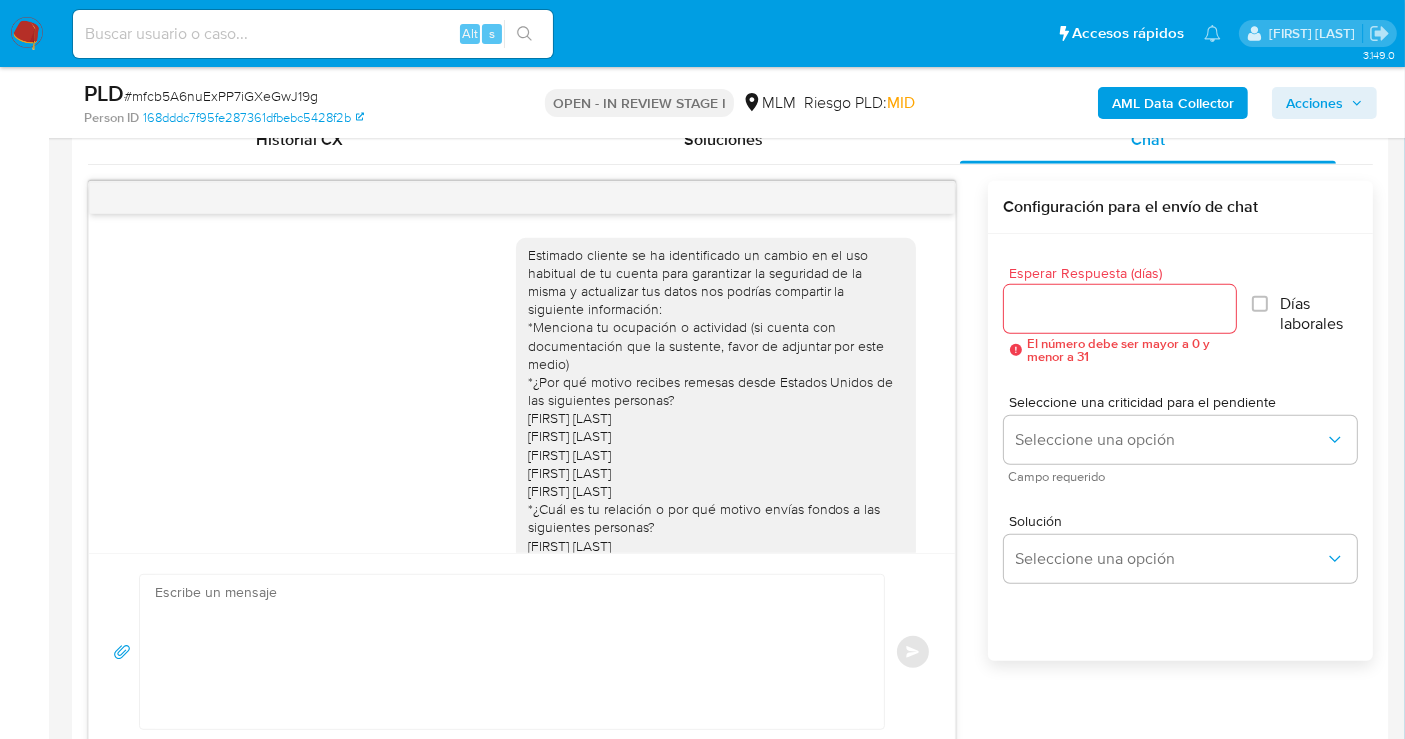 scroll, scrollTop: 1017, scrollLeft: 0, axis: vertical 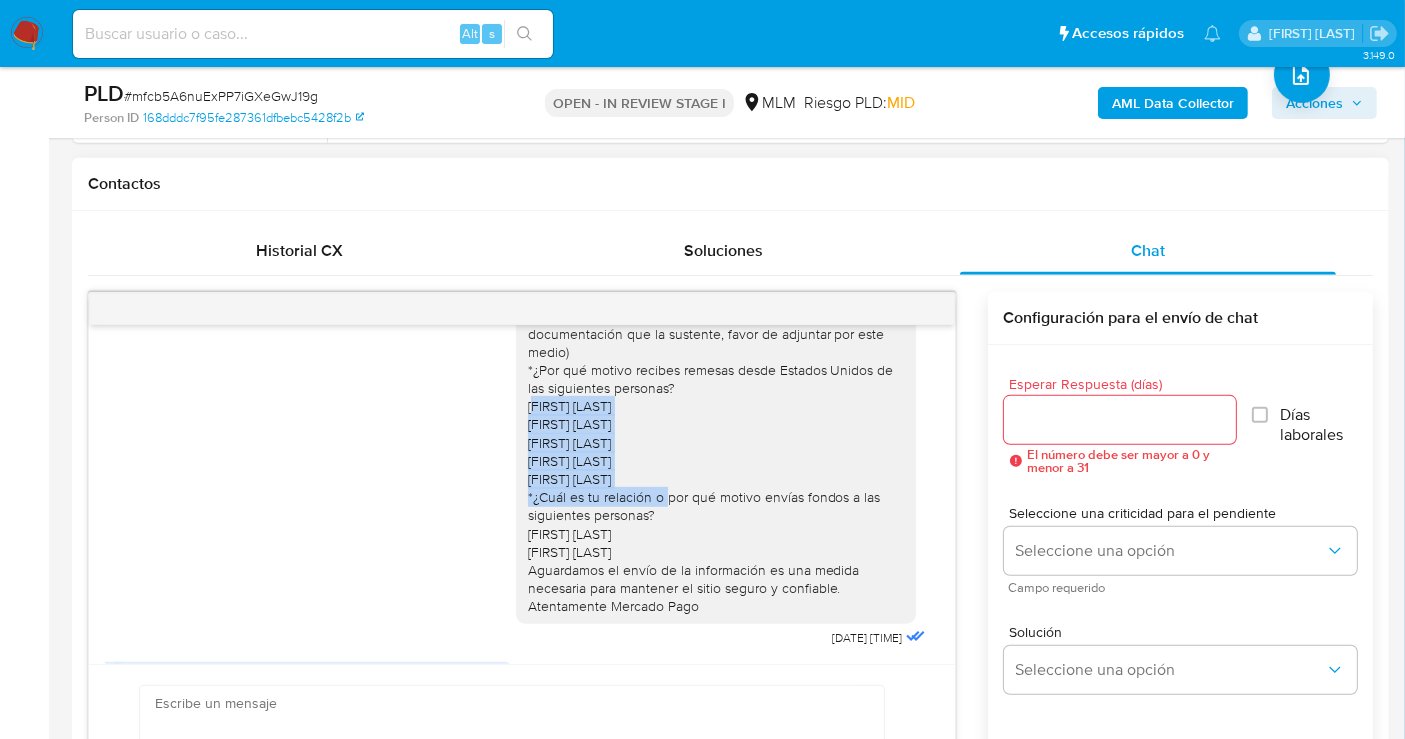 drag, startPoint x: 521, startPoint y: 406, endPoint x: 684, endPoint y: 472, distance: 175.85506 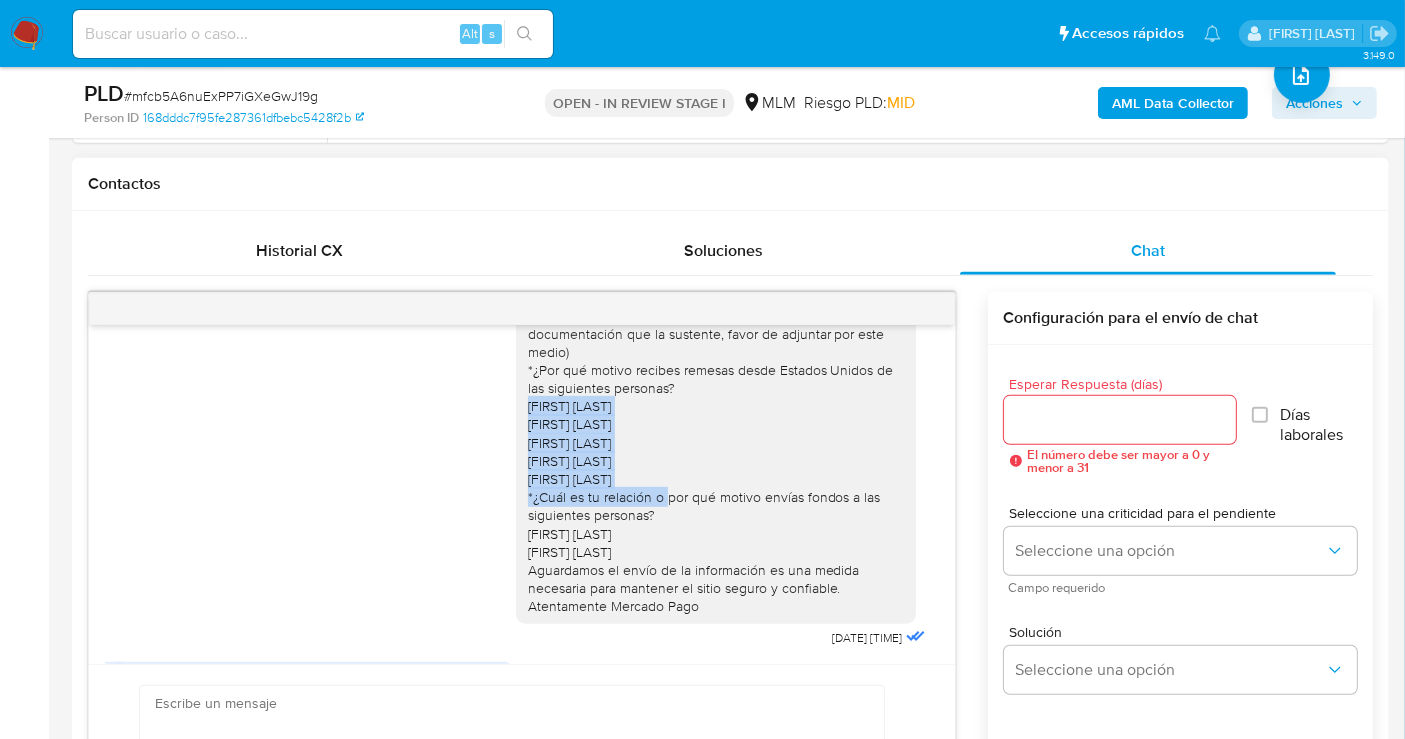 drag, startPoint x: 510, startPoint y: 407, endPoint x: 668, endPoint y: 470, distance: 170.09703 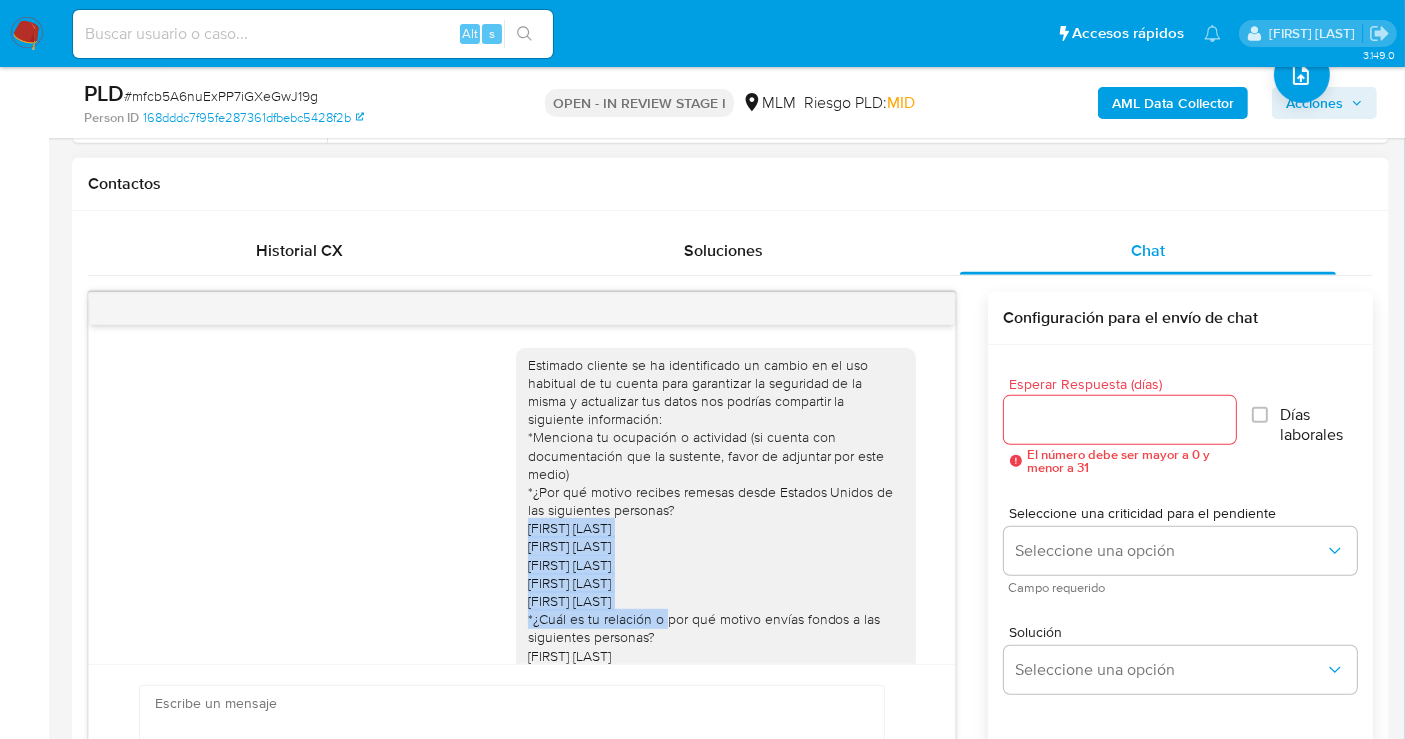 scroll, scrollTop: 0, scrollLeft: 0, axis: both 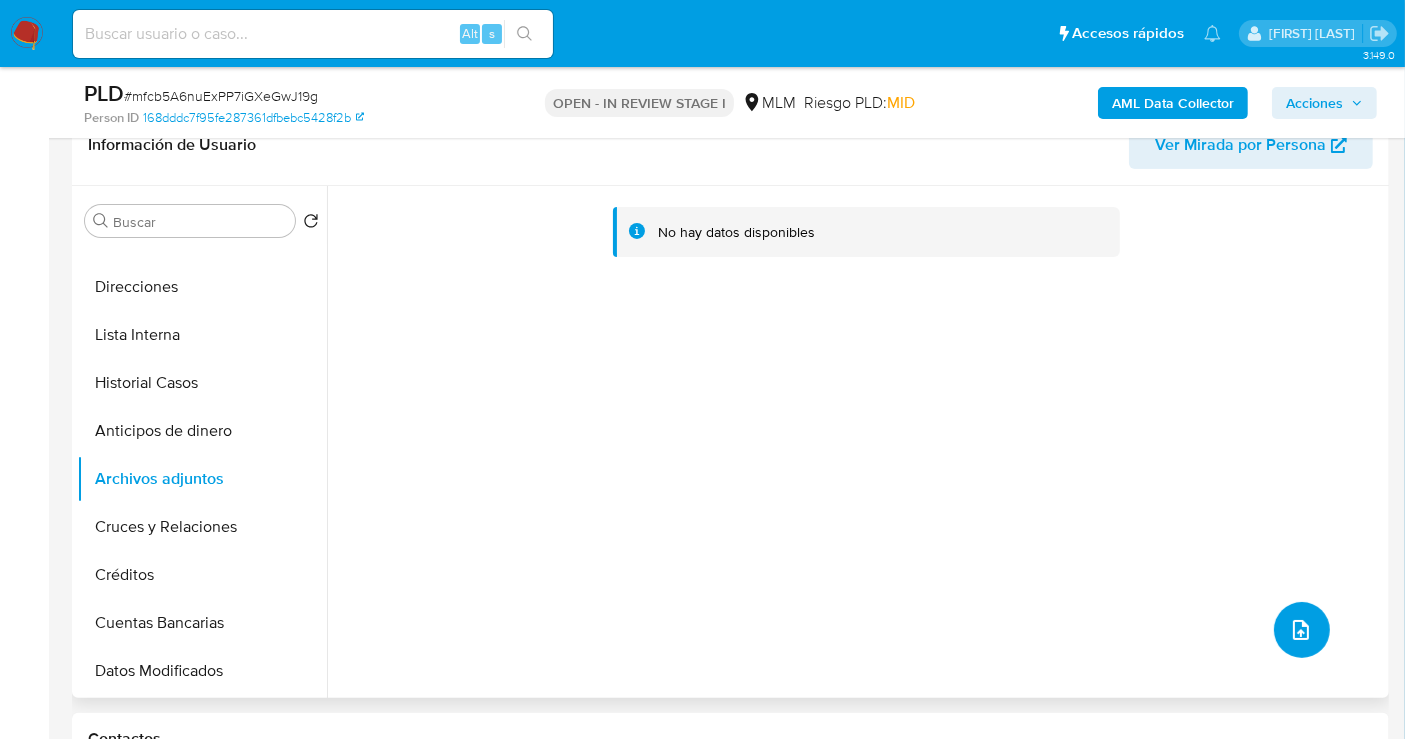 click at bounding box center [1301, 630] 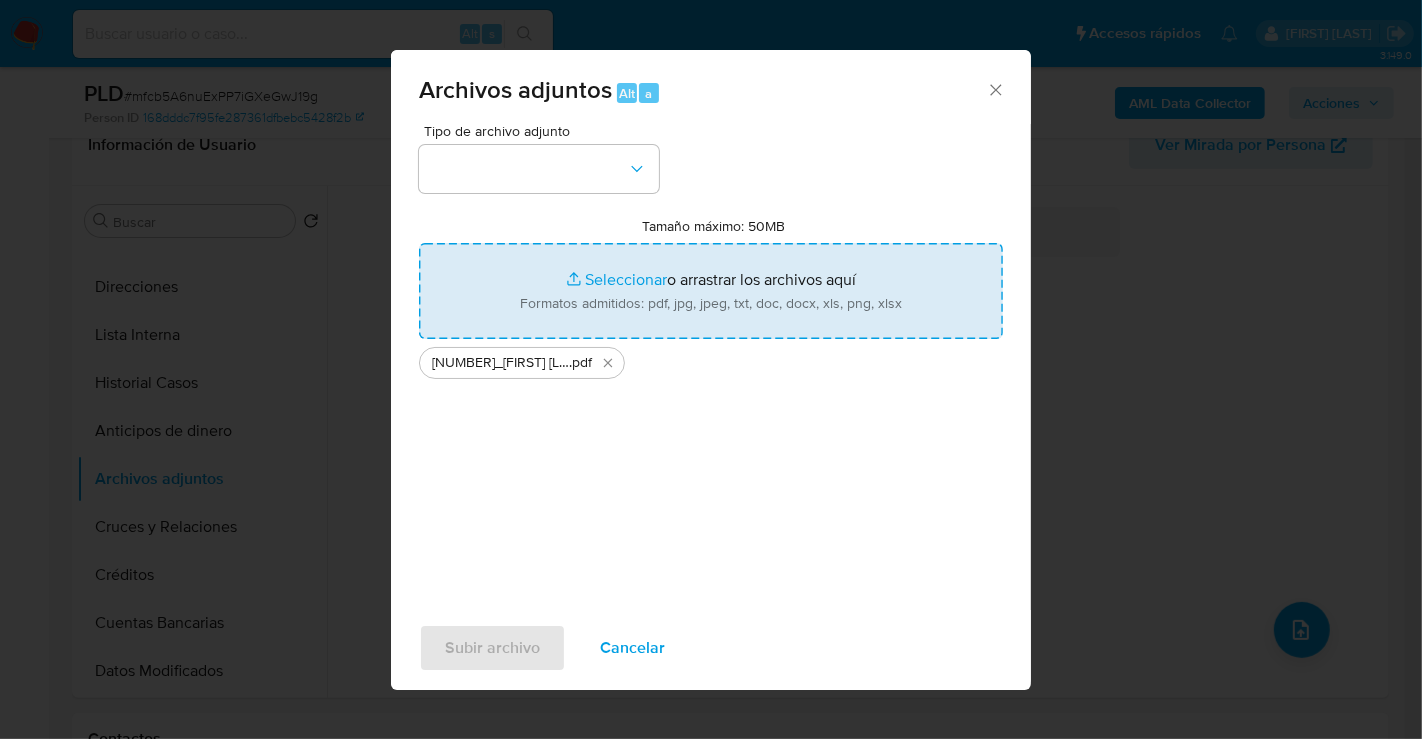 type on "C:\fakepath\355216457_PERLA CECILIA ALVARADO TORRES_JUL25.xlsx" 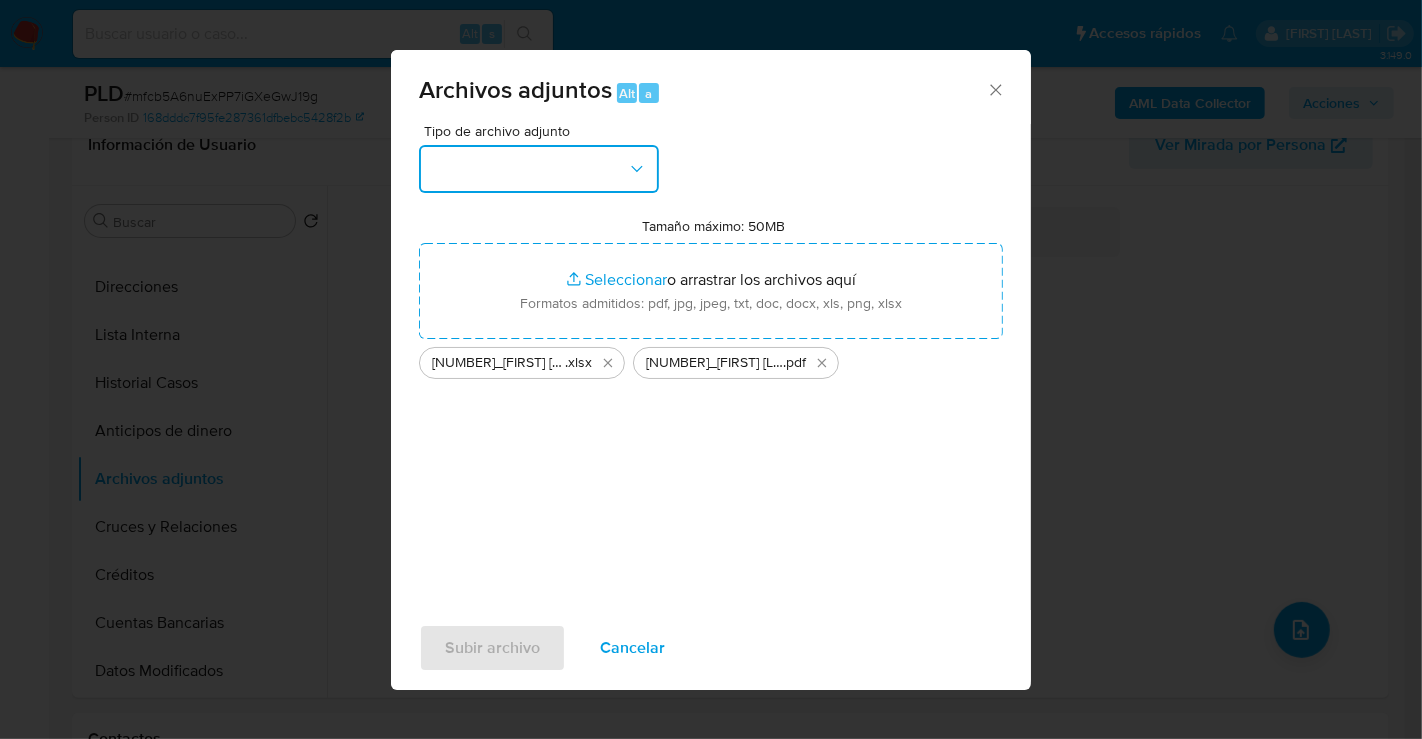click at bounding box center [539, 169] 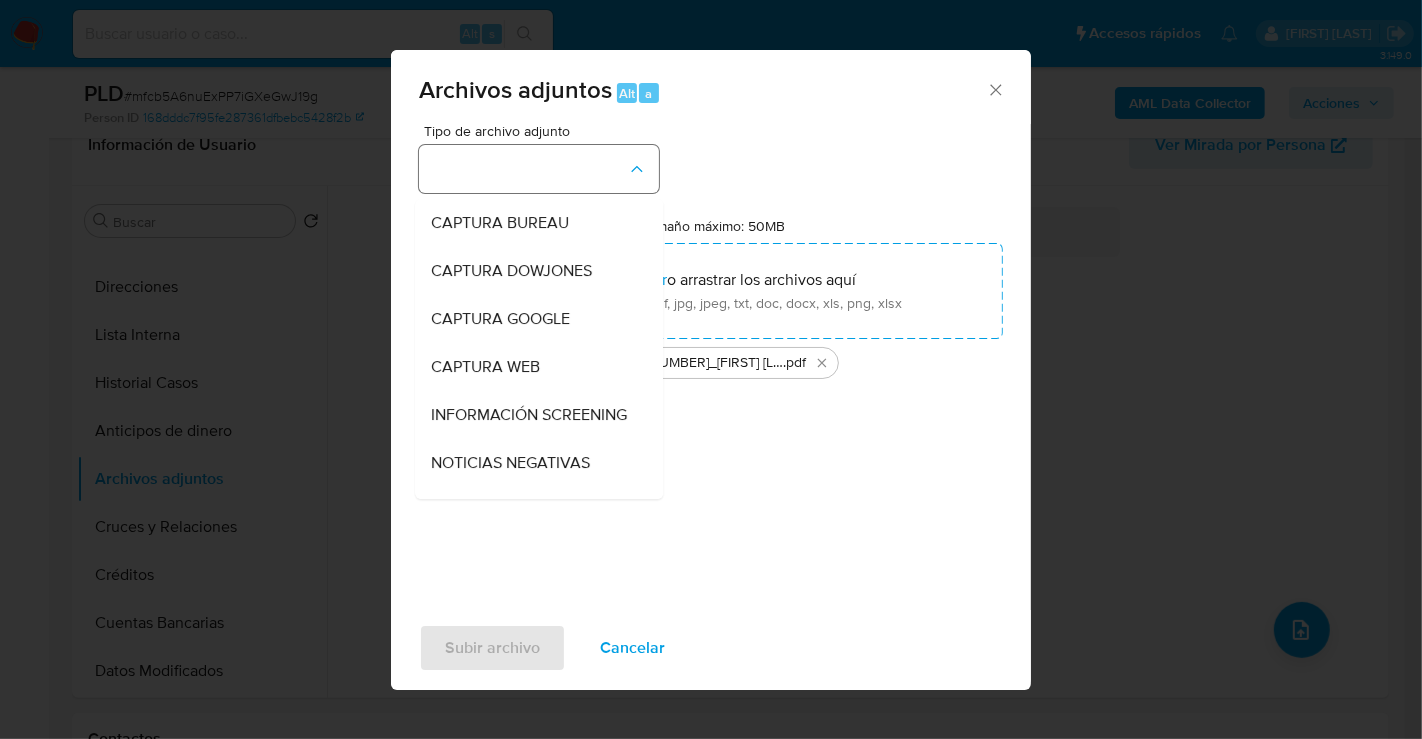 type 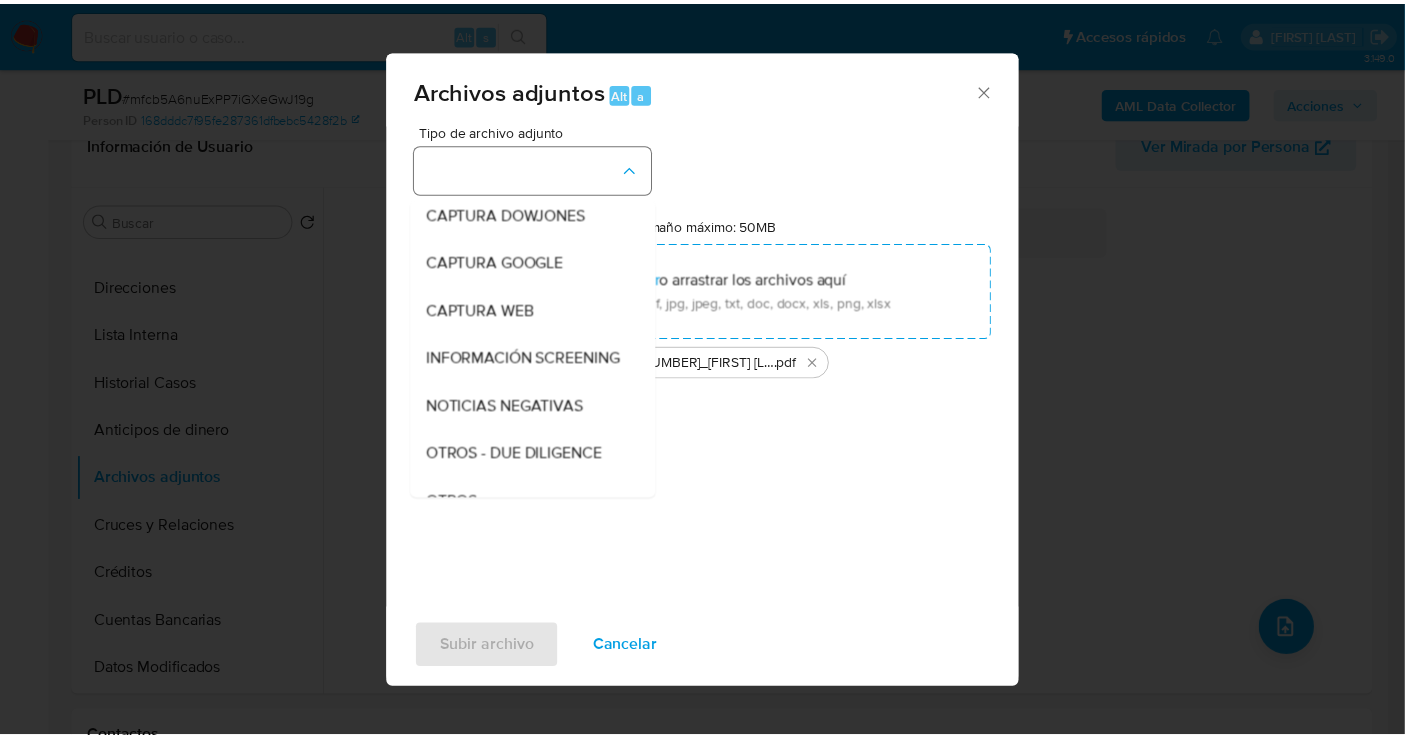 scroll, scrollTop: 103, scrollLeft: 0, axis: vertical 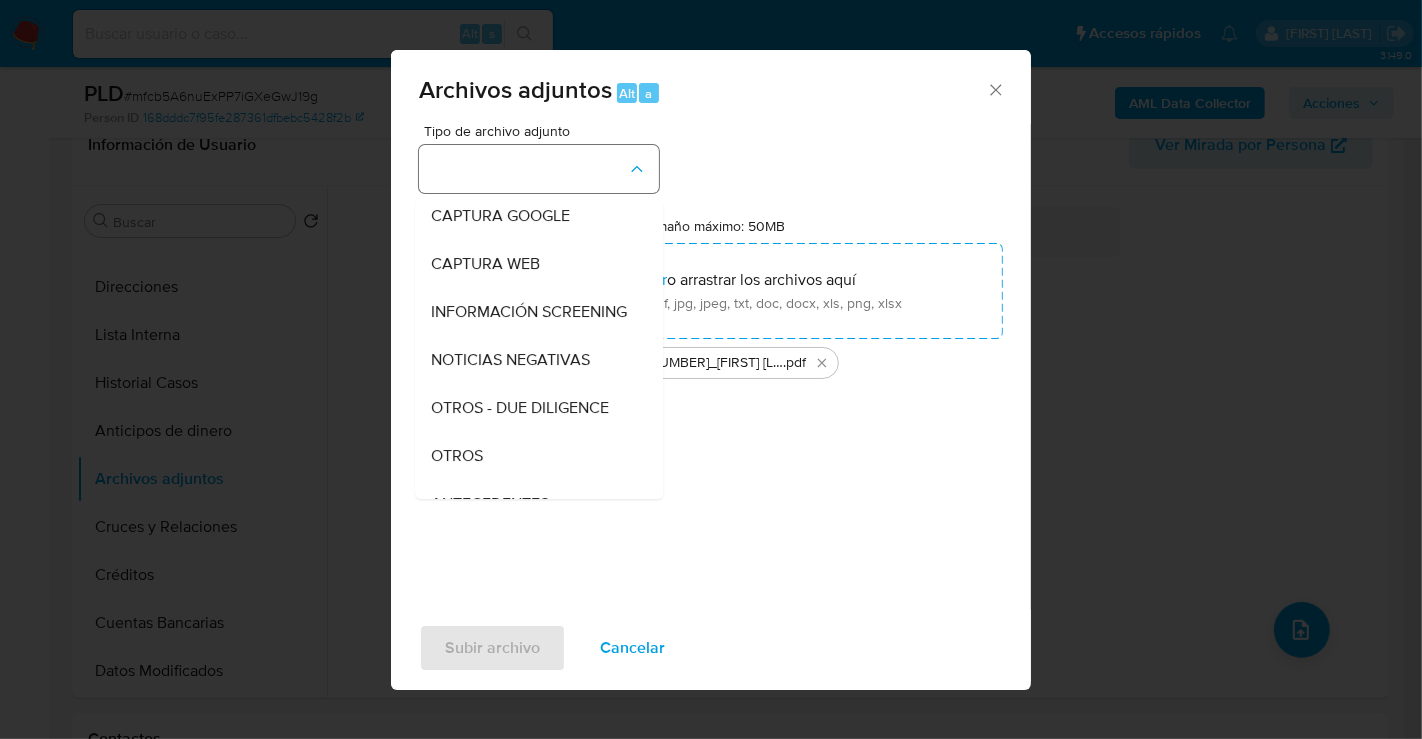 type 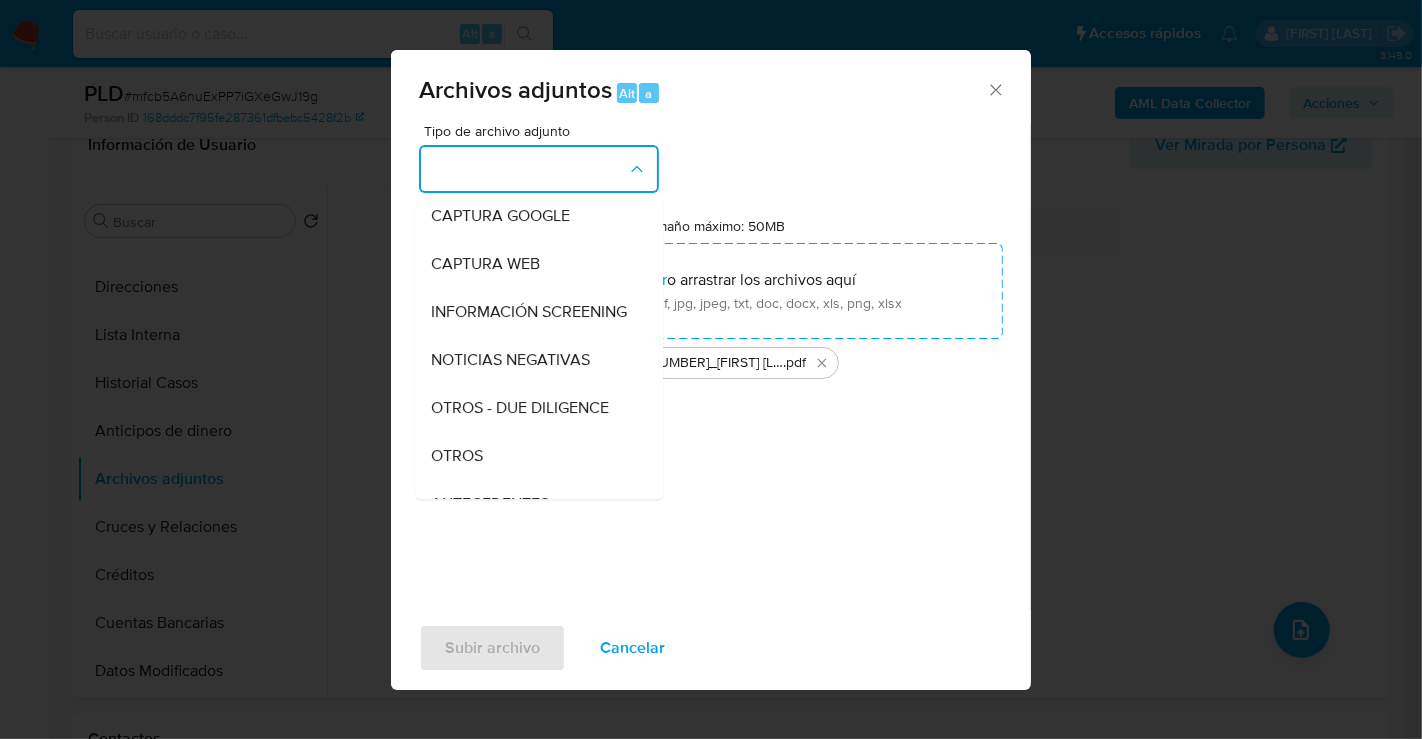 type 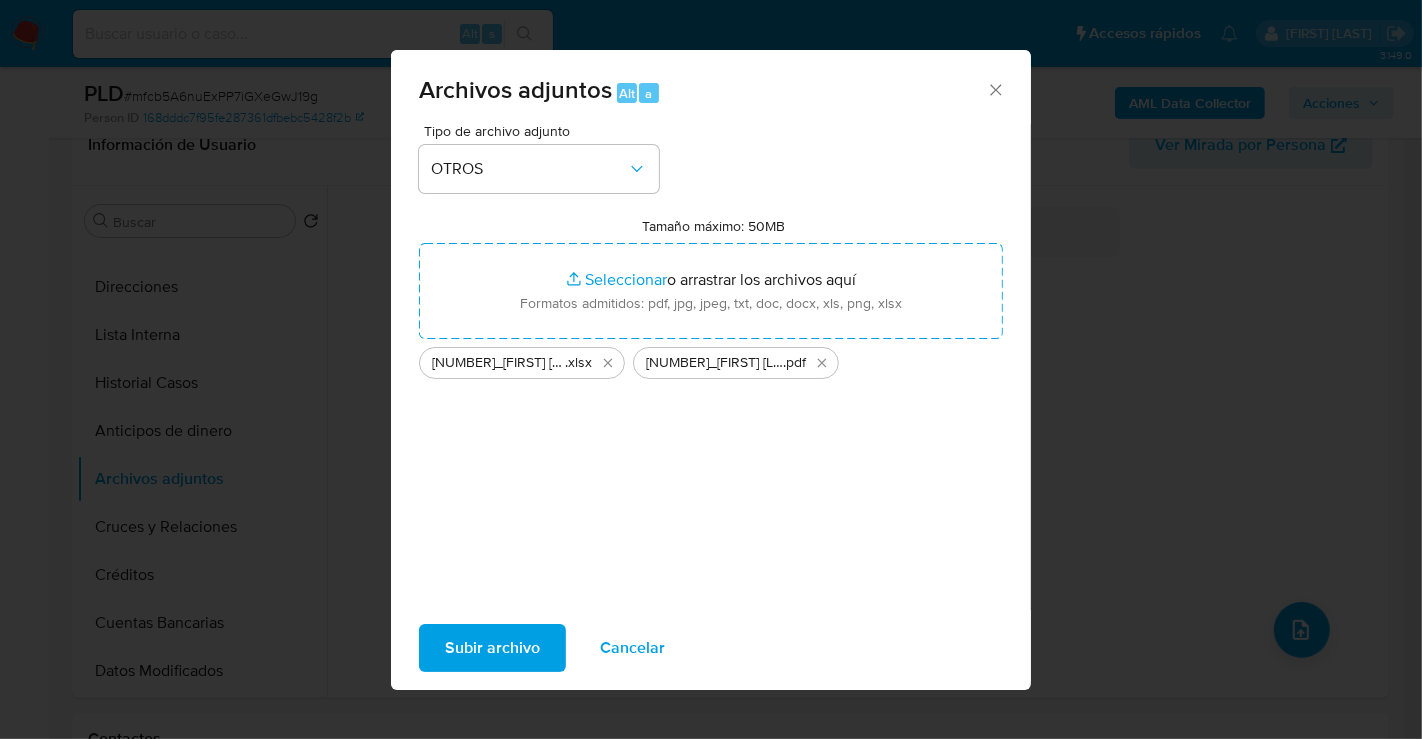 click on "Subir archivo" at bounding box center (492, 648) 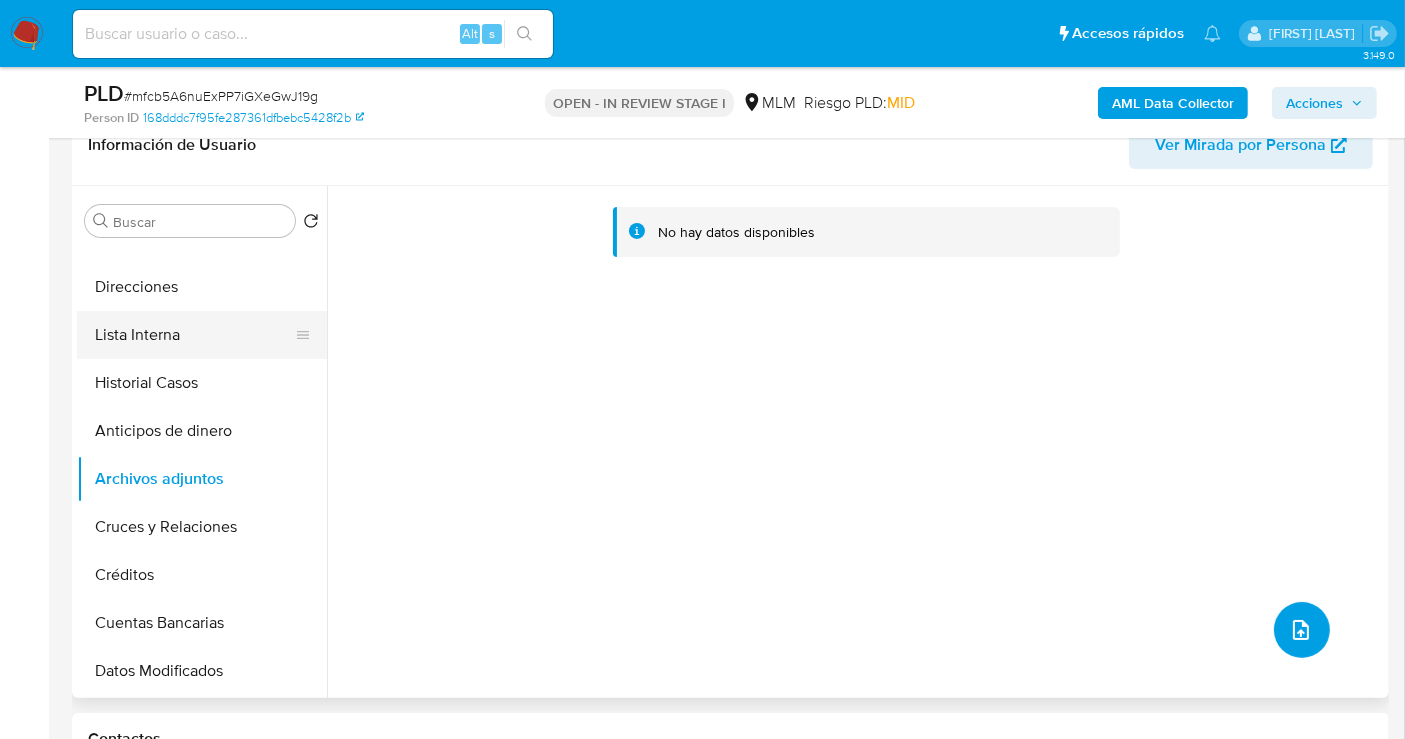scroll, scrollTop: 0, scrollLeft: 0, axis: both 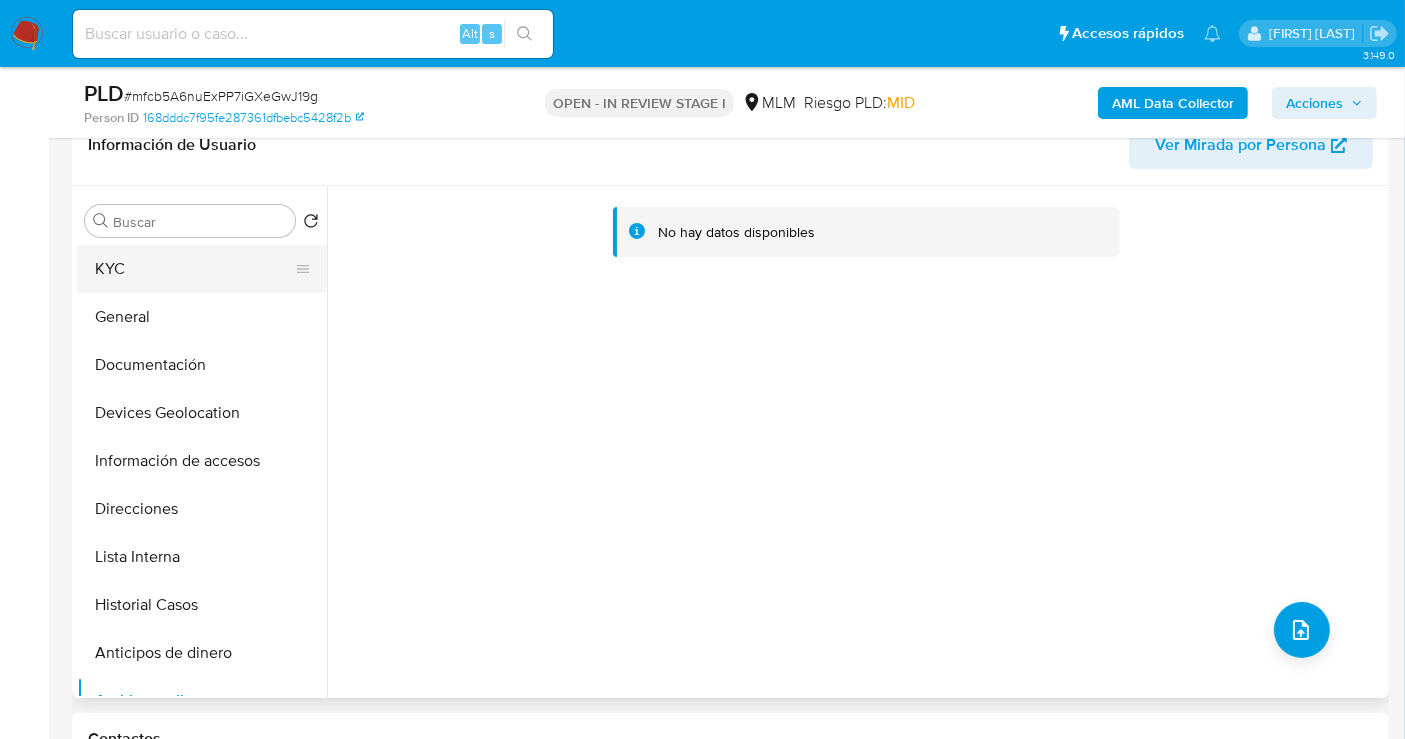 click on "KYC" at bounding box center [194, 269] 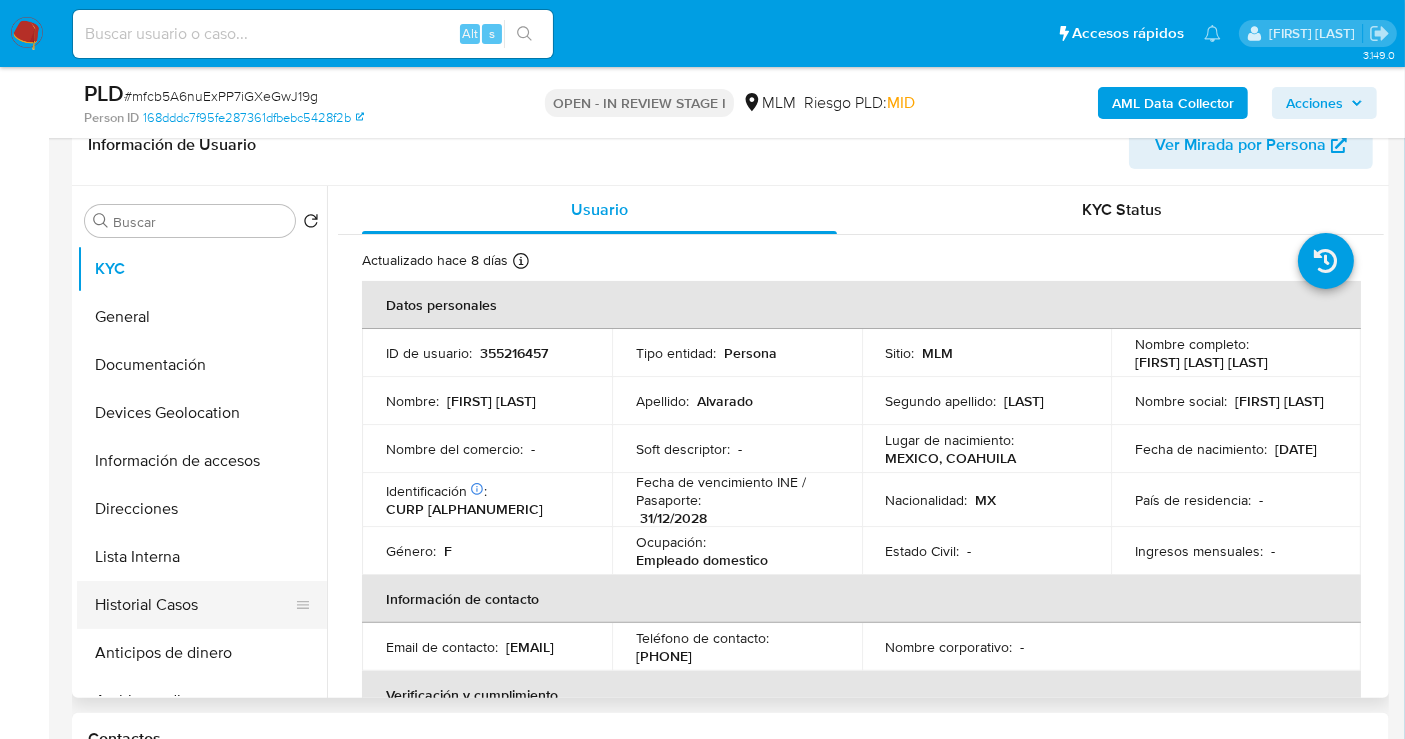scroll, scrollTop: 111, scrollLeft: 0, axis: vertical 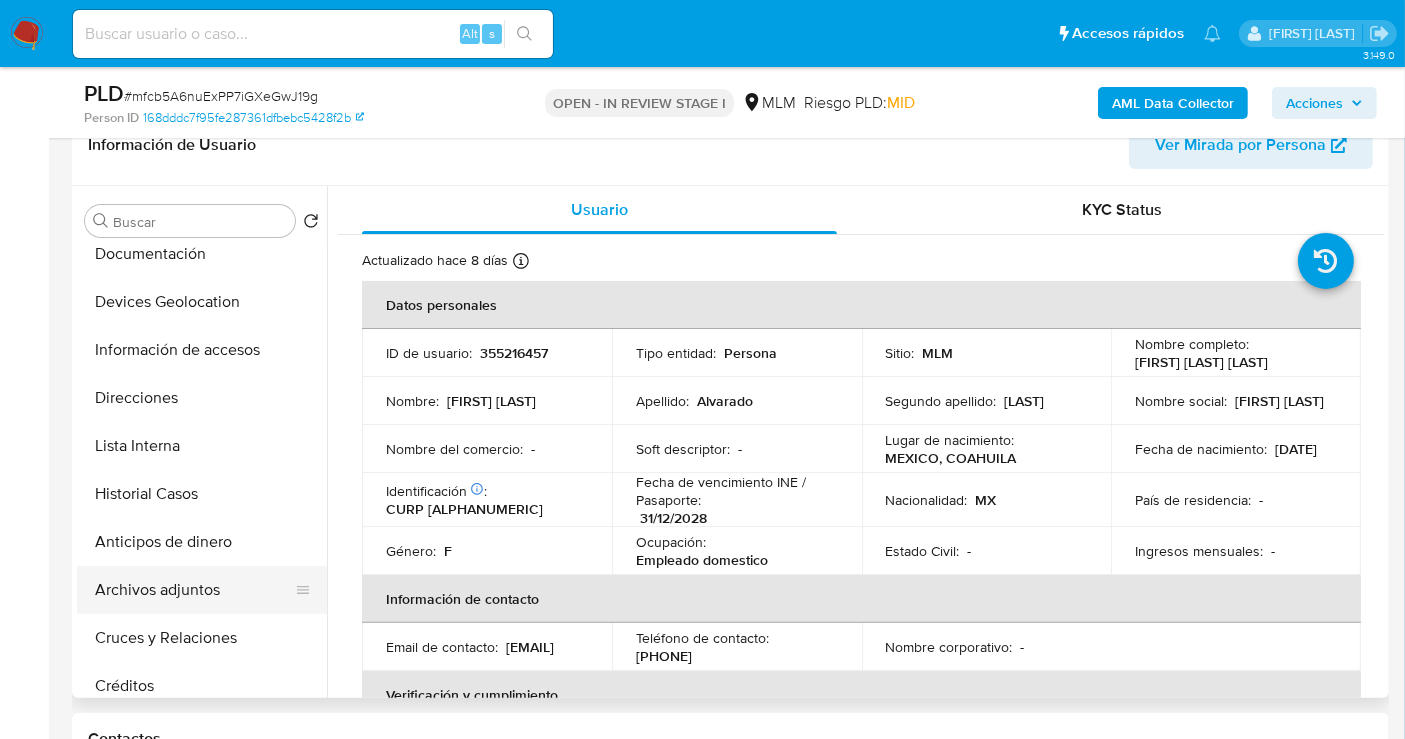 click on "Archivos adjuntos" at bounding box center [194, 590] 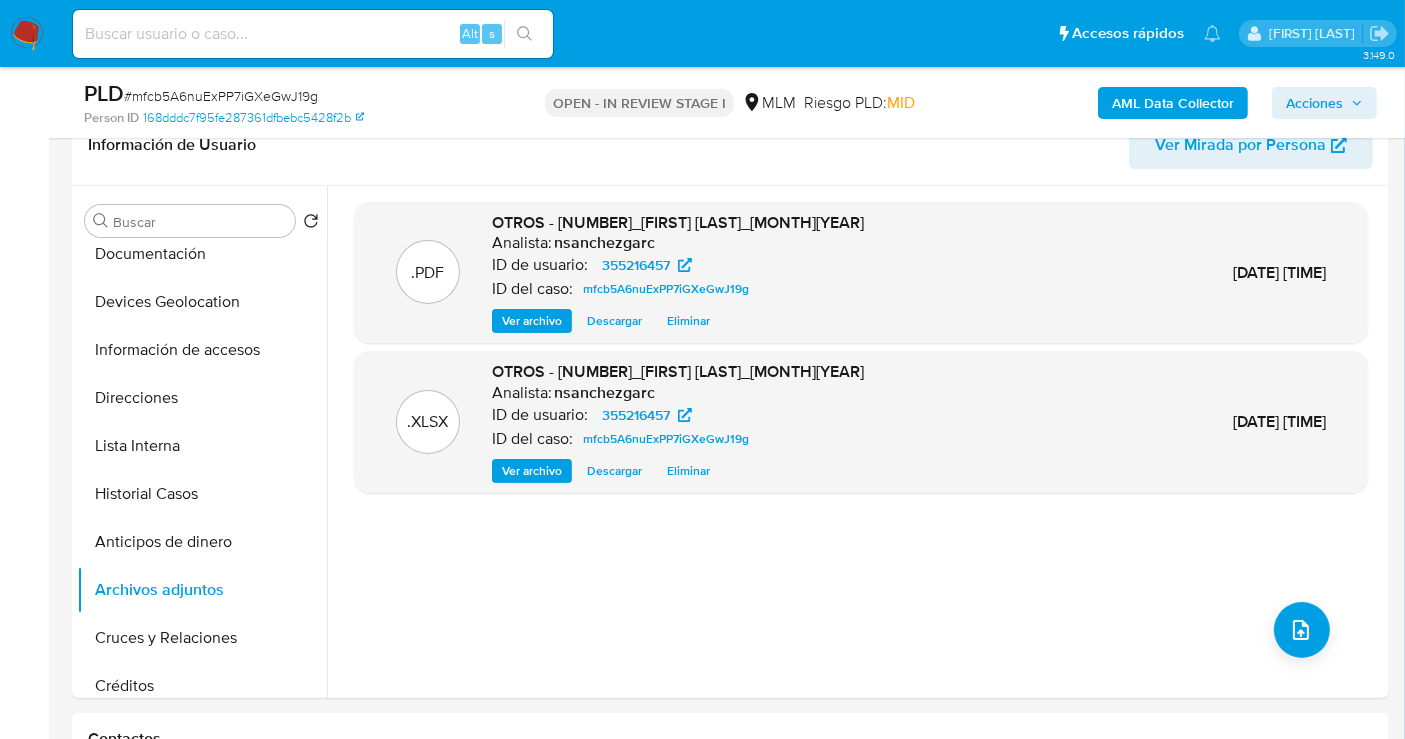 click on "Acciones" at bounding box center (1314, 103) 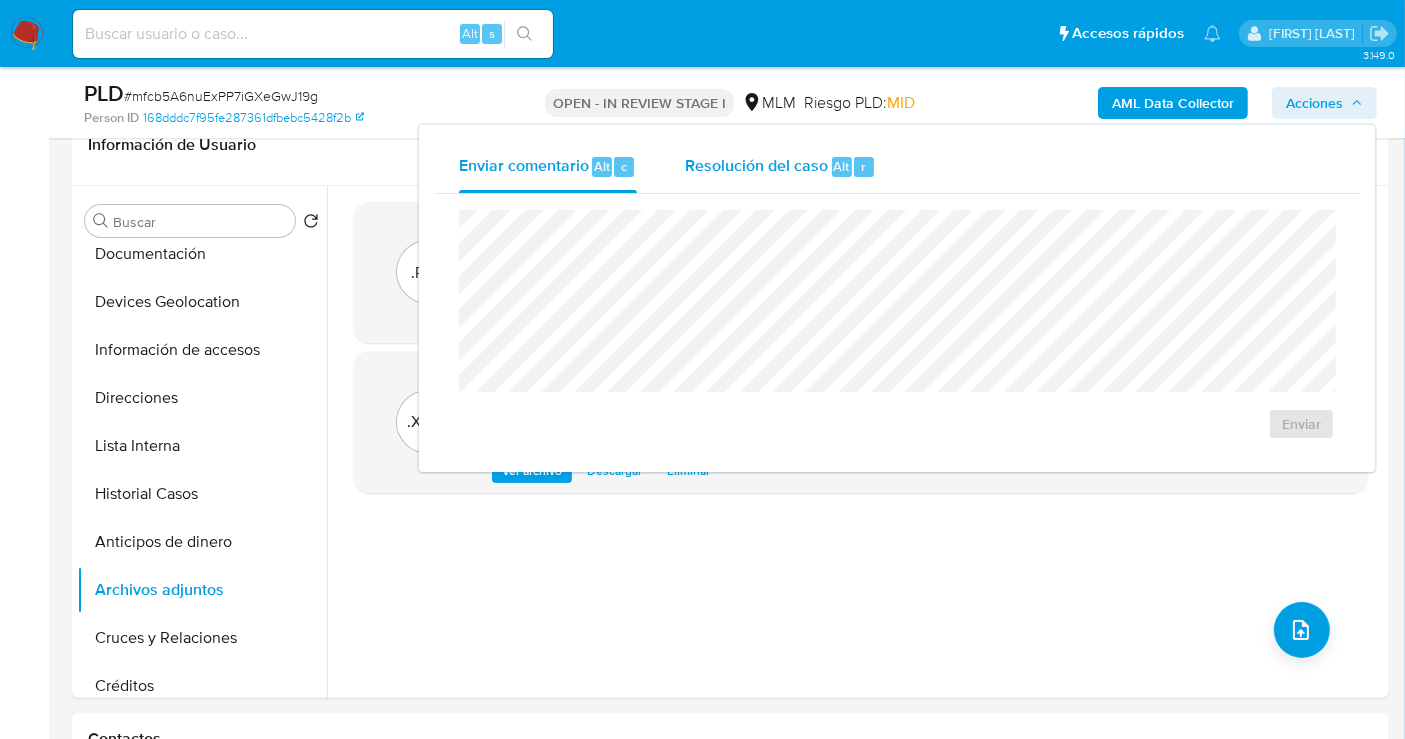 click on "Resolución del caso Alt r" at bounding box center [780, 167] 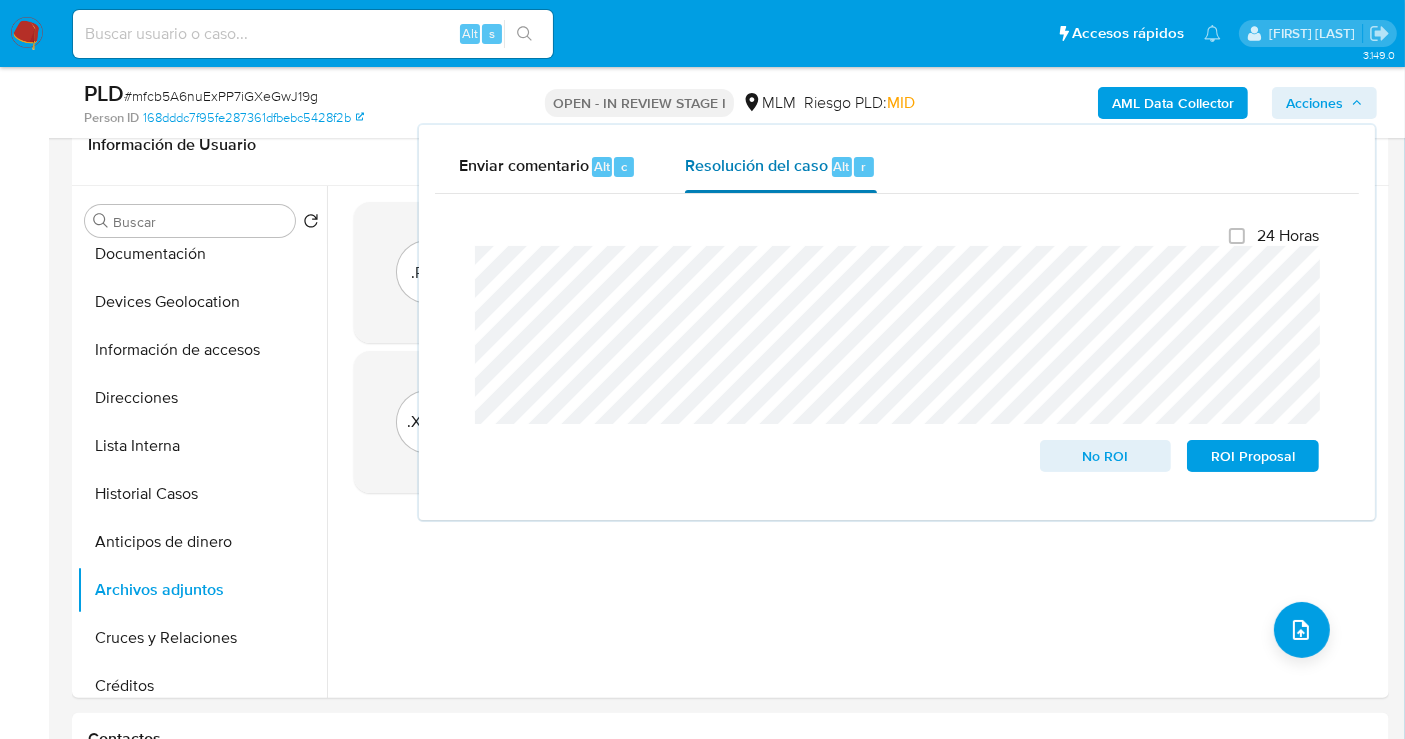 scroll, scrollTop: 444, scrollLeft: 0, axis: vertical 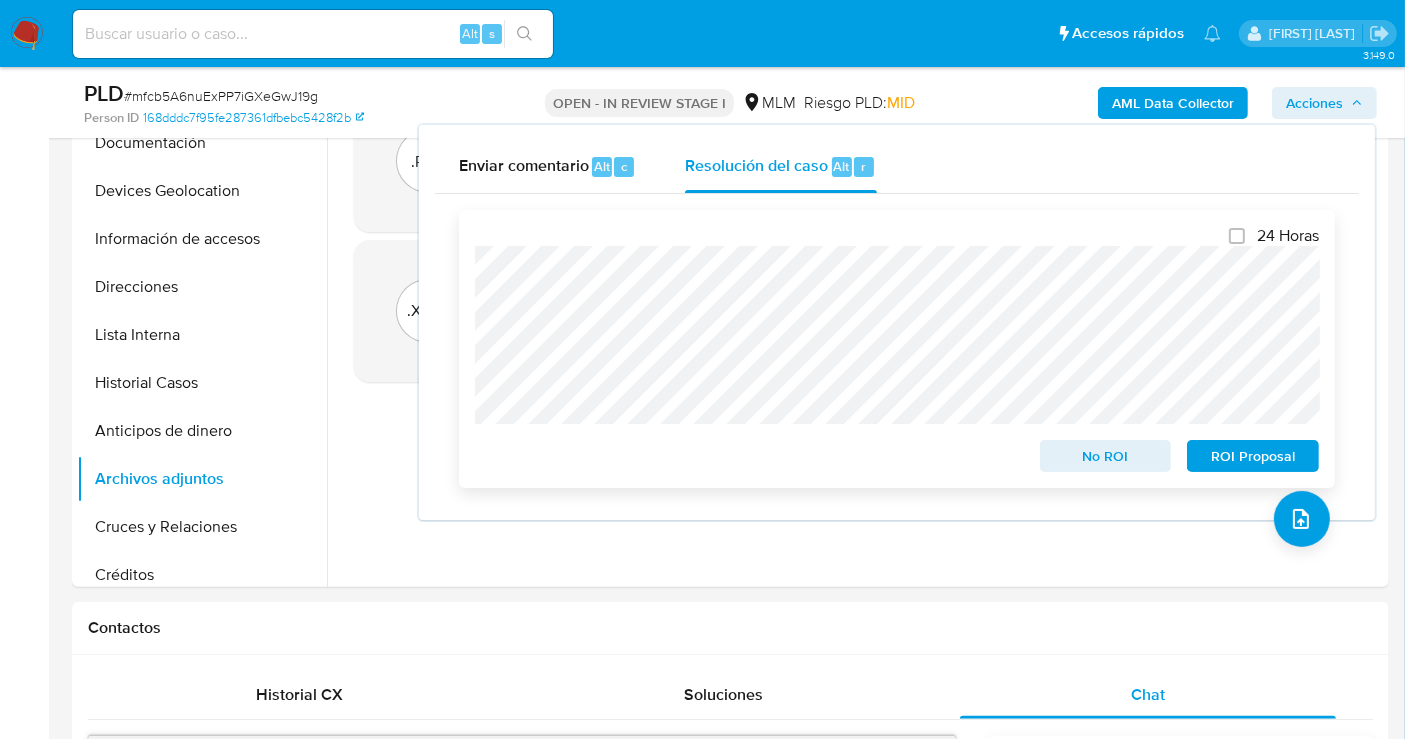 click on "No ROI" at bounding box center (1106, 456) 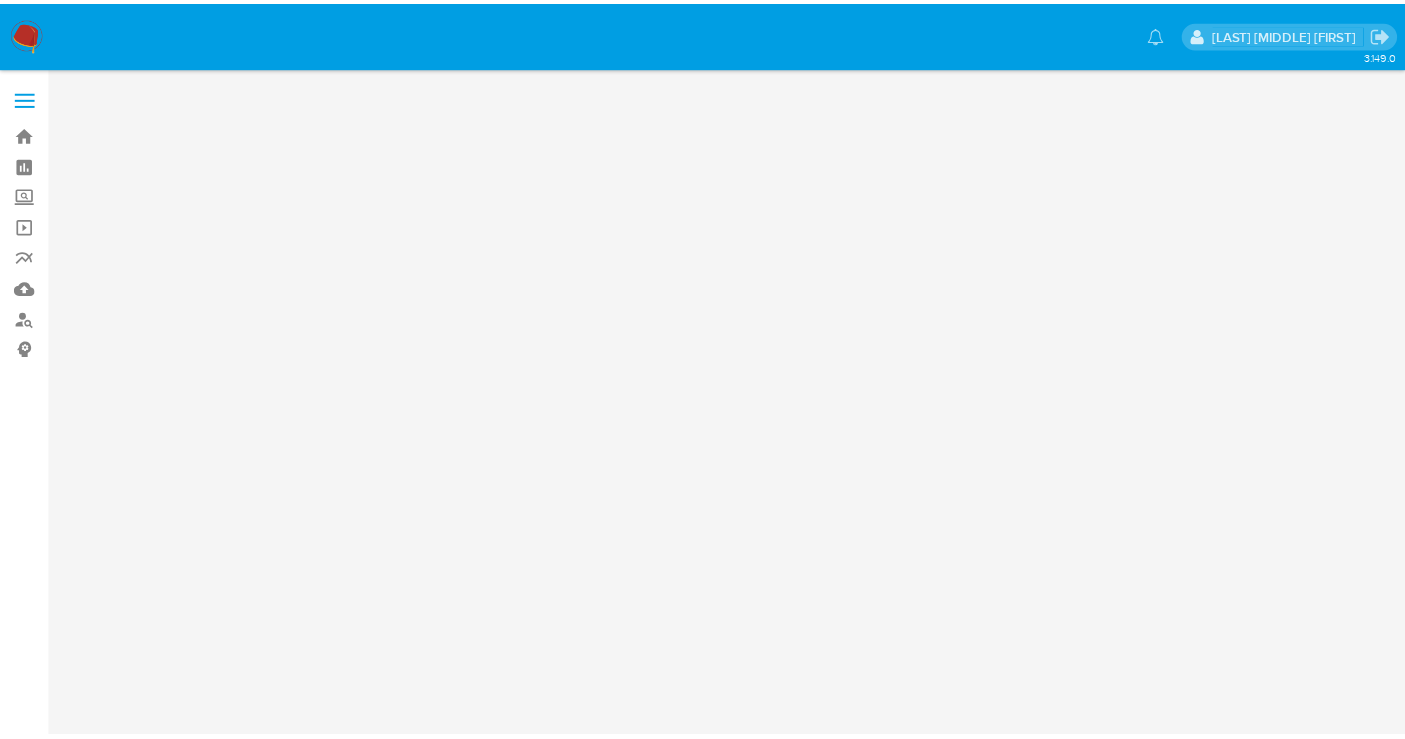 scroll, scrollTop: 0, scrollLeft: 0, axis: both 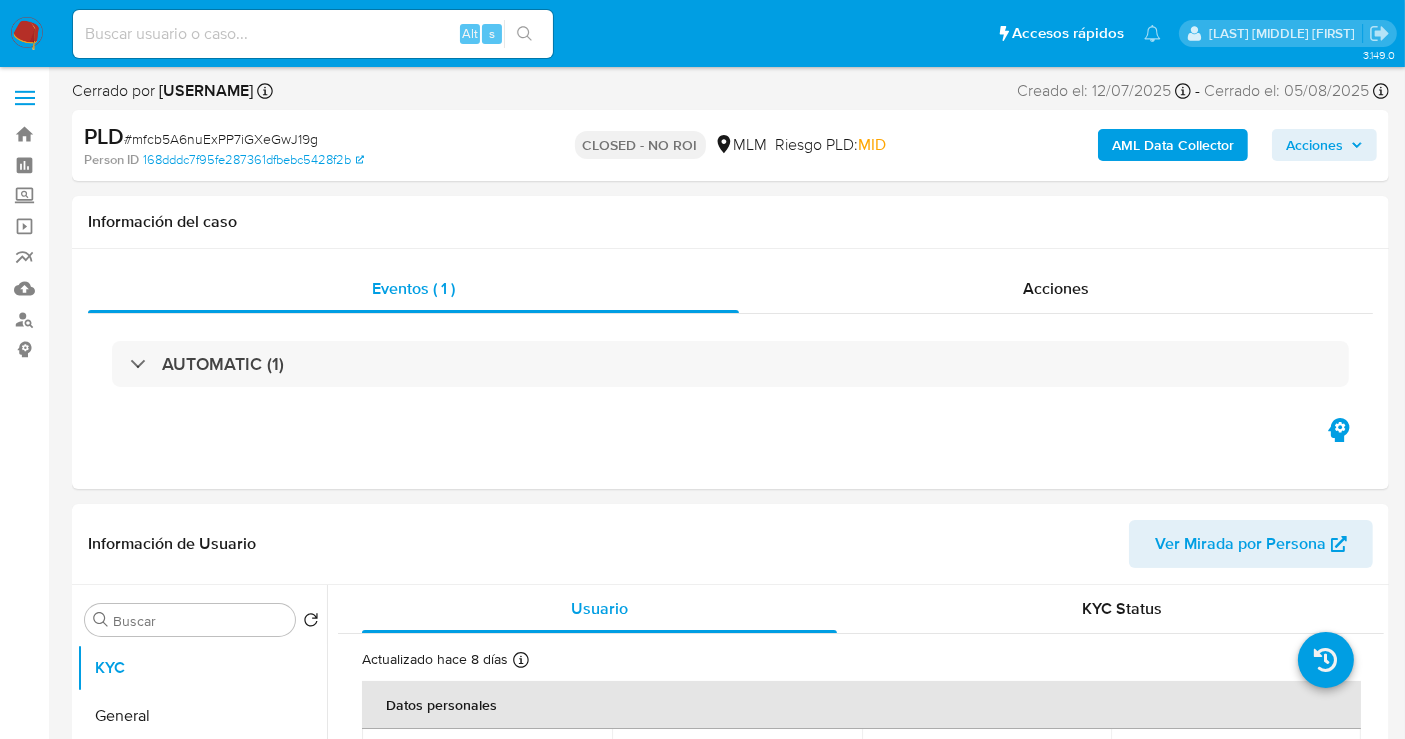 select on "10" 